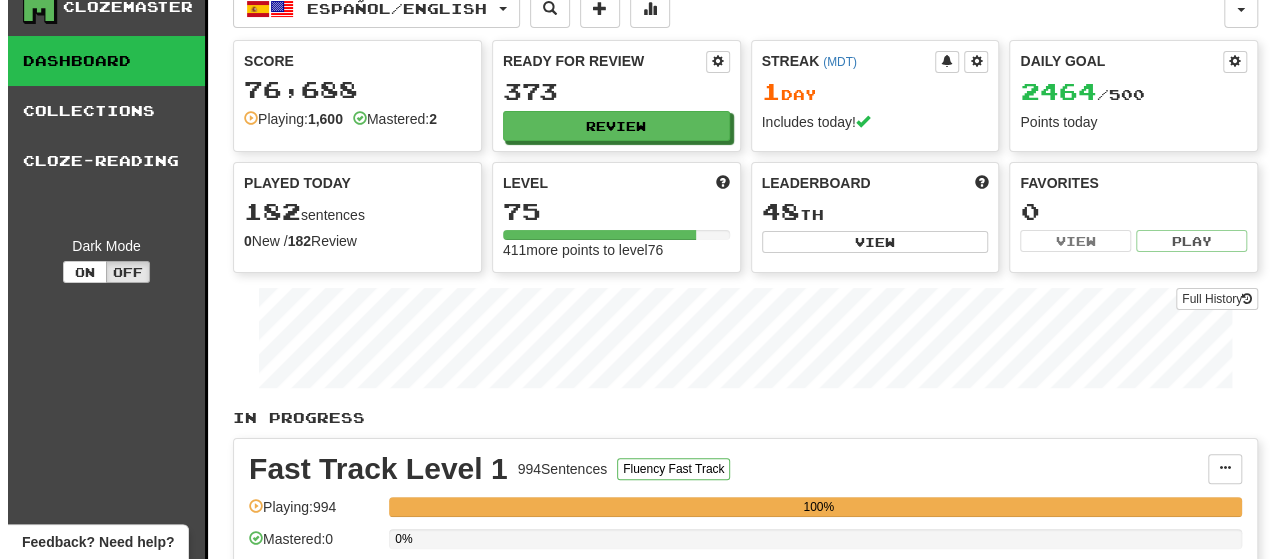 scroll, scrollTop: 0, scrollLeft: 0, axis: both 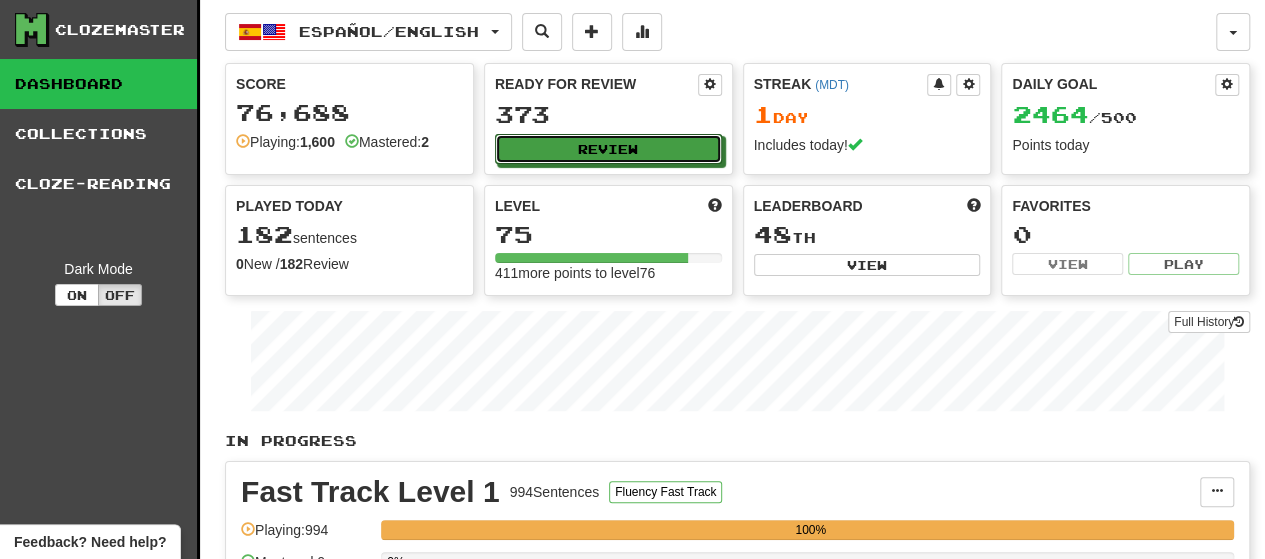 click on "Review" at bounding box center [608, 149] 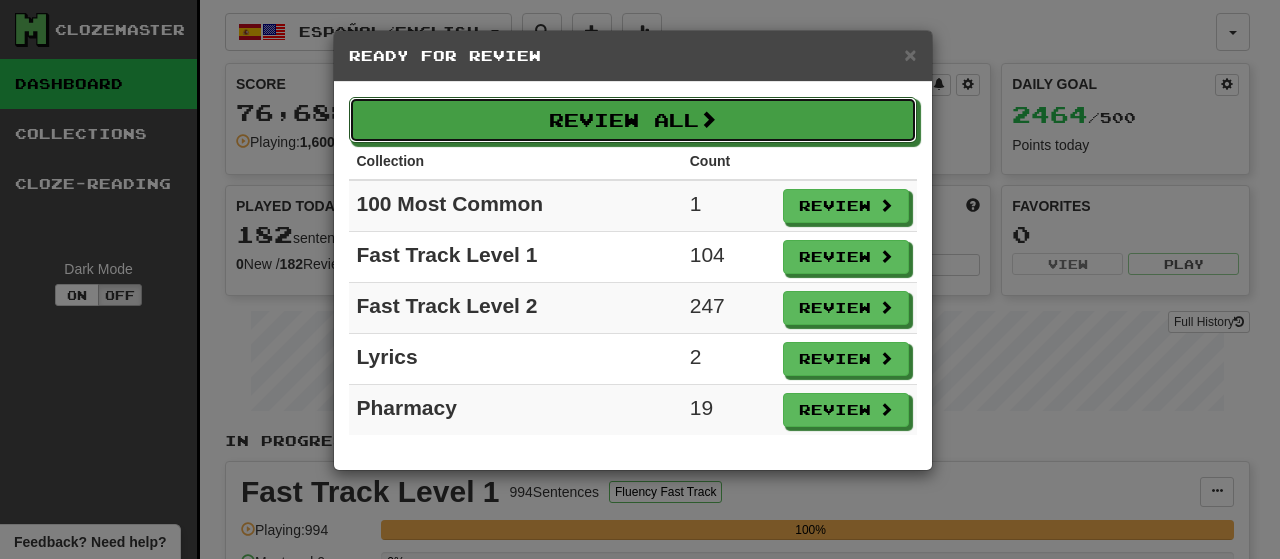click on "Review All" at bounding box center (633, 120) 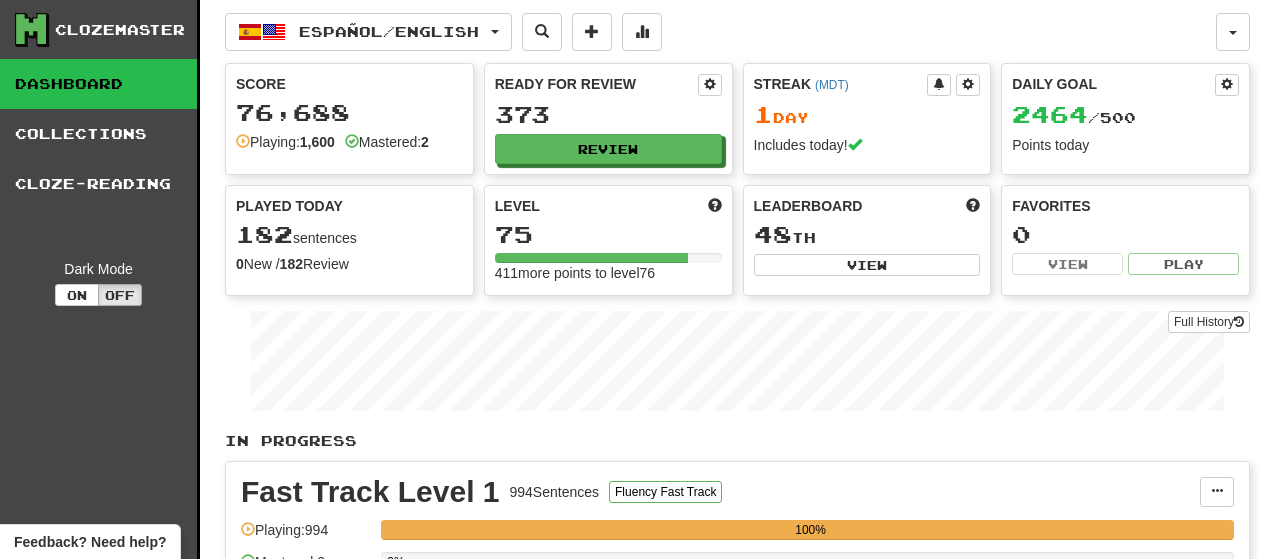 select on "********" 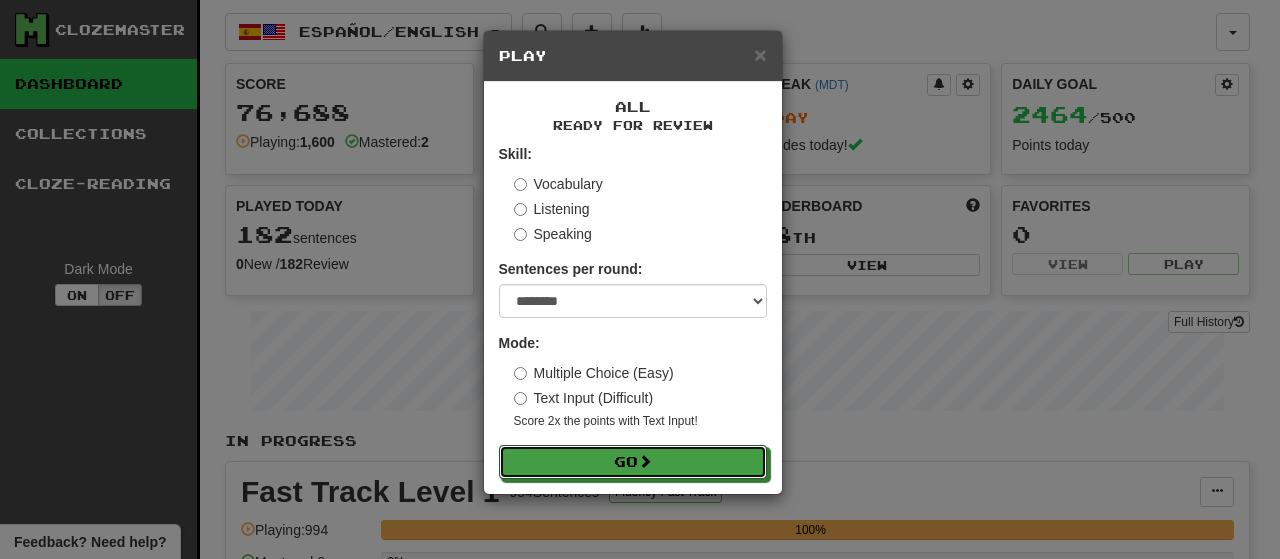 click on "Go" at bounding box center [633, 462] 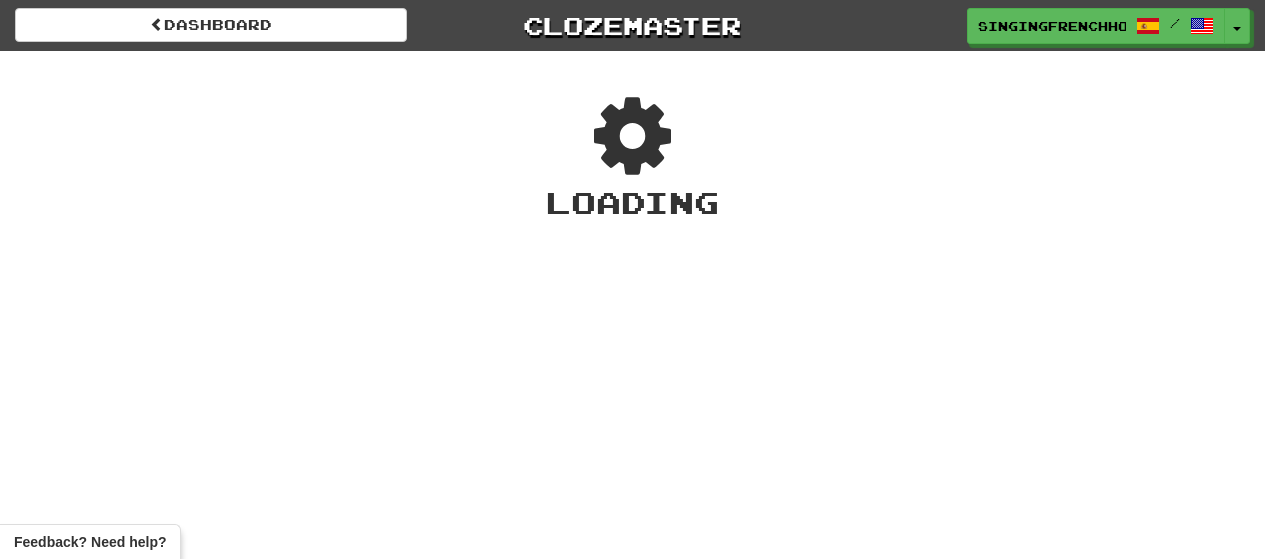 scroll, scrollTop: 0, scrollLeft: 0, axis: both 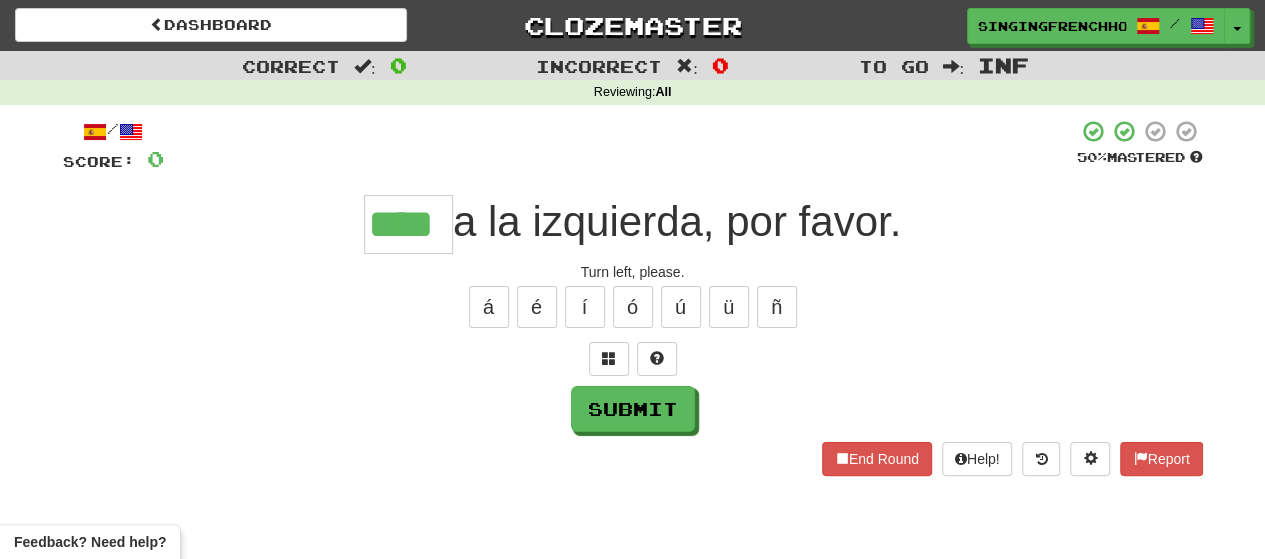 type on "****" 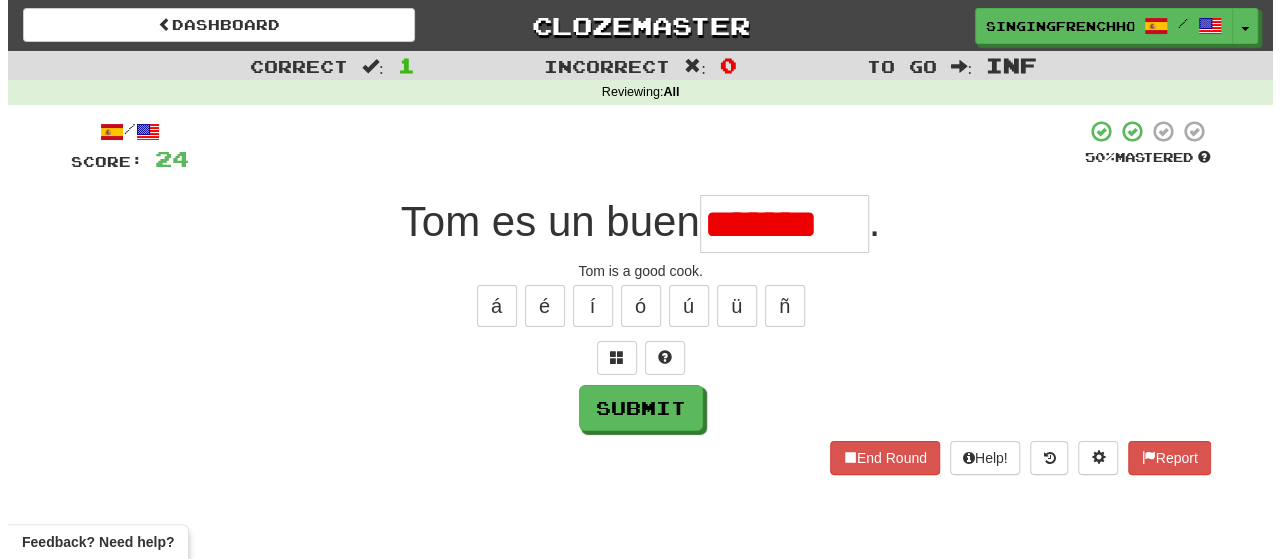 scroll, scrollTop: 0, scrollLeft: 0, axis: both 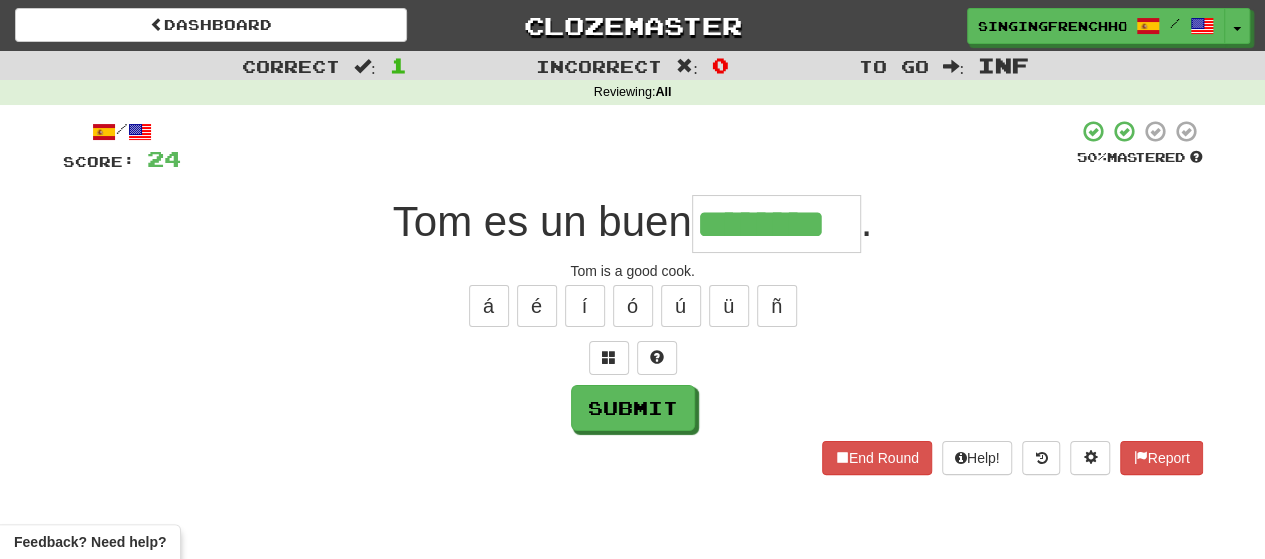 type on "********" 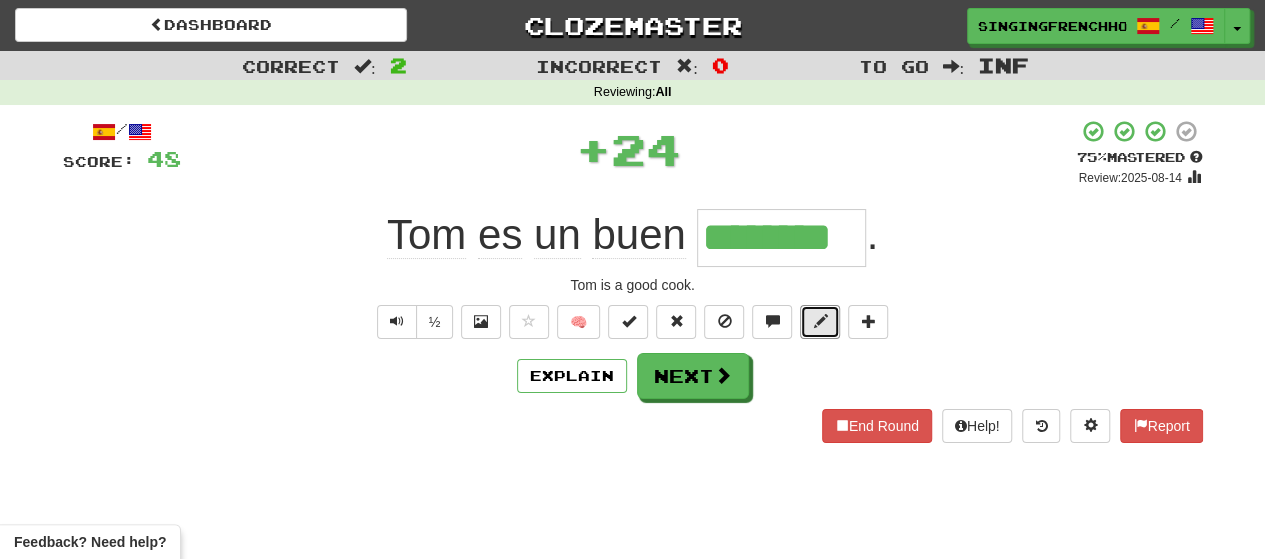 click at bounding box center [820, 322] 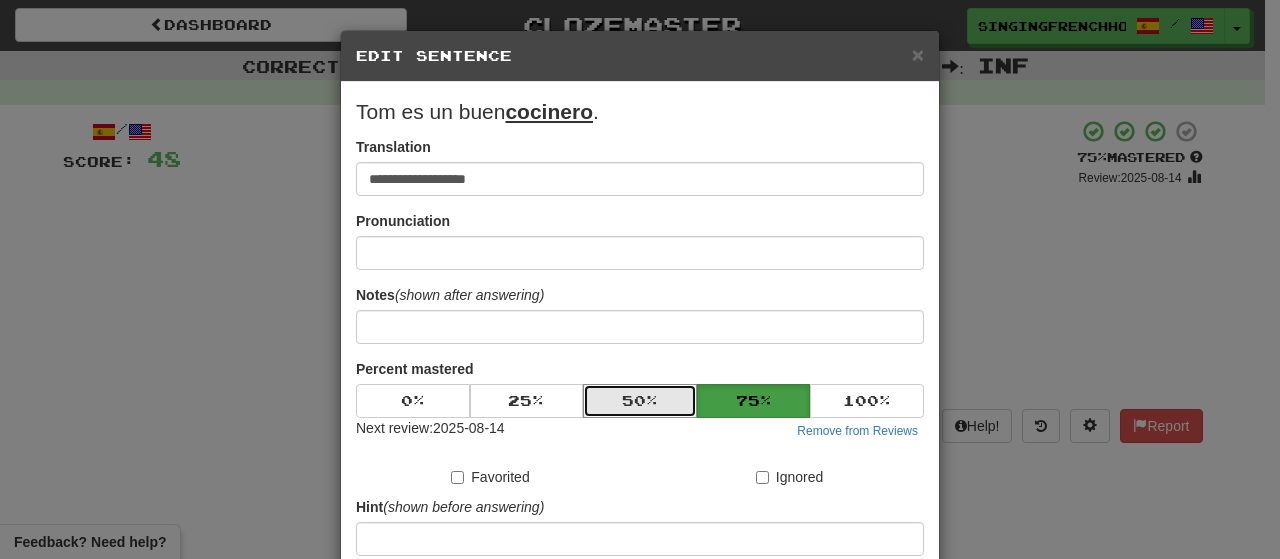 click on "50 %" at bounding box center [640, 401] 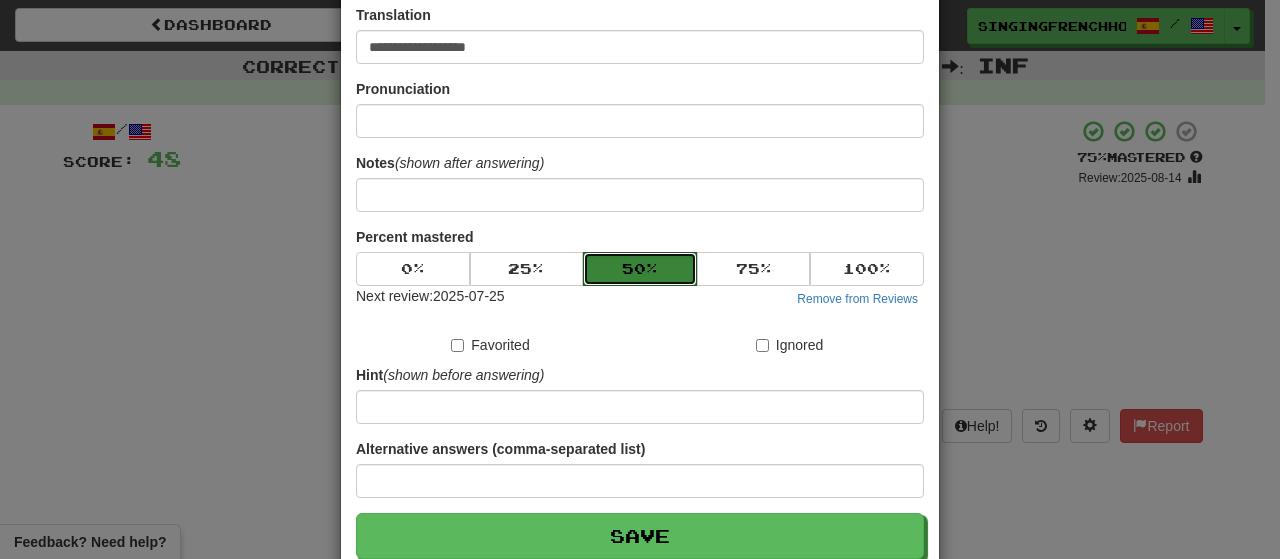 scroll, scrollTop: 238, scrollLeft: 0, axis: vertical 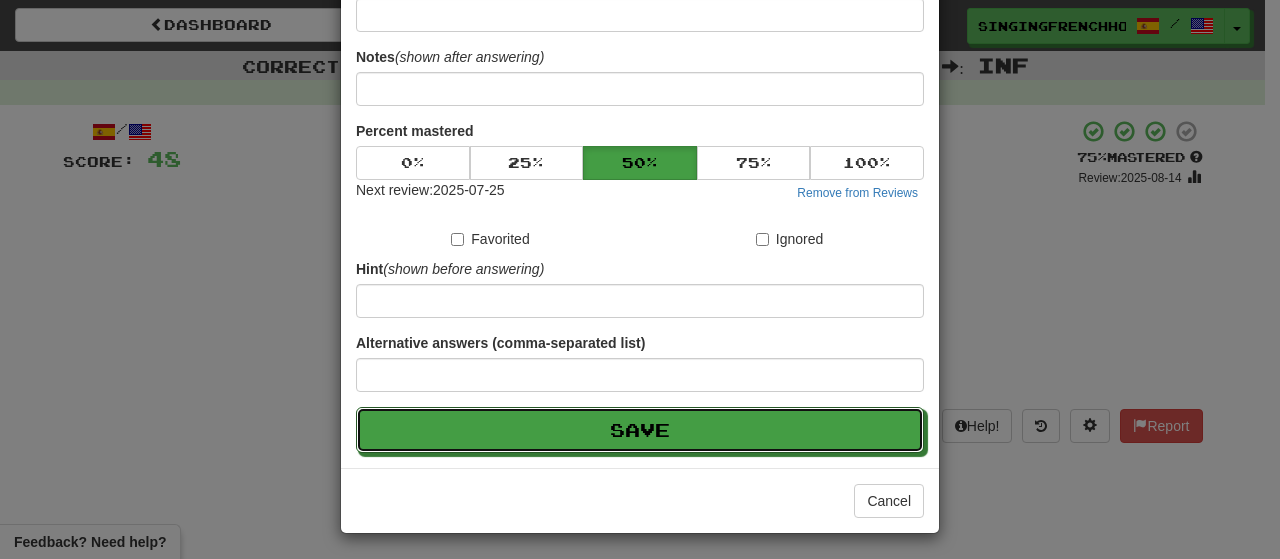 click on "Save" at bounding box center (640, 430) 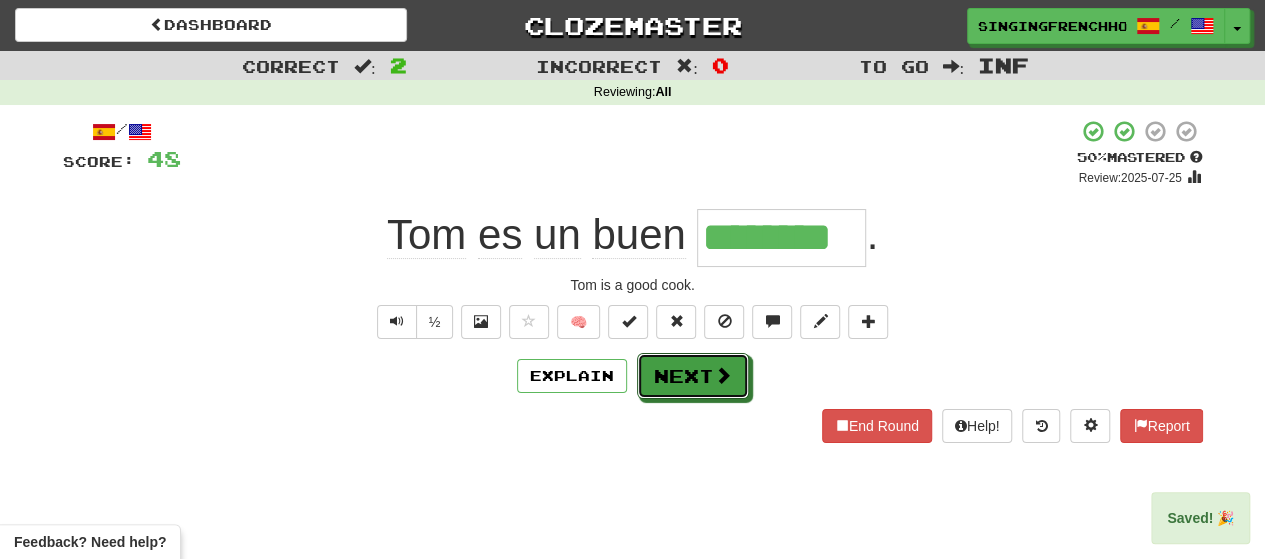 click on "Next" at bounding box center (693, 376) 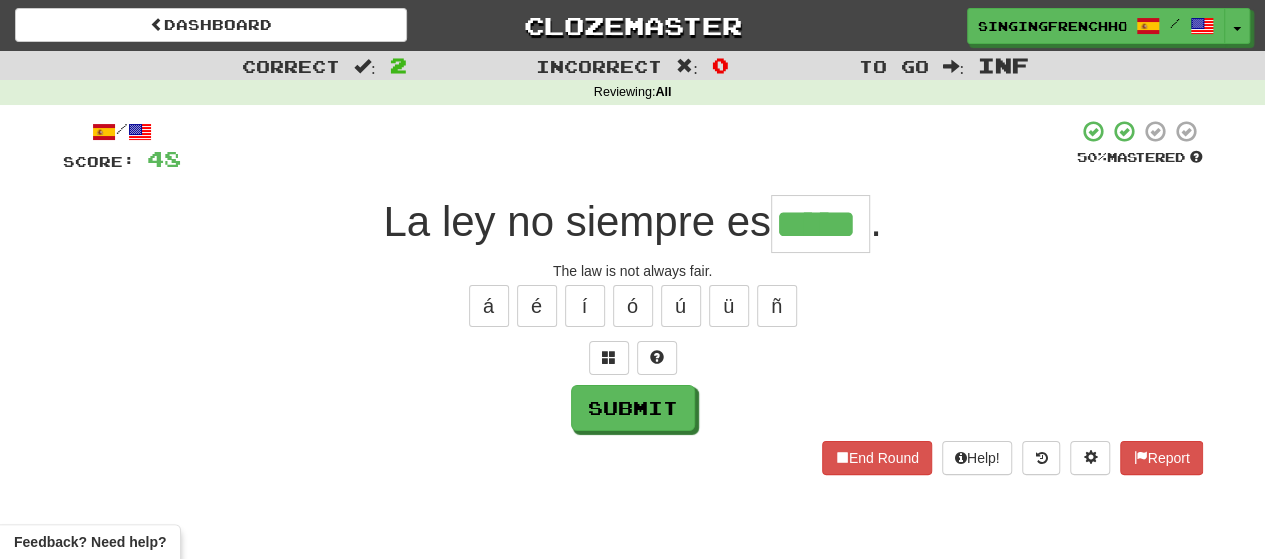 type on "*****" 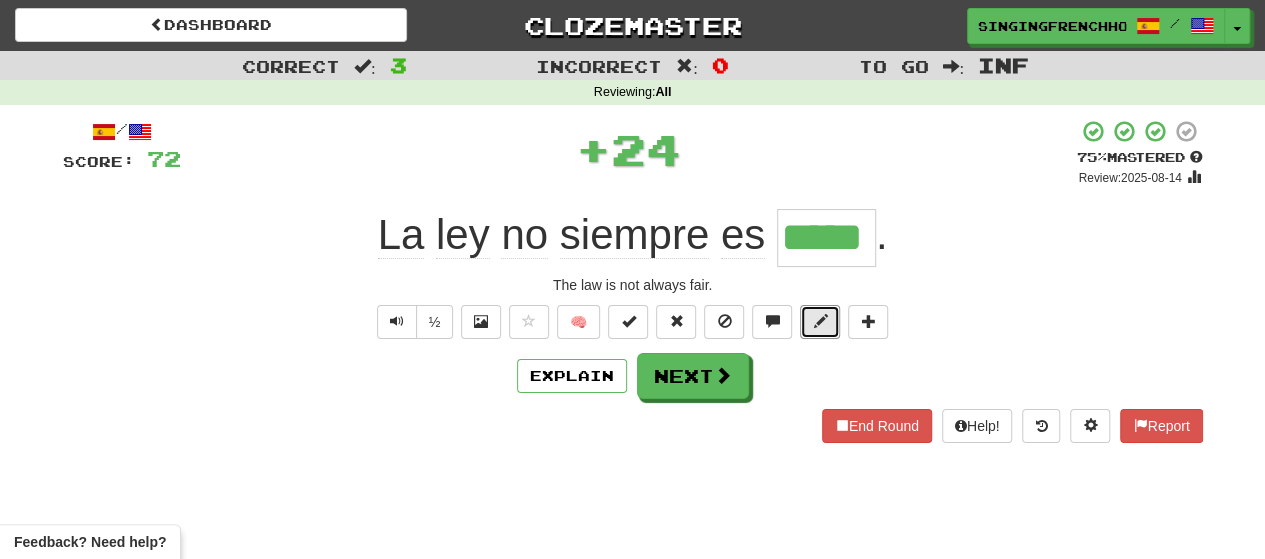 click at bounding box center (820, 321) 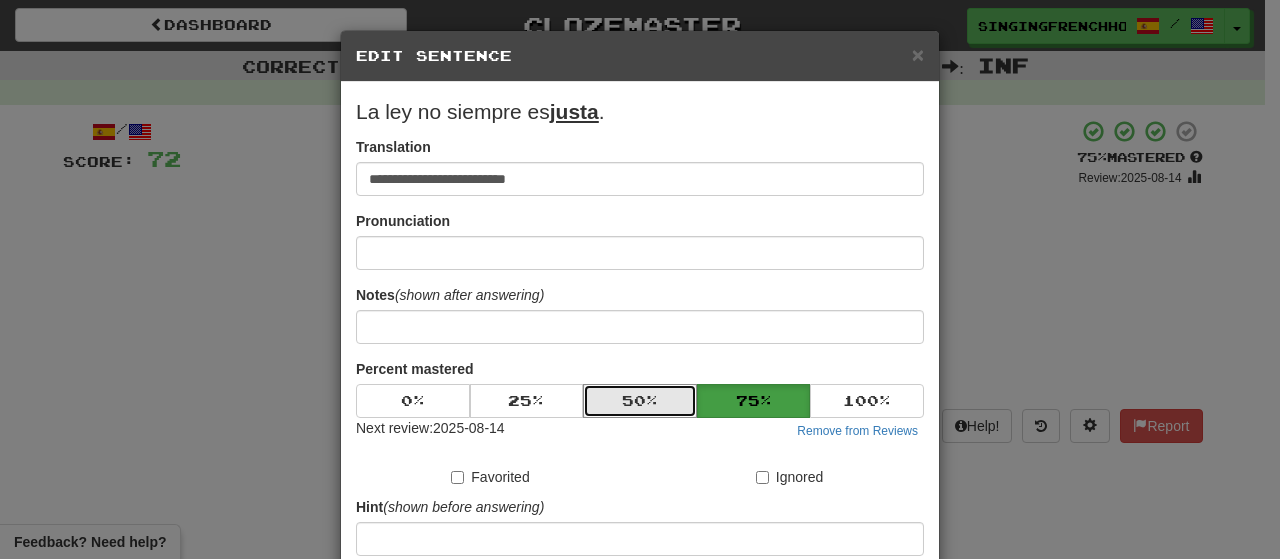 click on "50 %" at bounding box center (640, 401) 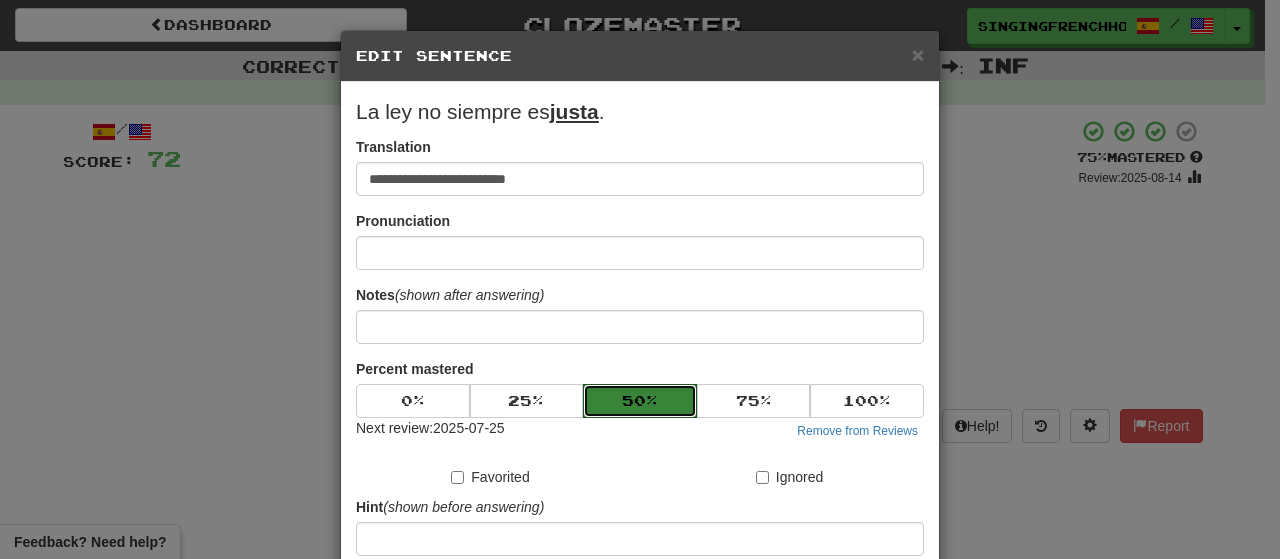 scroll, scrollTop: 238, scrollLeft: 0, axis: vertical 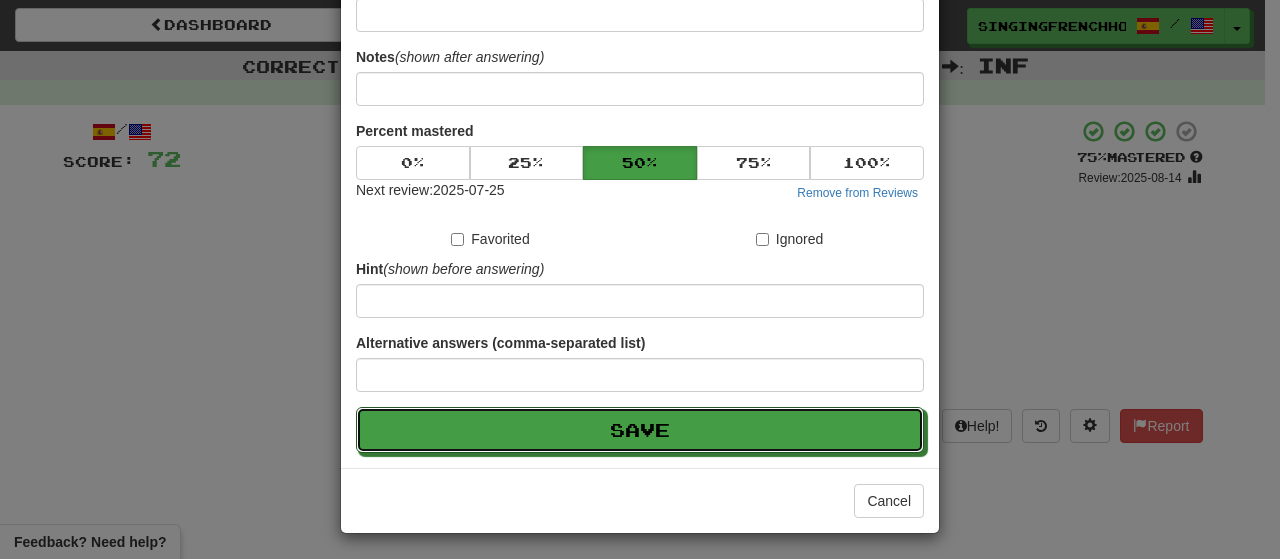 click on "Save" at bounding box center (640, 430) 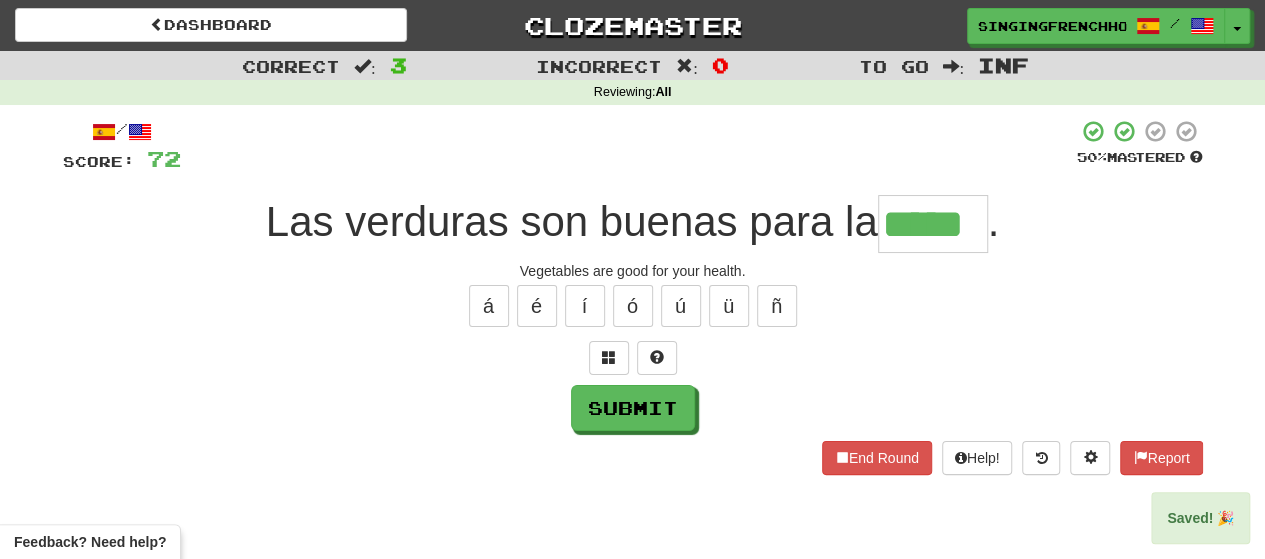 type on "*****" 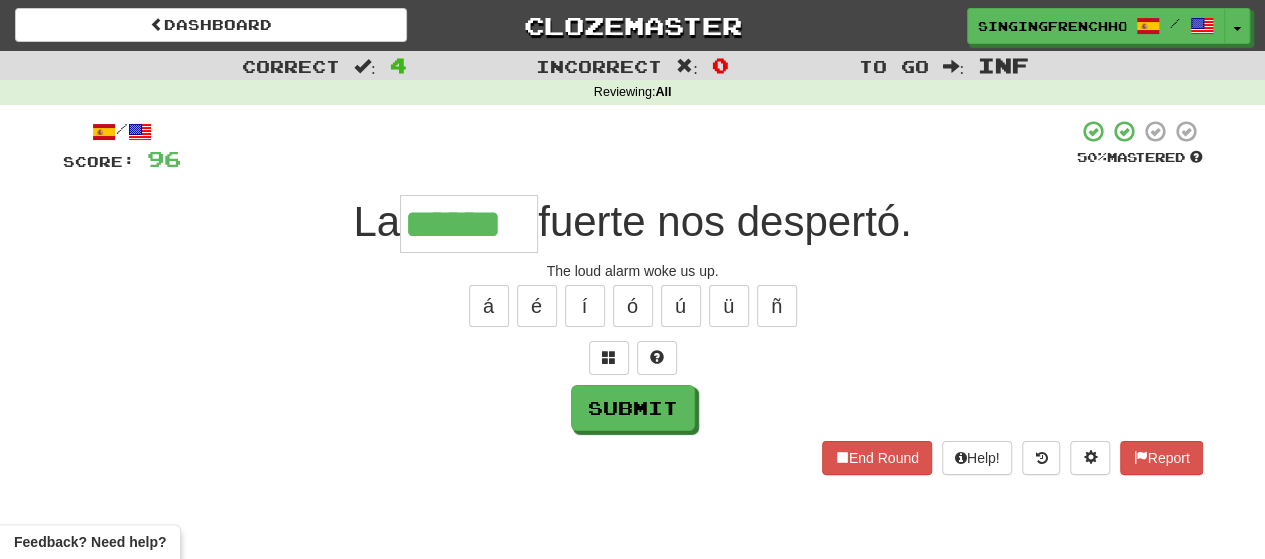 type on "******" 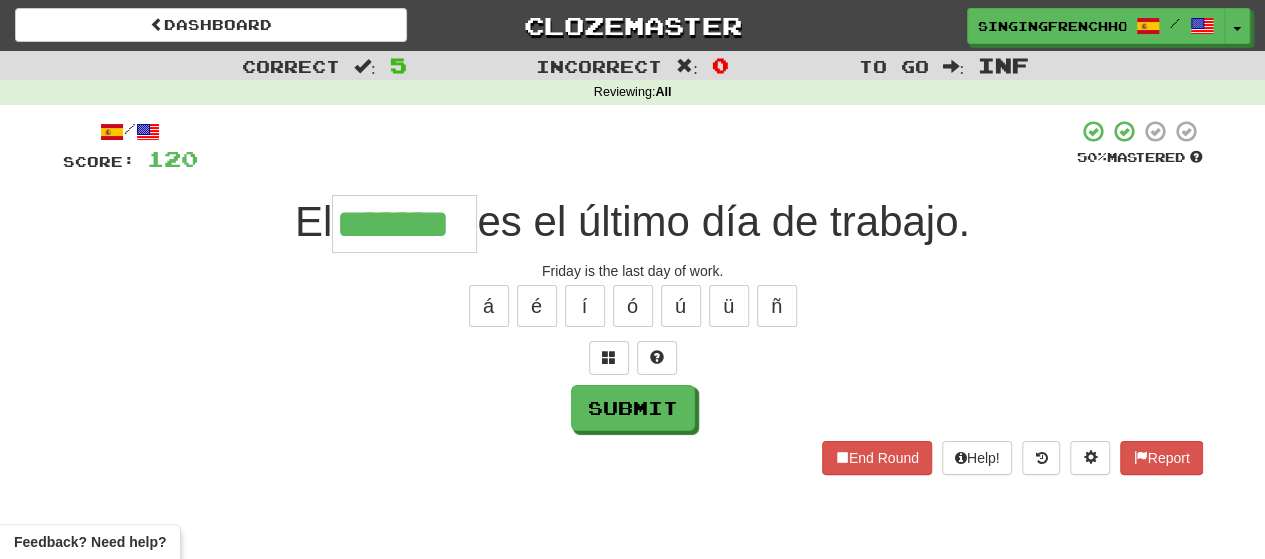 type on "*******" 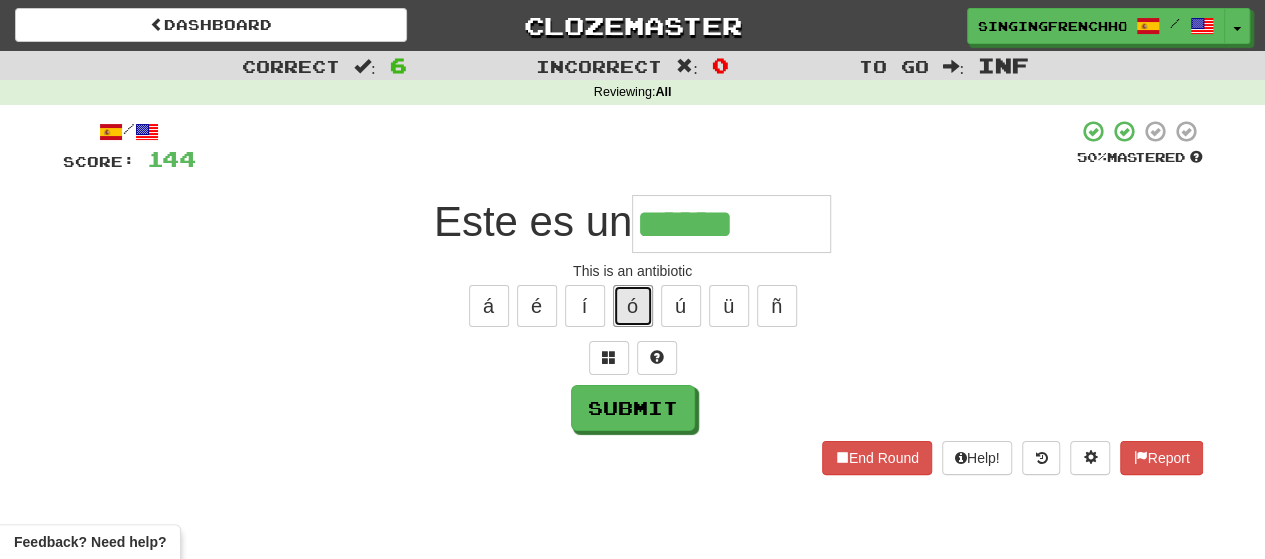 click on "ó" at bounding box center (633, 306) 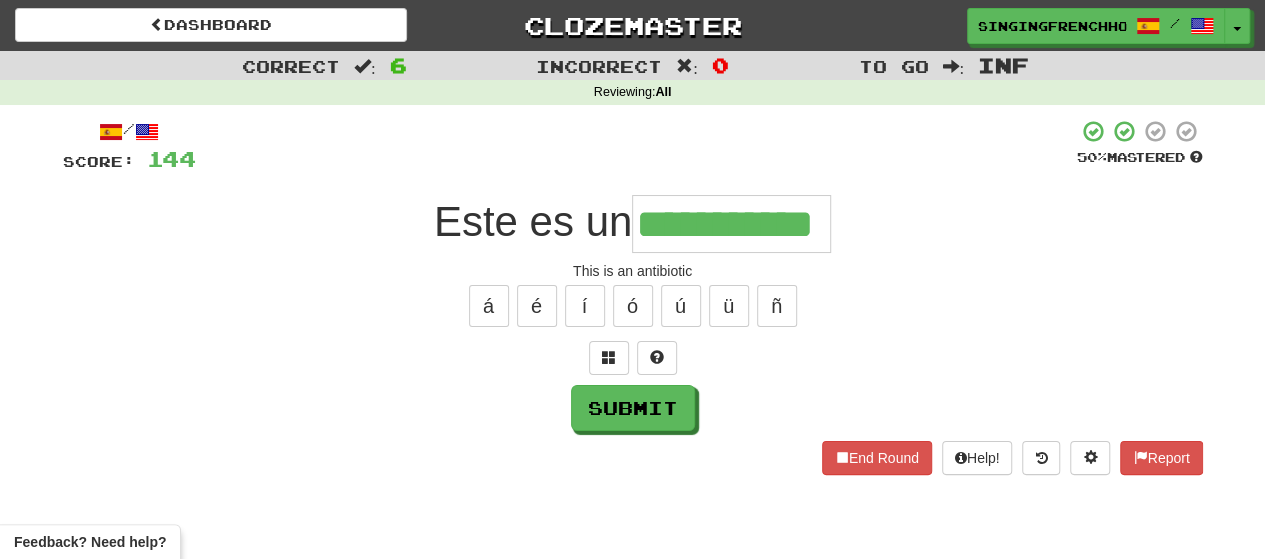type on "**********" 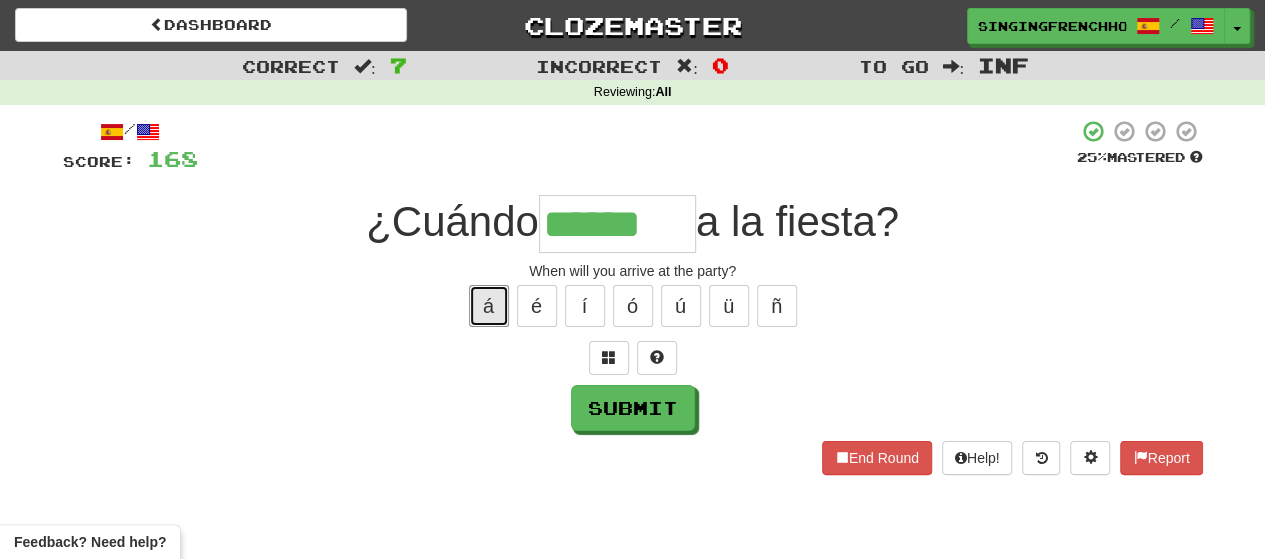click on "á" at bounding box center [489, 306] 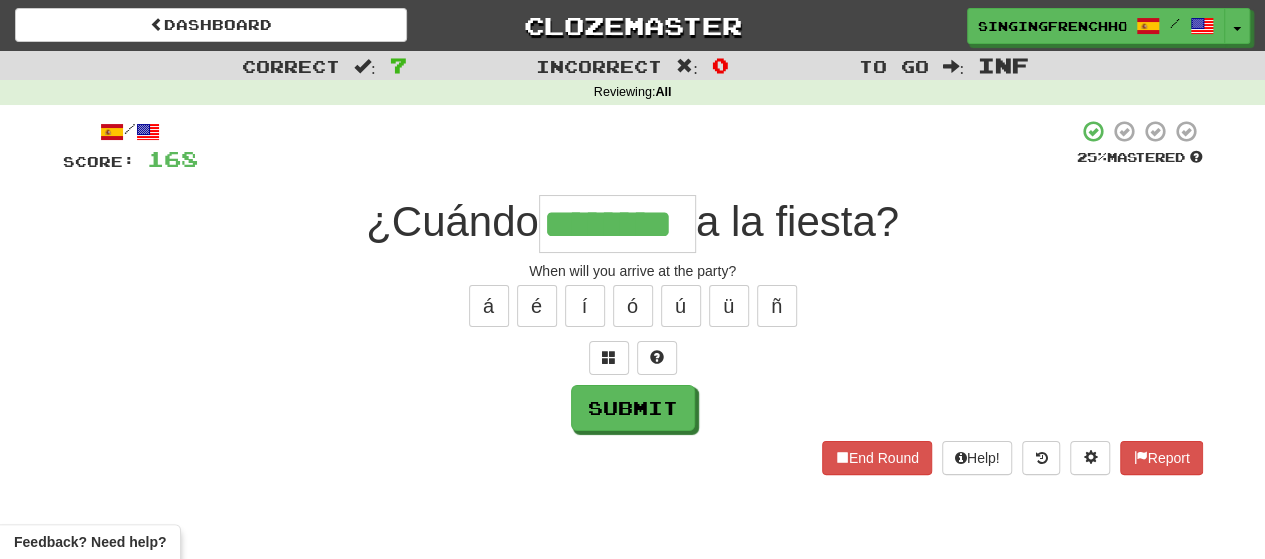 type on "********" 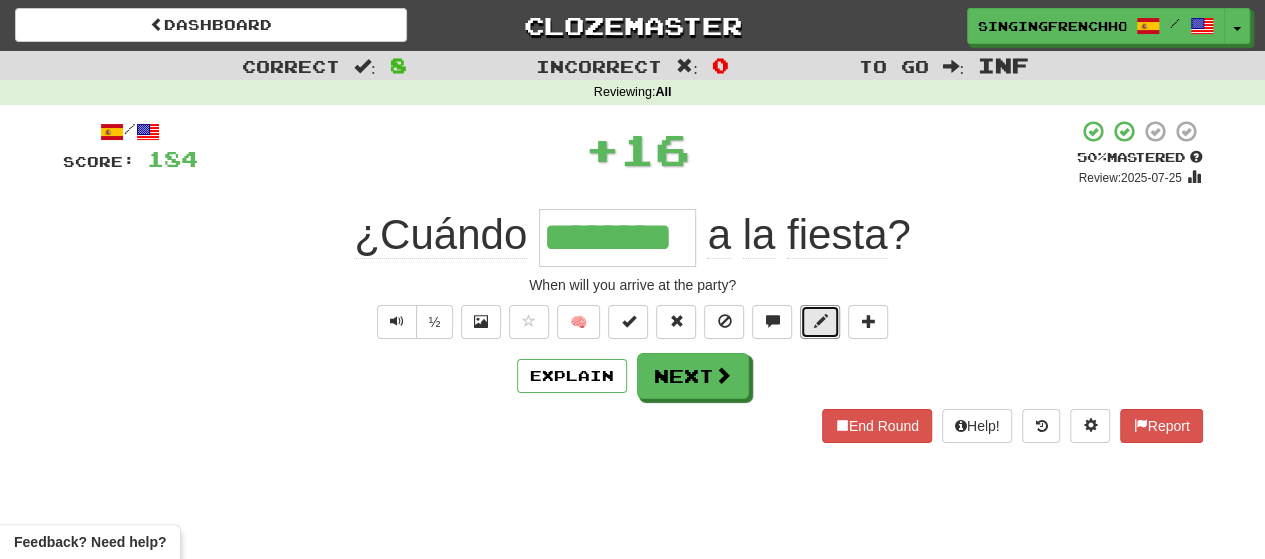 click at bounding box center (820, 321) 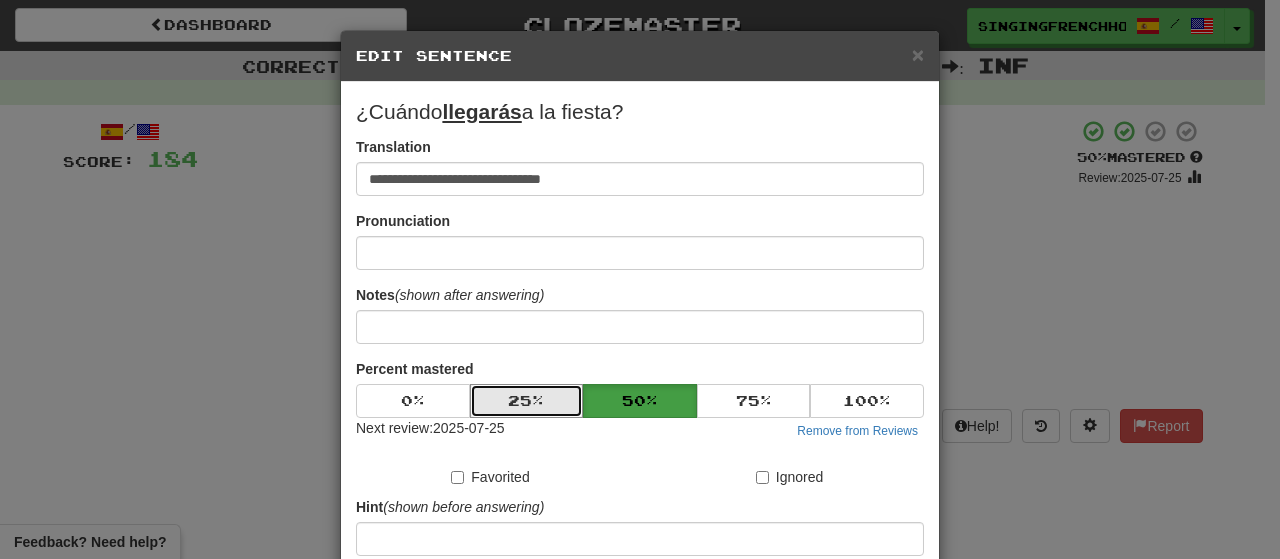 click on "25 %" at bounding box center (527, 401) 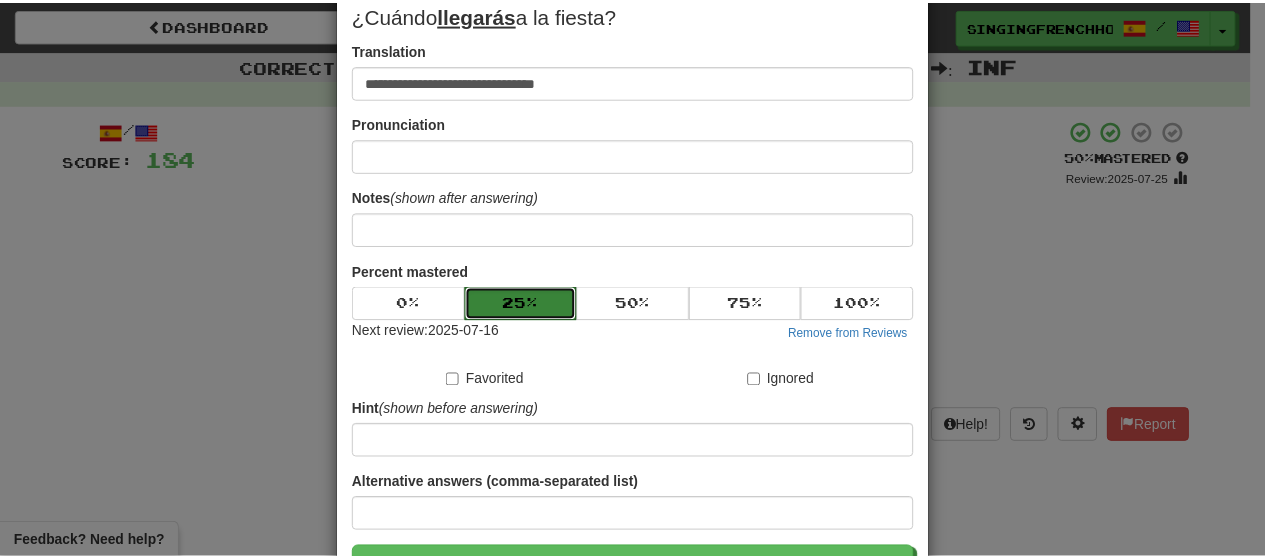 scroll, scrollTop: 238, scrollLeft: 0, axis: vertical 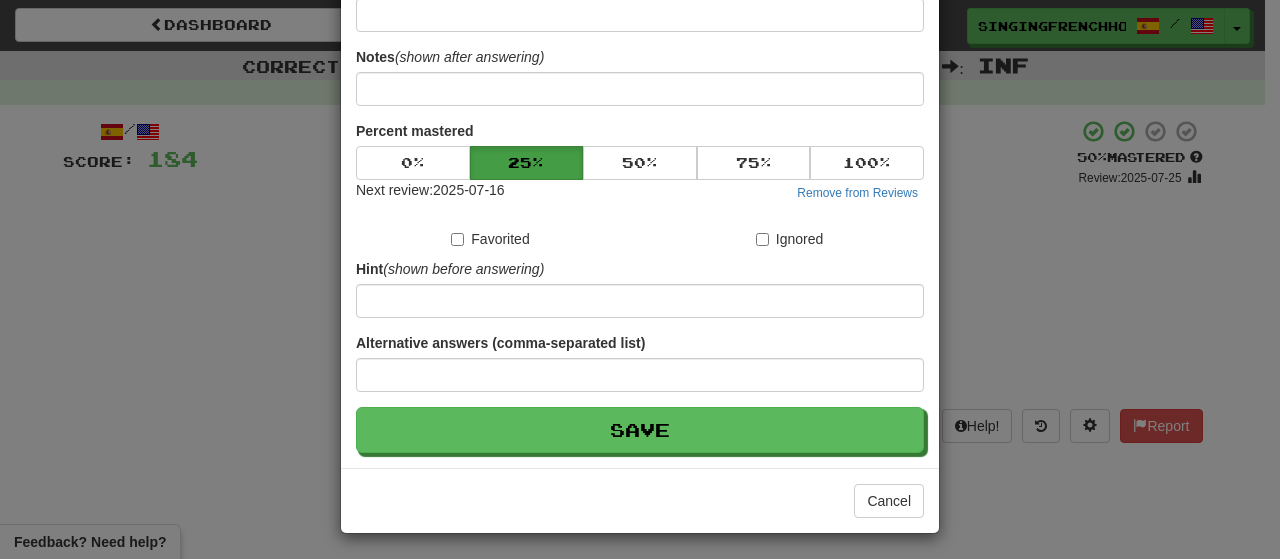 click on "**********" at bounding box center (640, 156) 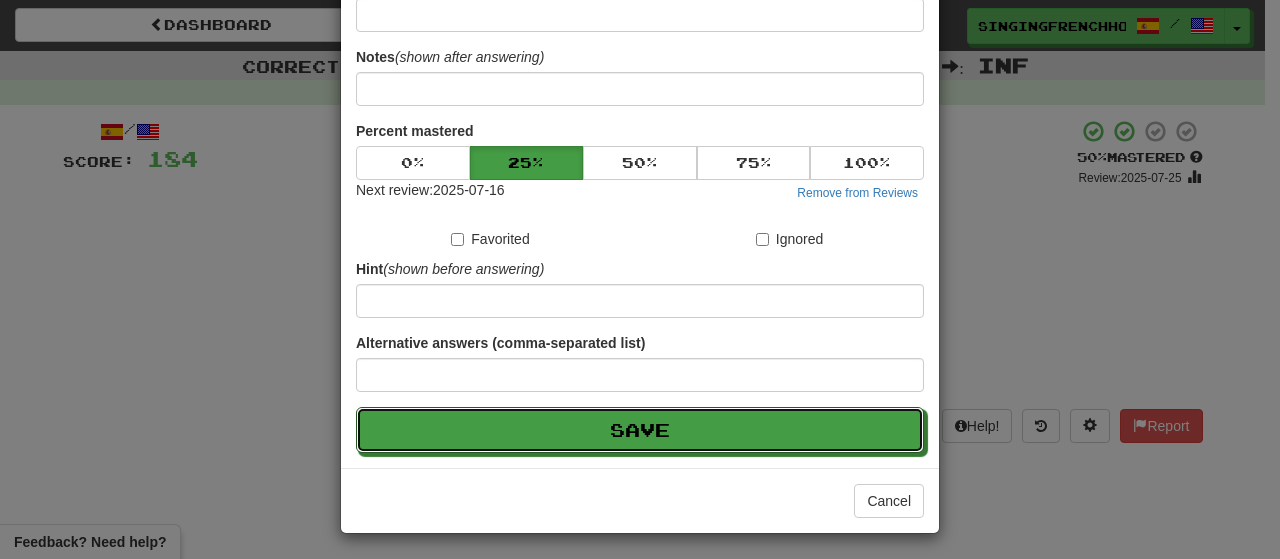 click on "Save" at bounding box center [640, 430] 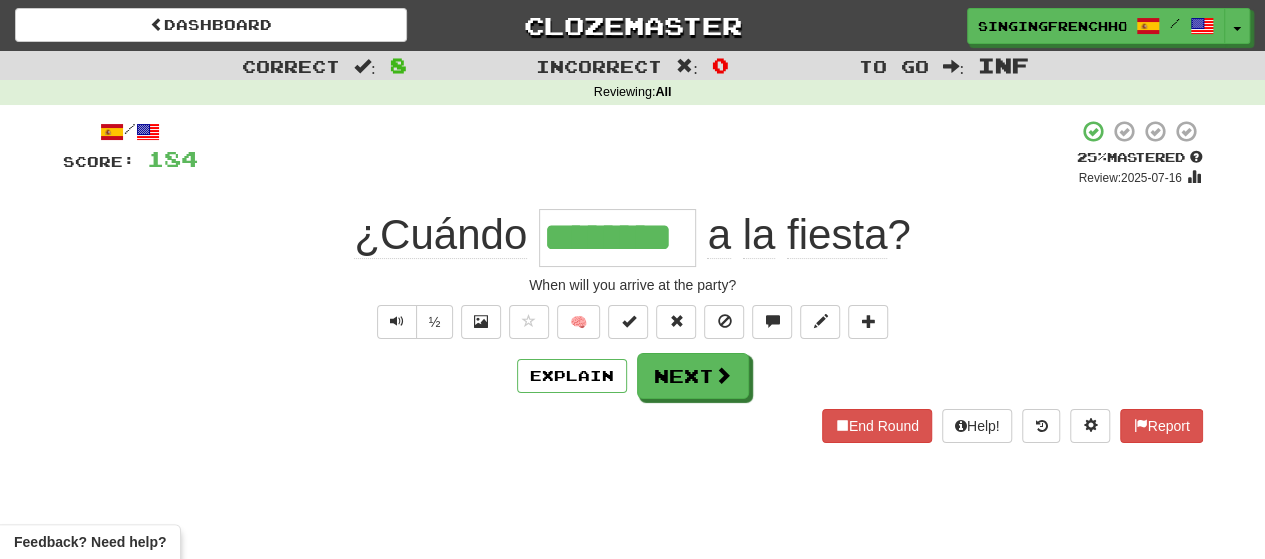 click on "Dashboard
Clozemaster
singingfrenchhorn
/
Toggle Dropdown
Dashboard
Leaderboard
Activity Feed
Notifications
Profile
Discussions
Español
/
English
Streak:
1
Review:
443
Daily Goal: 0 /500
Languages
Account
Logout
singingfrenchhorn
/
Toggle Dropdown
Dashboard
Leaderboard
Activity Feed
Notifications
Profile
Discussions
Español
/
English
Streak:
1
Review:
443
Daily Goal: 0 /500
Languages
Account
Logout
clozemaster
Correct : 8 Incorrect : 0 To go : Inf Reviewing : All / Score: 184 + 16 25 % Mastered Review: 2025-07-16 ¿Cuándo ******** a la fiesta ? When will you arrive at the party? ½ 🧠 Explain" at bounding box center [632, 279] 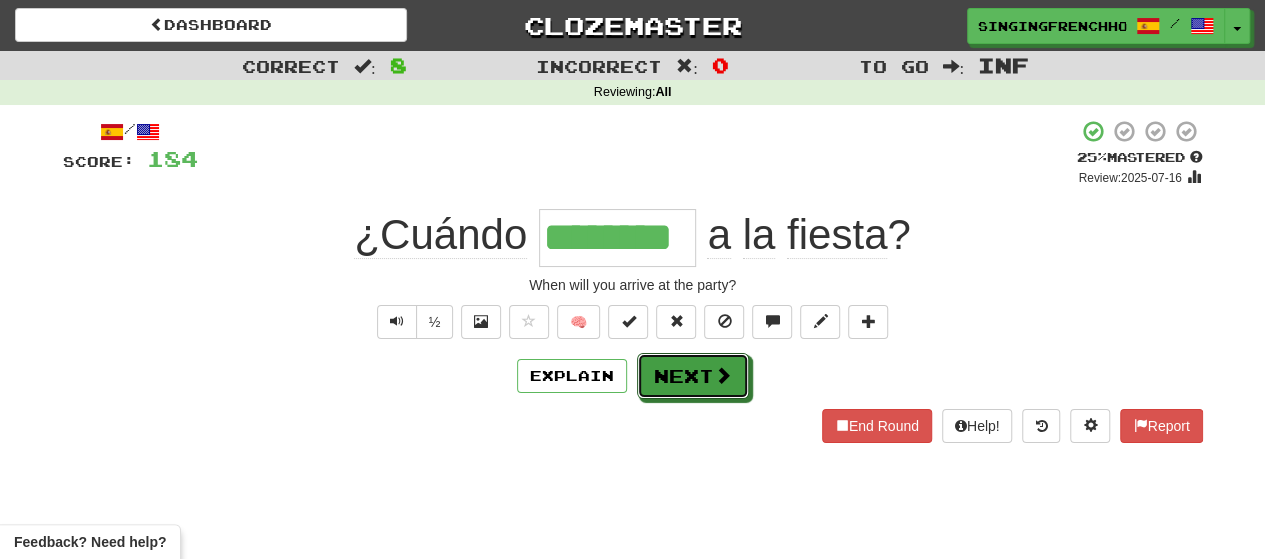 click on "Next" at bounding box center (693, 376) 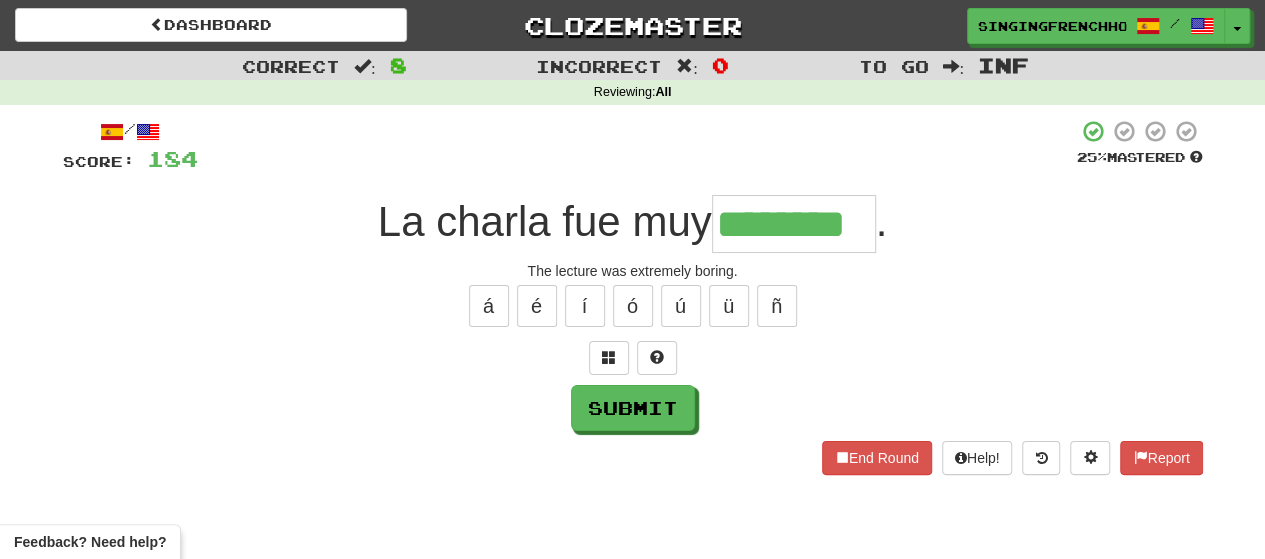 type on "********" 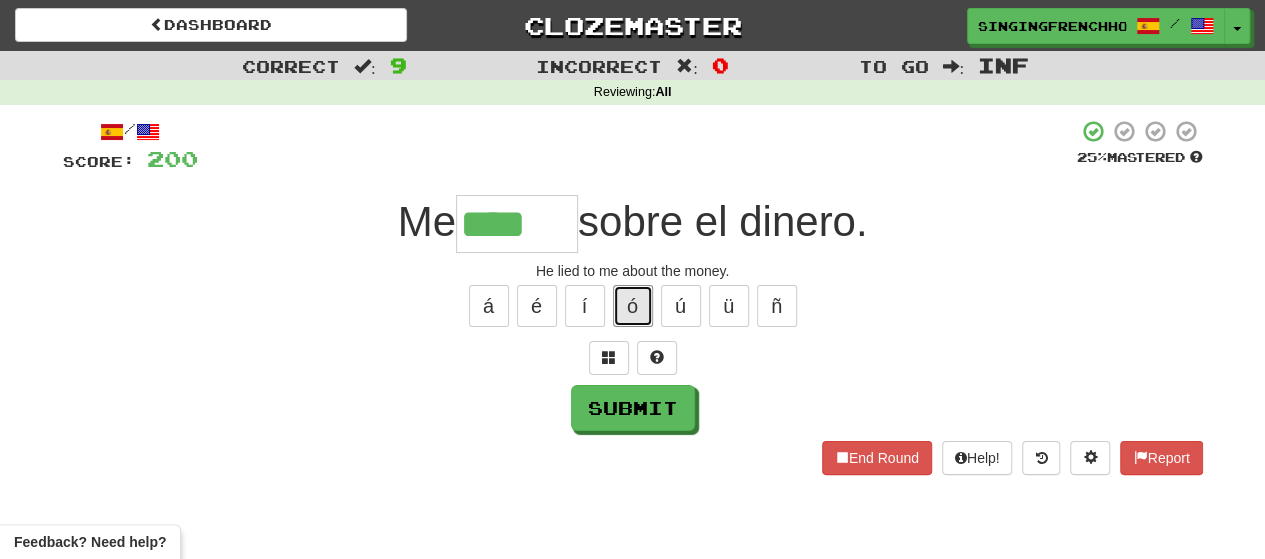 click on "ó" at bounding box center (633, 306) 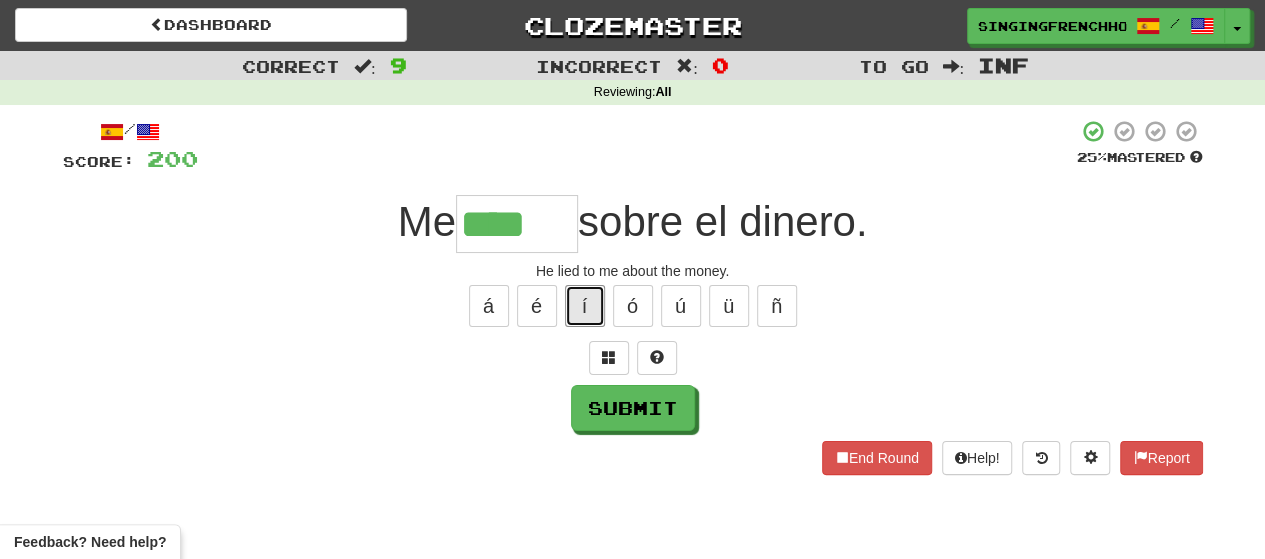 click on "í" at bounding box center [585, 306] 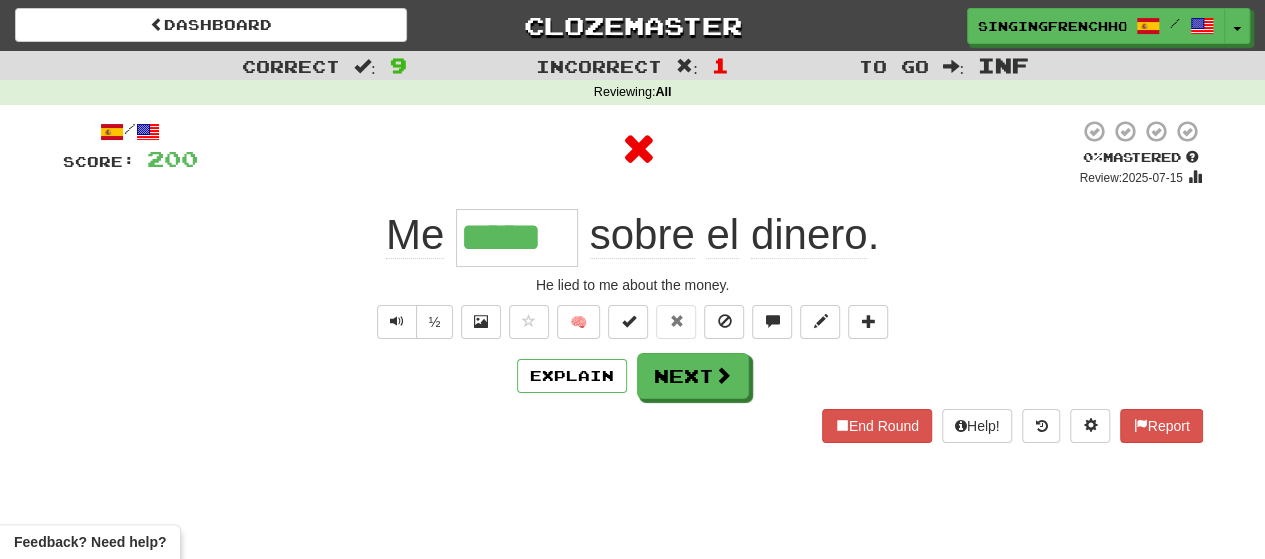 type on "******" 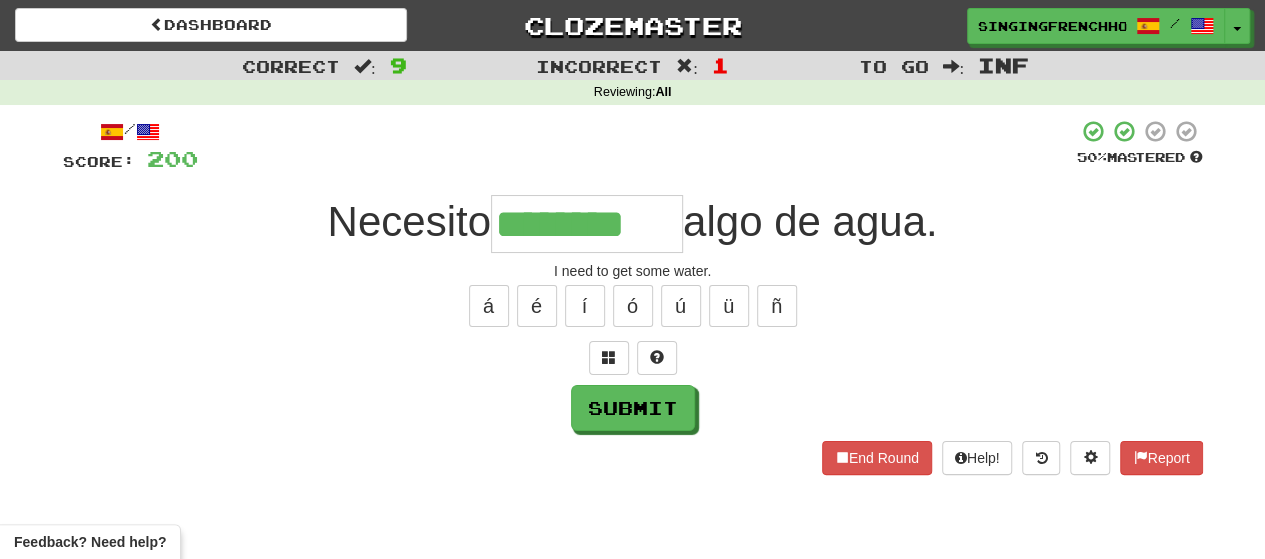 scroll, scrollTop: 0, scrollLeft: 0, axis: both 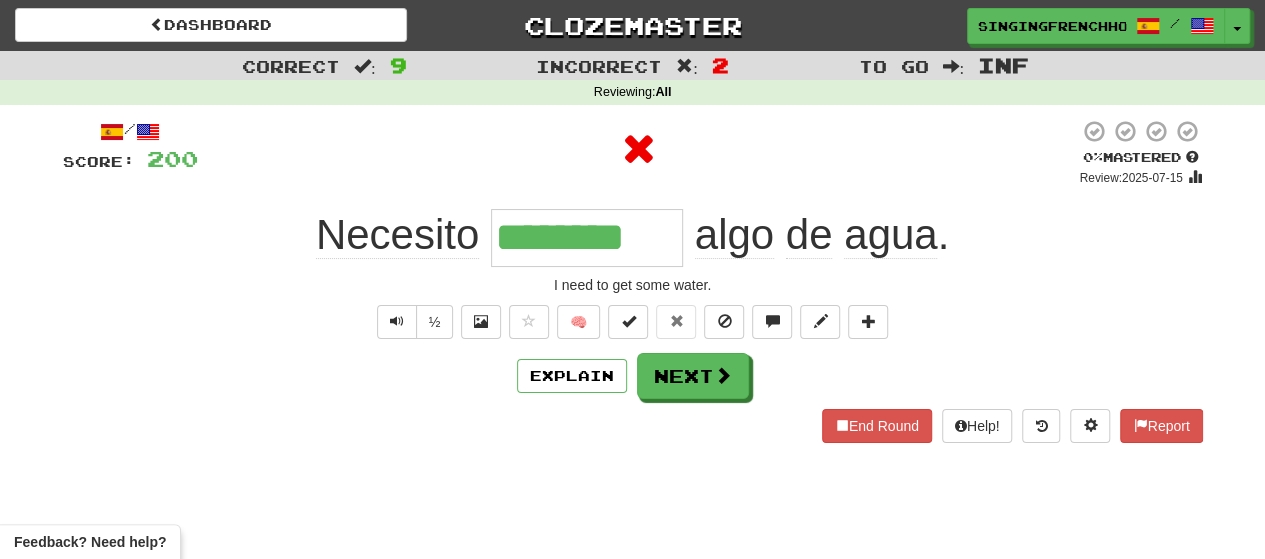 type on "*********" 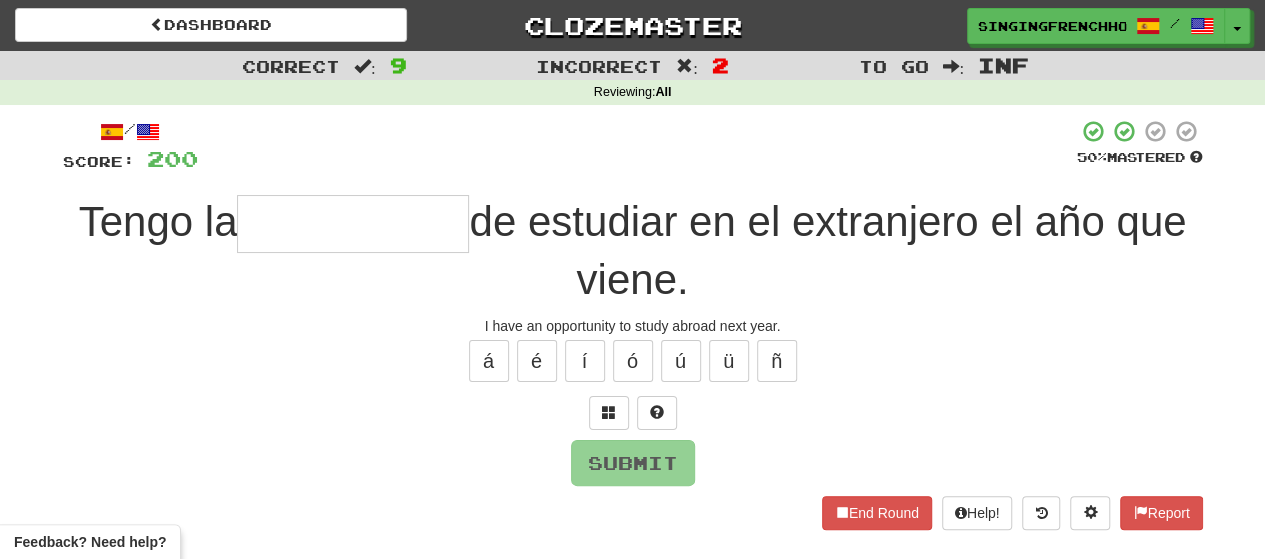 click at bounding box center (353, 224) 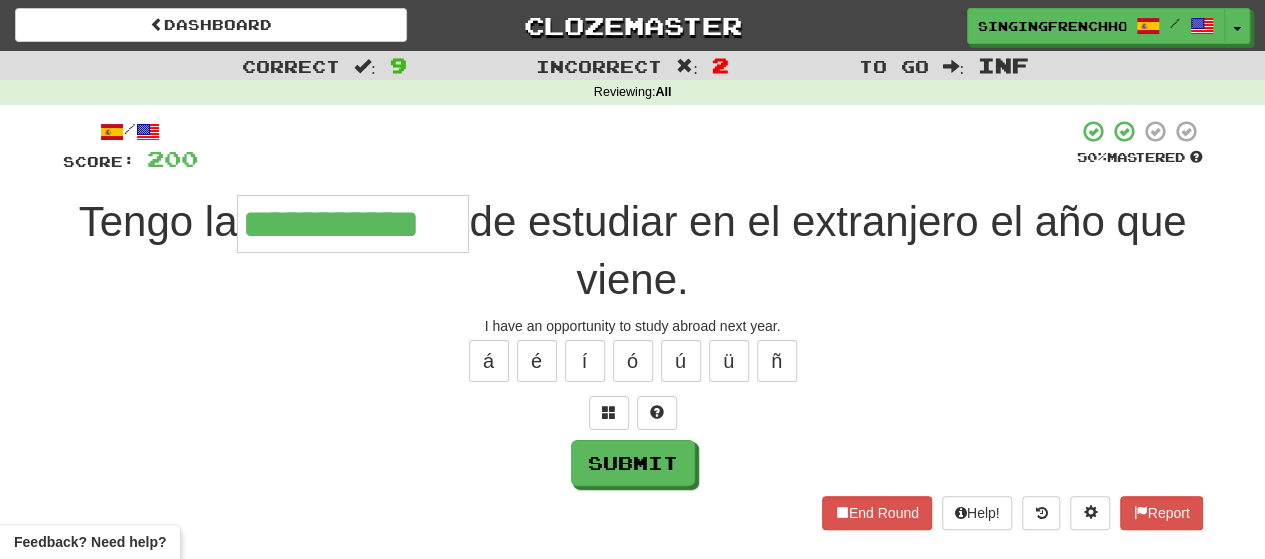 type on "**********" 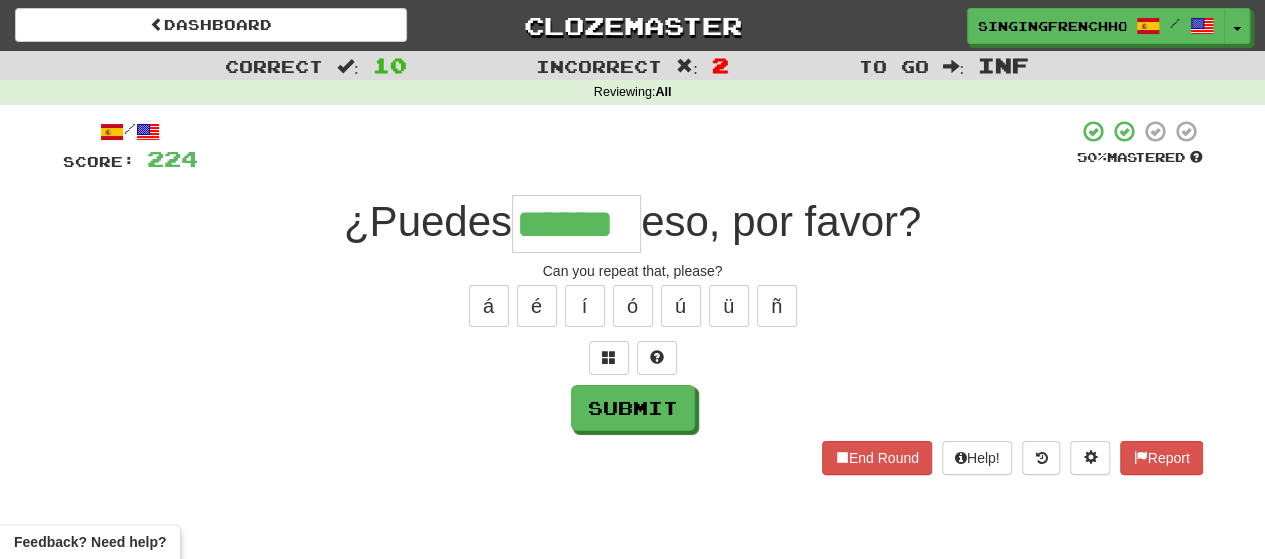 scroll, scrollTop: 0, scrollLeft: 0, axis: both 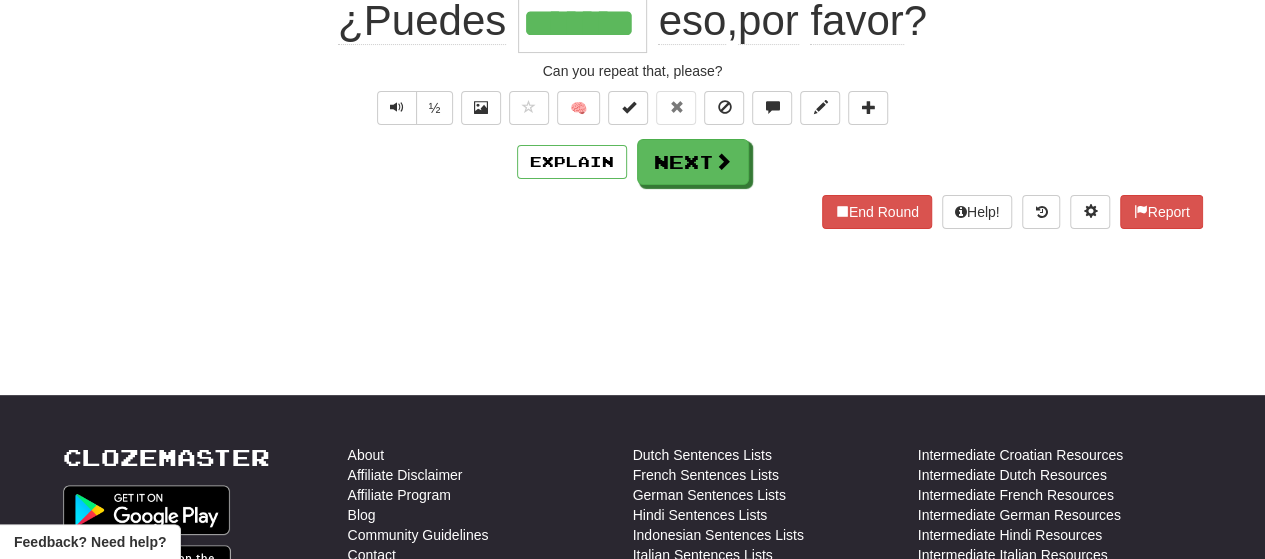 type on "*******" 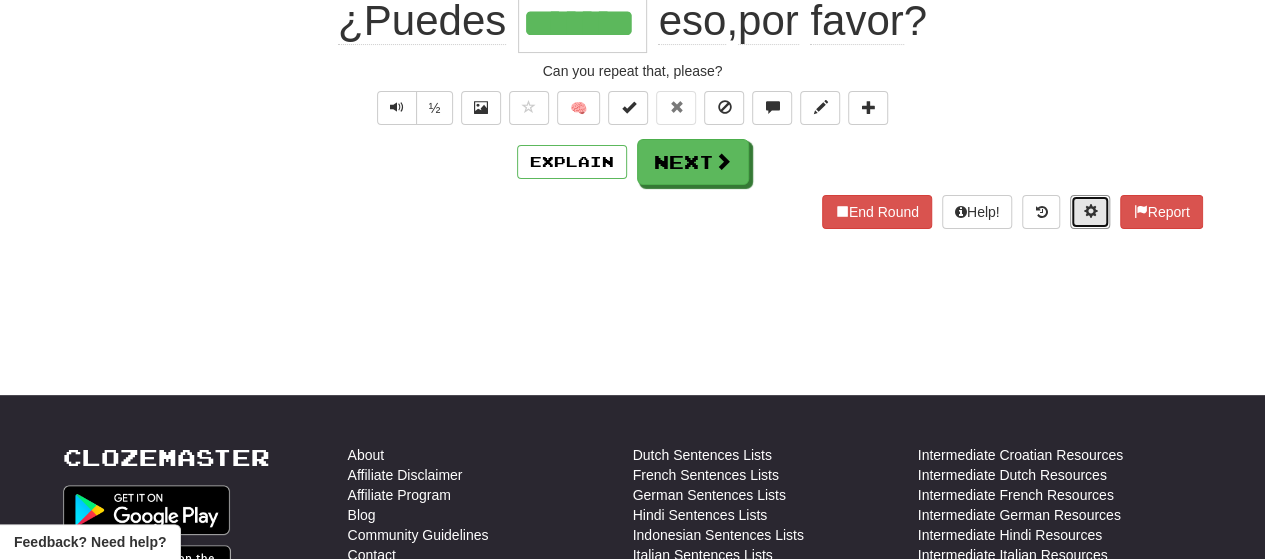click at bounding box center [1090, 212] 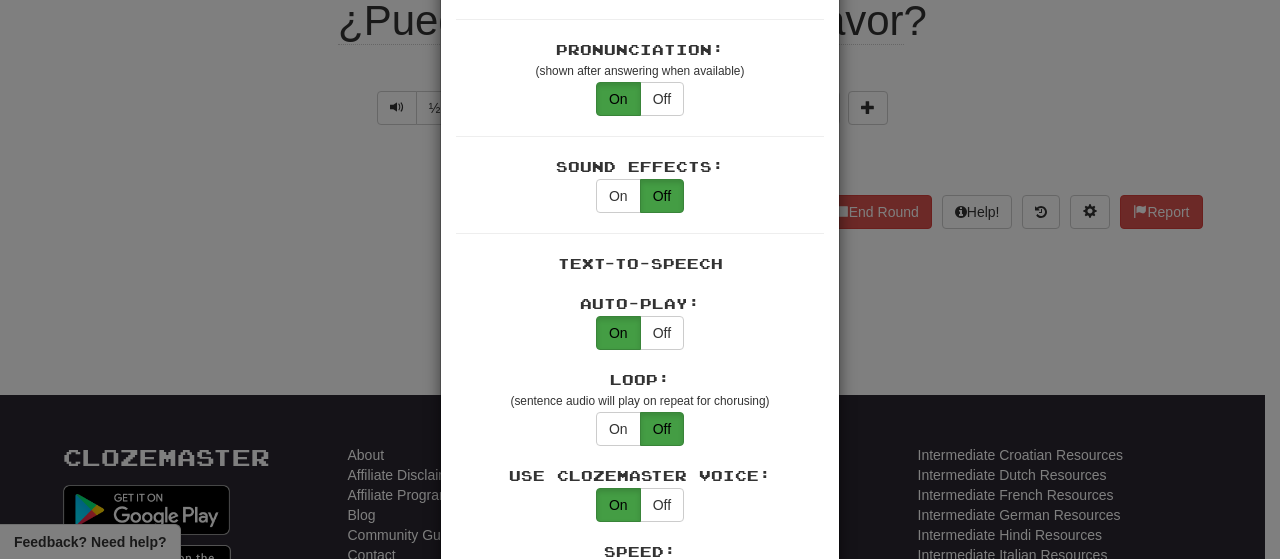 scroll, scrollTop: 1264, scrollLeft: 0, axis: vertical 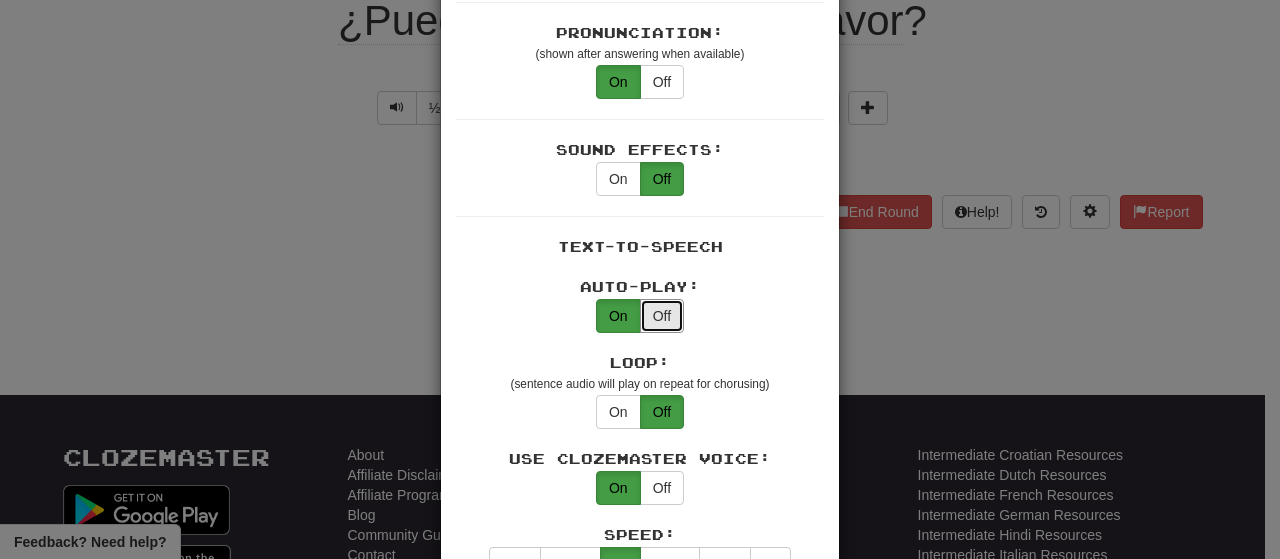 click on "Off" at bounding box center [662, 316] 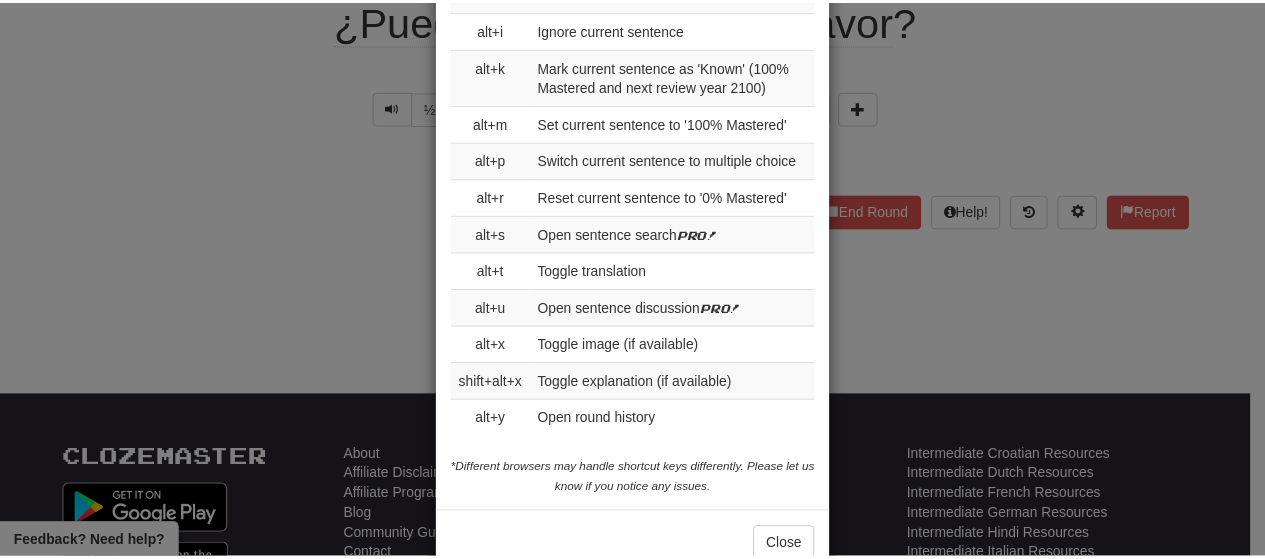 scroll, scrollTop: 3126, scrollLeft: 0, axis: vertical 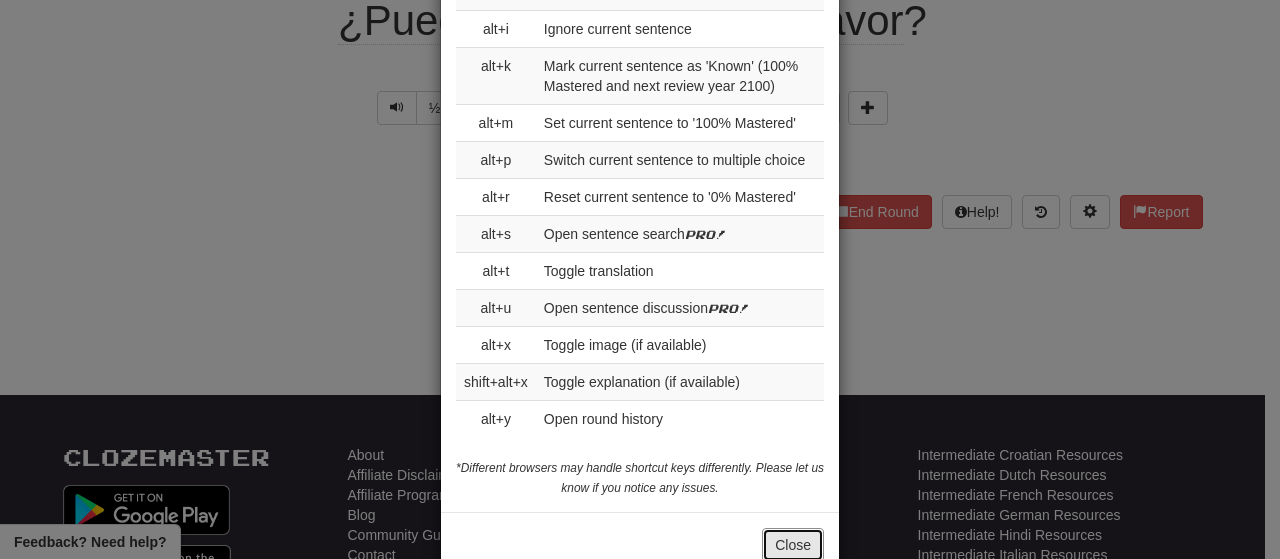 click on "Close" at bounding box center [793, 545] 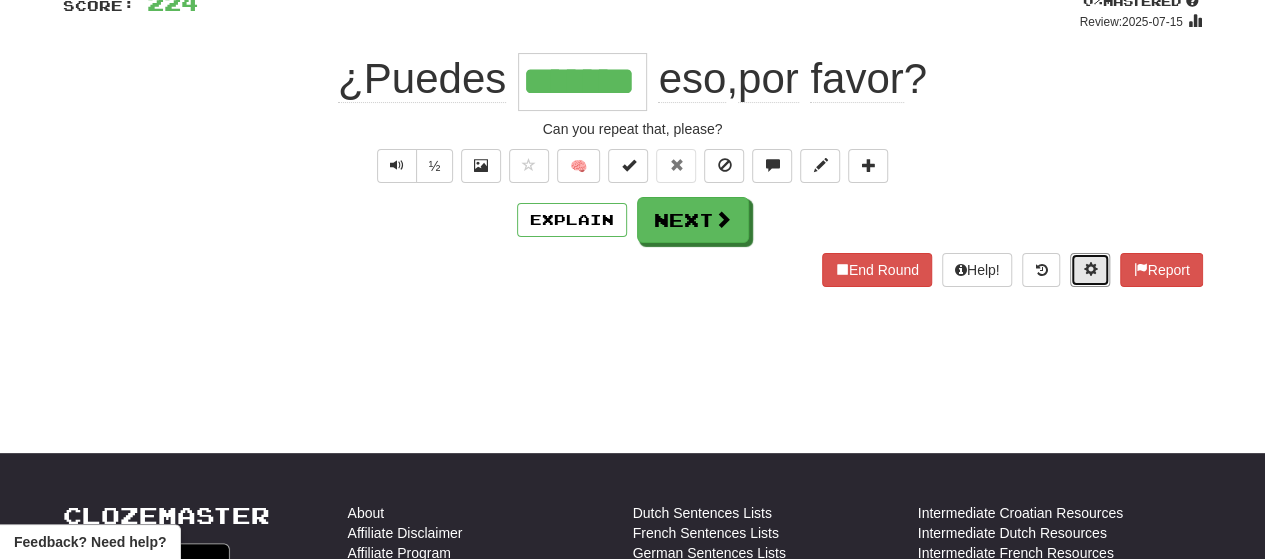 scroll, scrollTop: 144, scrollLeft: 0, axis: vertical 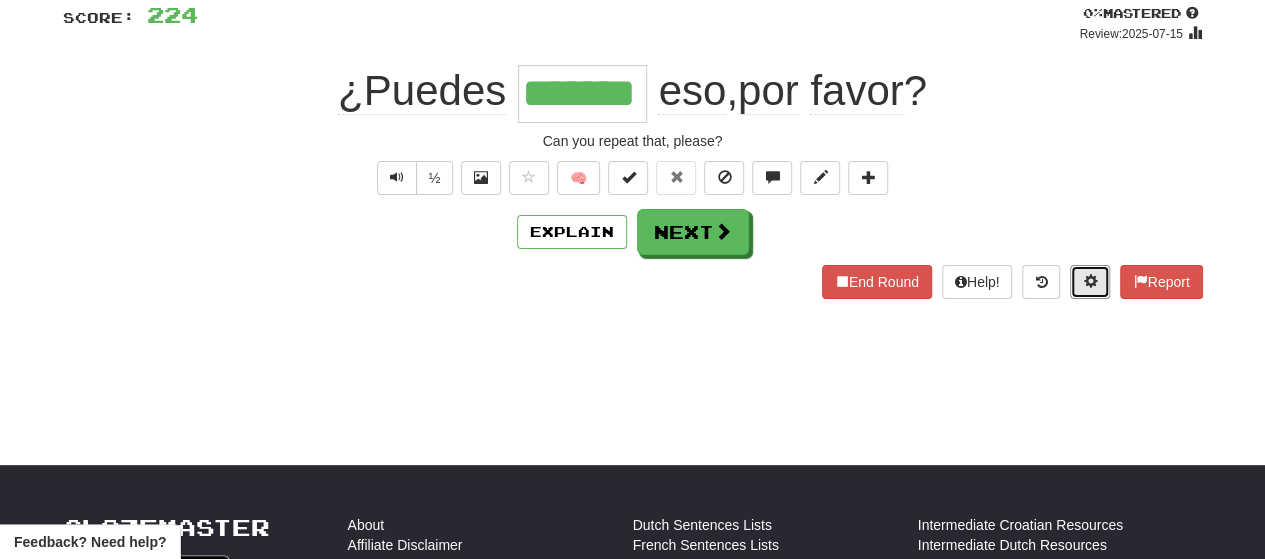 type 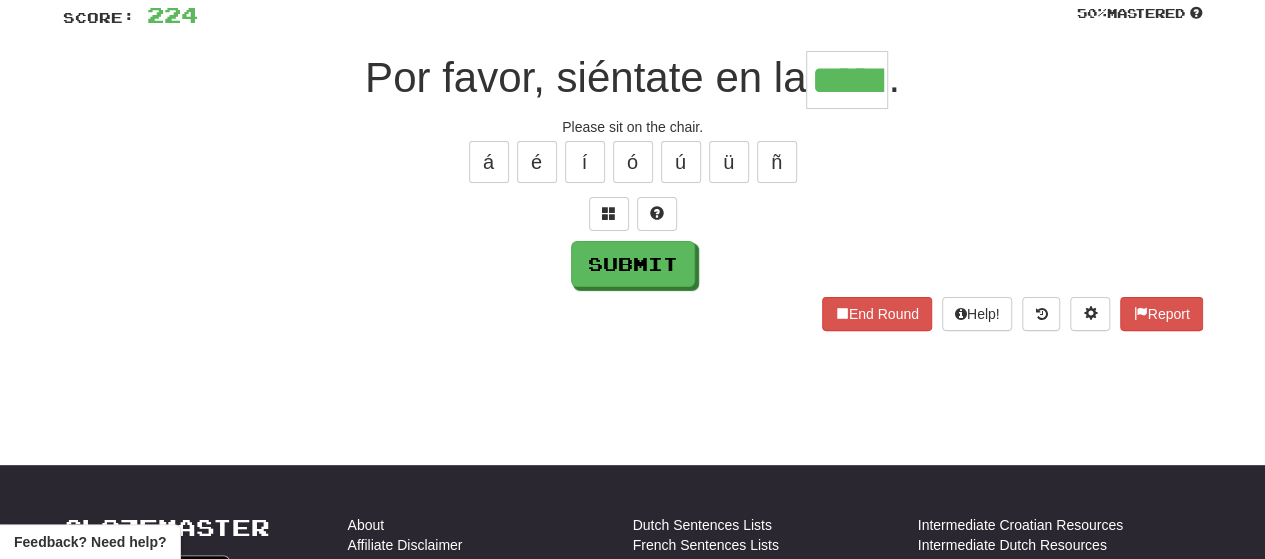 type on "*****" 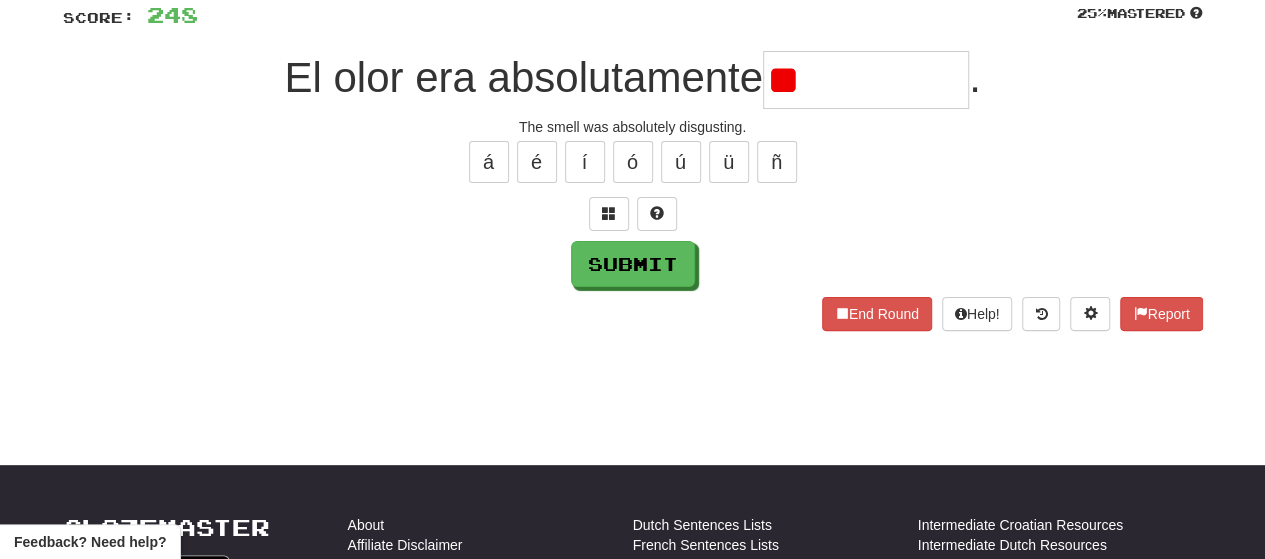 type on "*" 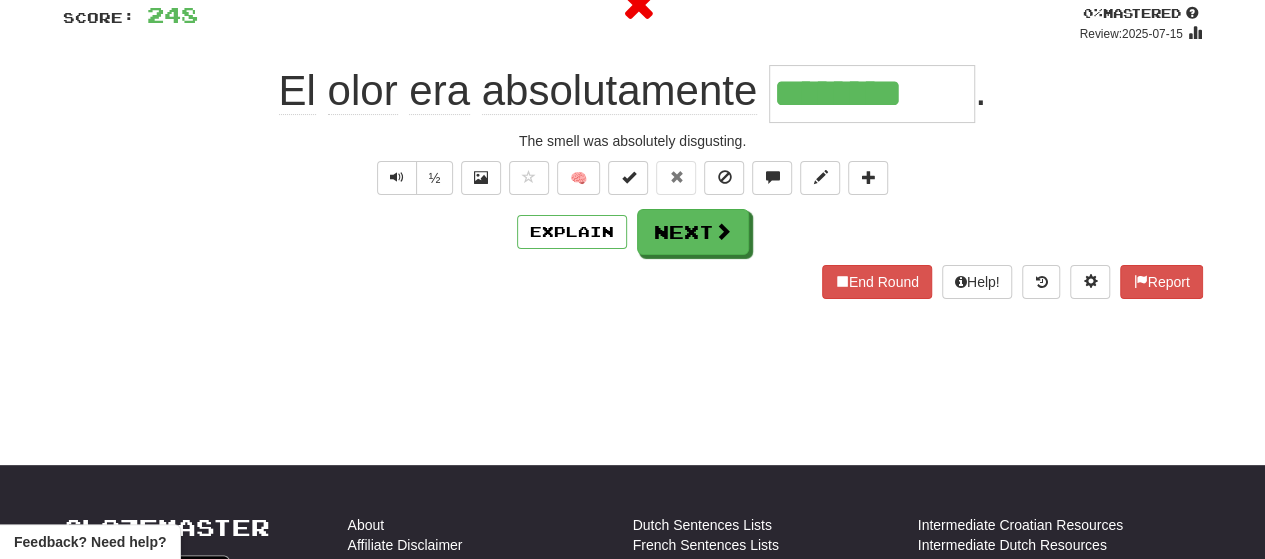 type on "*********" 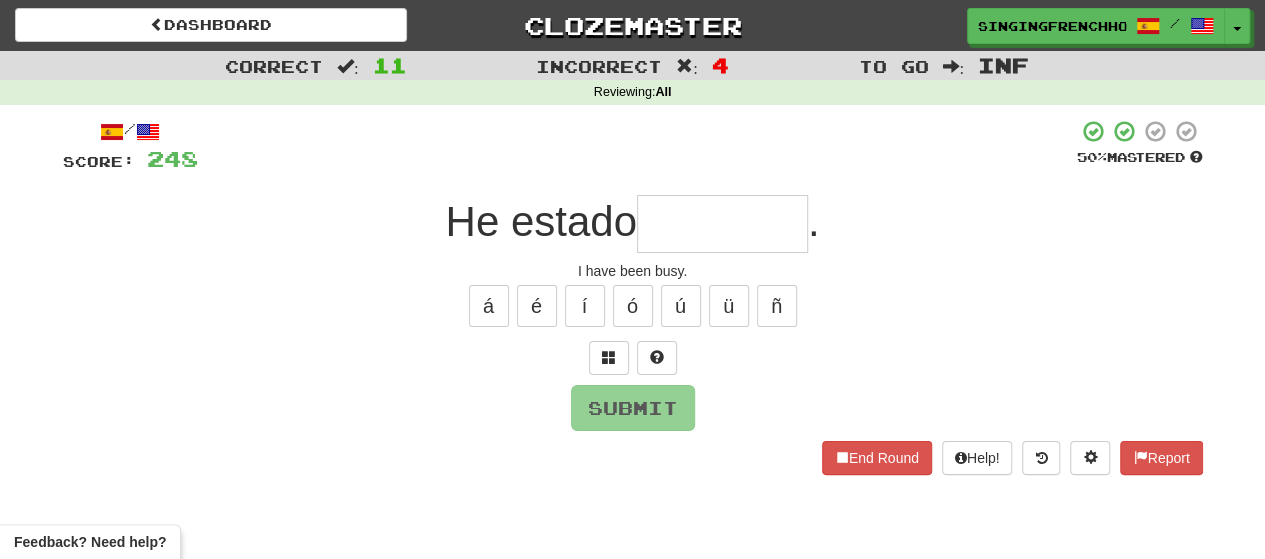 scroll, scrollTop: 0, scrollLeft: 0, axis: both 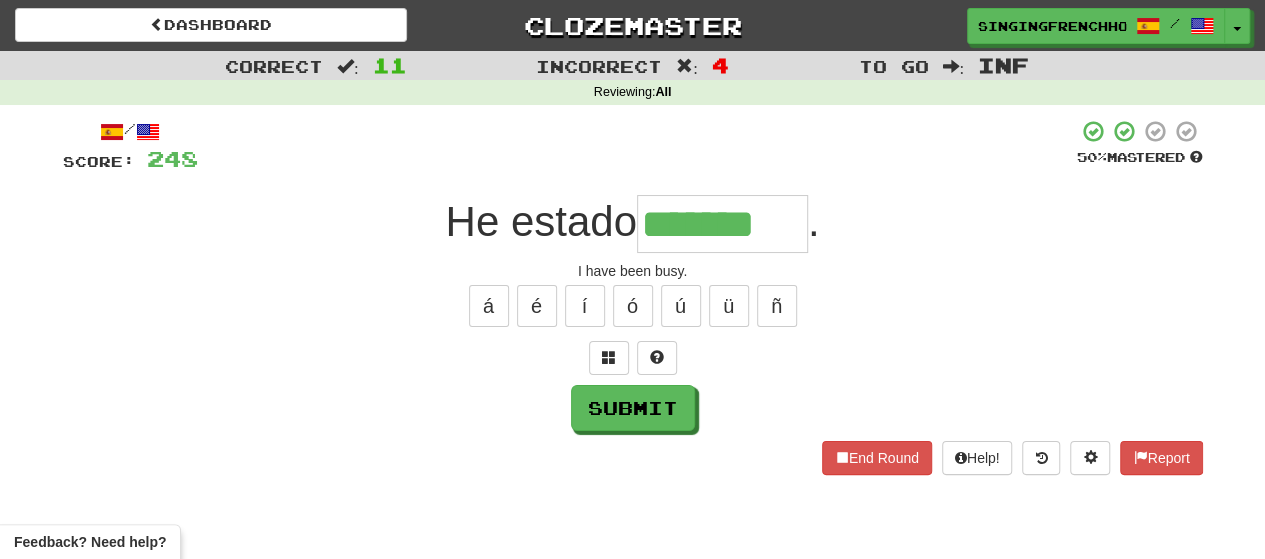 type on "*******" 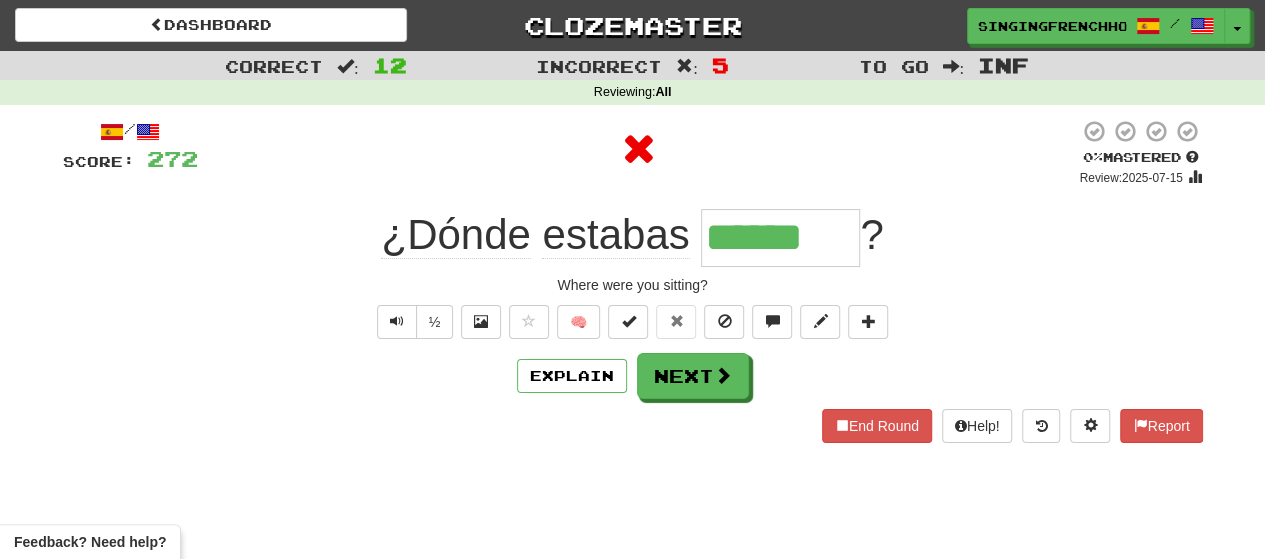 type on "*******" 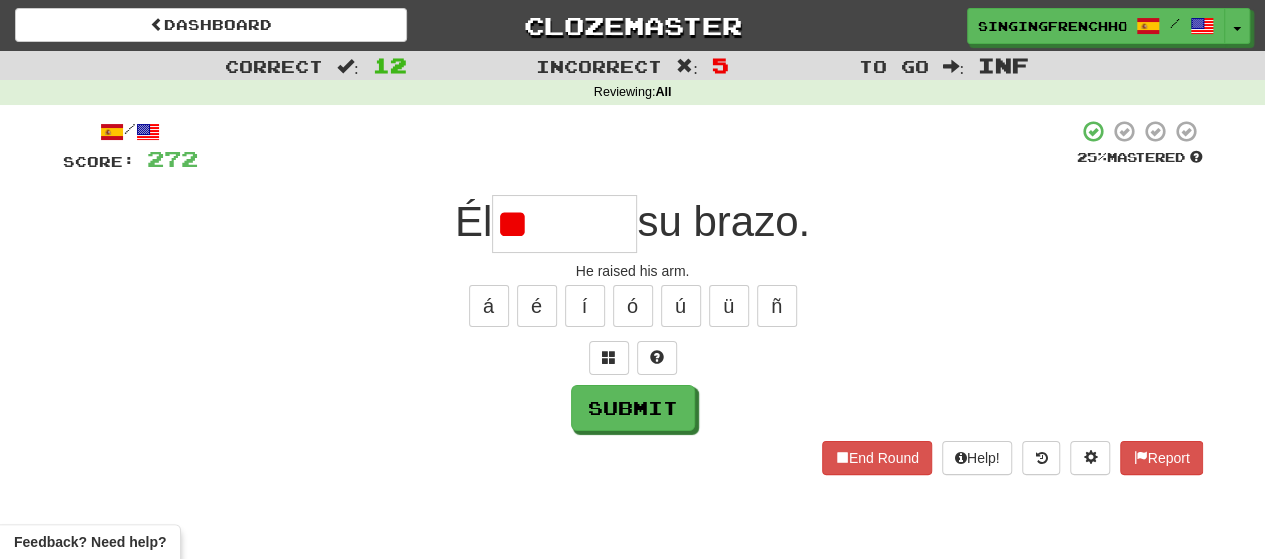 type on "*" 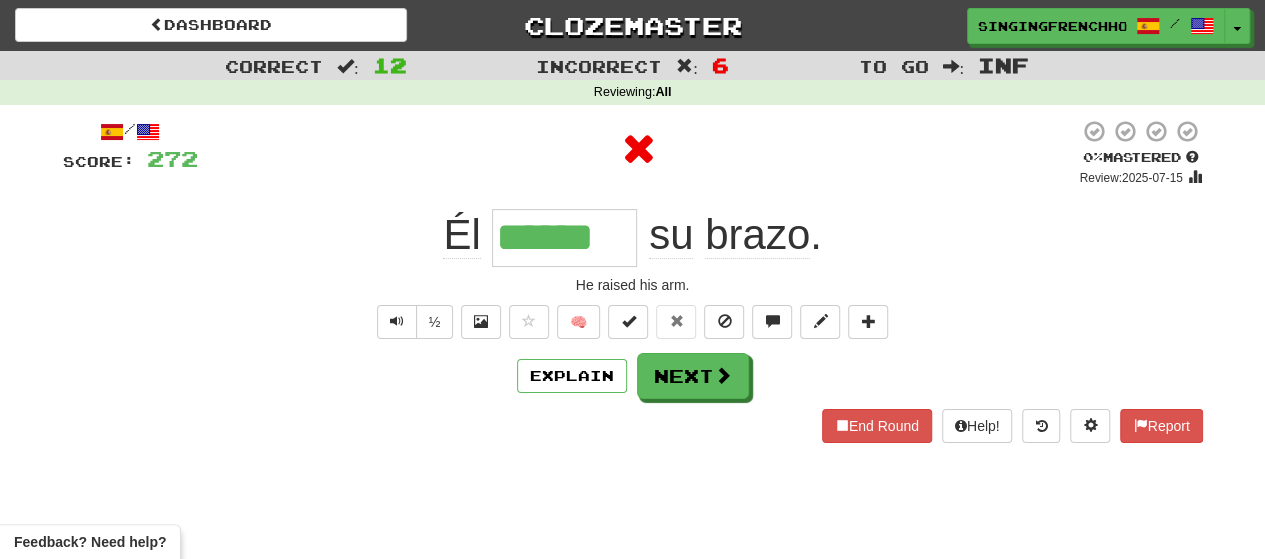 type on "*******" 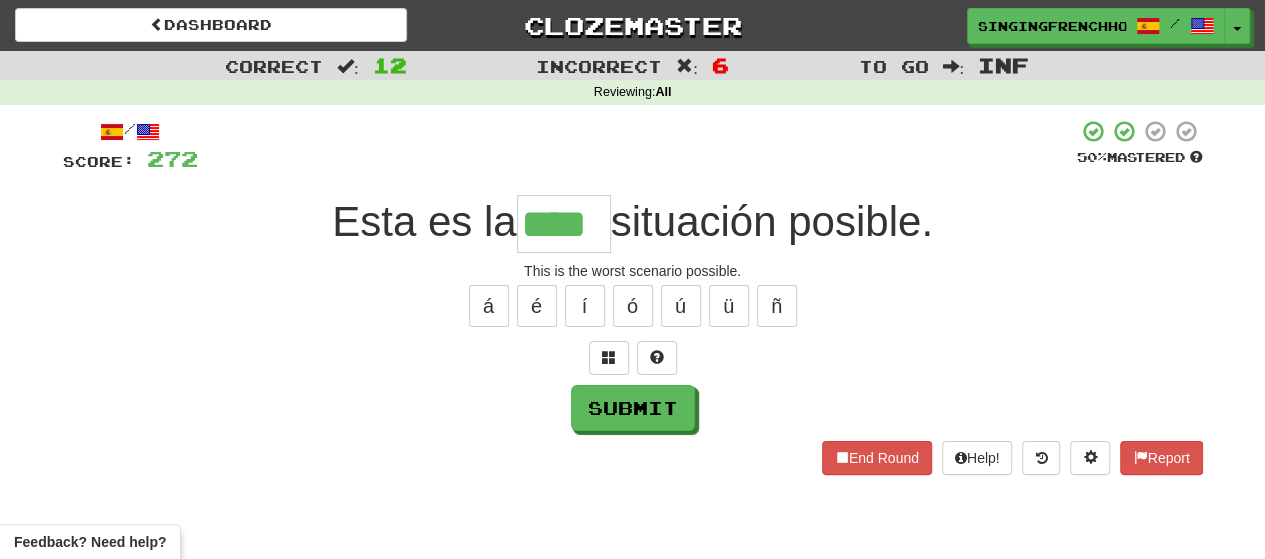 type on "****" 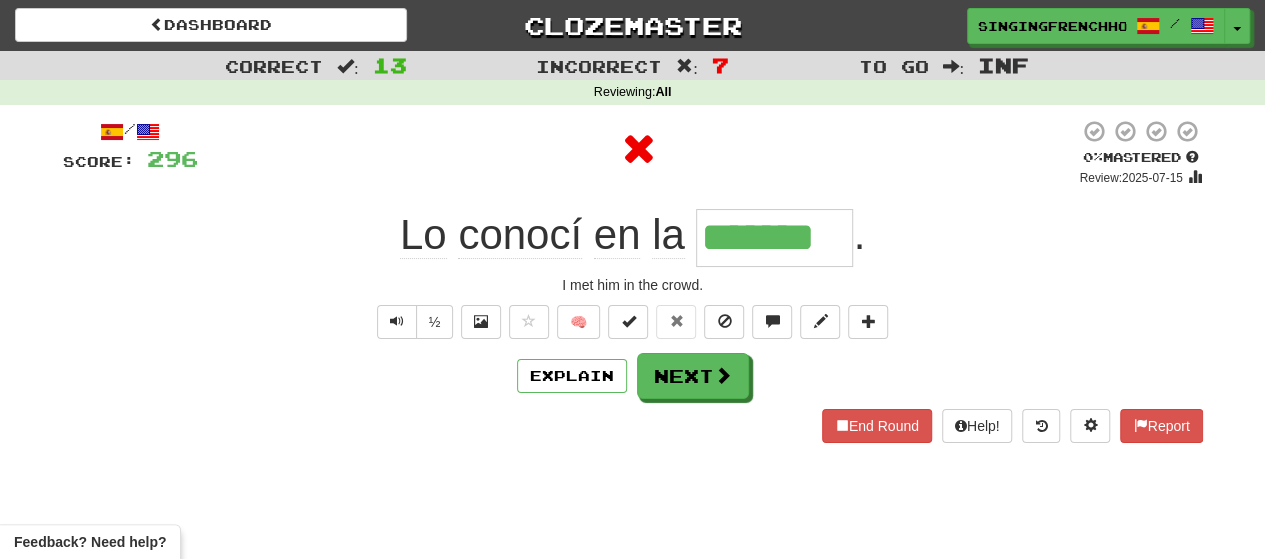 type on "********" 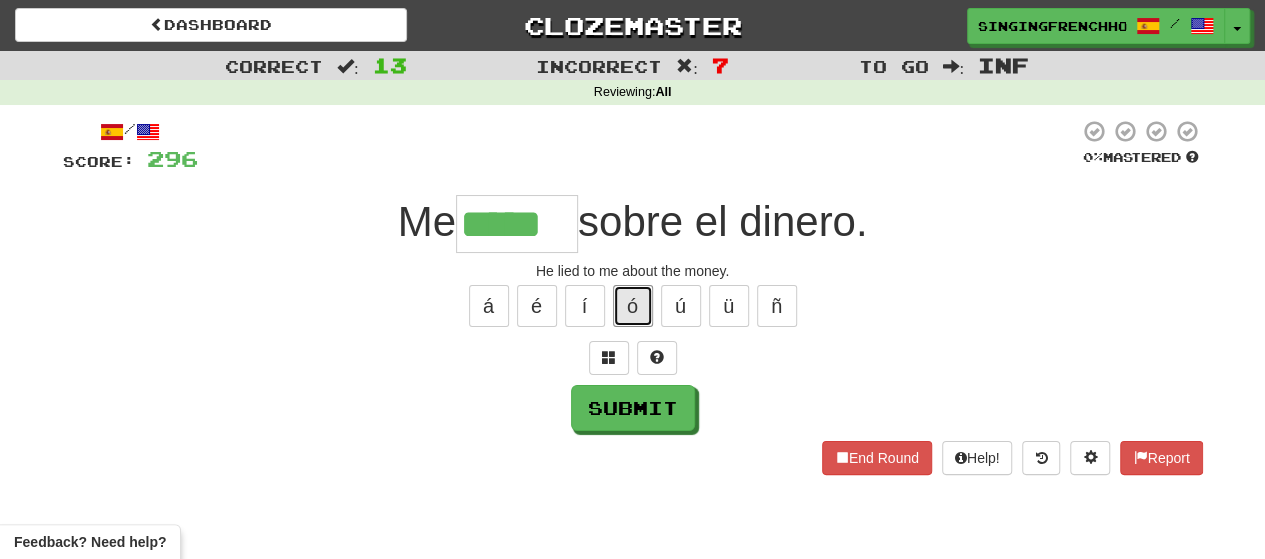 click on "ó" at bounding box center (633, 306) 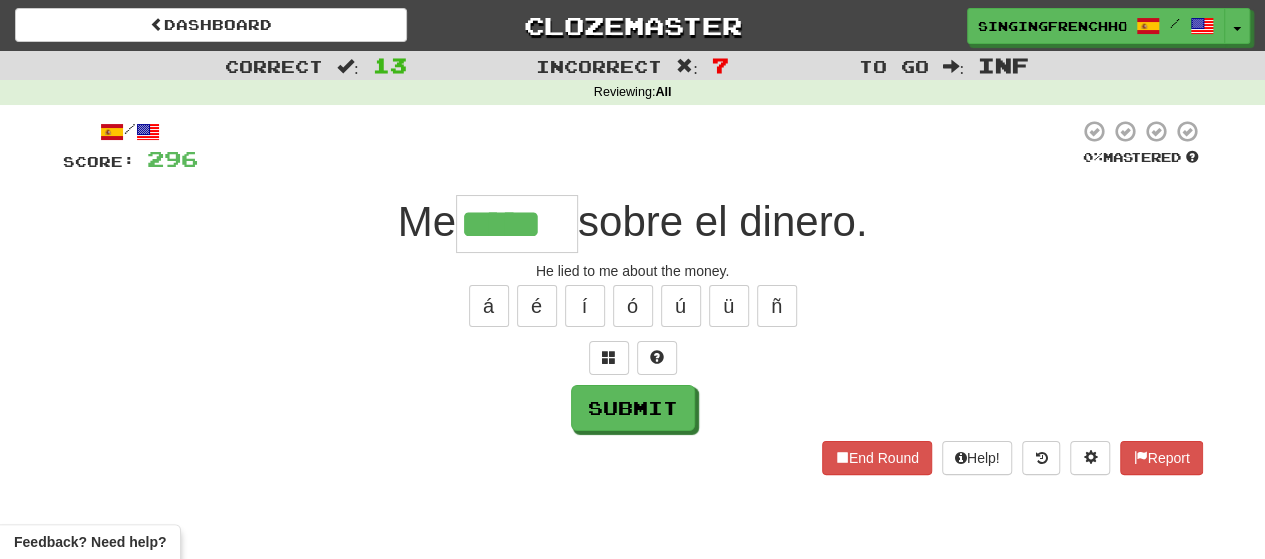 type on "******" 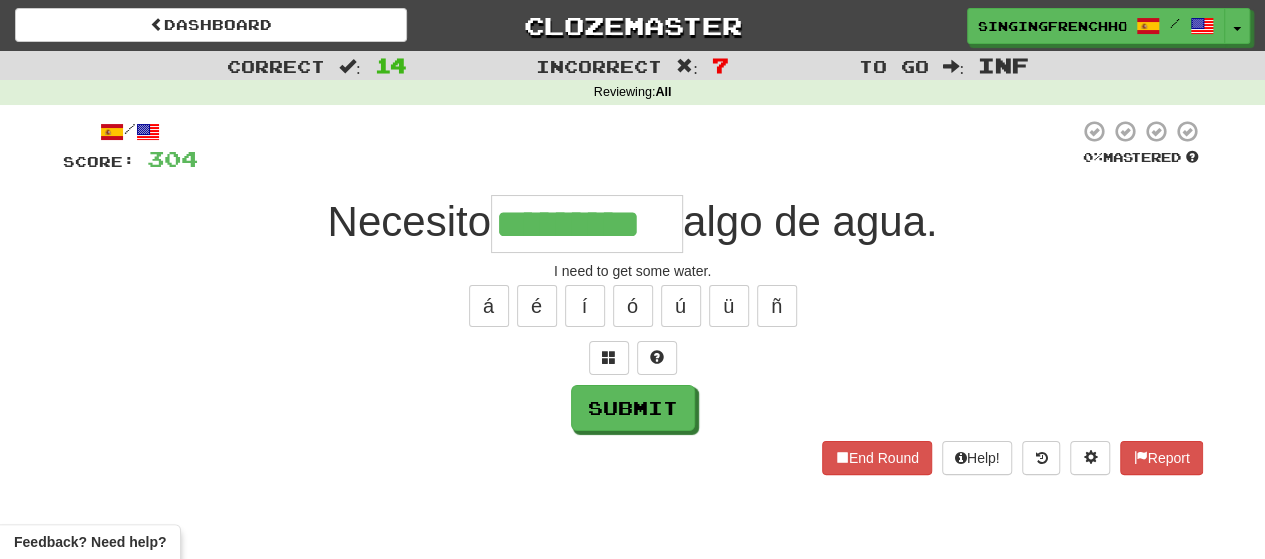 type on "*********" 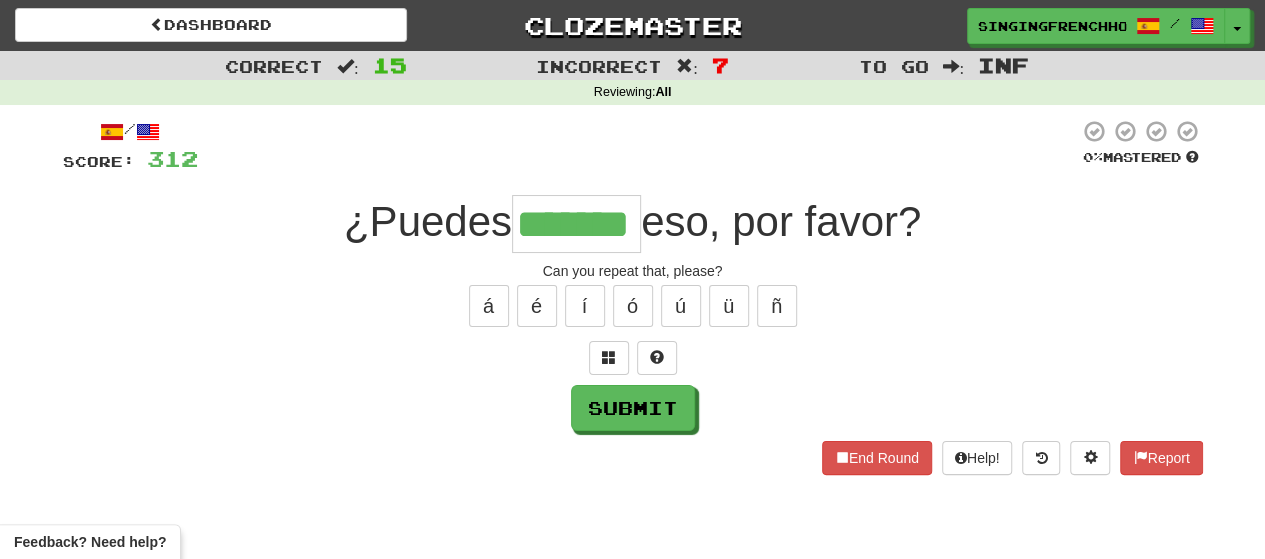 type on "*******" 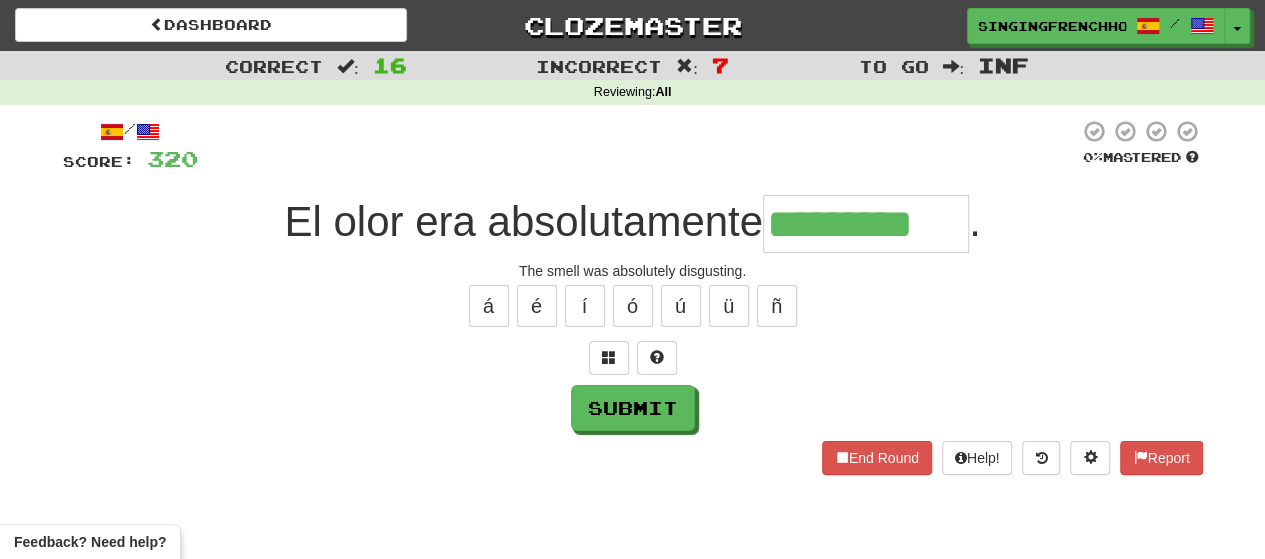 type on "*********" 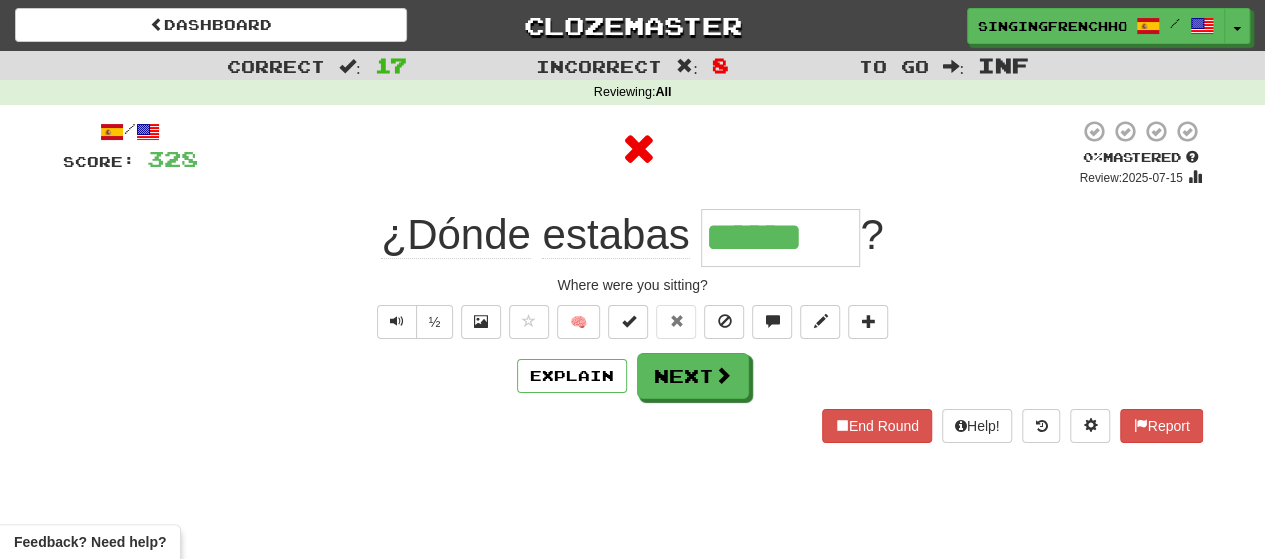 type on "*******" 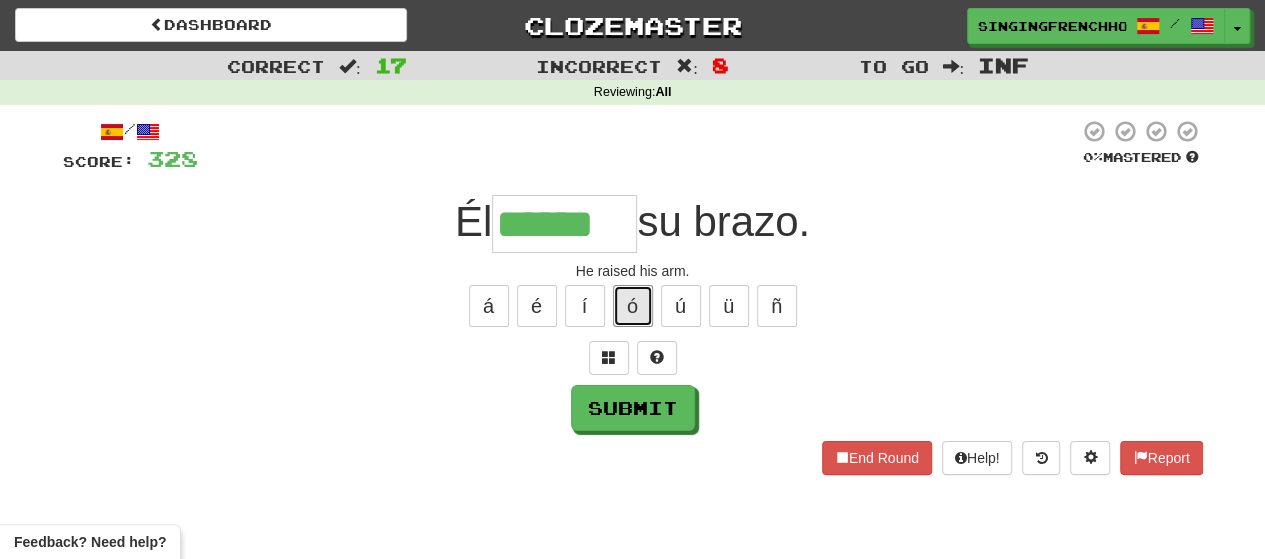 click on "ó" at bounding box center [633, 306] 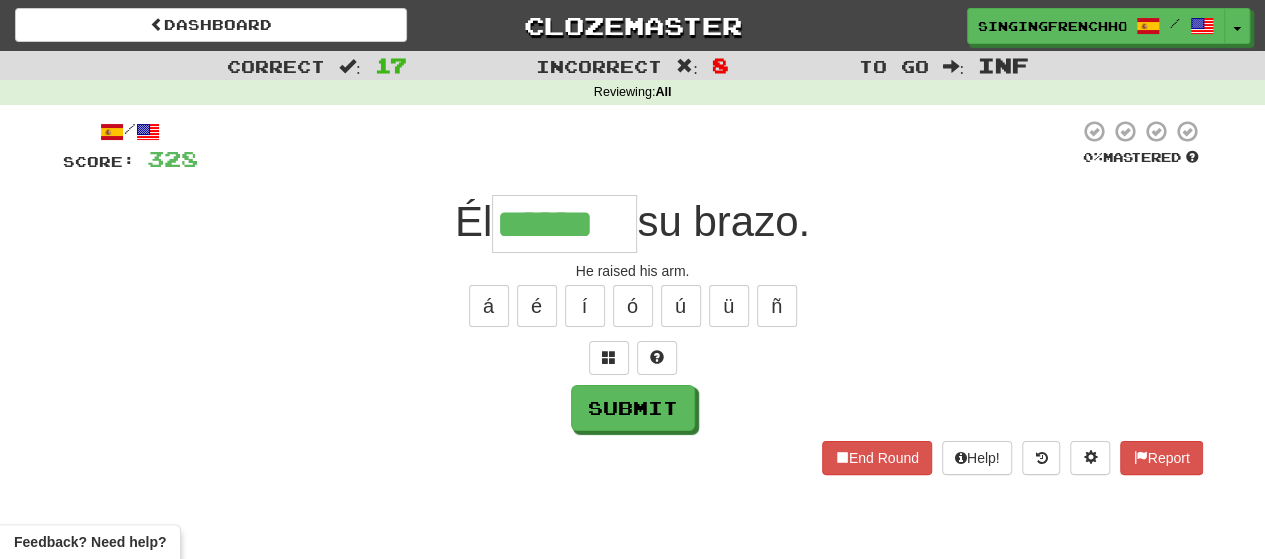 type on "*******" 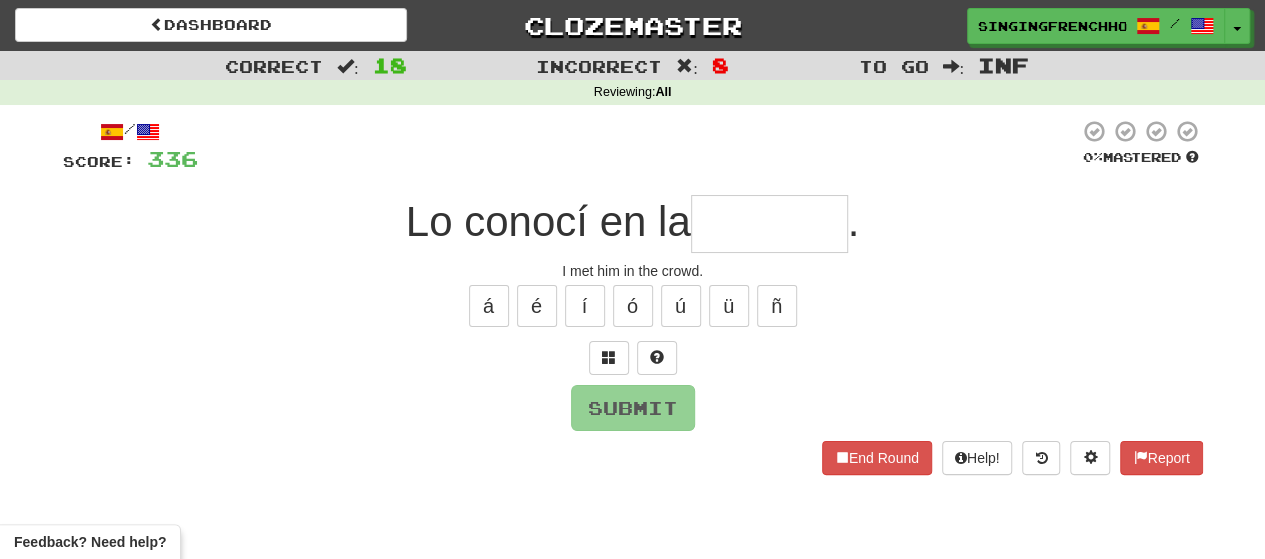 click at bounding box center [769, 224] 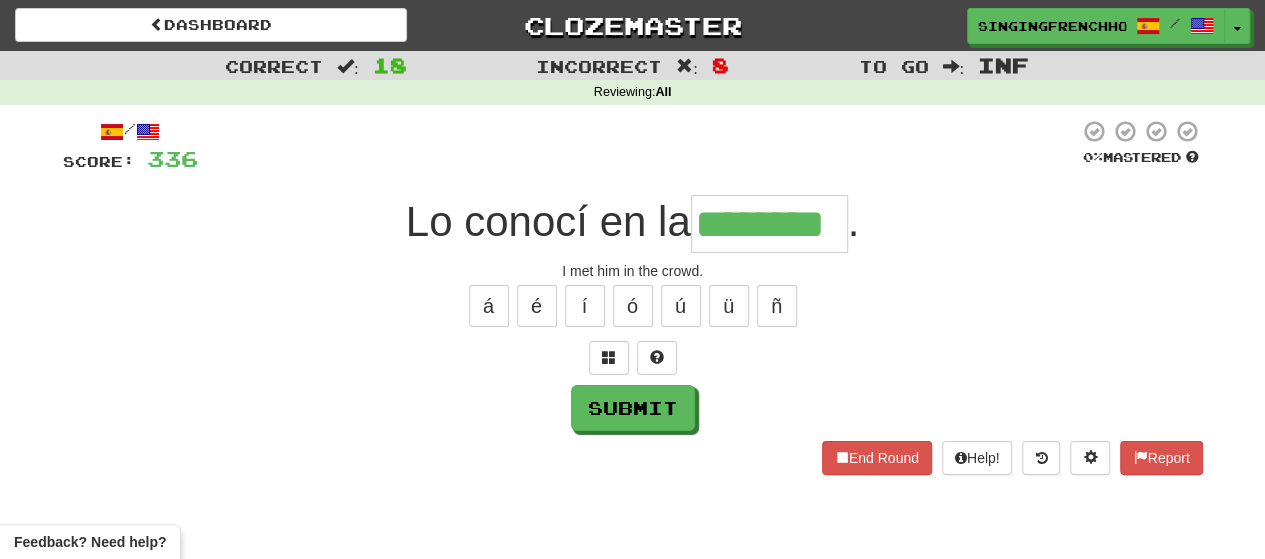 type on "********" 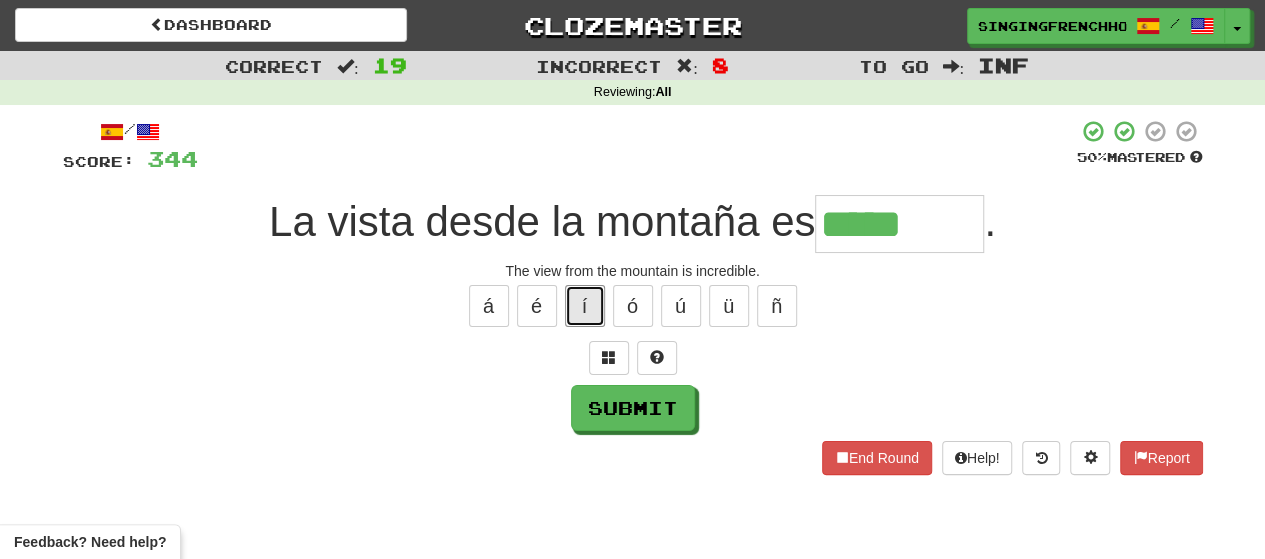 click on "í" at bounding box center (585, 306) 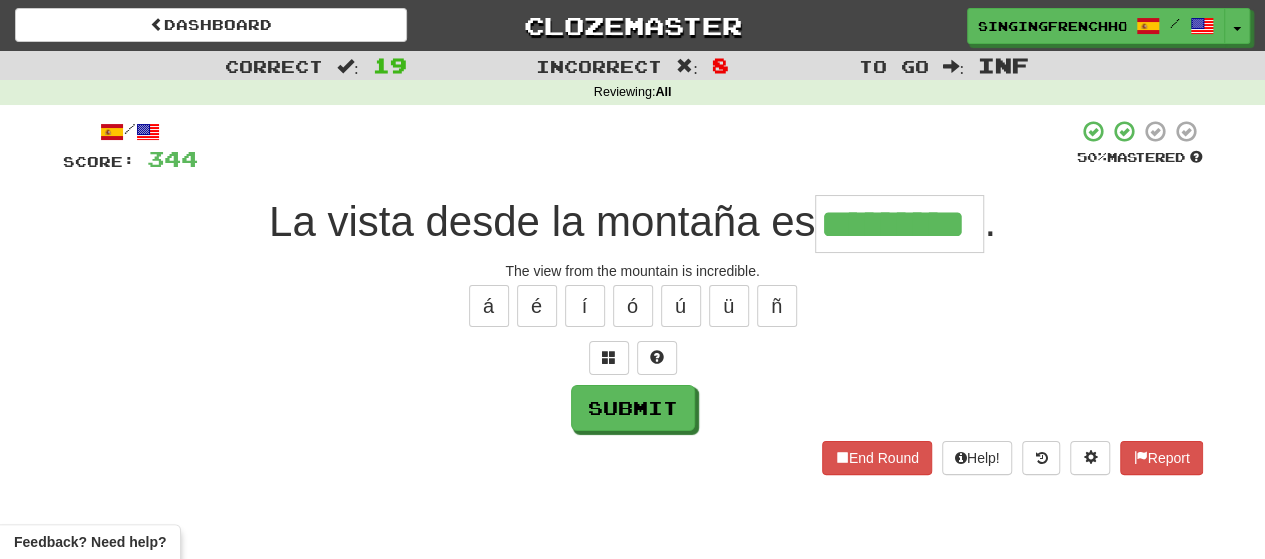 type on "*********" 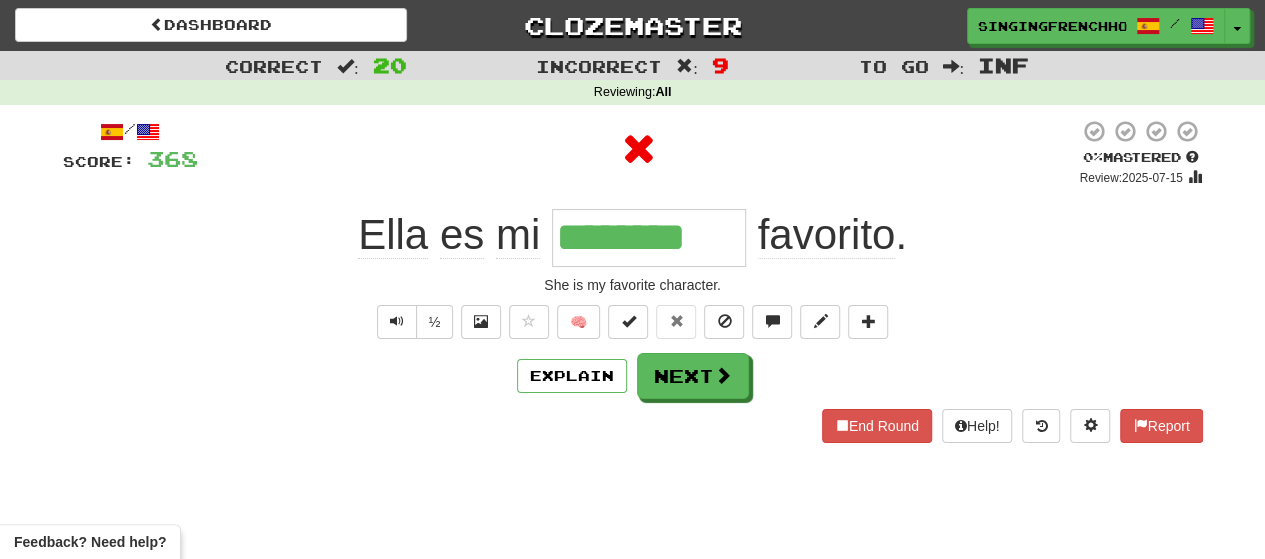 type on "*********" 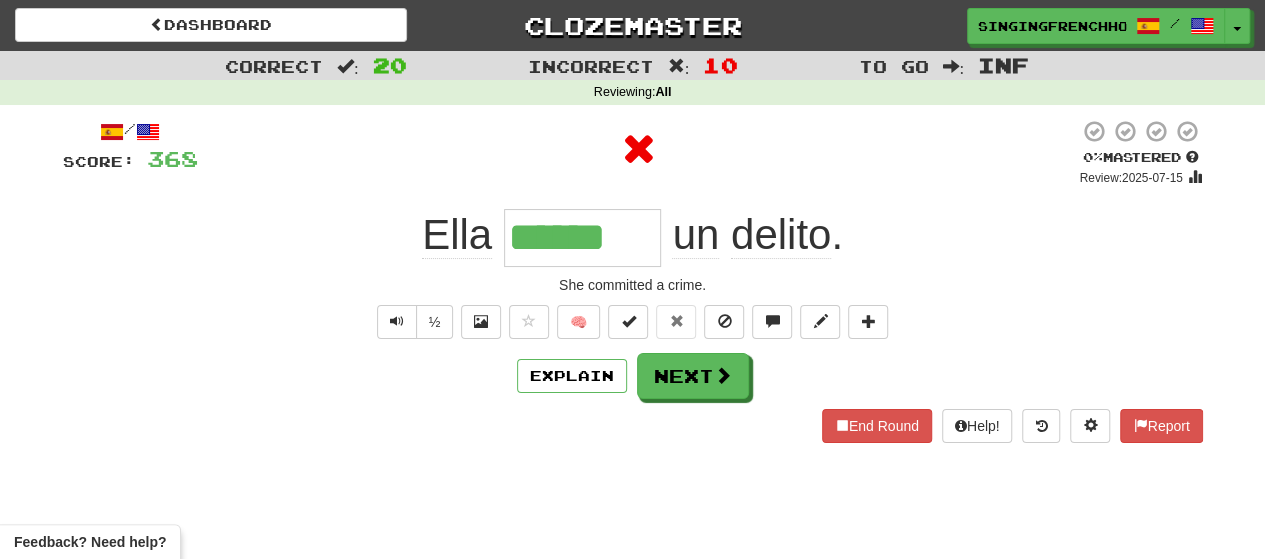 type on "*******" 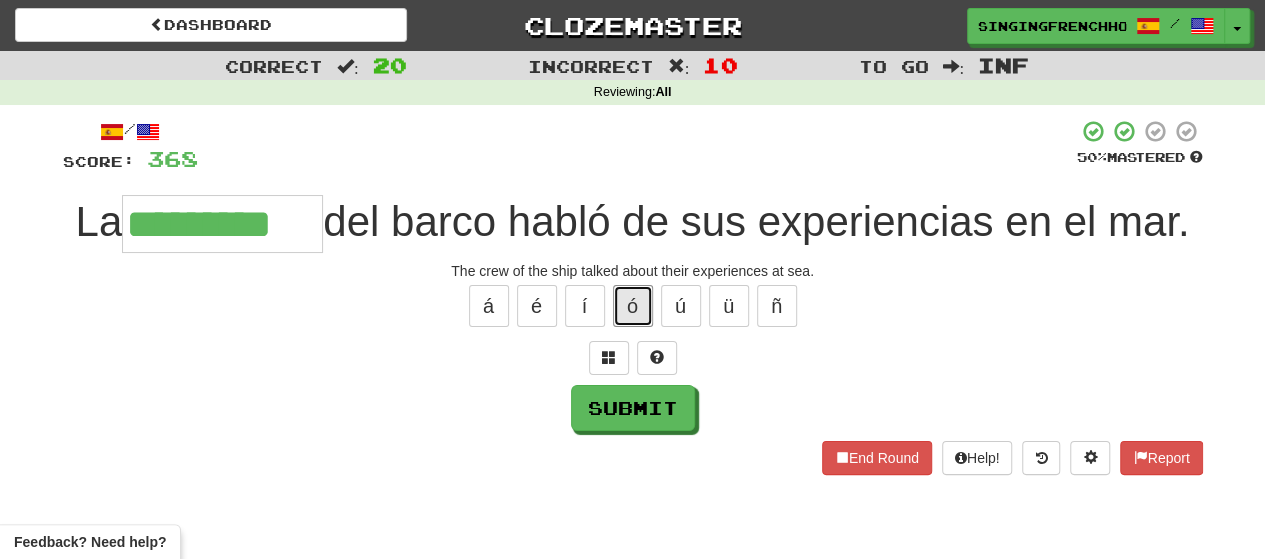 click on "ó" at bounding box center [633, 306] 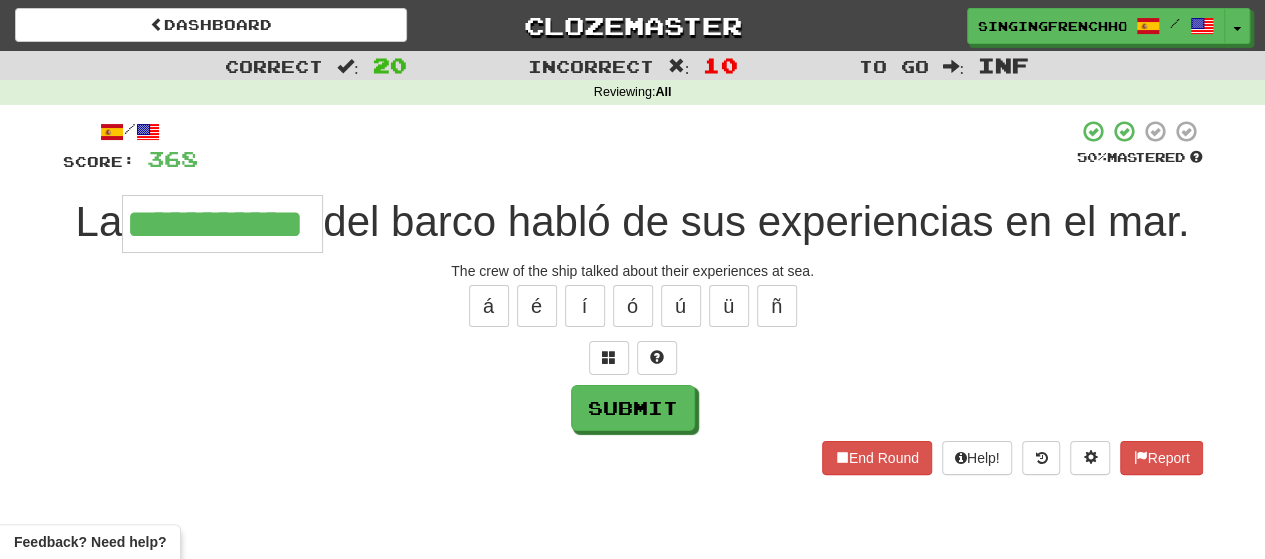 type on "**********" 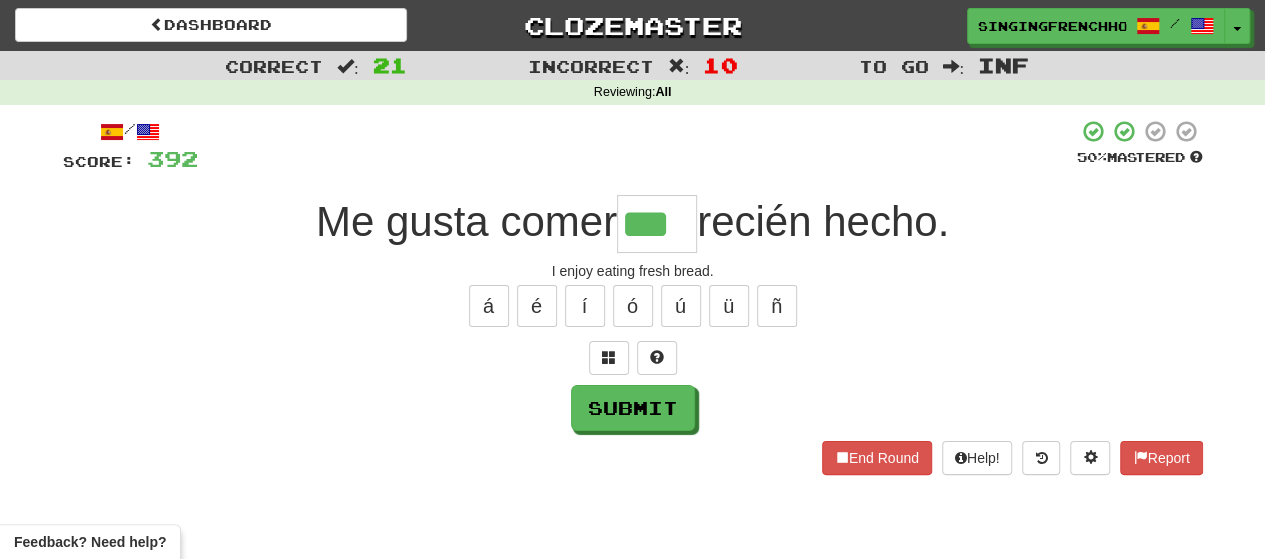 type on "***" 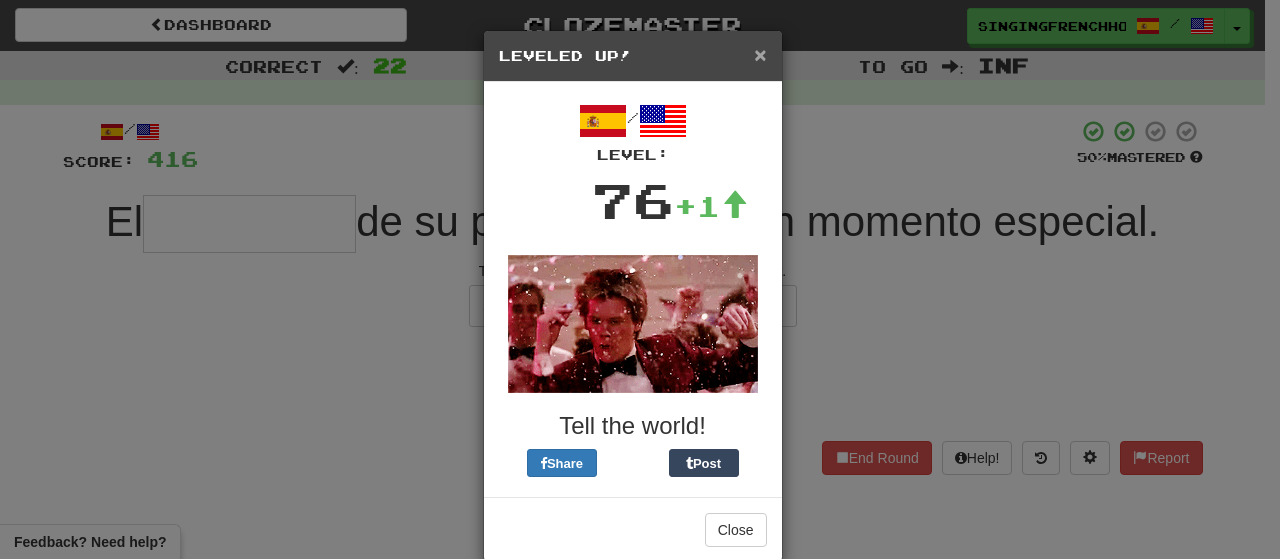 click on "×" at bounding box center (760, 54) 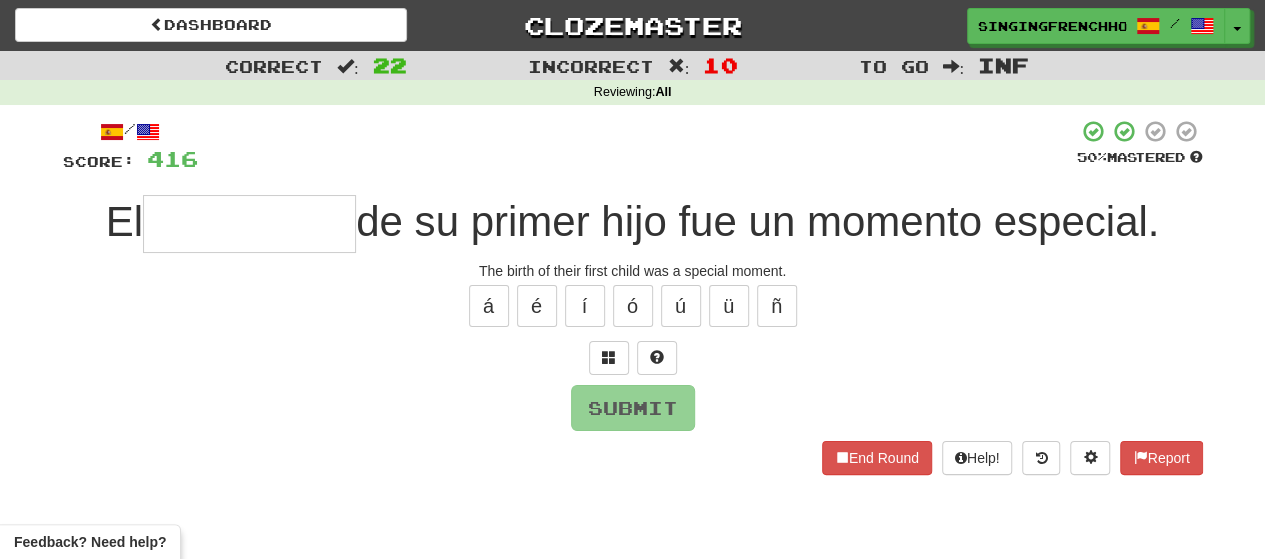 click at bounding box center [249, 224] 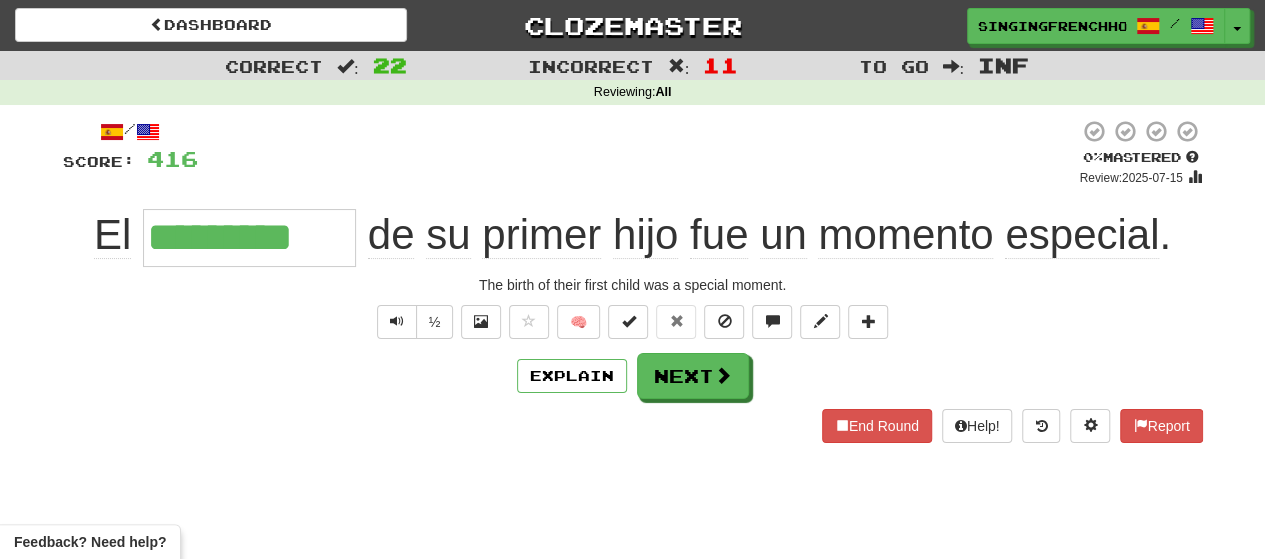 type on "**********" 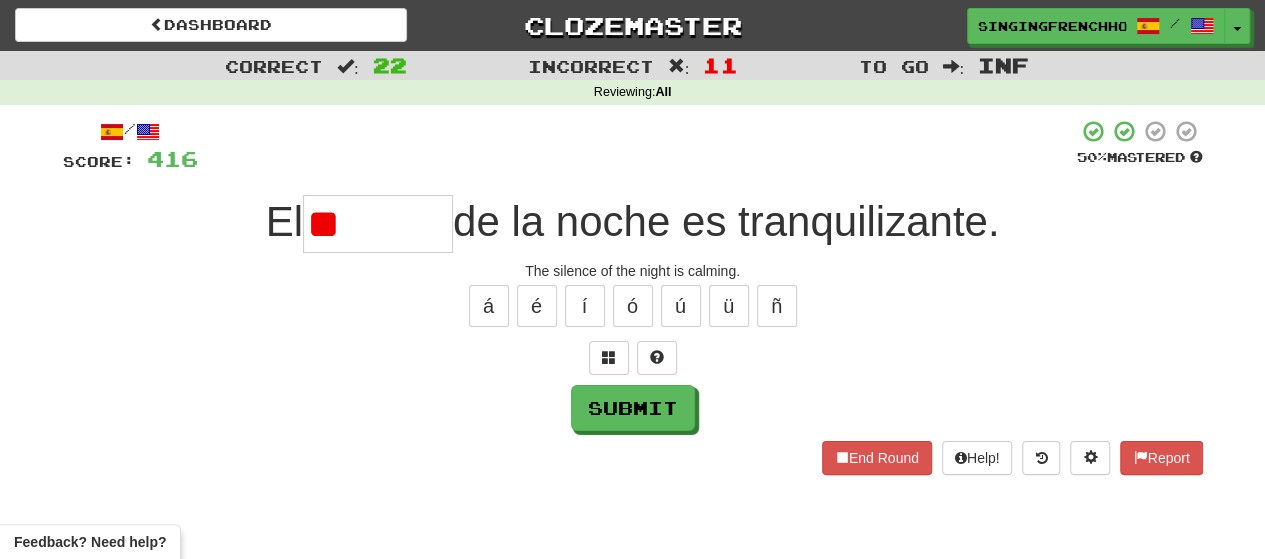 type on "*" 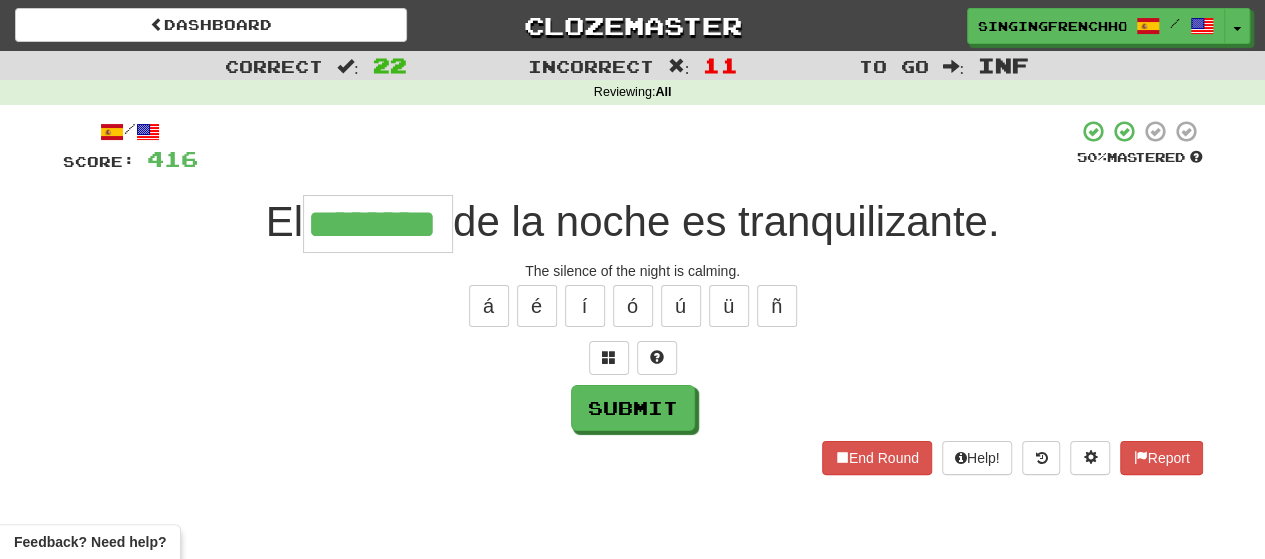 type on "********" 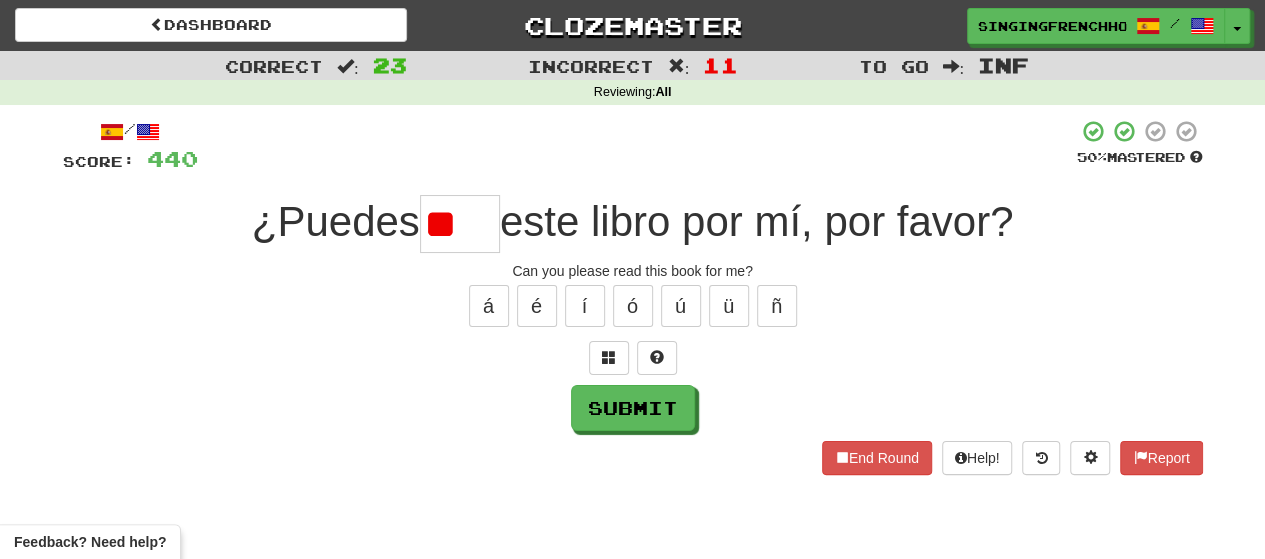 type on "*" 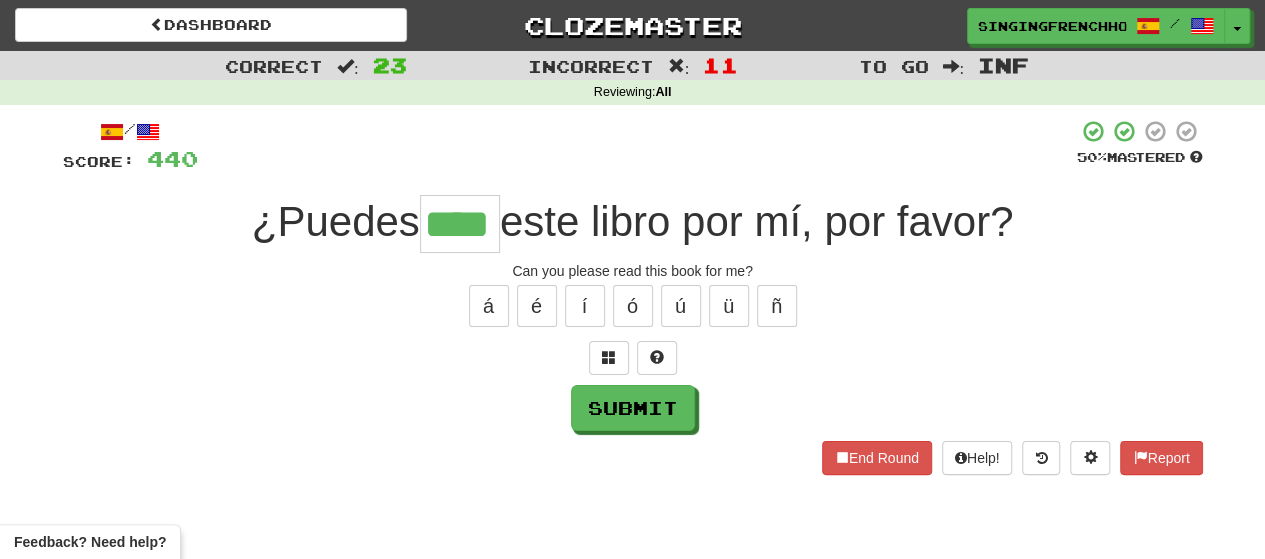 type on "****" 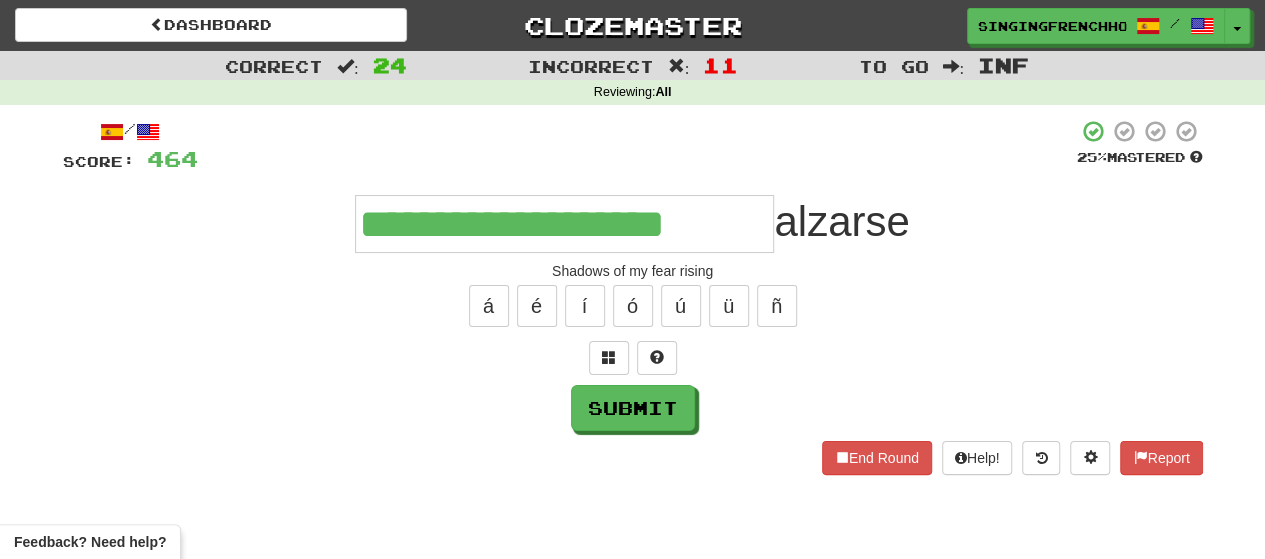 type on "**********" 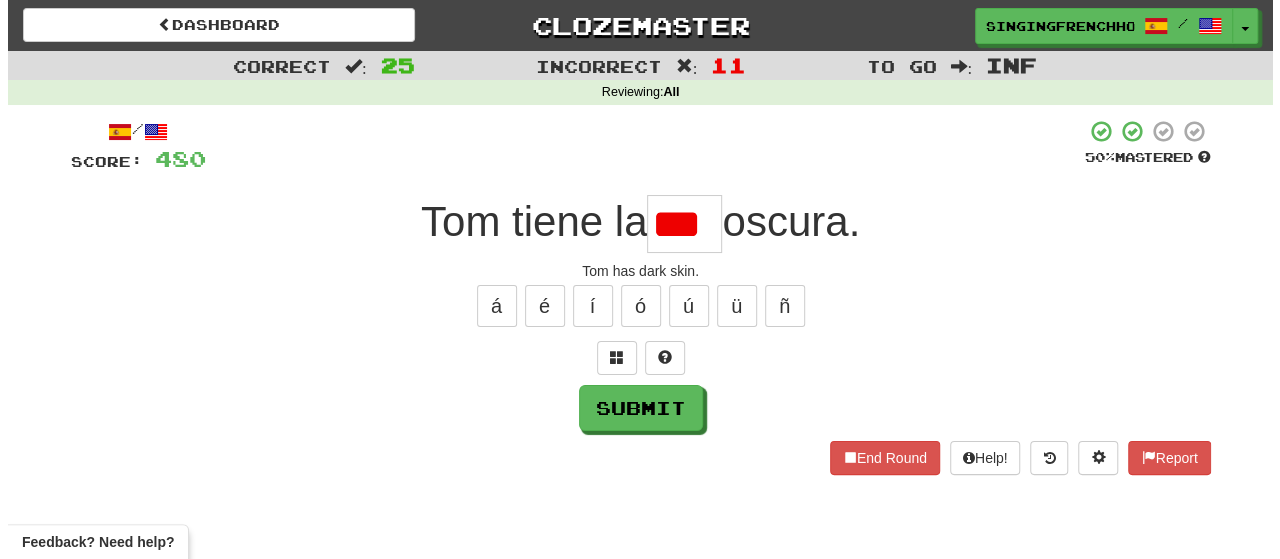scroll, scrollTop: 0, scrollLeft: 0, axis: both 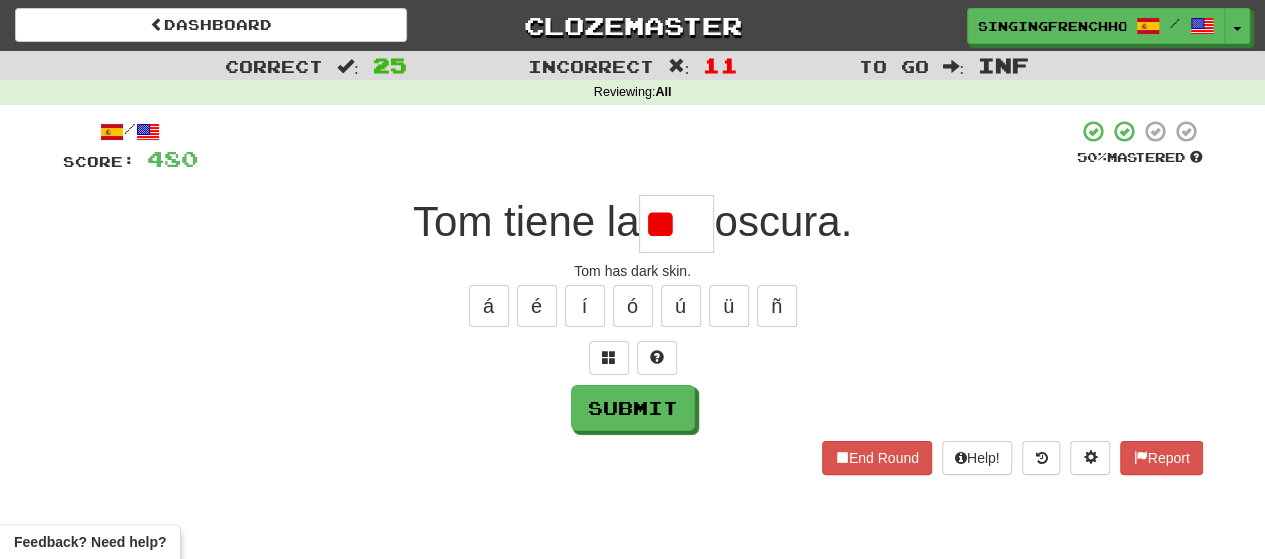 type on "*" 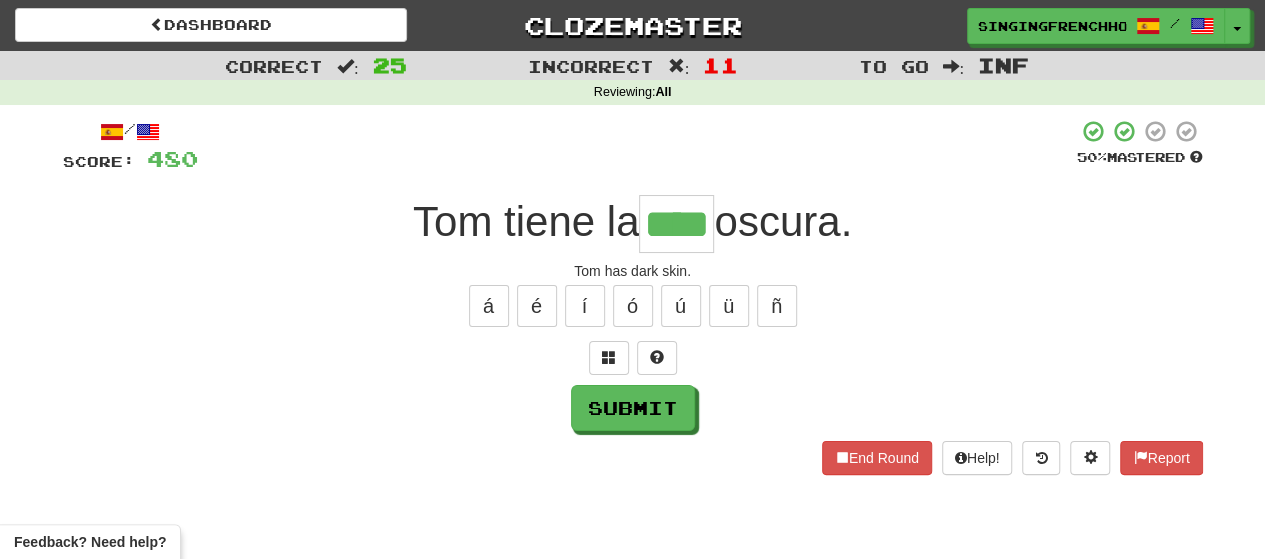 type on "****" 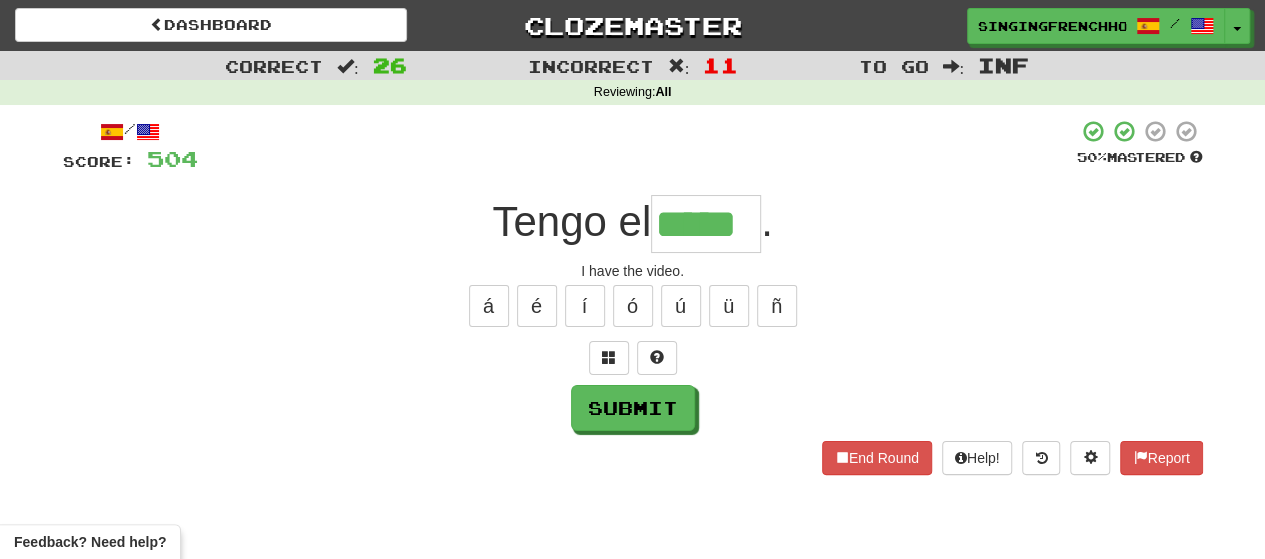 type on "*****" 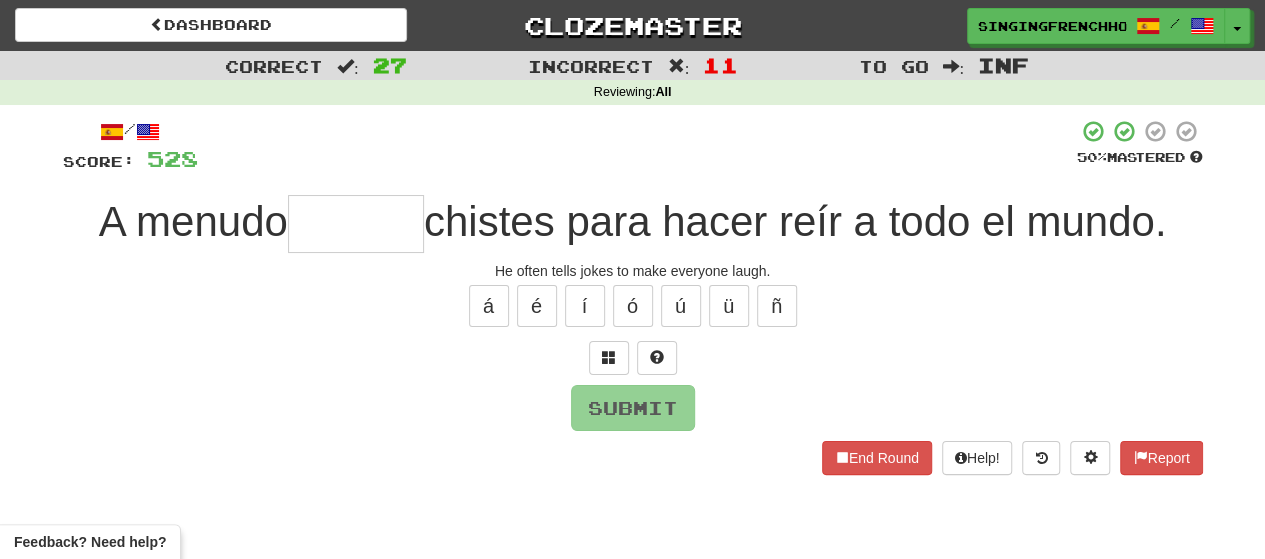 type on "*" 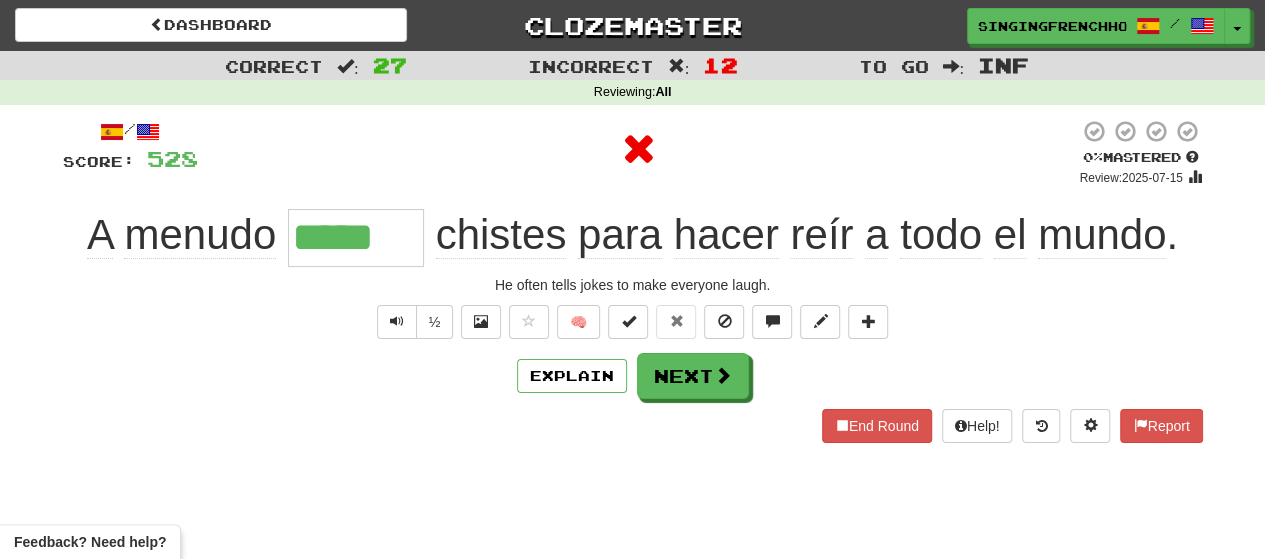 type on "******" 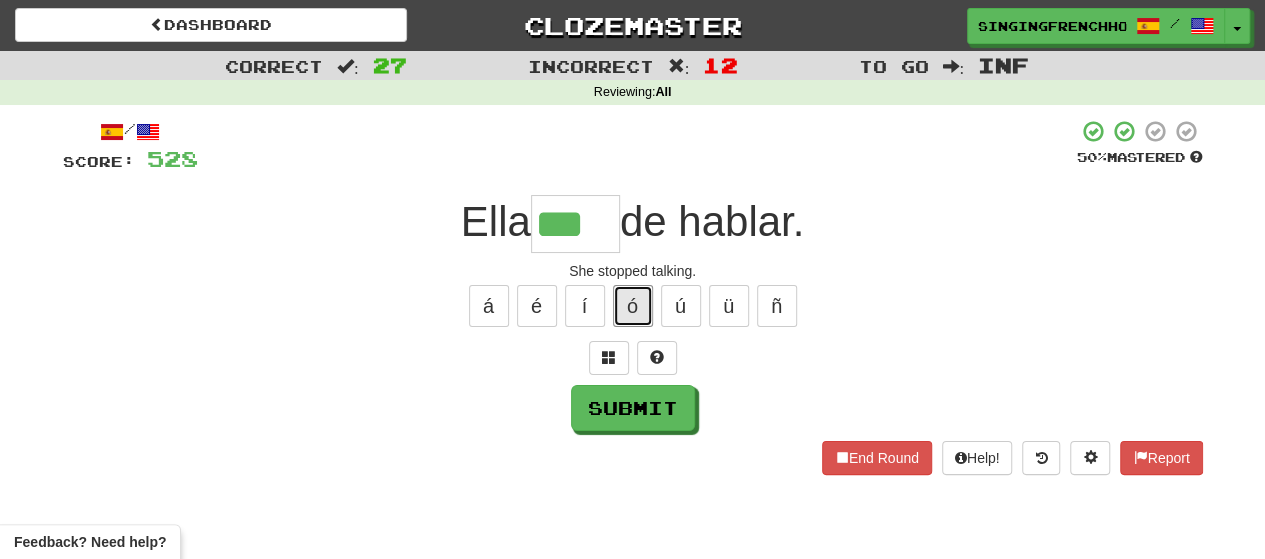 click on "ó" at bounding box center [633, 306] 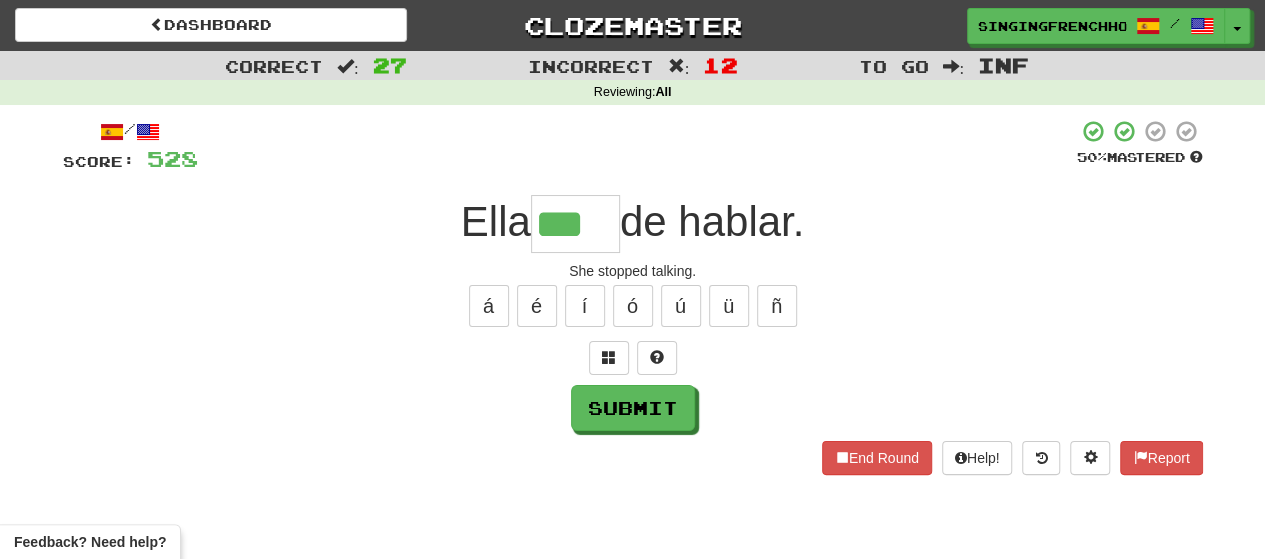 type on "****" 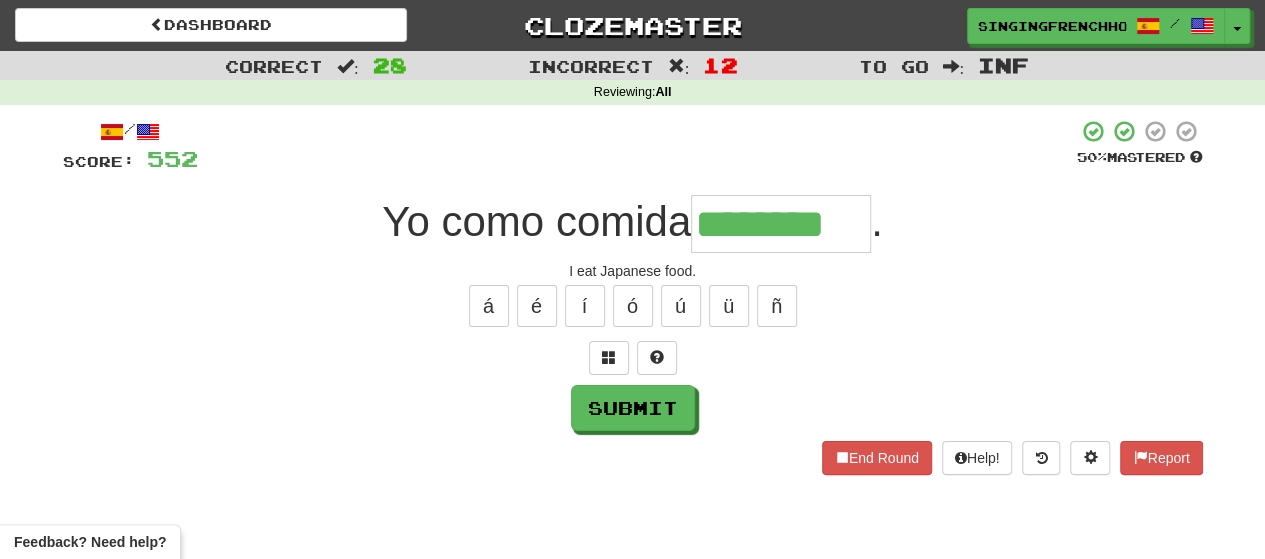 type on "********" 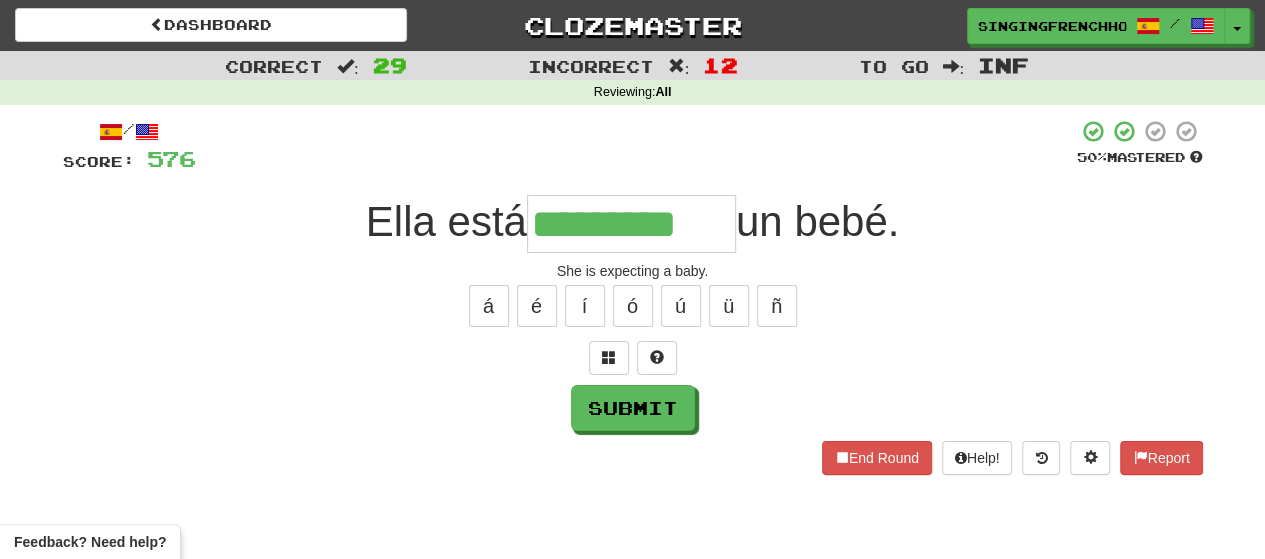 type on "*********" 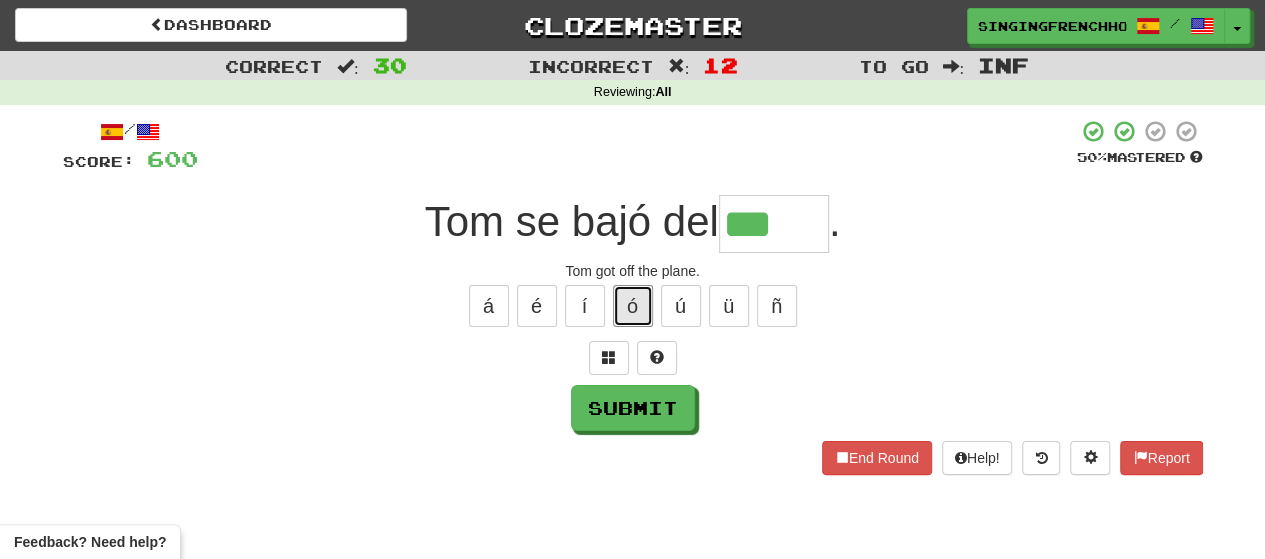 click on "ó" at bounding box center (633, 306) 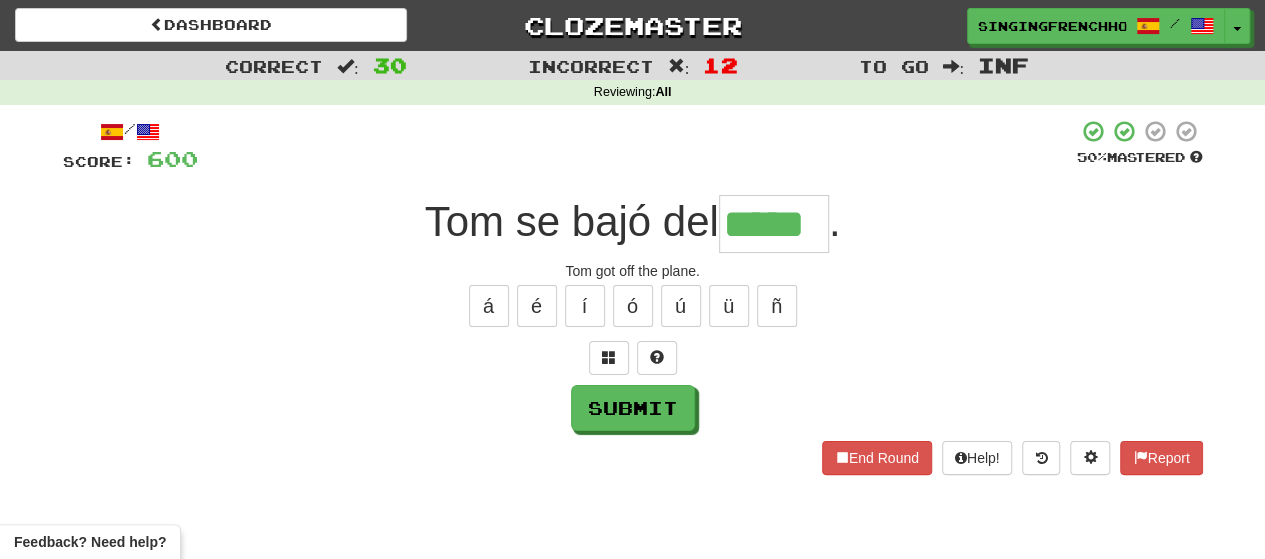 type on "*****" 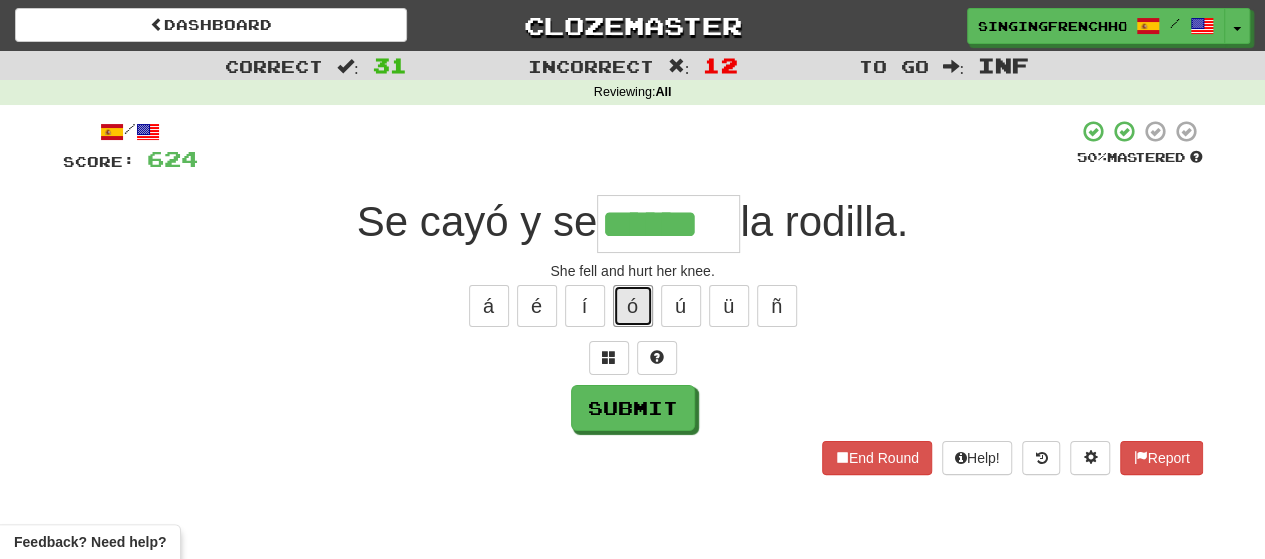 click on "ó" at bounding box center (633, 306) 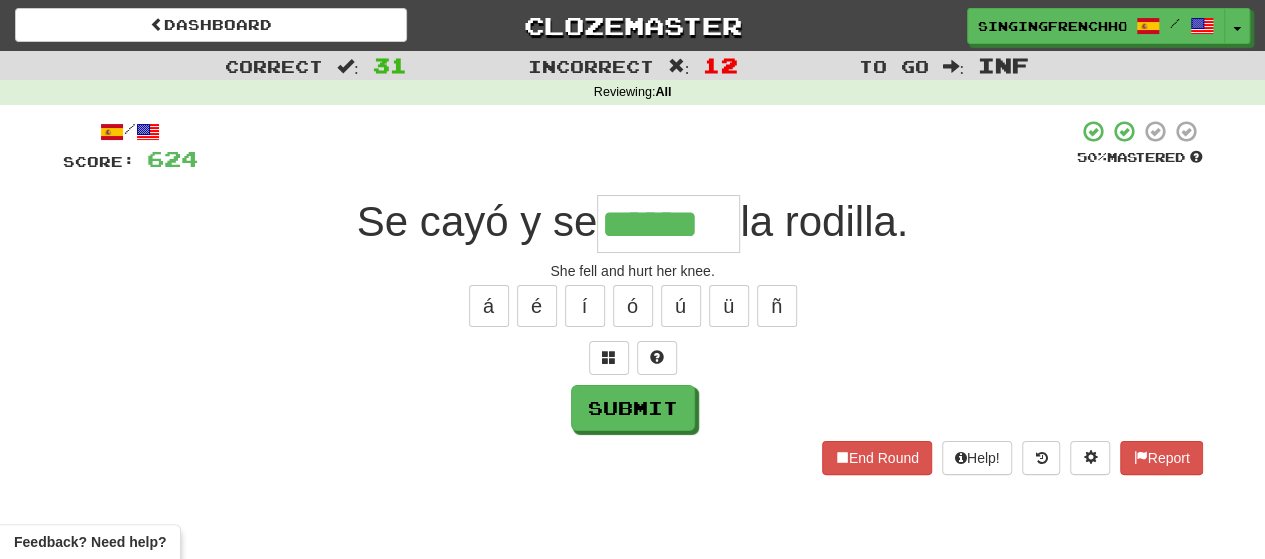 type on "*******" 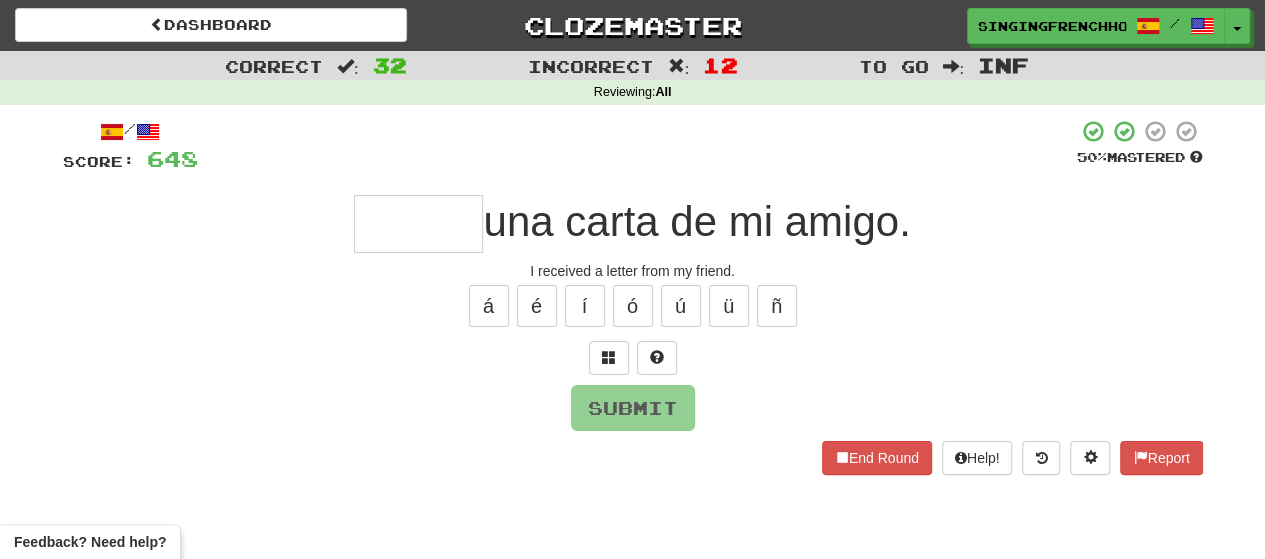 type on "******" 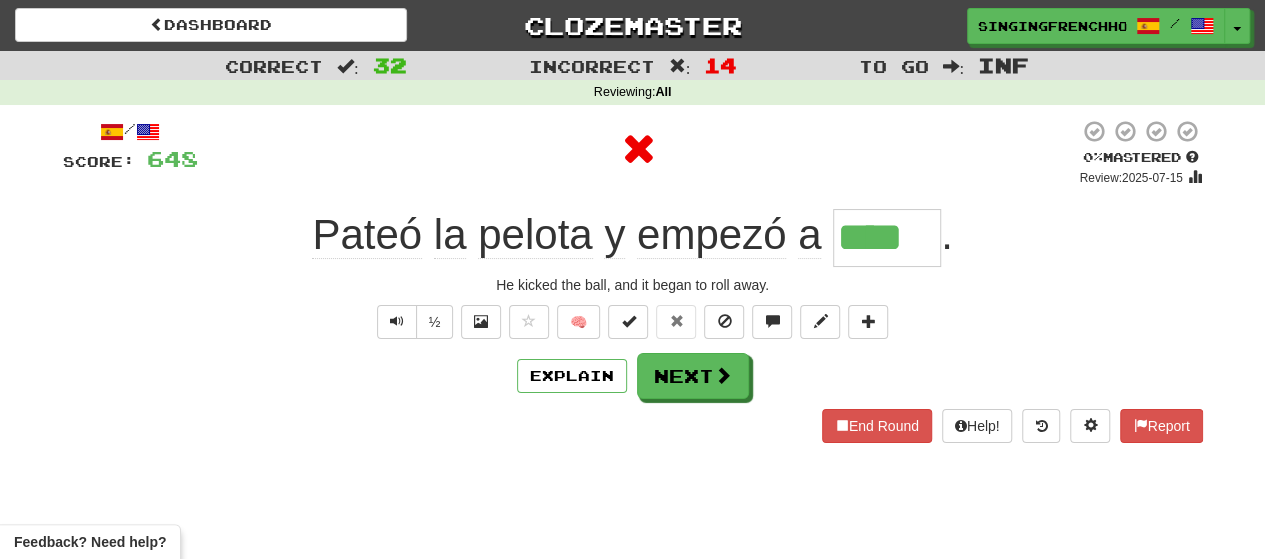 type on "*****" 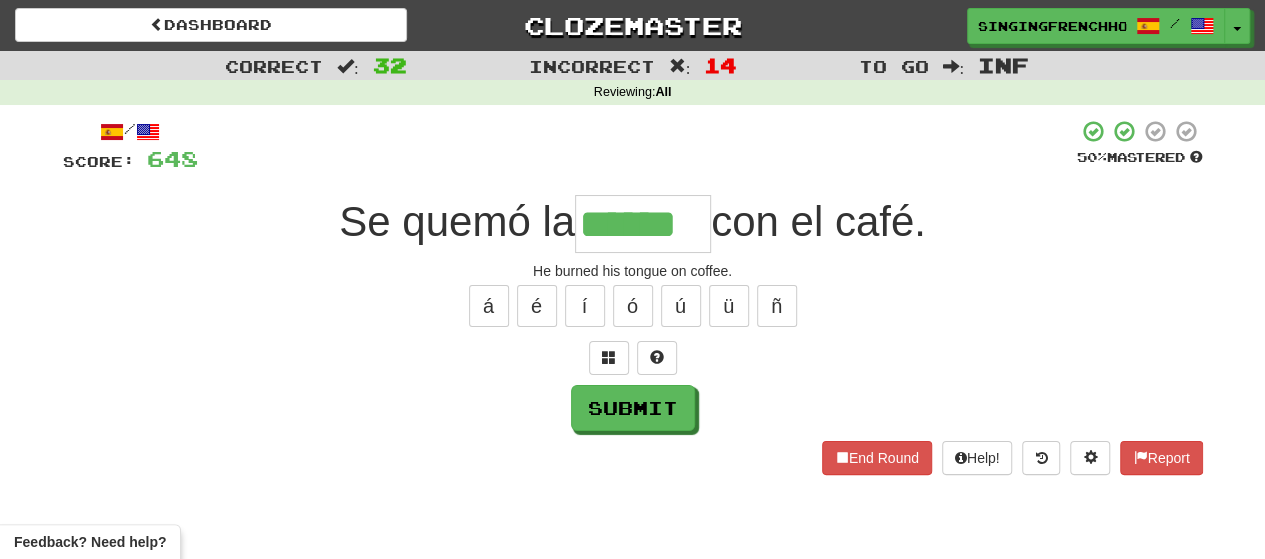 type on "******" 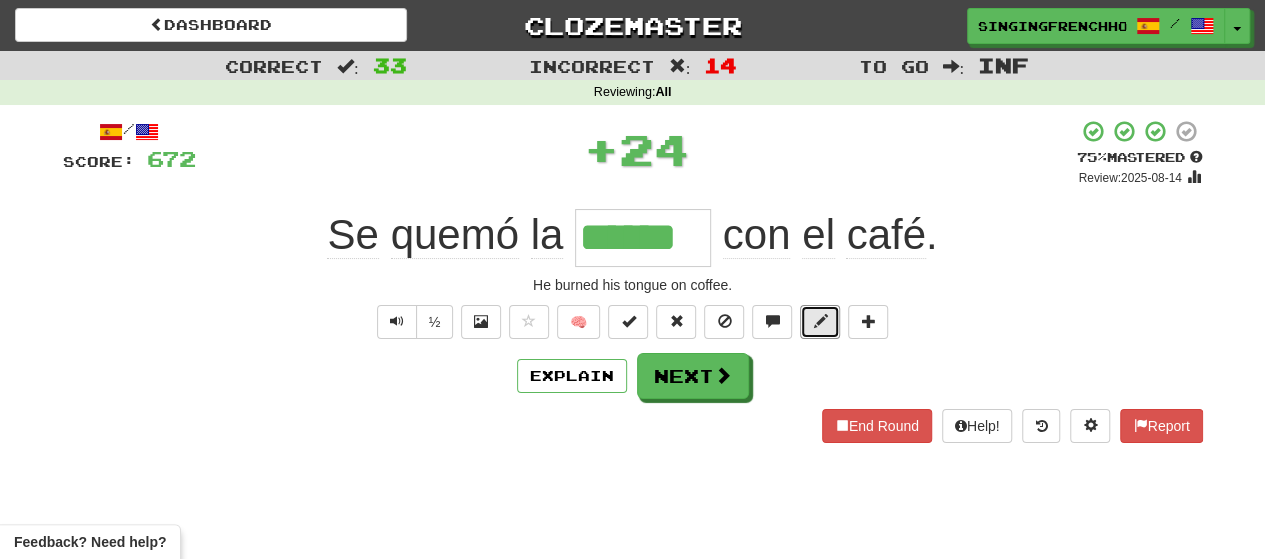 click at bounding box center [820, 321] 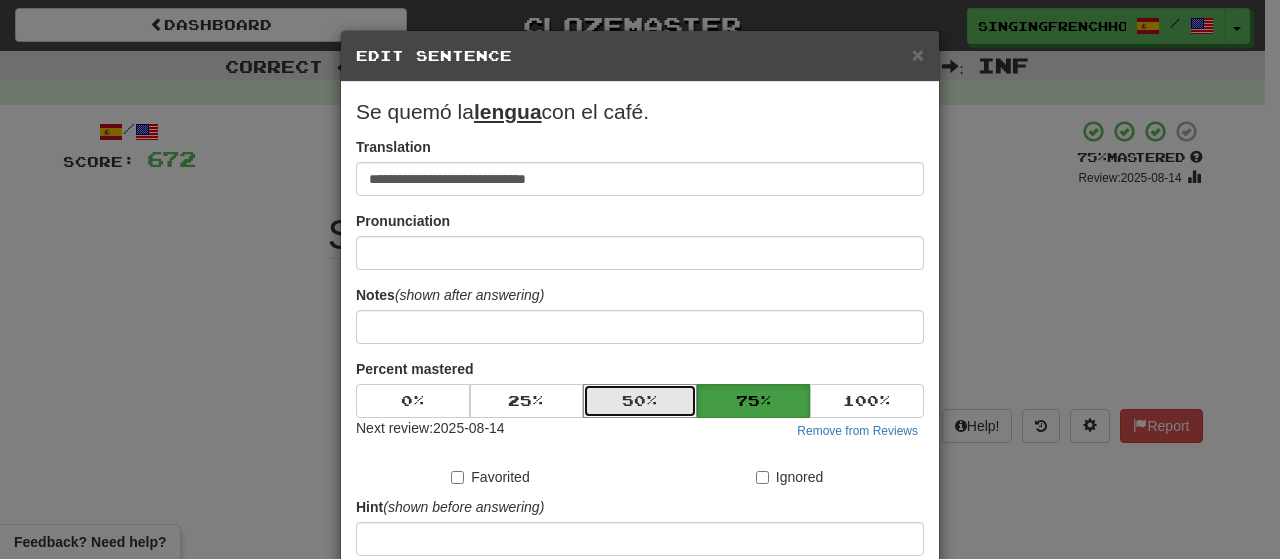 click on "50 %" at bounding box center (640, 401) 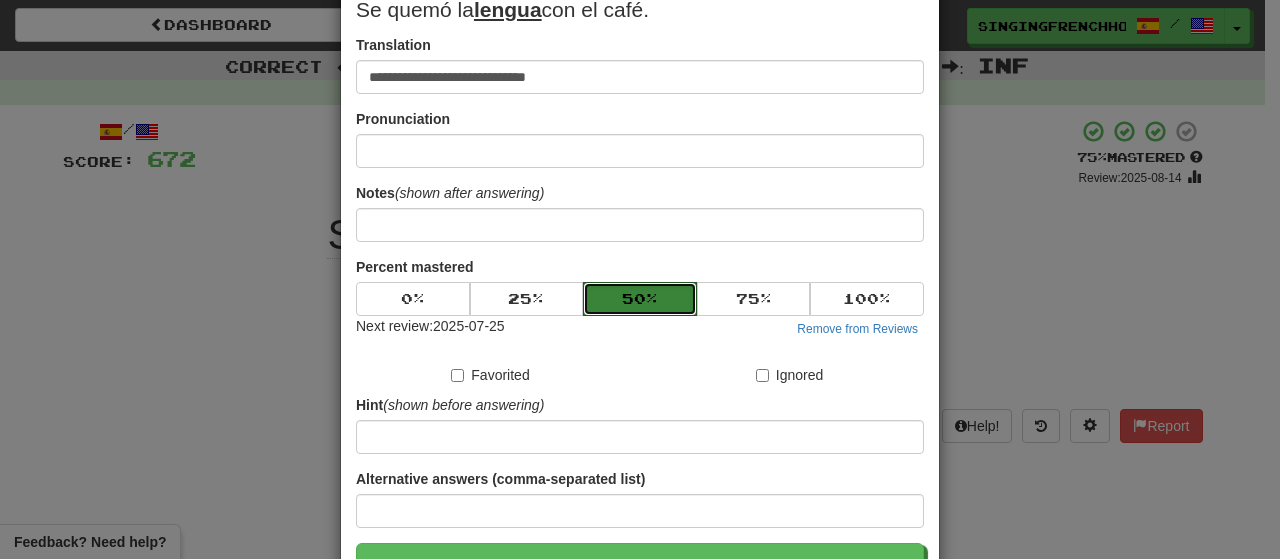 scroll, scrollTop: 238, scrollLeft: 0, axis: vertical 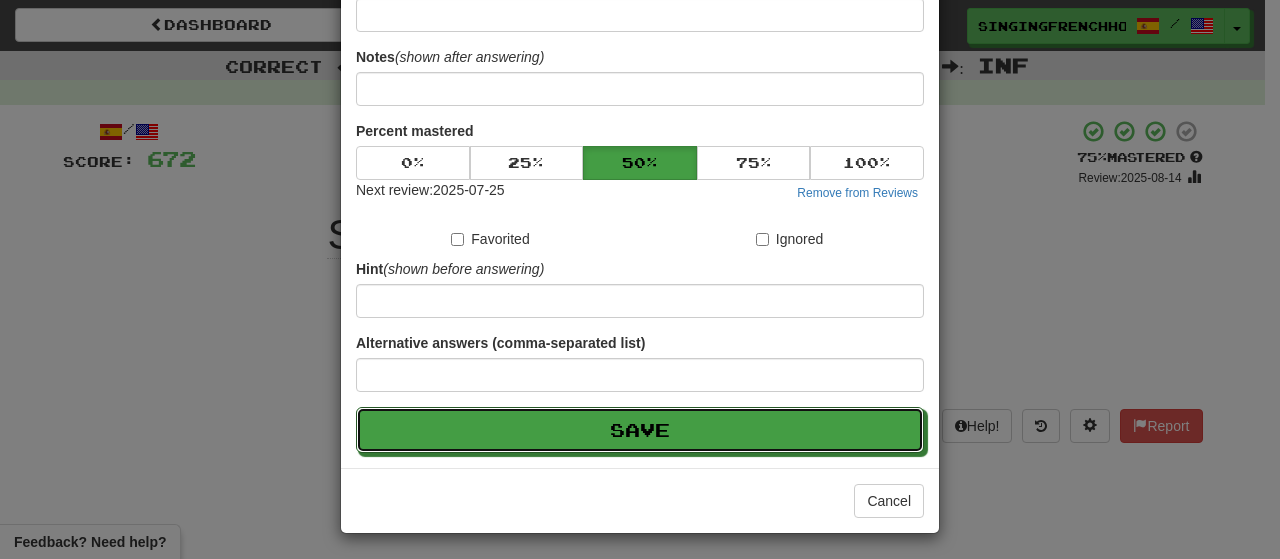 click on "Save" at bounding box center (640, 430) 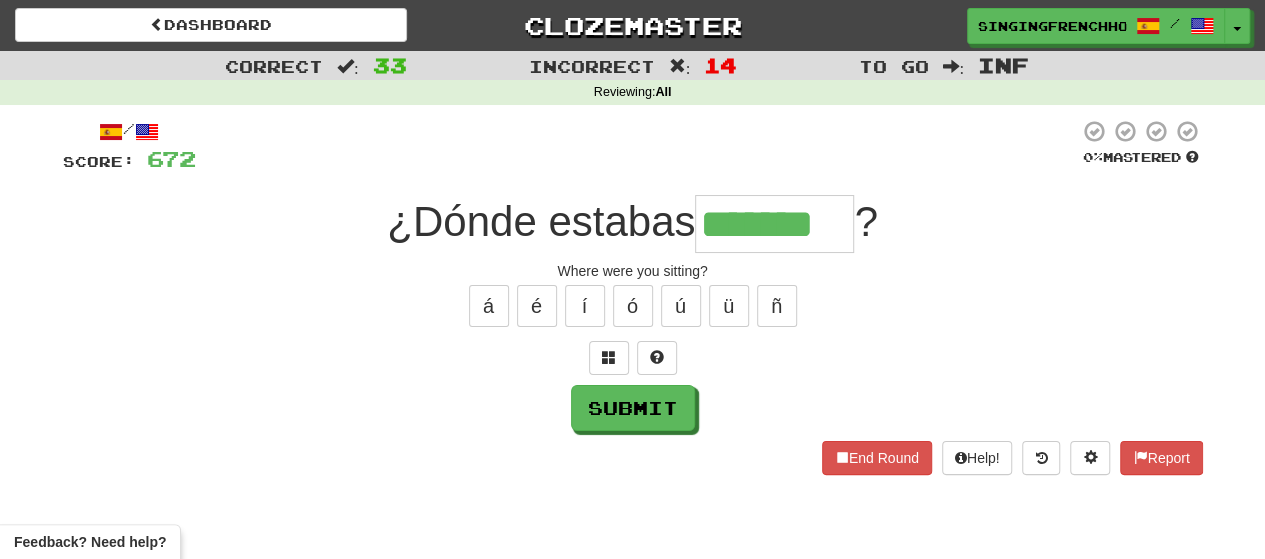 type on "*******" 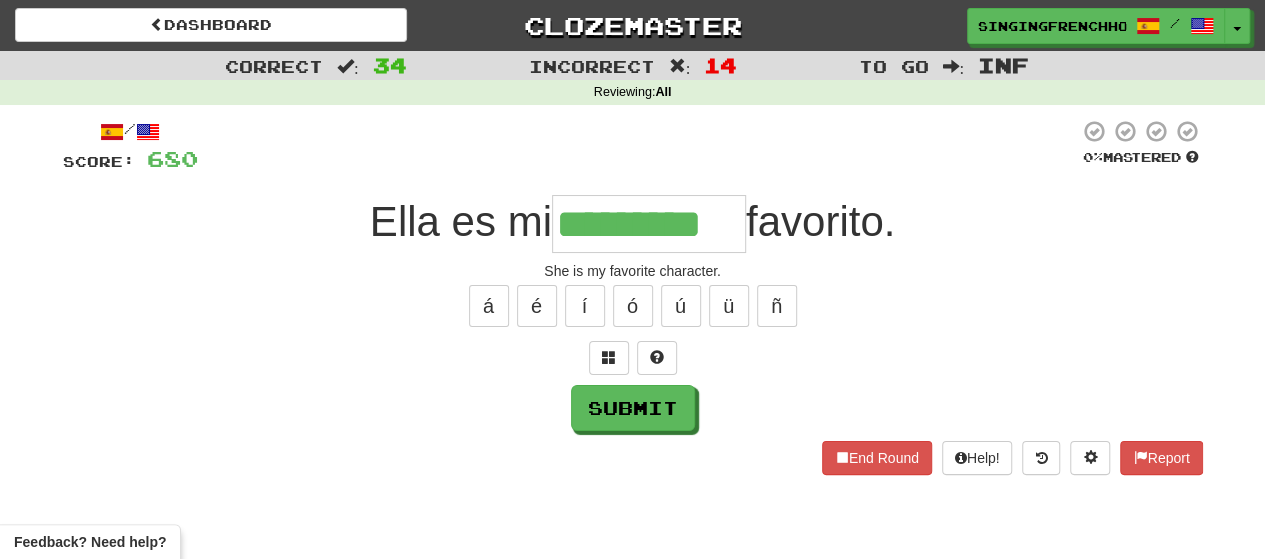 type on "*********" 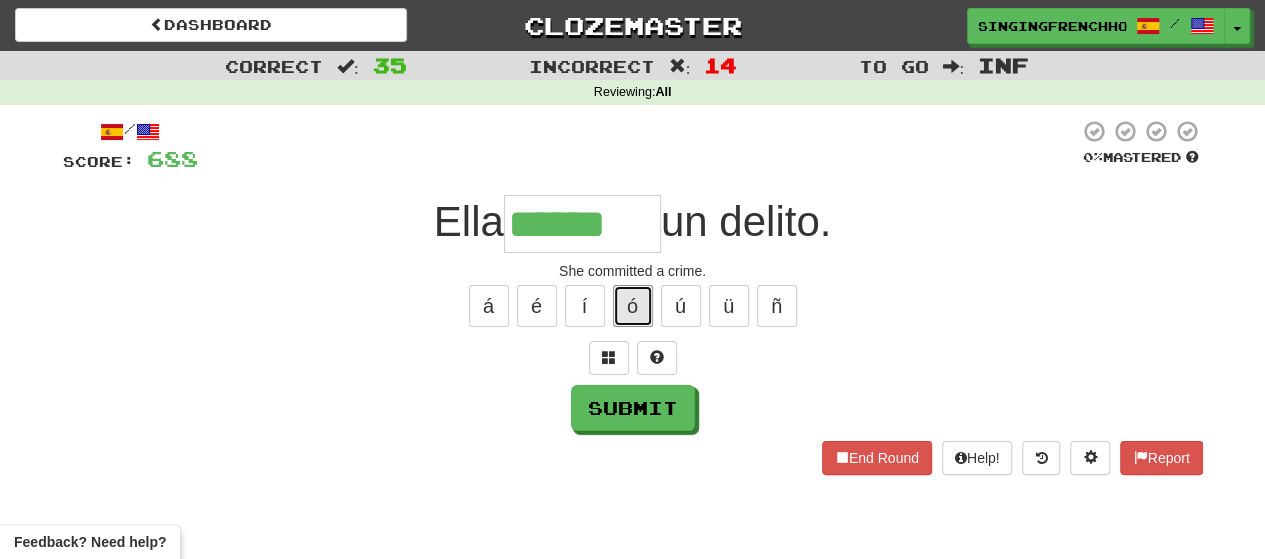 click on "ó" at bounding box center (633, 306) 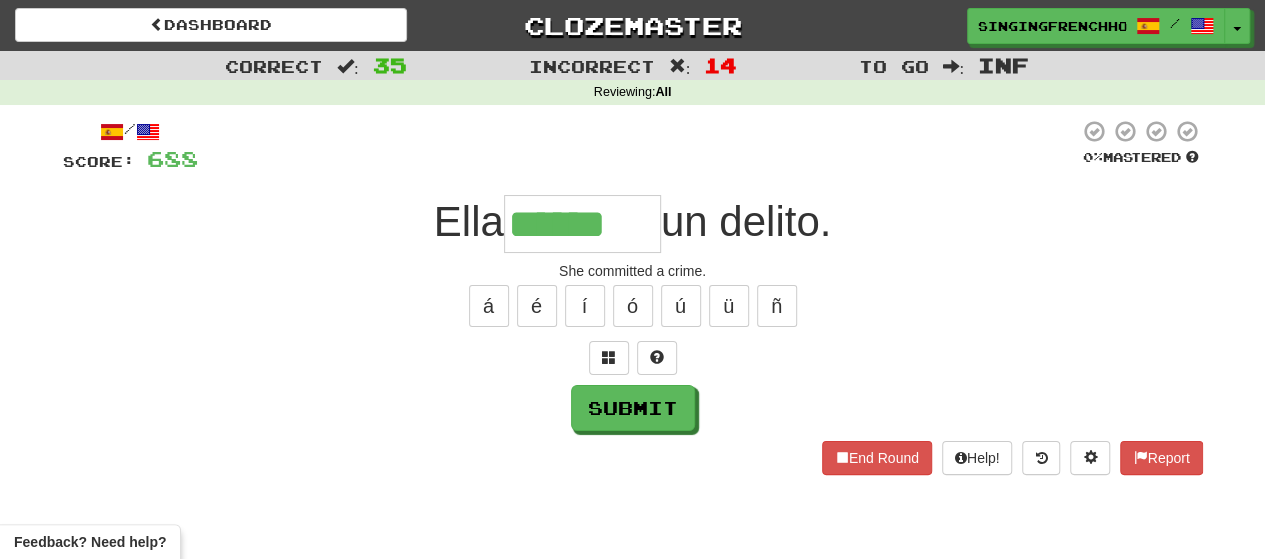 type on "*******" 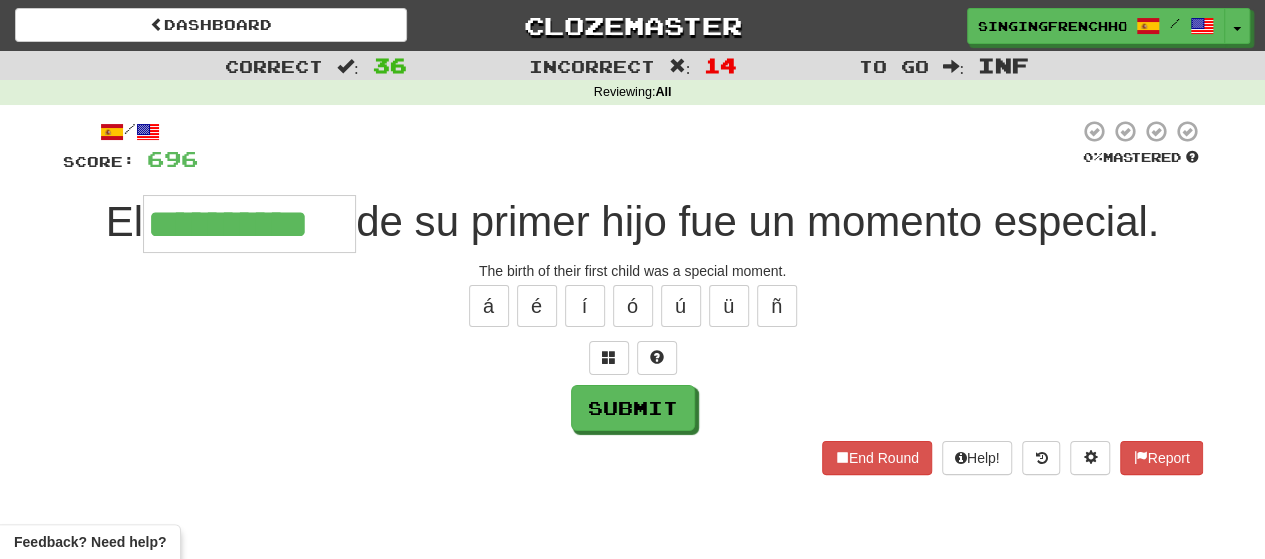 type on "**********" 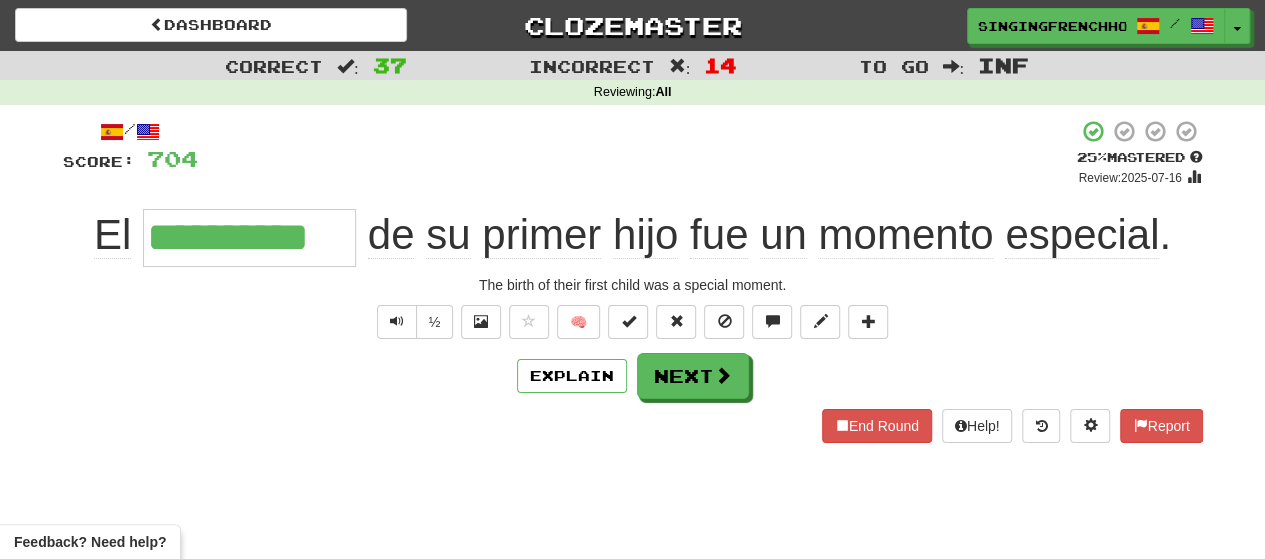 click on "/ Score: 704 + 8 25 % Mastered Review: 2025-07-16 El [DATE] de su primer hijo fue un momento especial. The birth of their first child was a special moment. ½ 🧠 Explain Next End Round Help! Report" at bounding box center [633, 280] 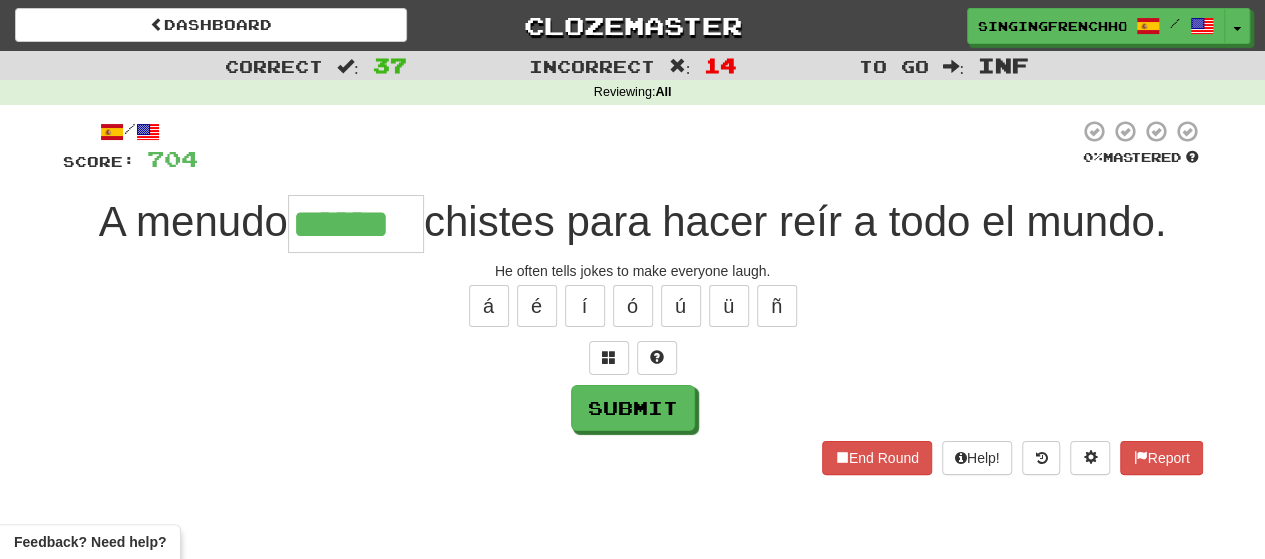 type on "******" 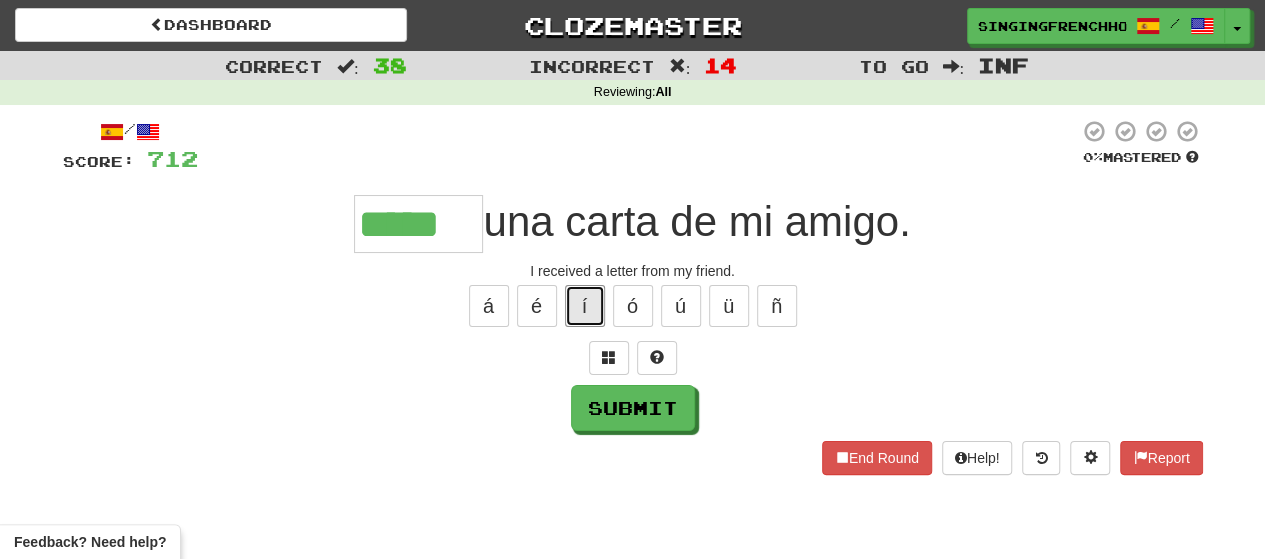 click on "í" at bounding box center (585, 306) 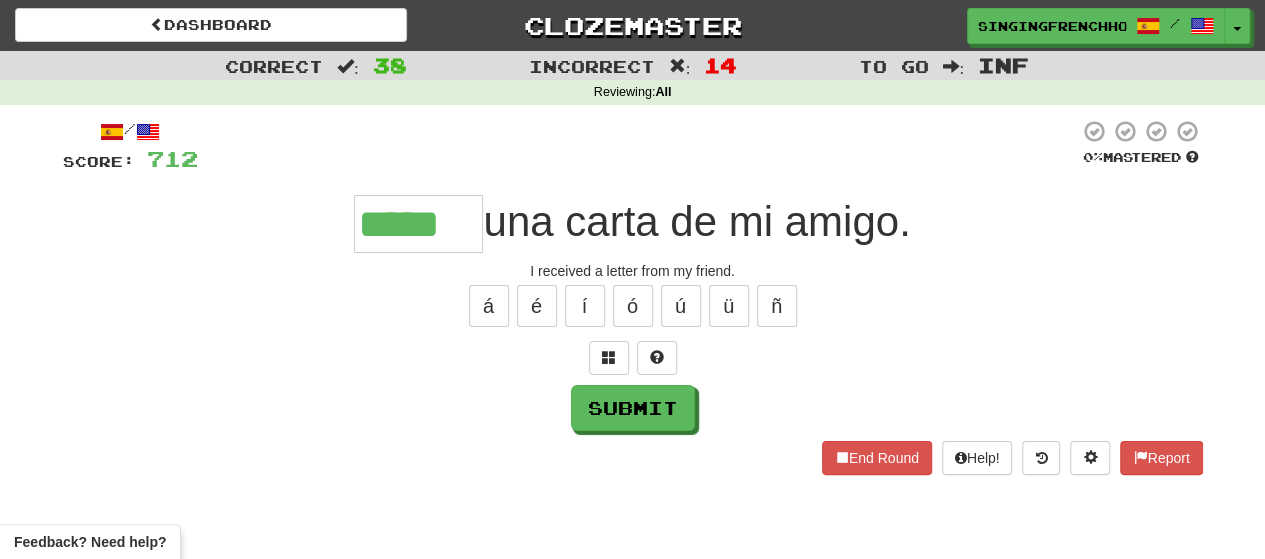 type on "******" 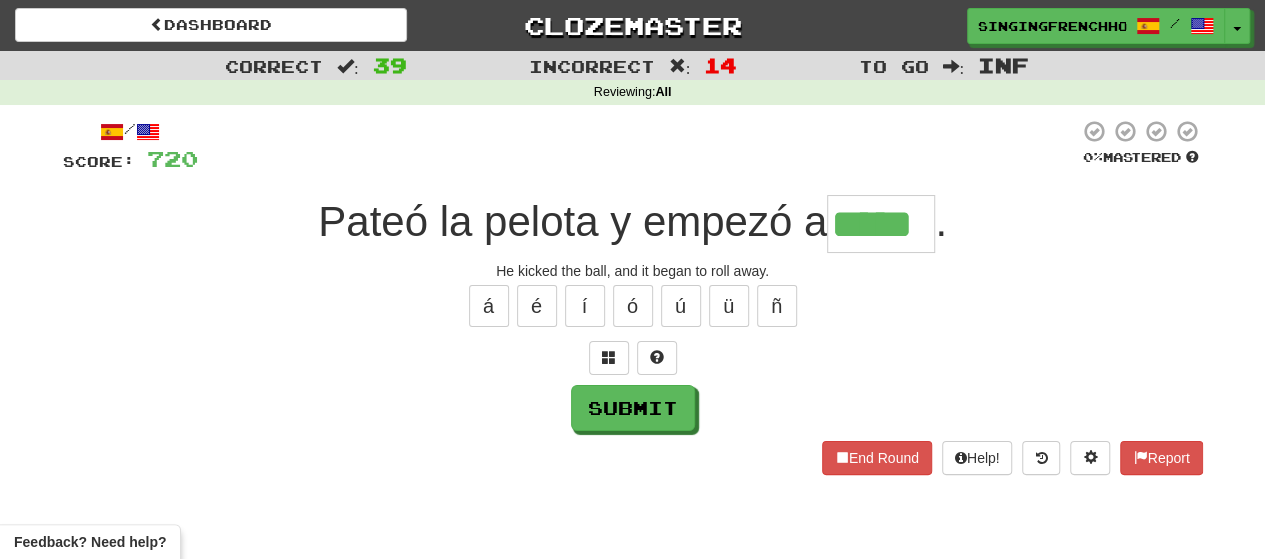 type on "*****" 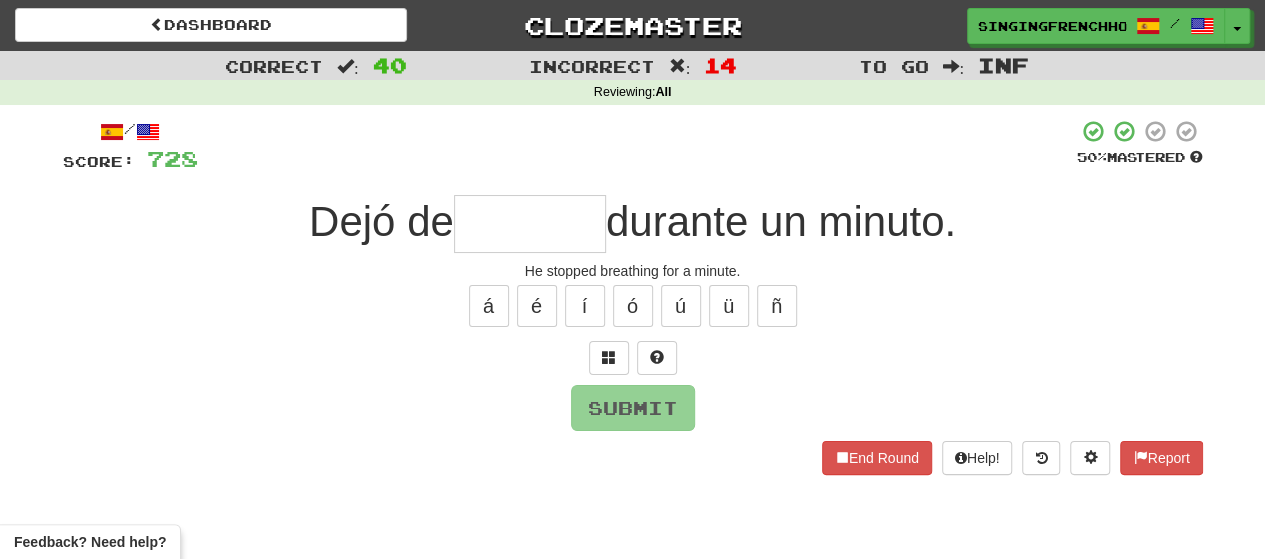 click at bounding box center [530, 224] 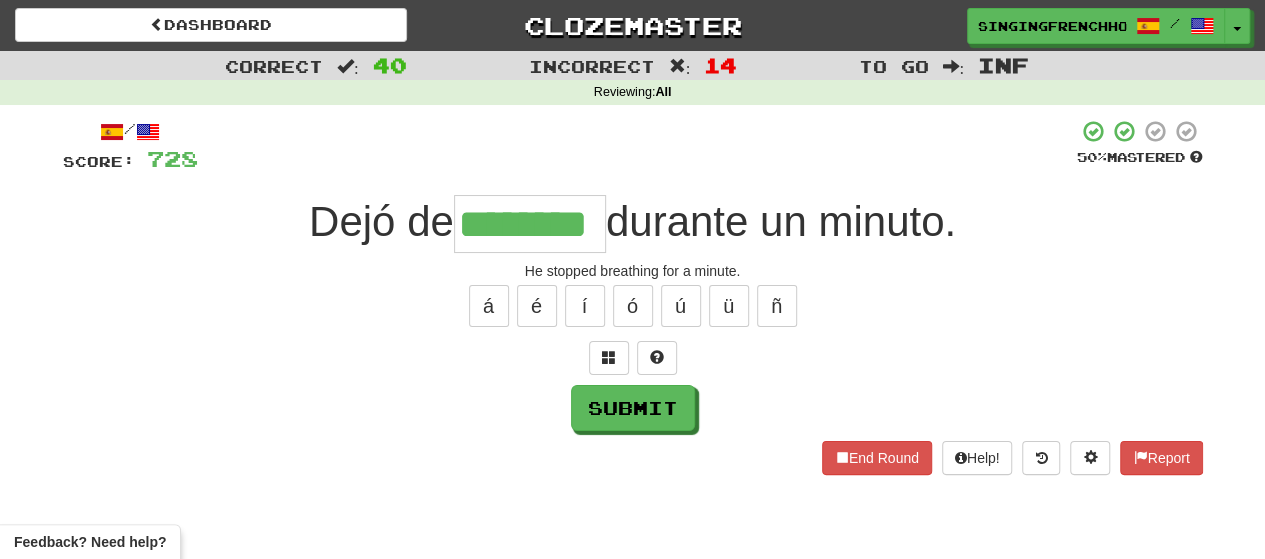 type on "********" 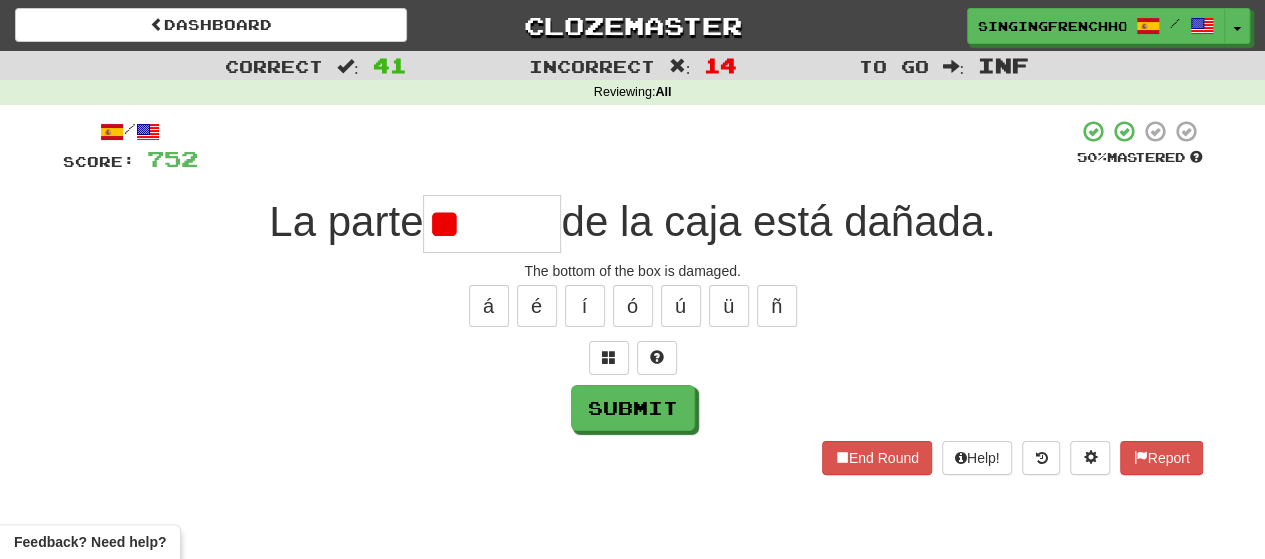 type on "*" 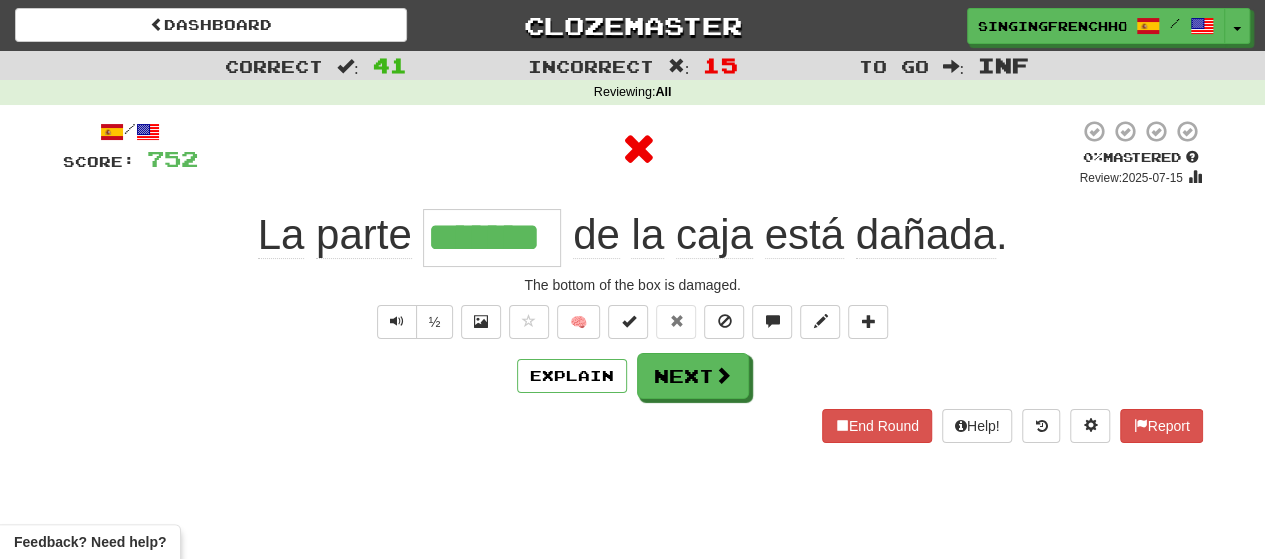 type on "********" 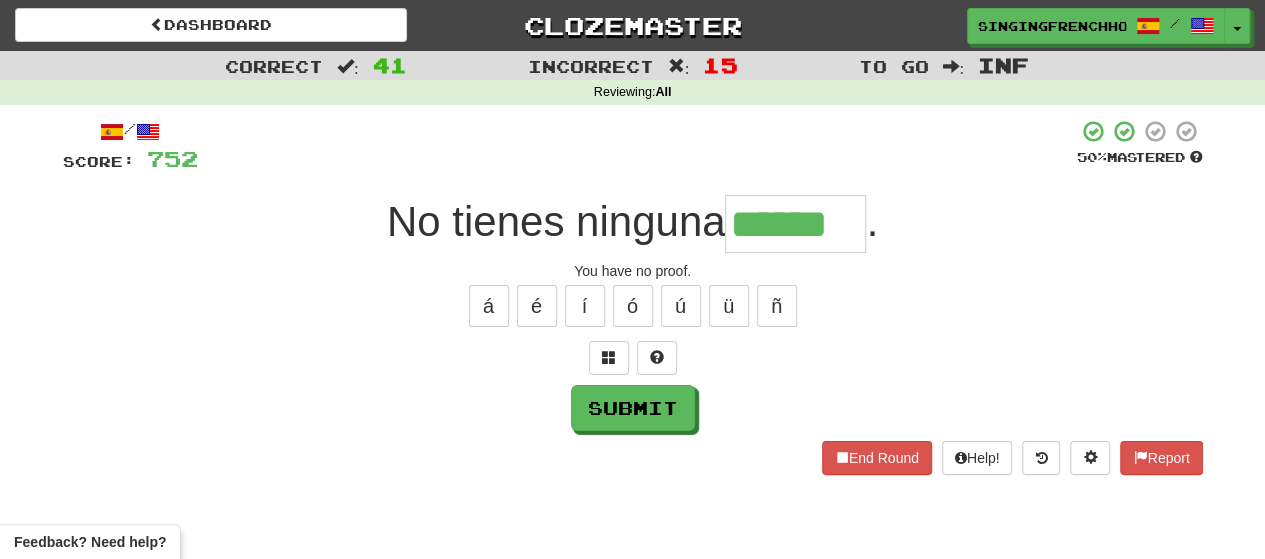 type on "******" 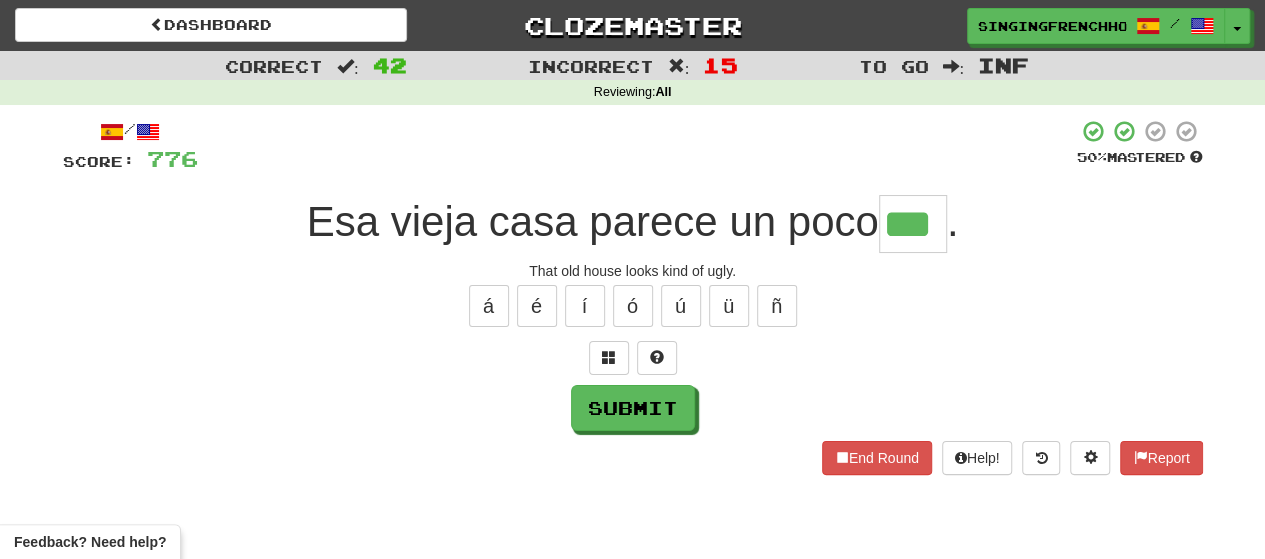type on "***" 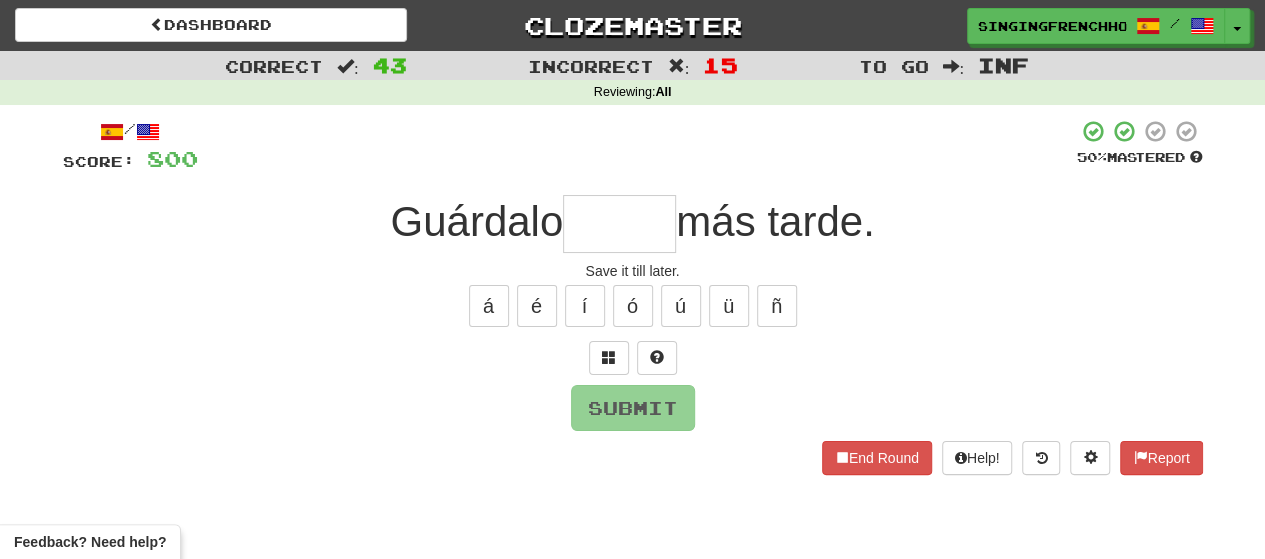 type on "*" 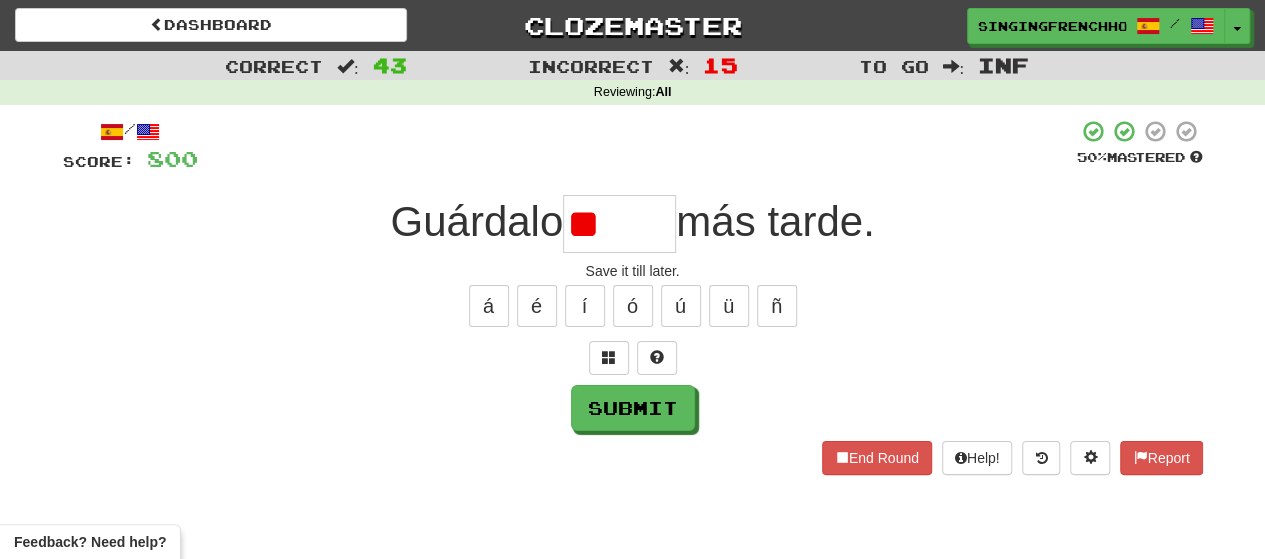 type on "*" 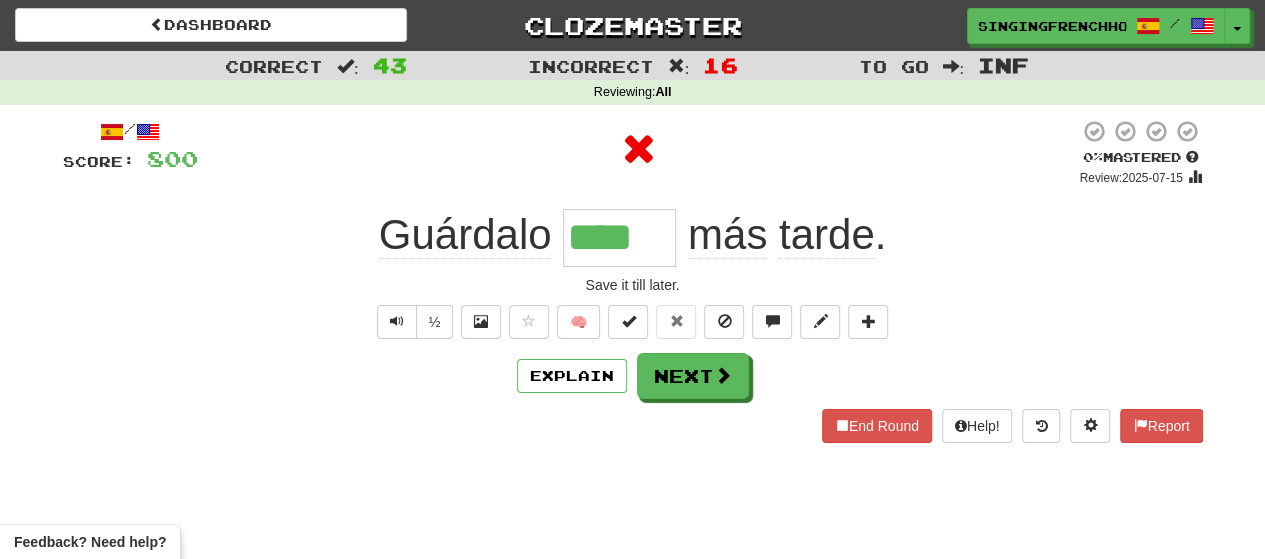 type on "*****" 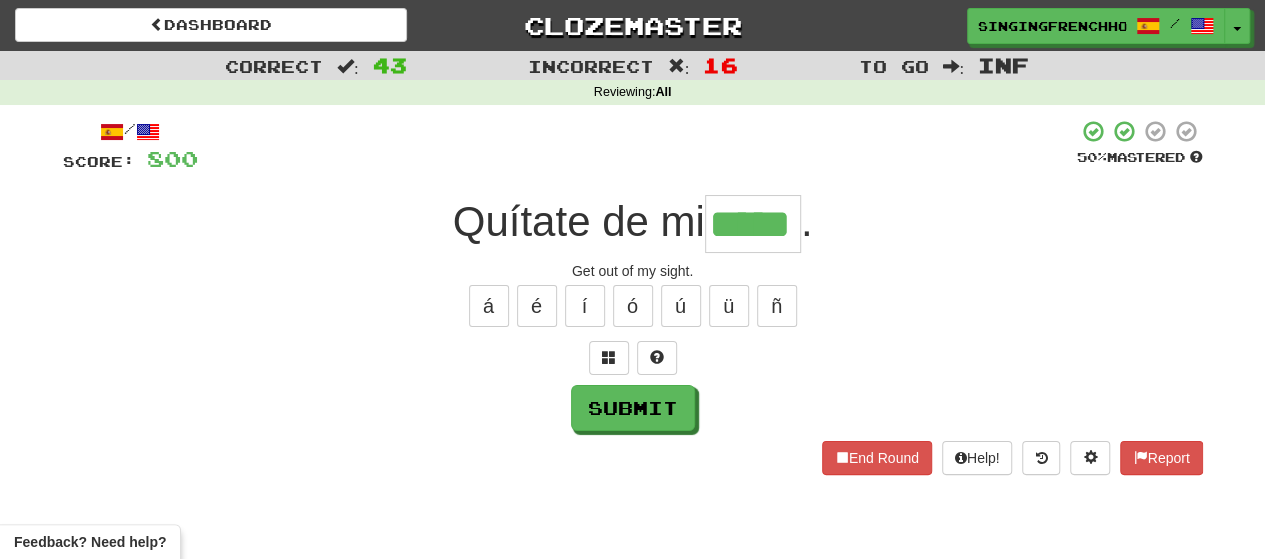 type on "*****" 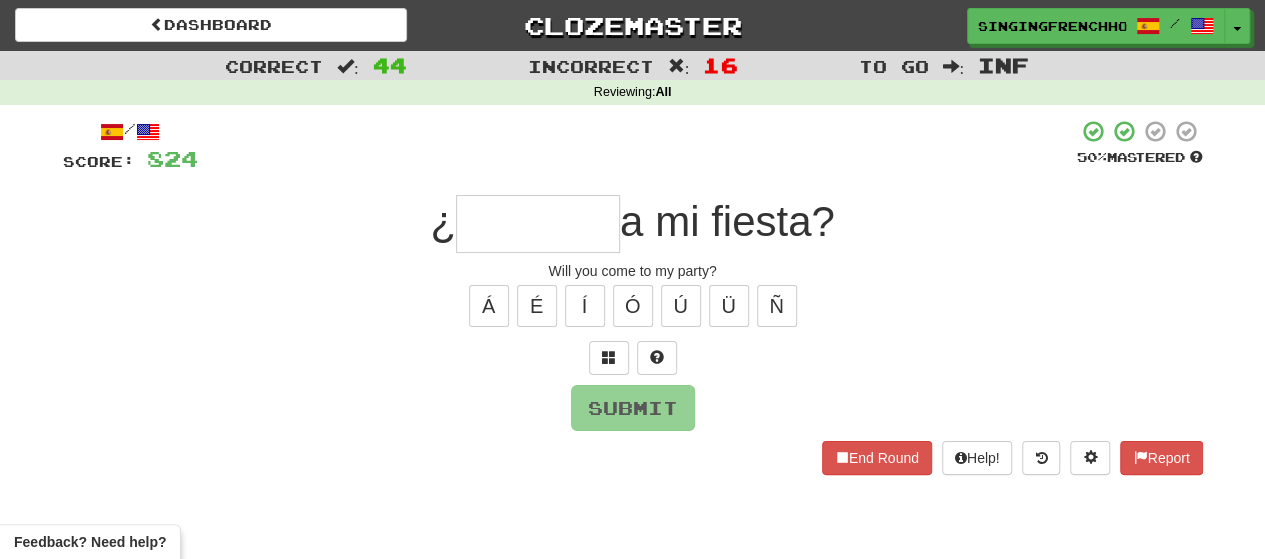 type on "*" 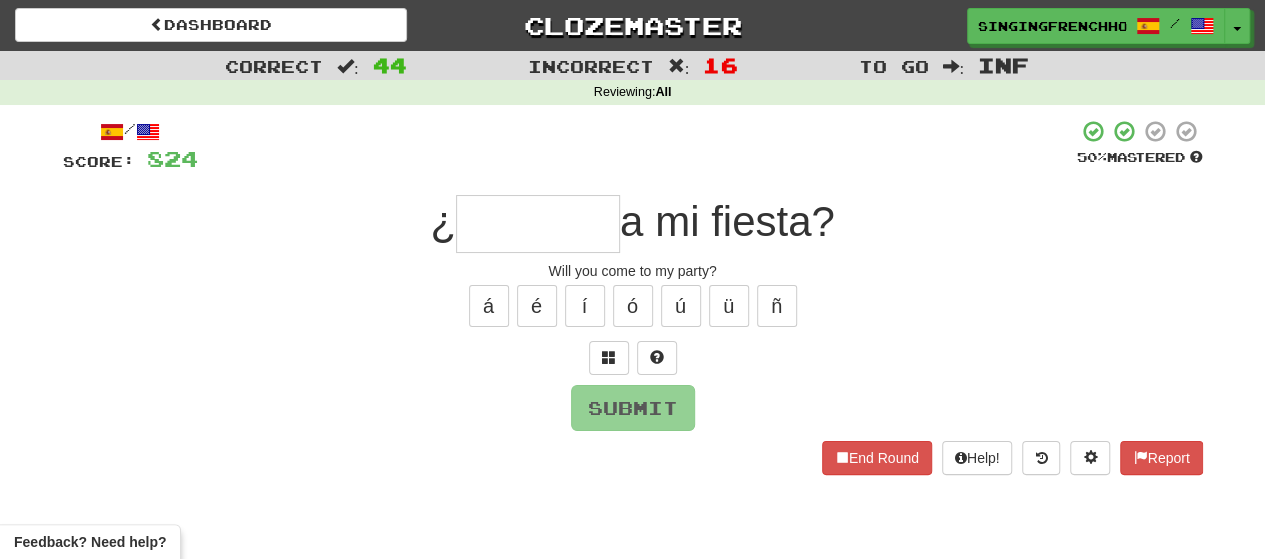 type on "*******" 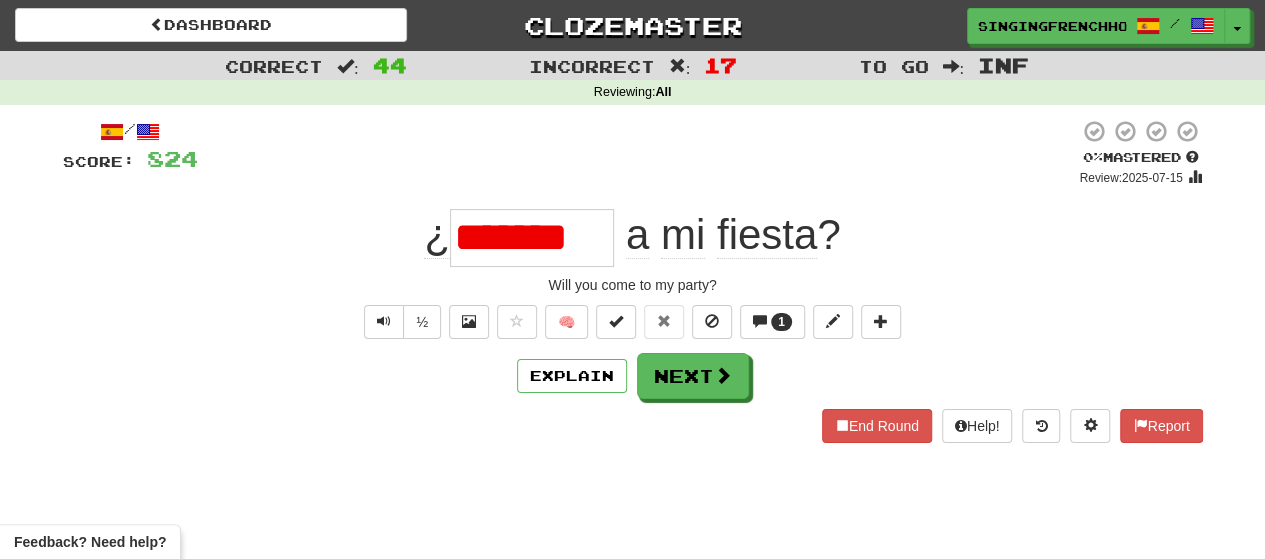 type on "*******" 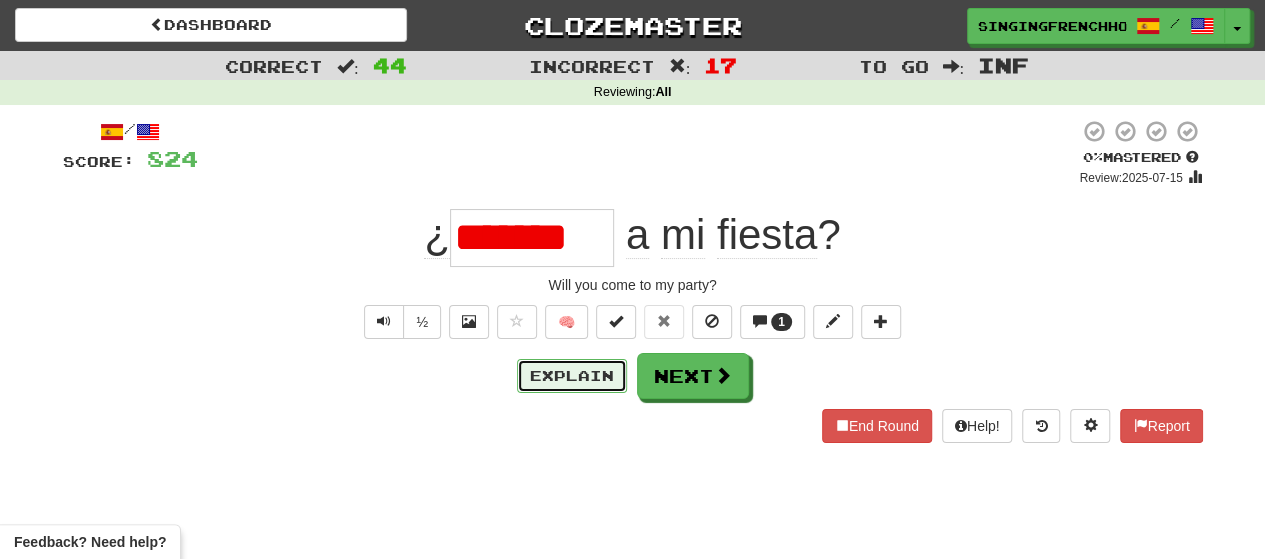 click on "Explain" at bounding box center (572, 376) 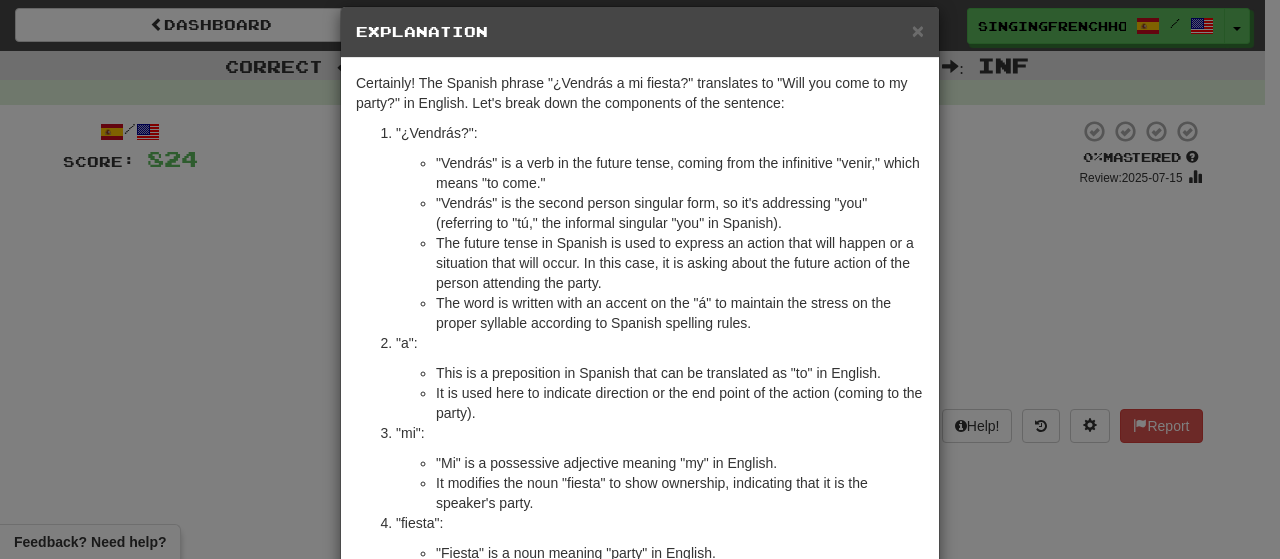 scroll, scrollTop: 0, scrollLeft: 0, axis: both 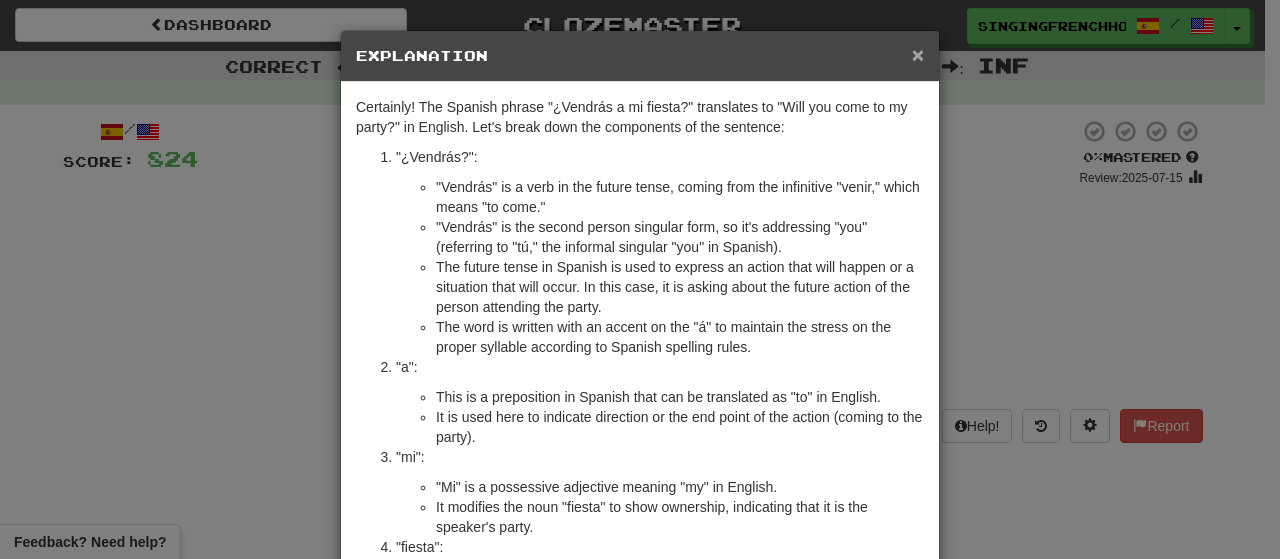 click on "×" at bounding box center [918, 54] 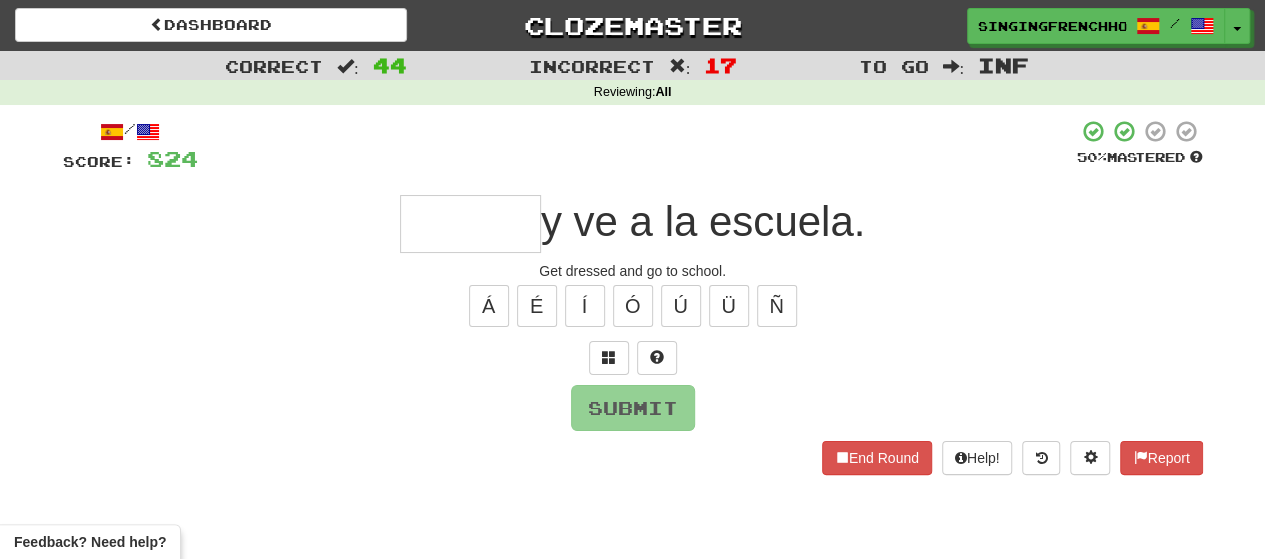 type on "*" 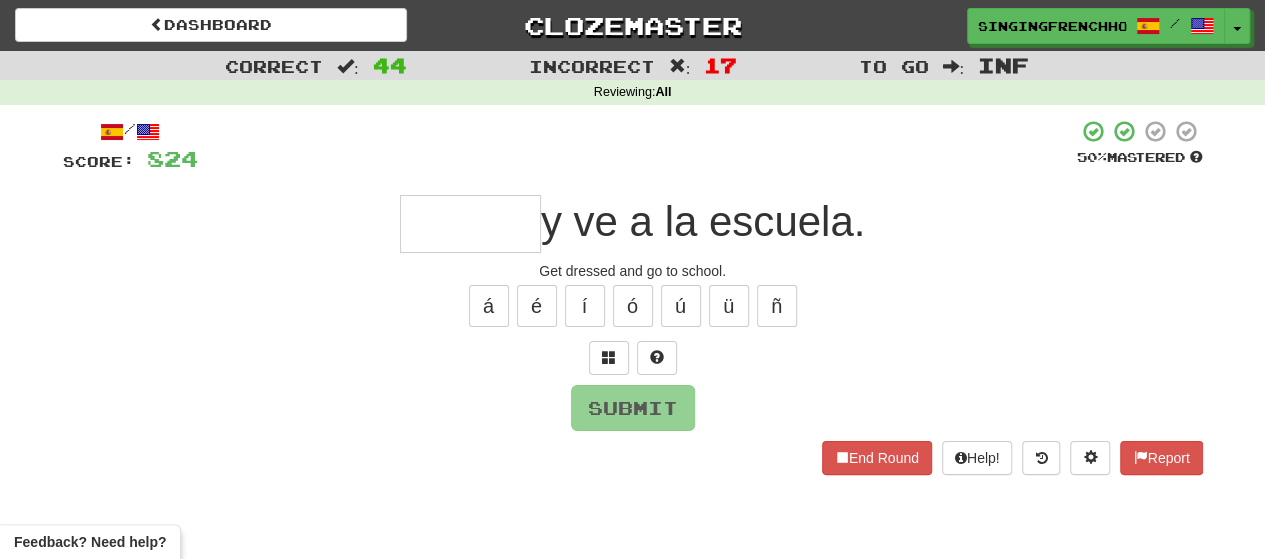 type on "*******" 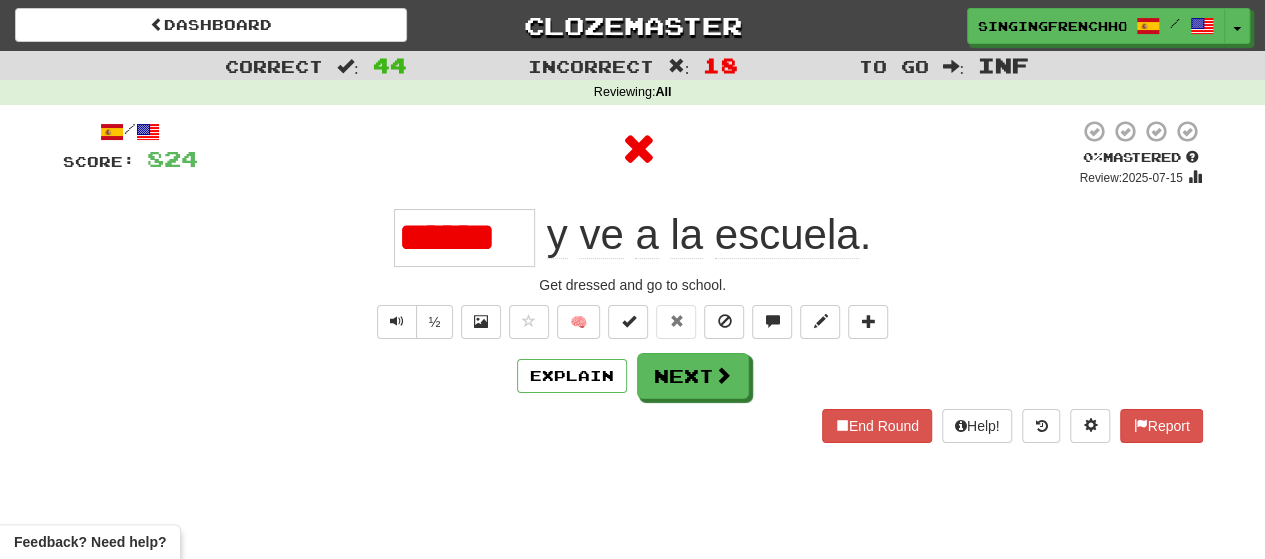 type on "*******" 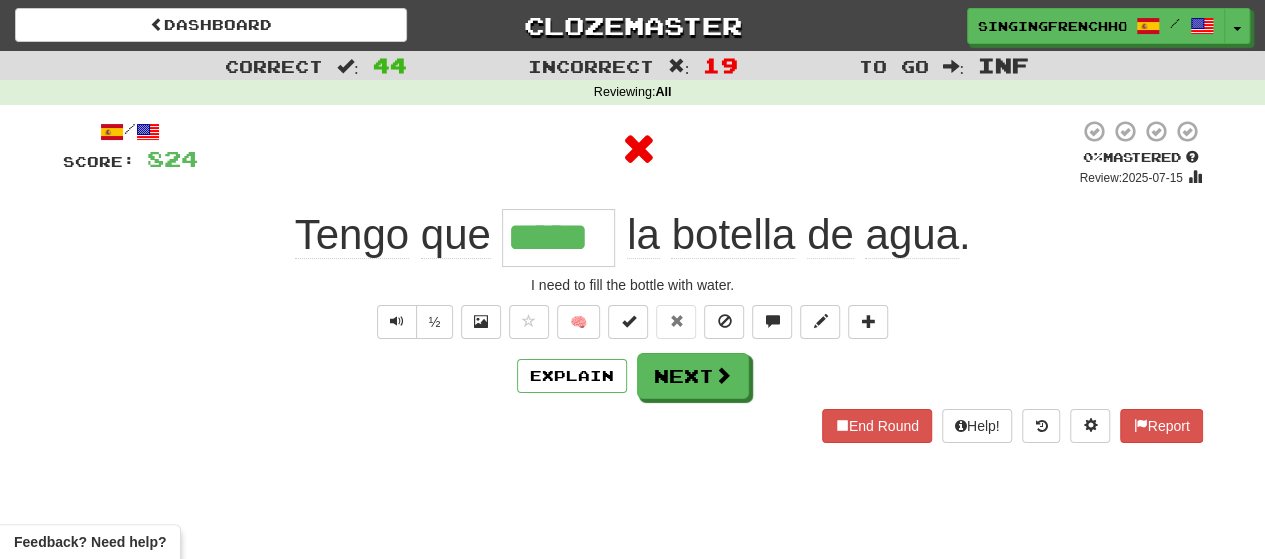 type on "******" 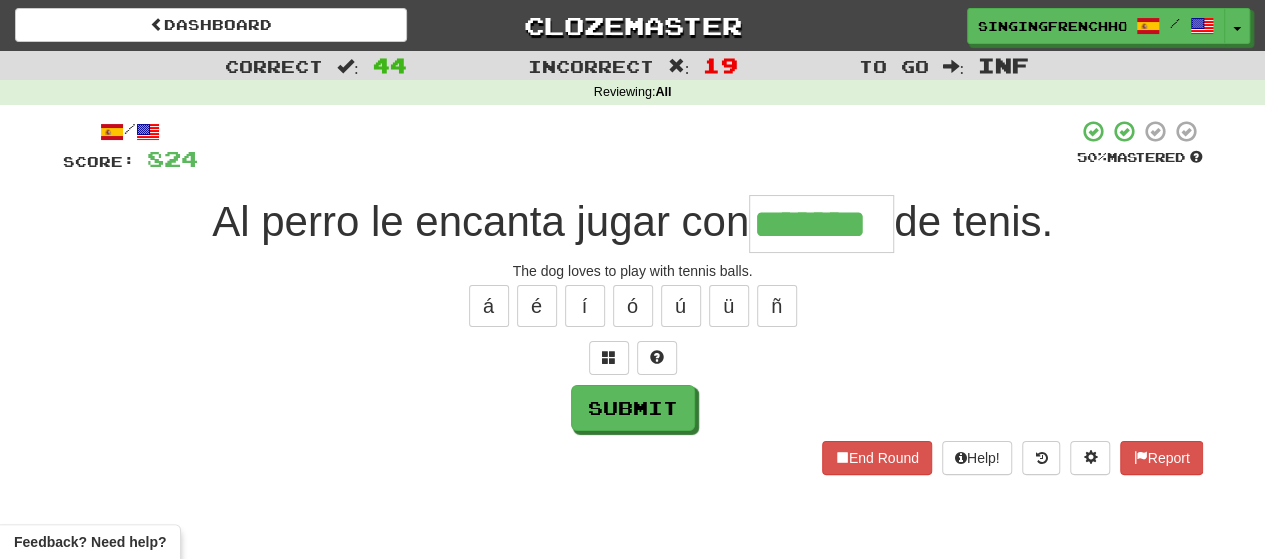 type on "*******" 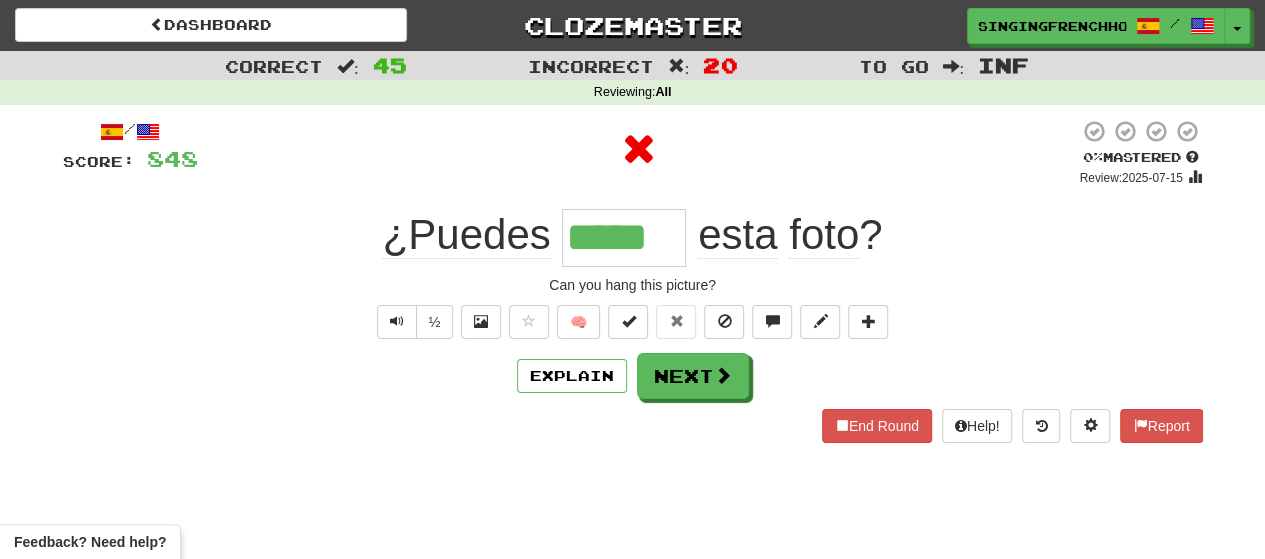 type on "******" 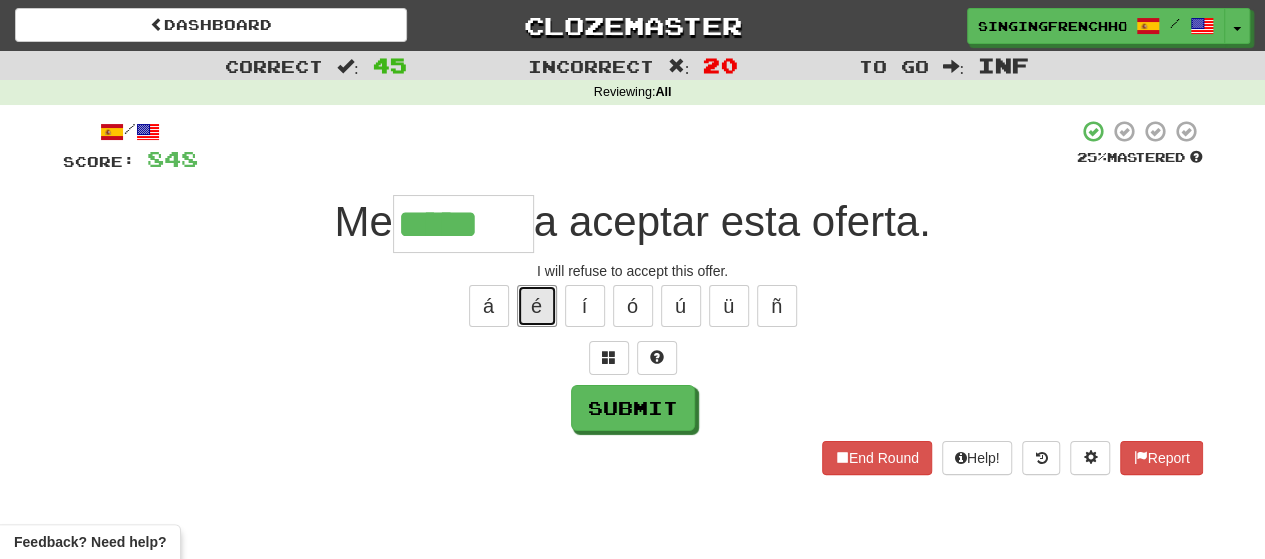 click on "é" at bounding box center (537, 306) 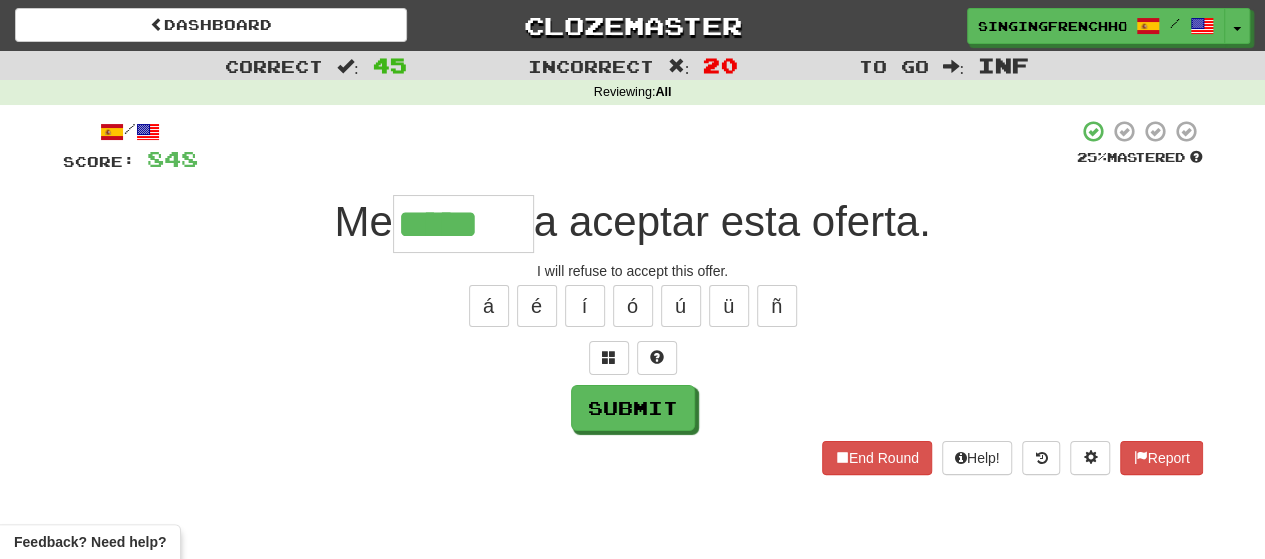 type on "******" 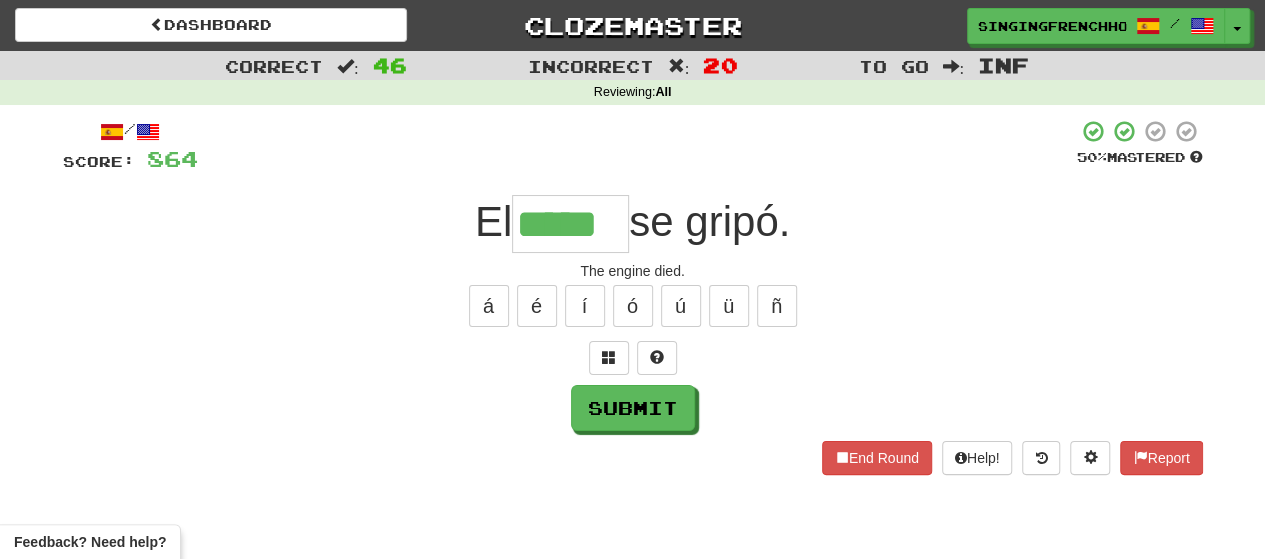 type on "*****" 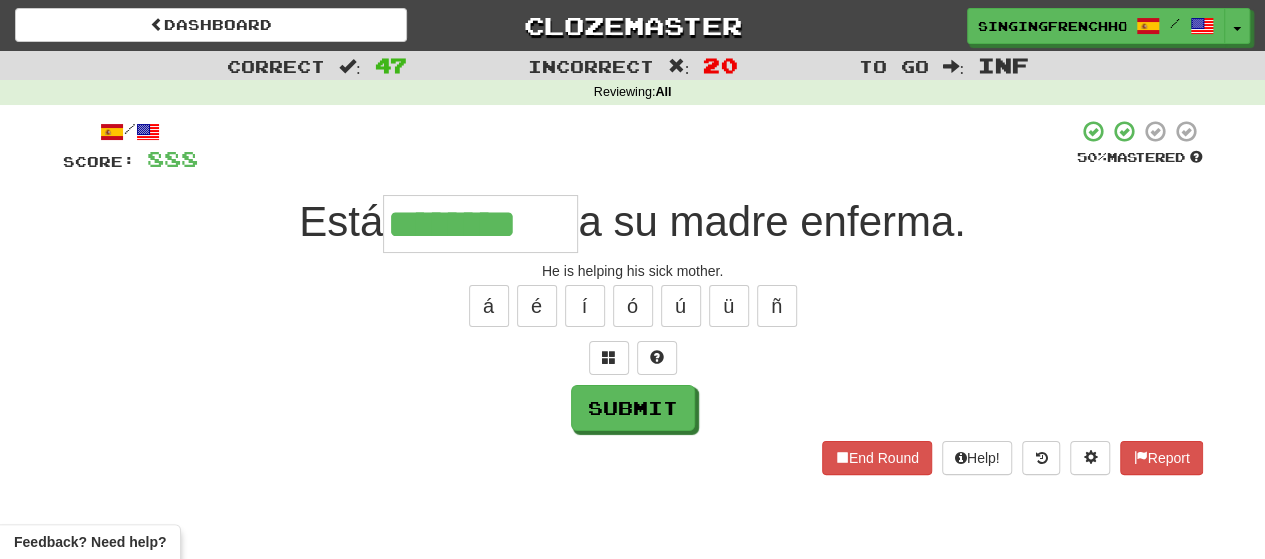 type on "********" 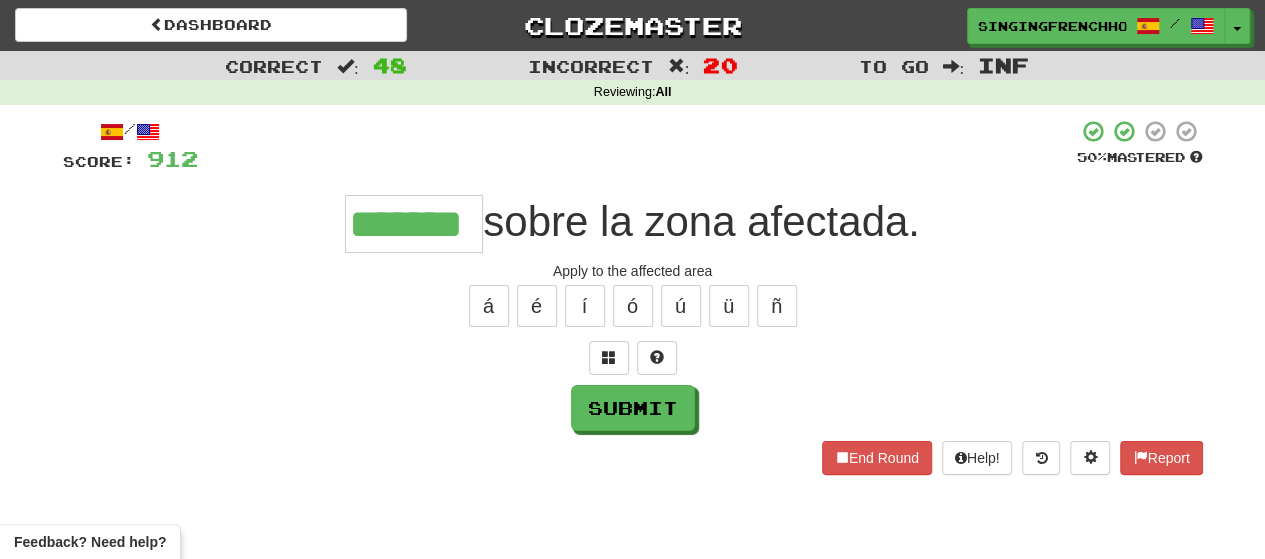 type on "*******" 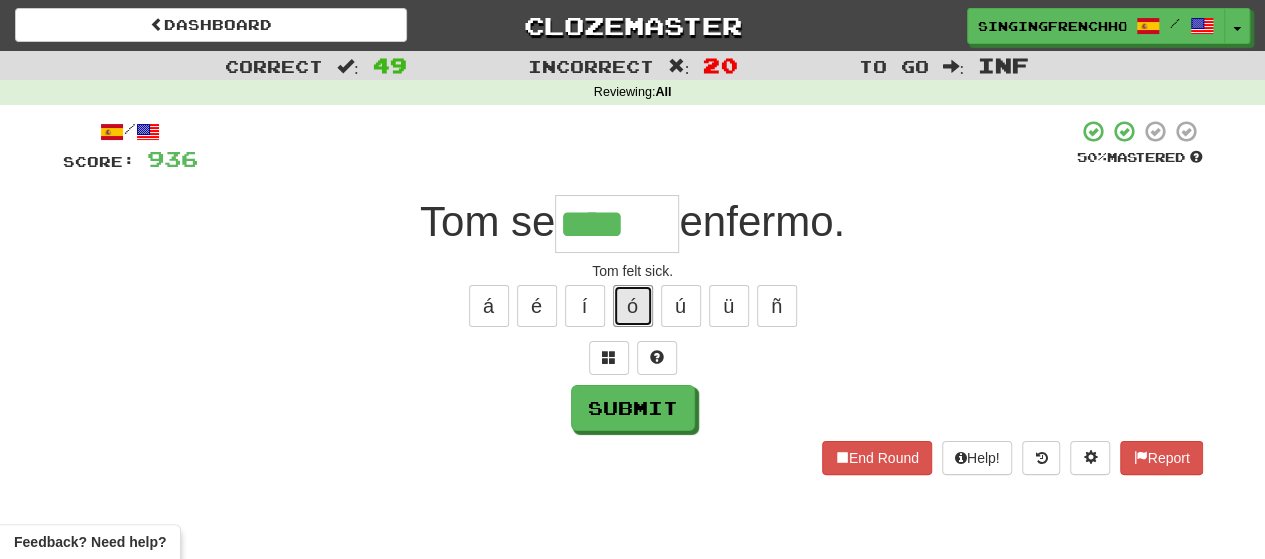 click on "ó" at bounding box center [633, 306] 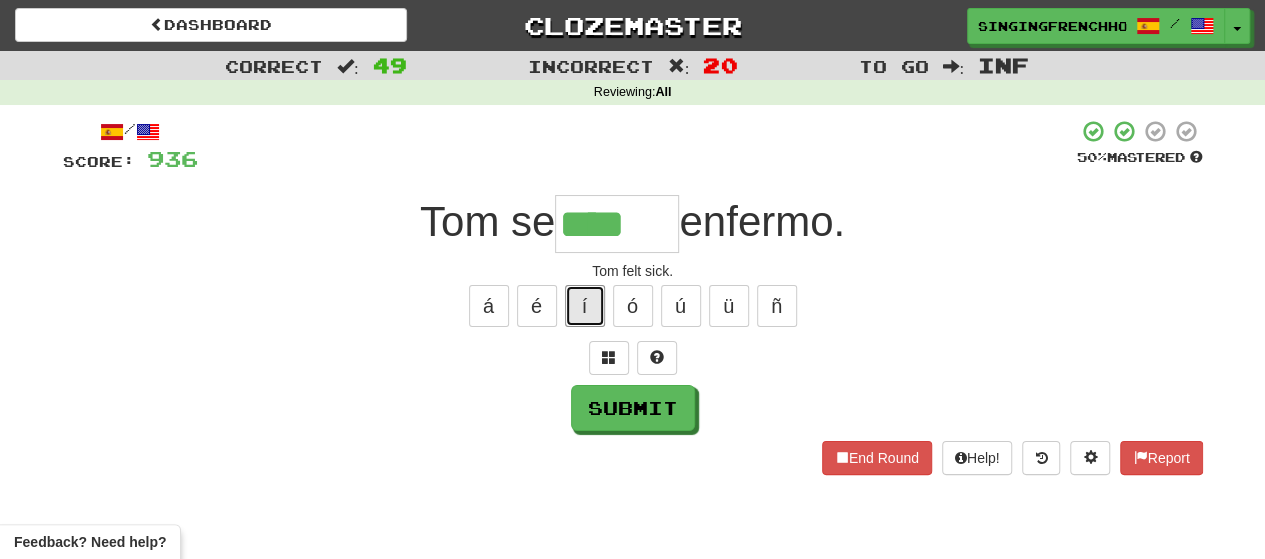 click on "í" at bounding box center [585, 306] 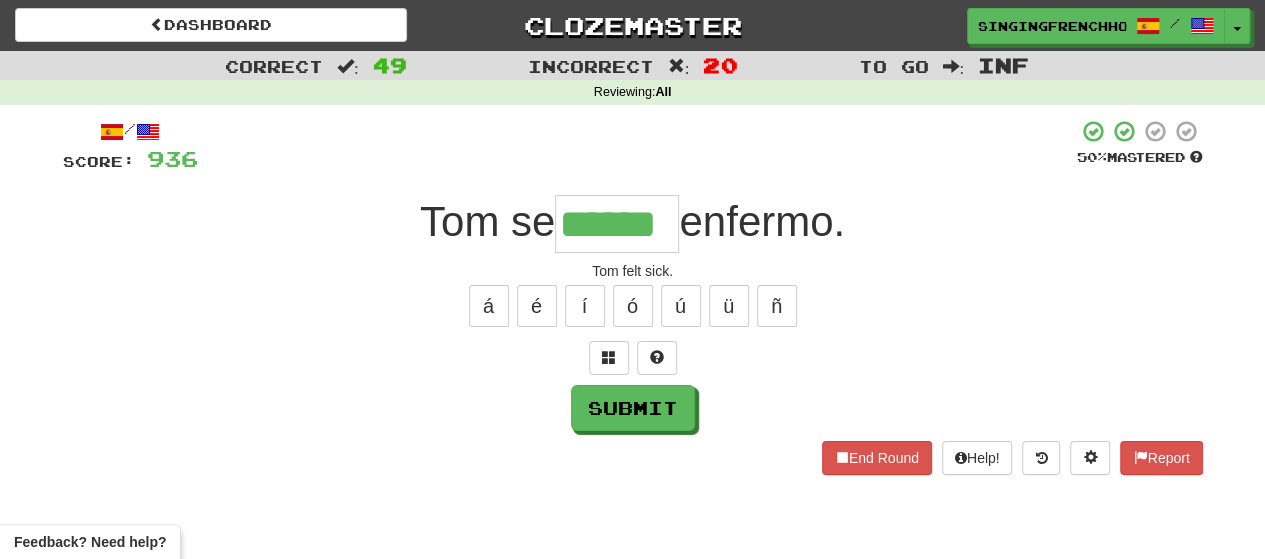 type on "******" 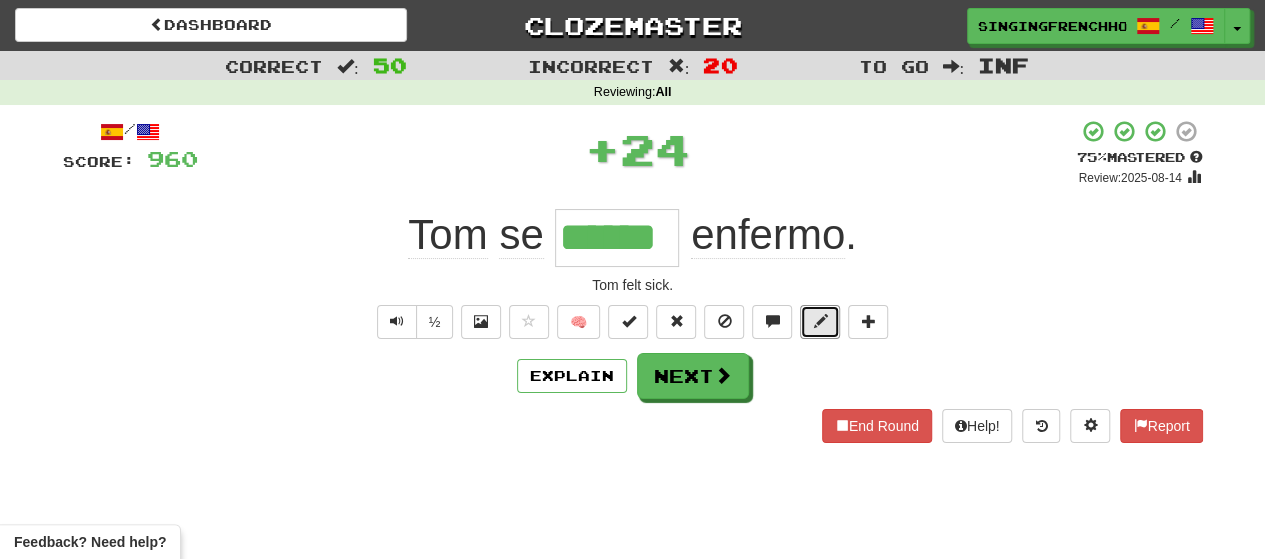click at bounding box center [820, 322] 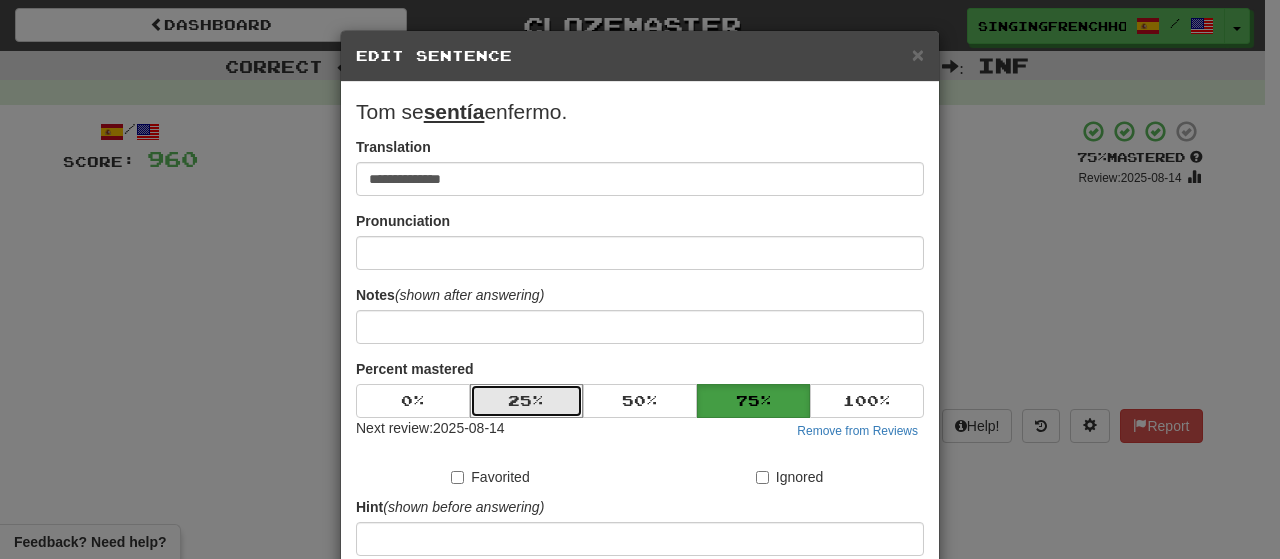 click on "25 %" at bounding box center [527, 401] 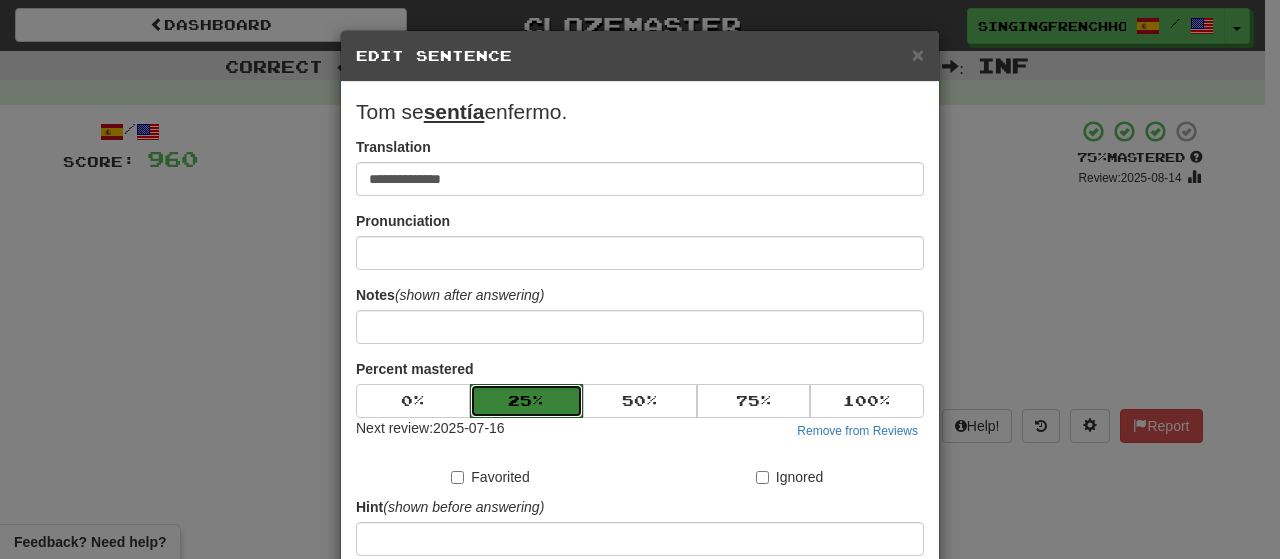 scroll, scrollTop: 238, scrollLeft: 0, axis: vertical 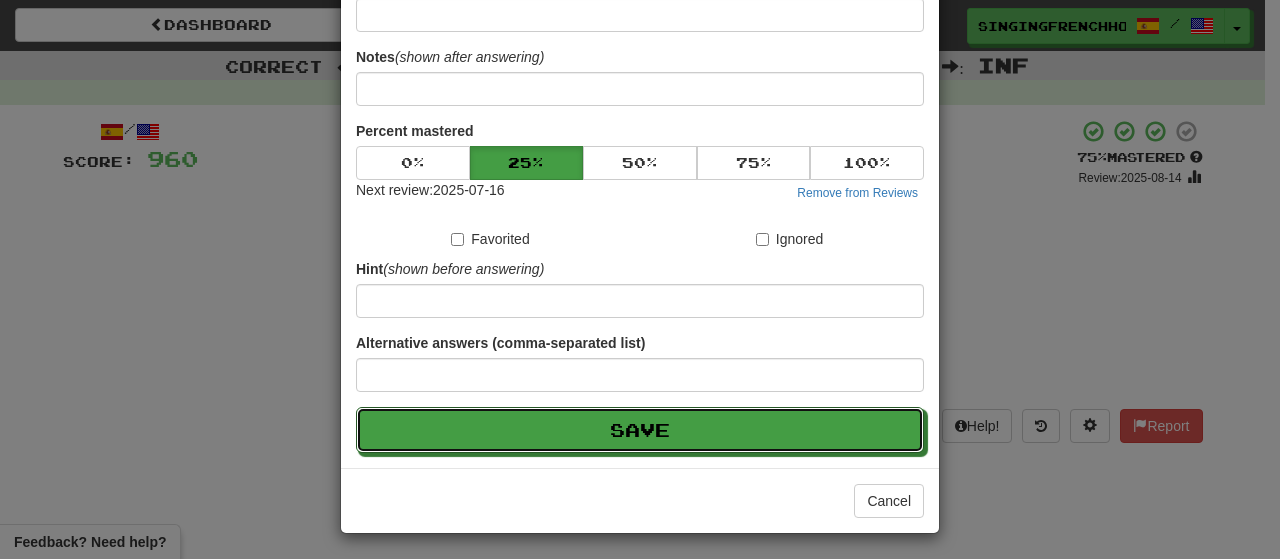 click on "Save" at bounding box center (640, 430) 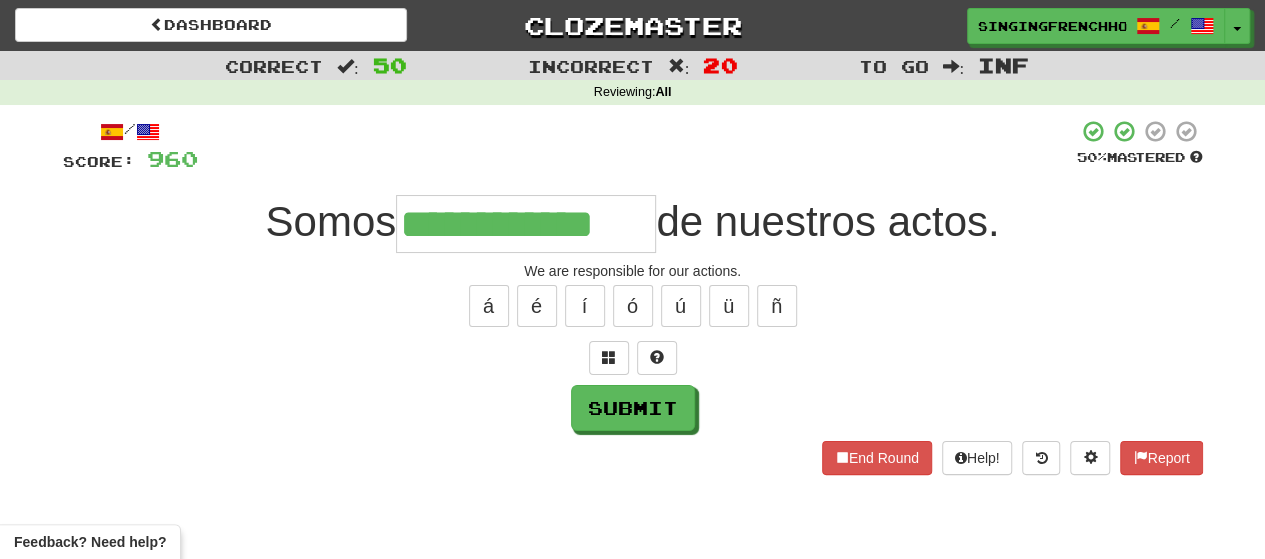 type on "**********" 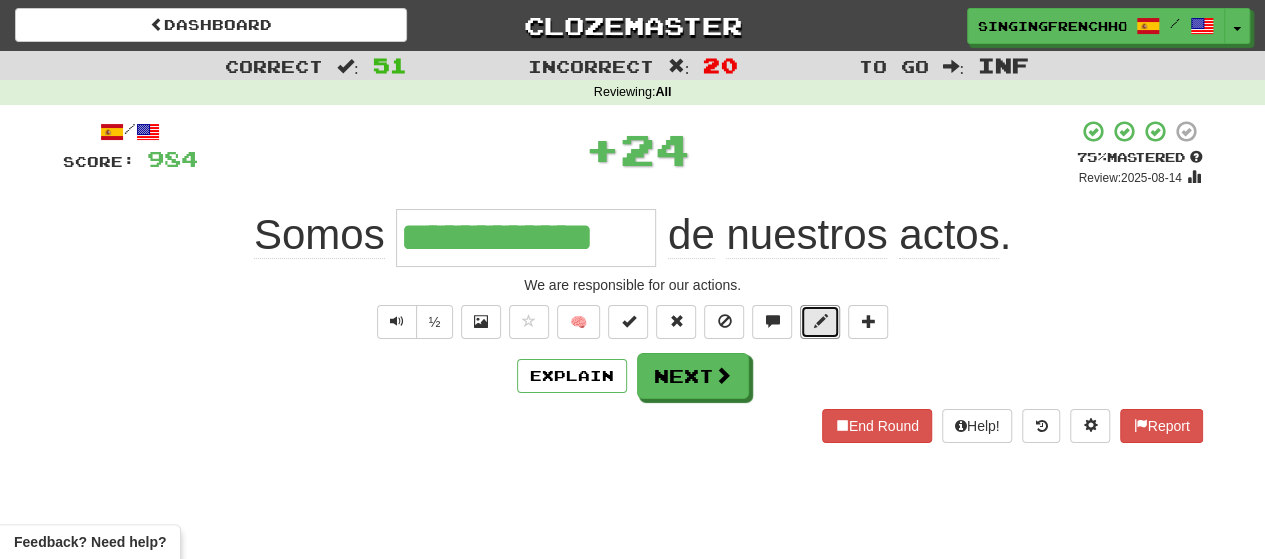 click at bounding box center [820, 321] 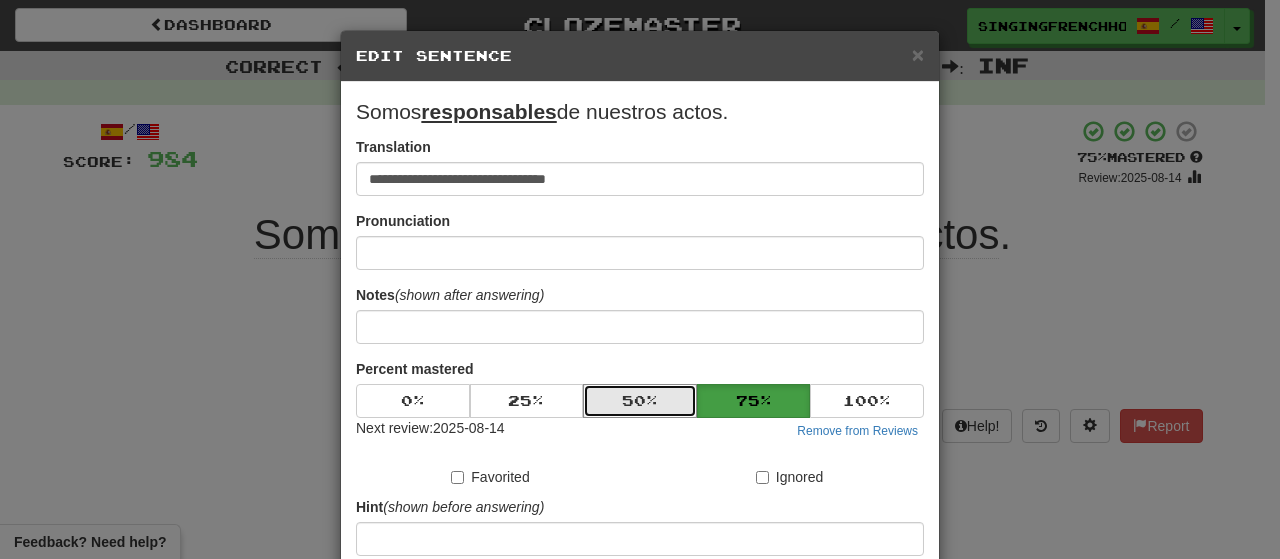 click on "50 %" at bounding box center [640, 401] 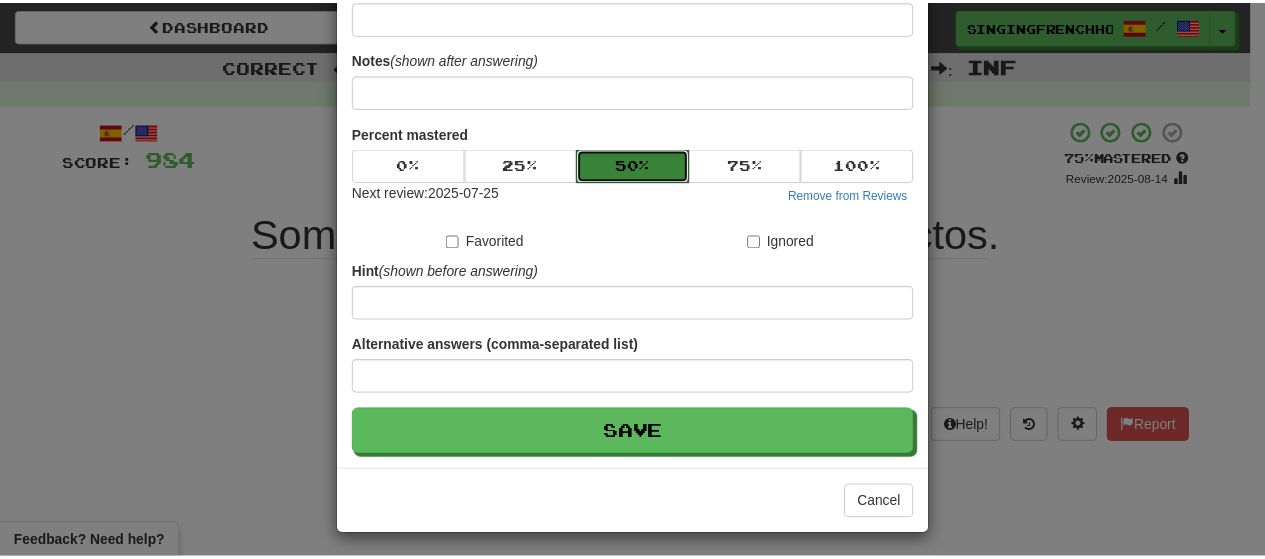 scroll, scrollTop: 238, scrollLeft: 0, axis: vertical 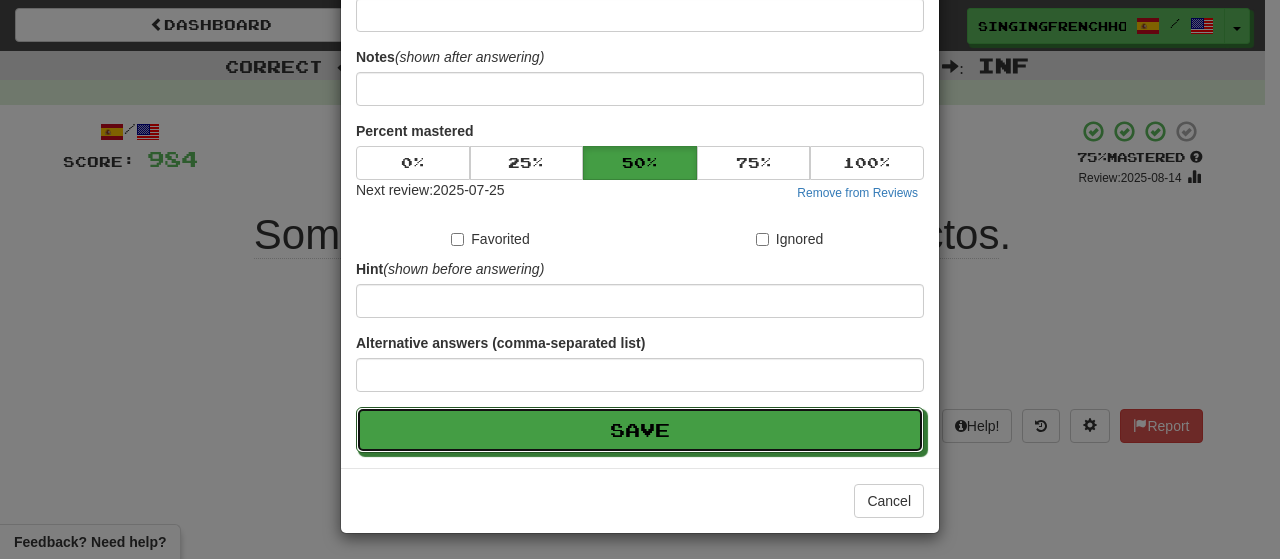 click on "Save" at bounding box center [640, 430] 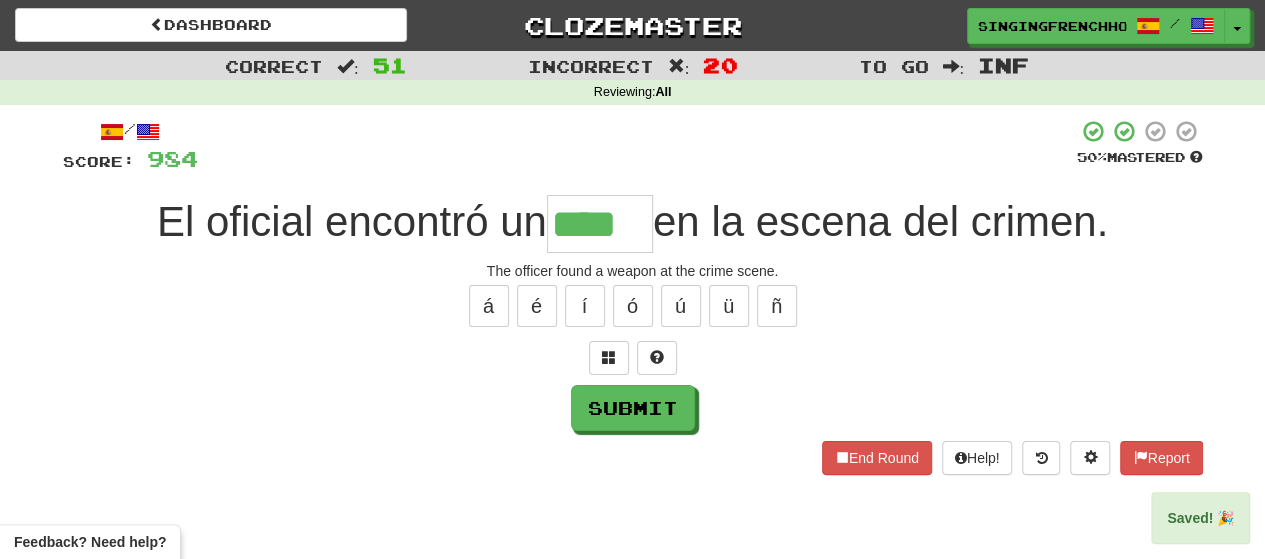 type on "****" 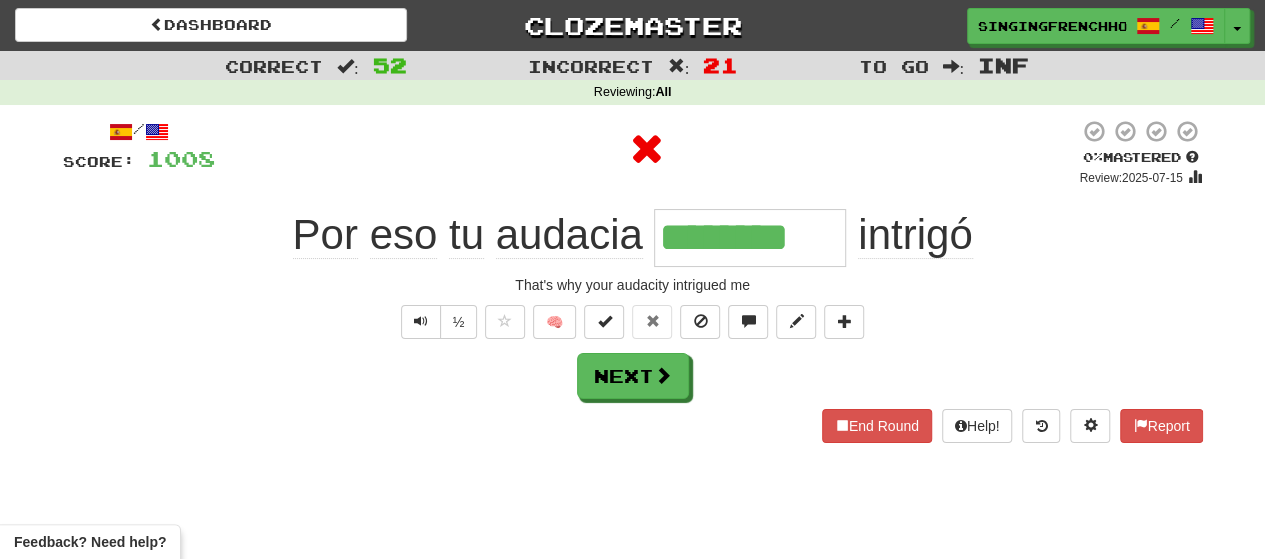 type on "*********" 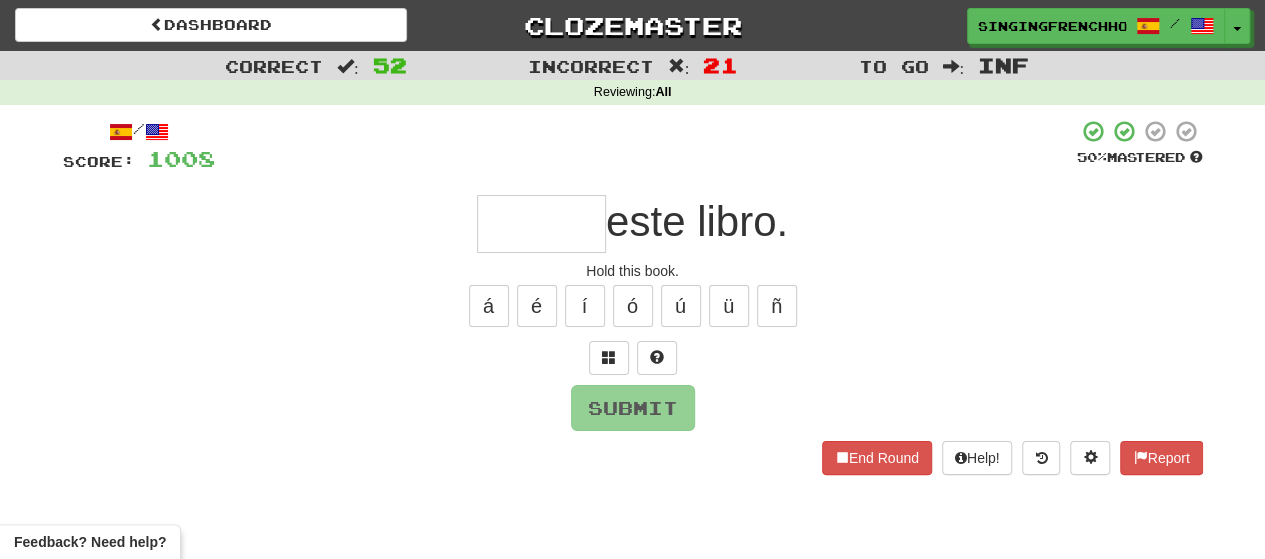 click on "este libro." at bounding box center [633, 224] 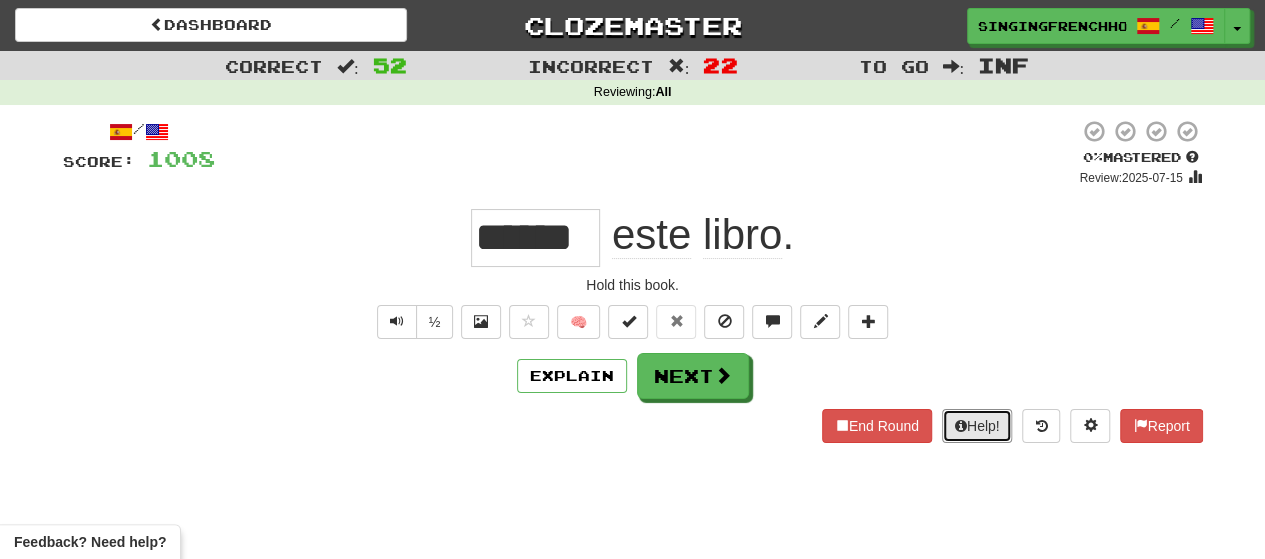 click on "Help!" at bounding box center [977, 426] 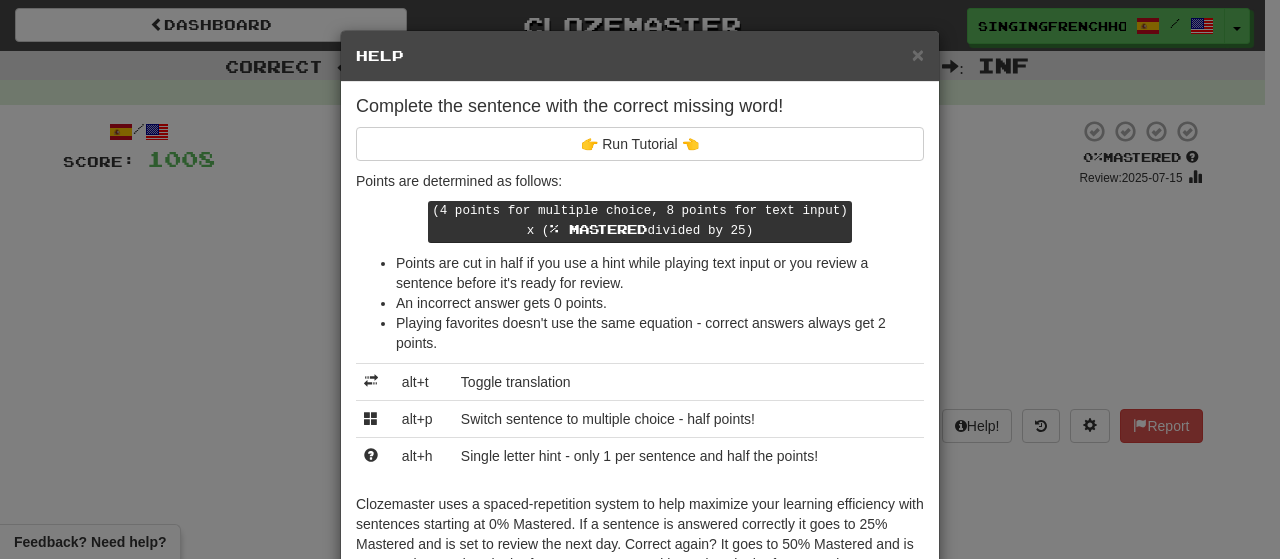 click on "× Help Complete the sentence with the correct missing word! 👉 Run Tutorial 👈 Points are determined as follows: (4 points for multiple choice, 8 points for text input) x ( % Mastered divided by 25) Points are cut in half if you use a hint while playing text input or you review a sentence before it's ready for review. An incorrect answer gets 0 points. Playing favorites doesn't use the same equation - correct answers always get 2 points. alt+t Toggle translation alt+p Switch sentence to multiple choice - half points! alt+h Single letter hint - only 1 per sentence and half the points! Once a sentence is 100% Mastered, each additional correct answer results in the review interval getting larger using a variation of the SuperMemo 2 algorithm. If a sentence is 100% Mastered and answered correctly again, you'll see three buttons: Hard Normal Easy Questions? Something else you'd like to see here? Let us know. Shortcut Hotkeys Enter Submit answer, next sentence, next round 1-4 ctl+Space ctl+Enter" at bounding box center (640, 279) 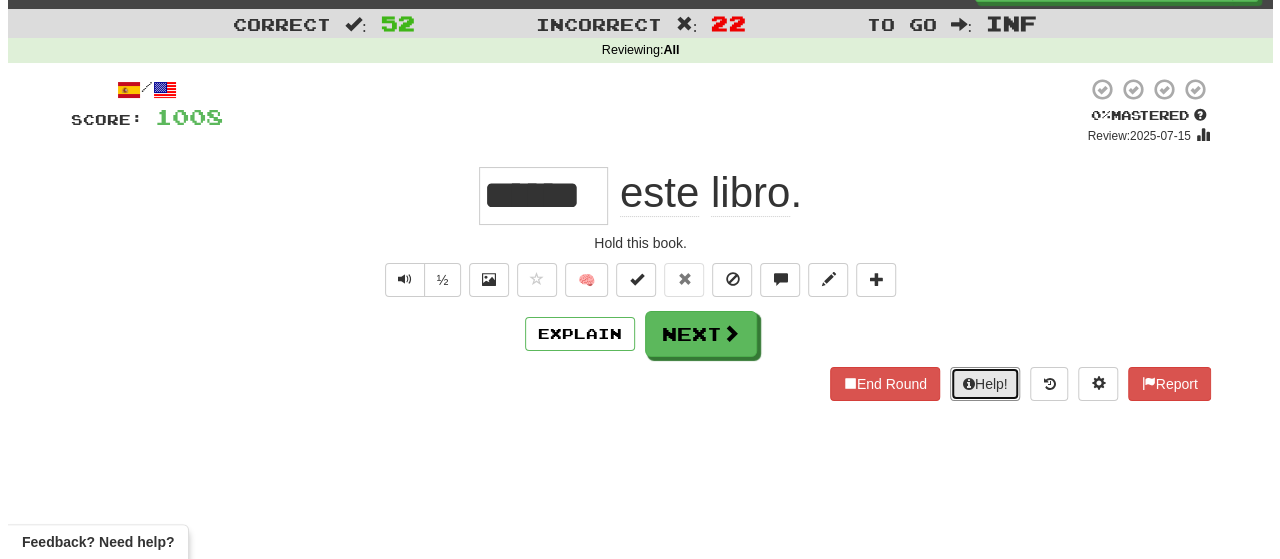 scroll, scrollTop: 0, scrollLeft: 0, axis: both 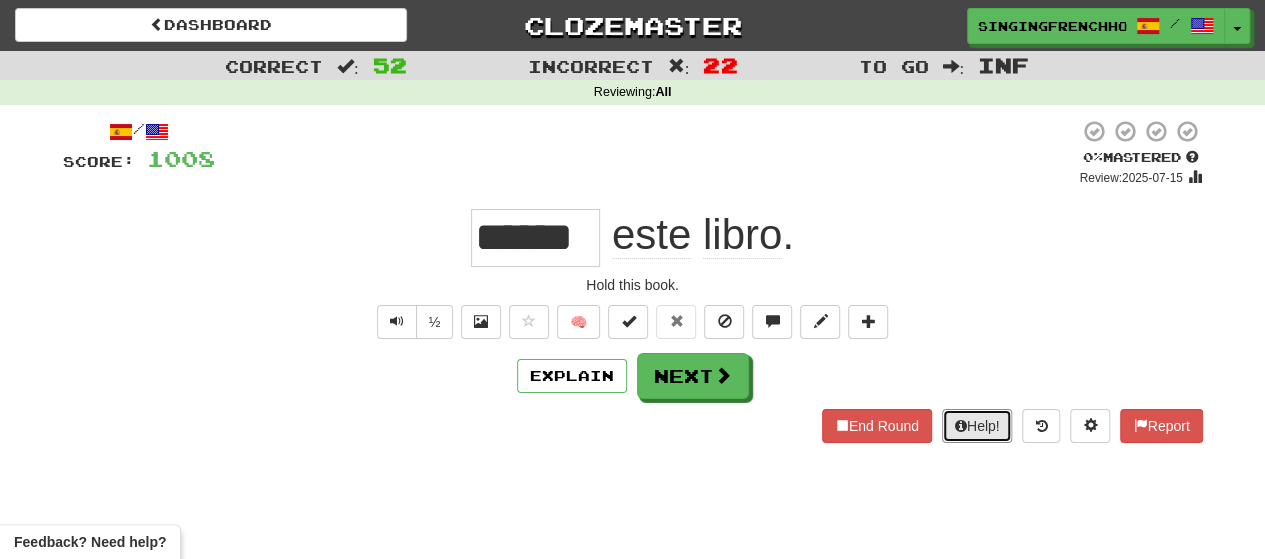 type 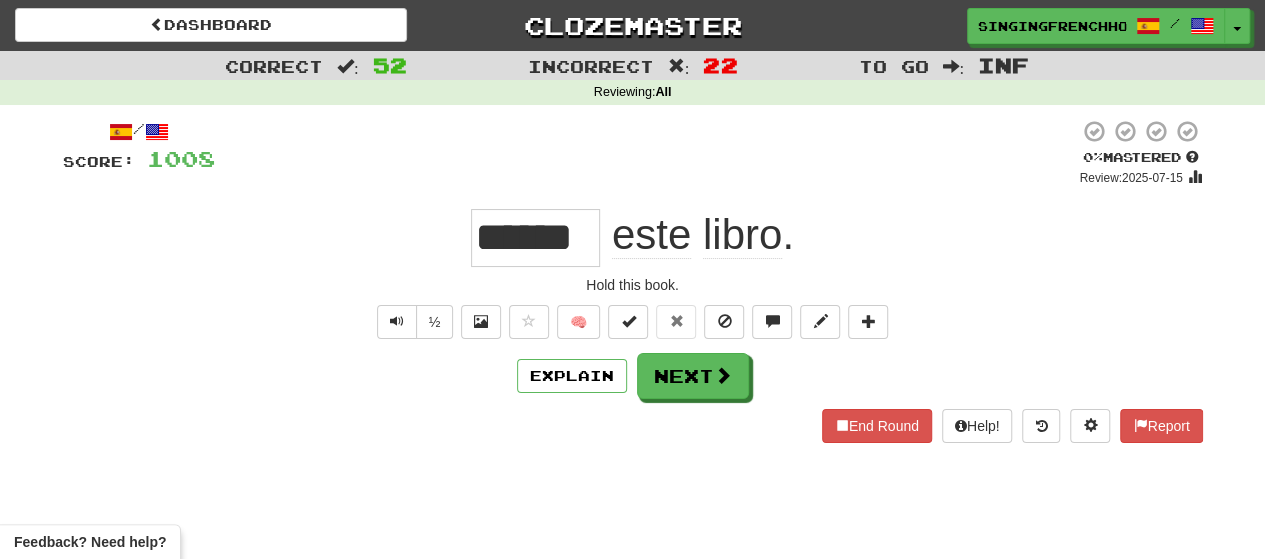 click on "******" at bounding box center (535, 238) 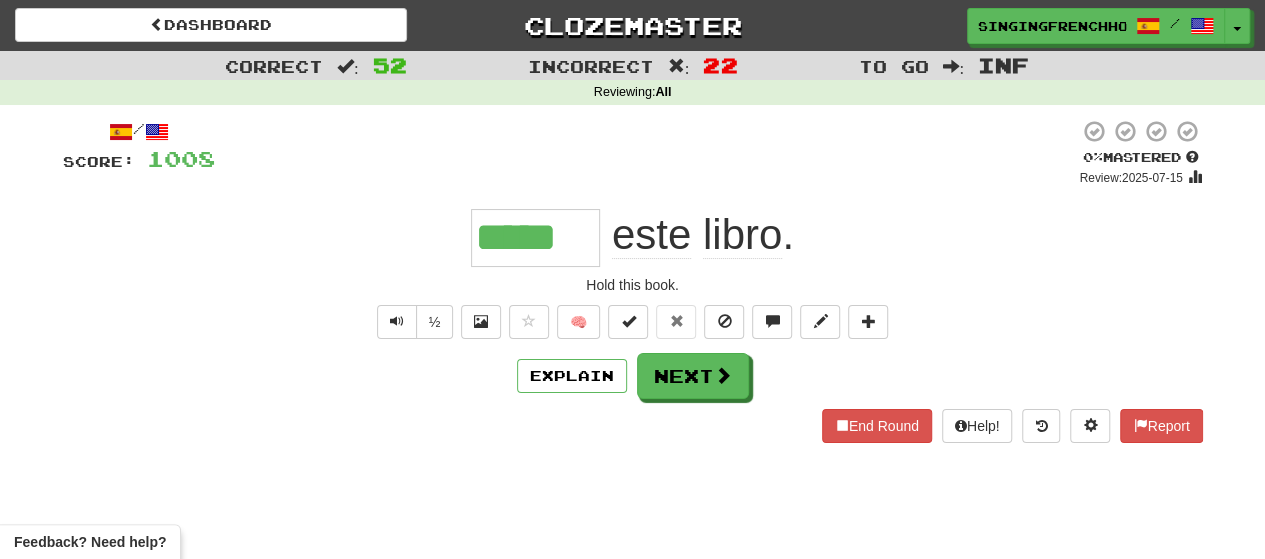 type on "******" 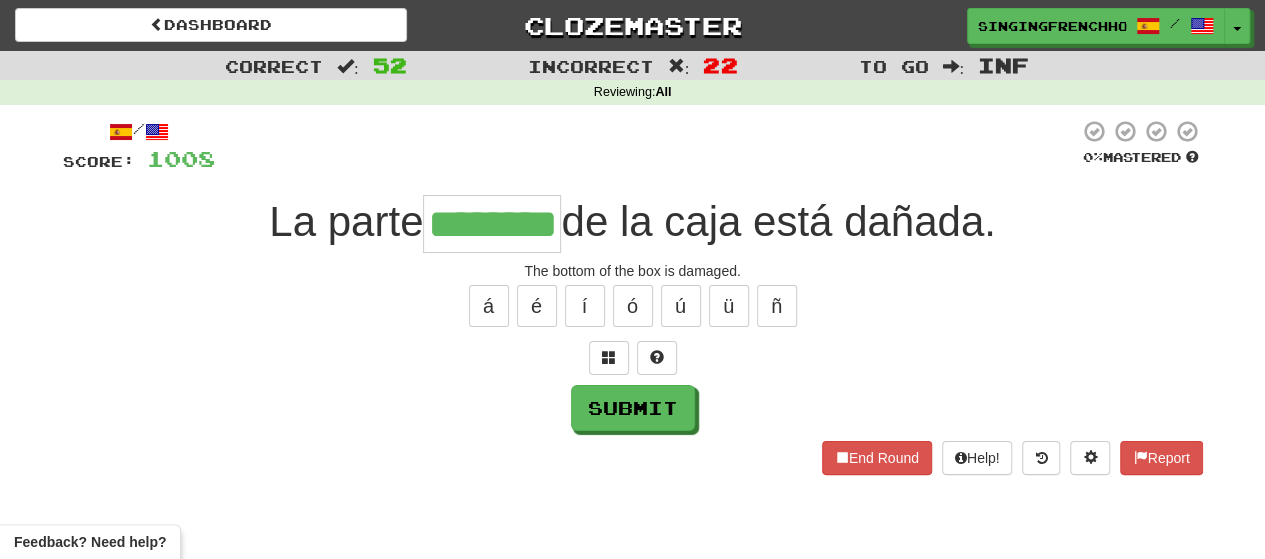 type on "********" 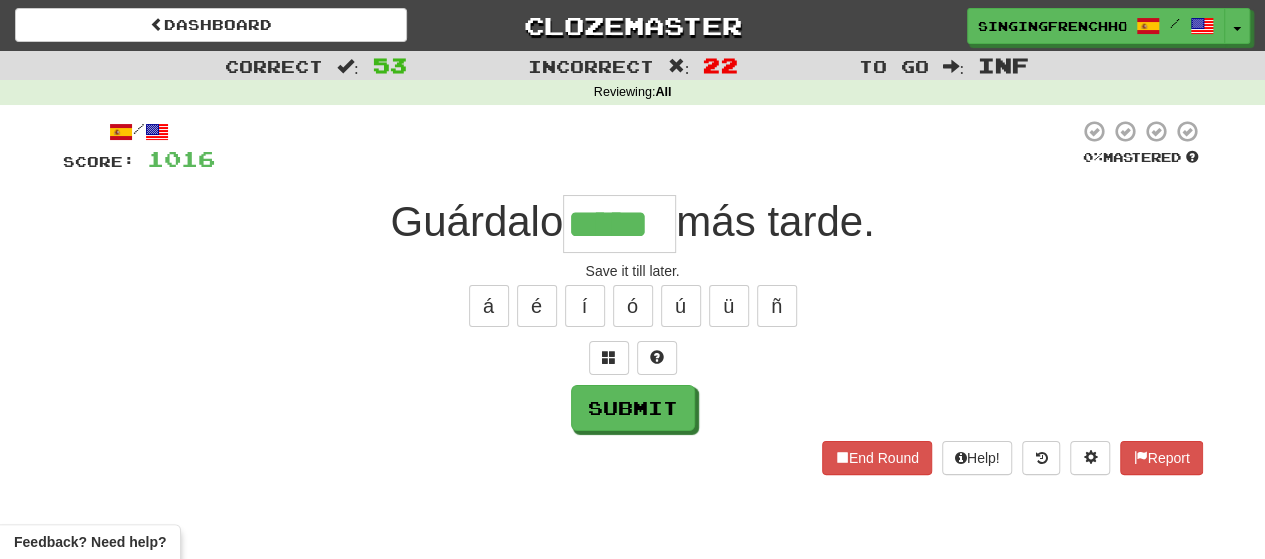 type on "*****" 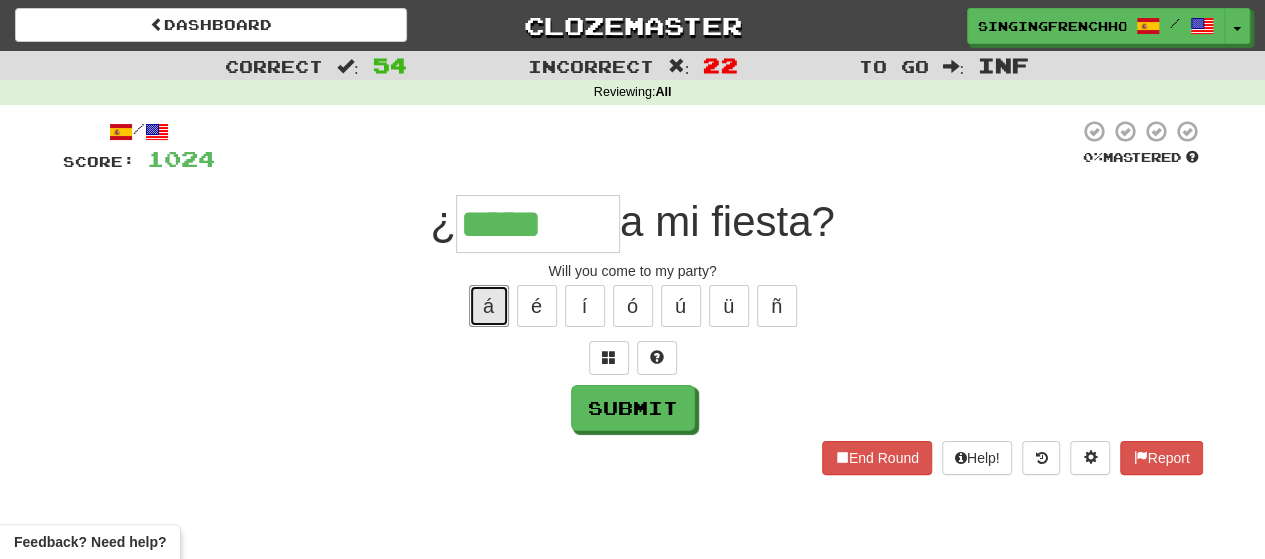 click on "á" at bounding box center [489, 306] 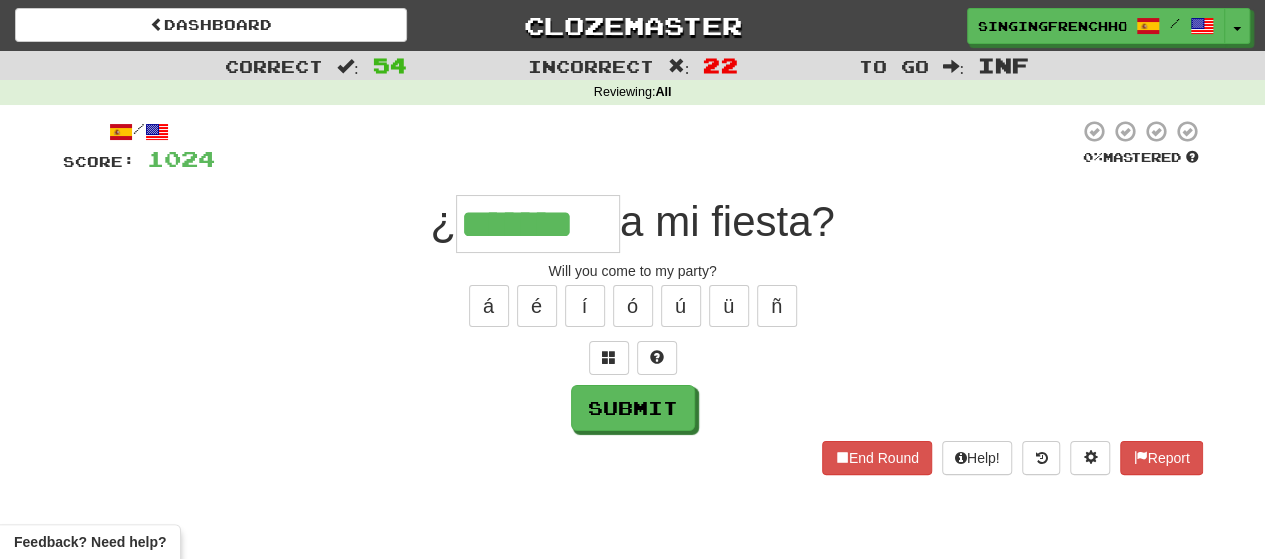 type on "*******" 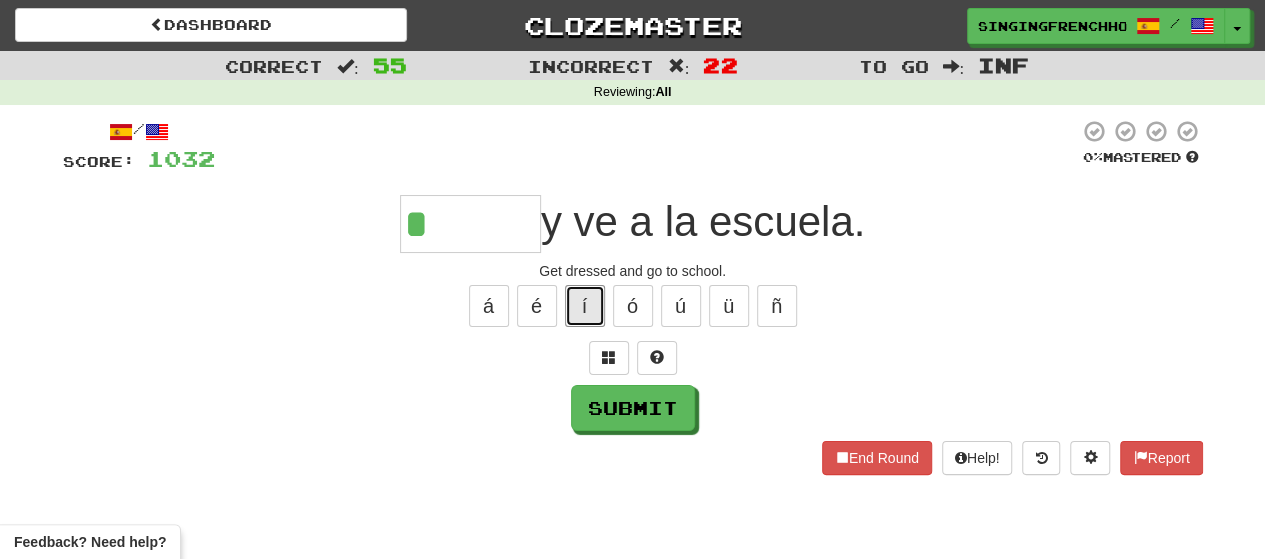 click on "í" at bounding box center [585, 306] 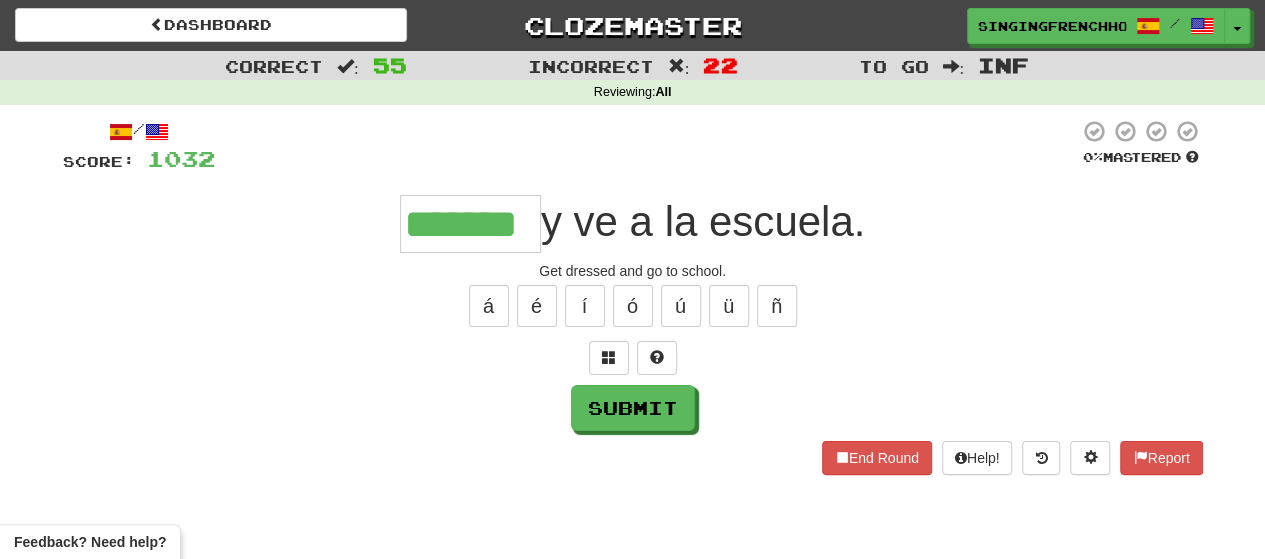 type on "*******" 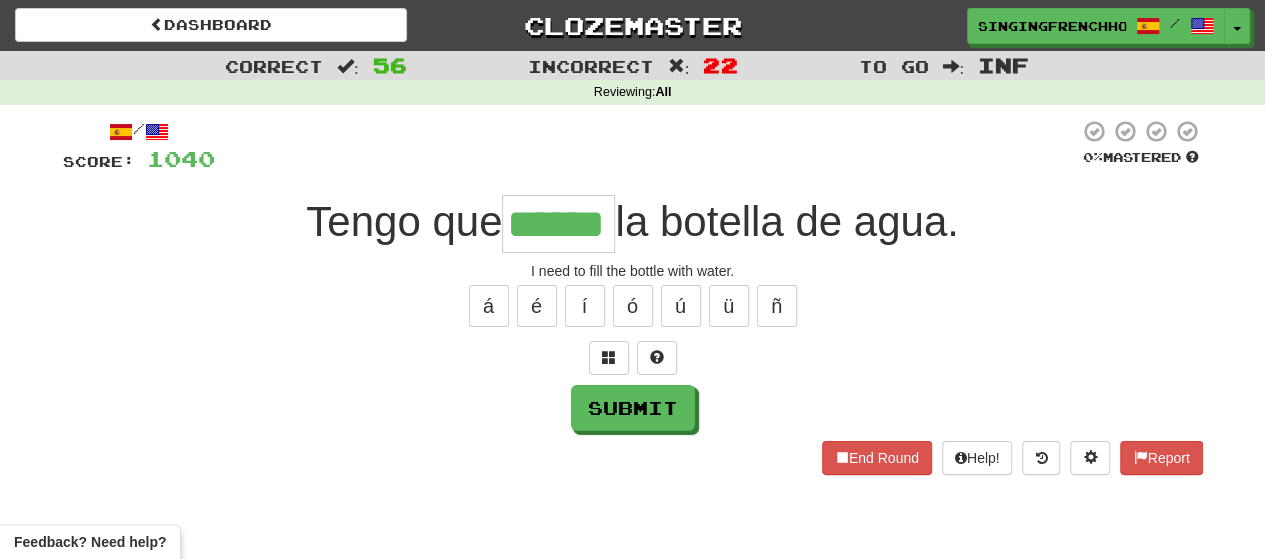 type on "******" 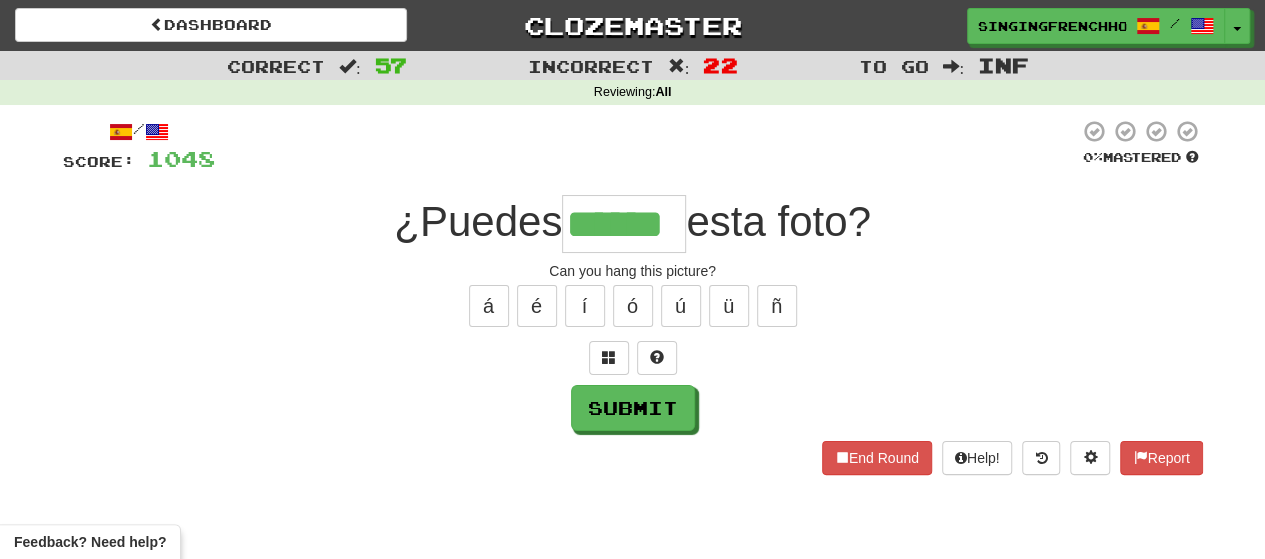 type on "******" 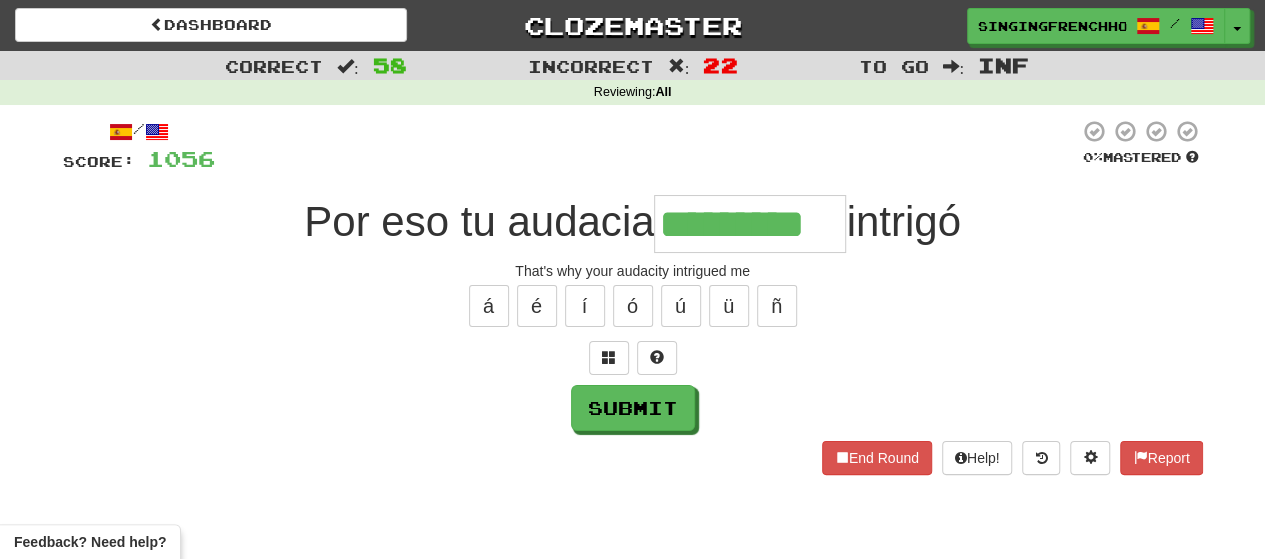 type on "*********" 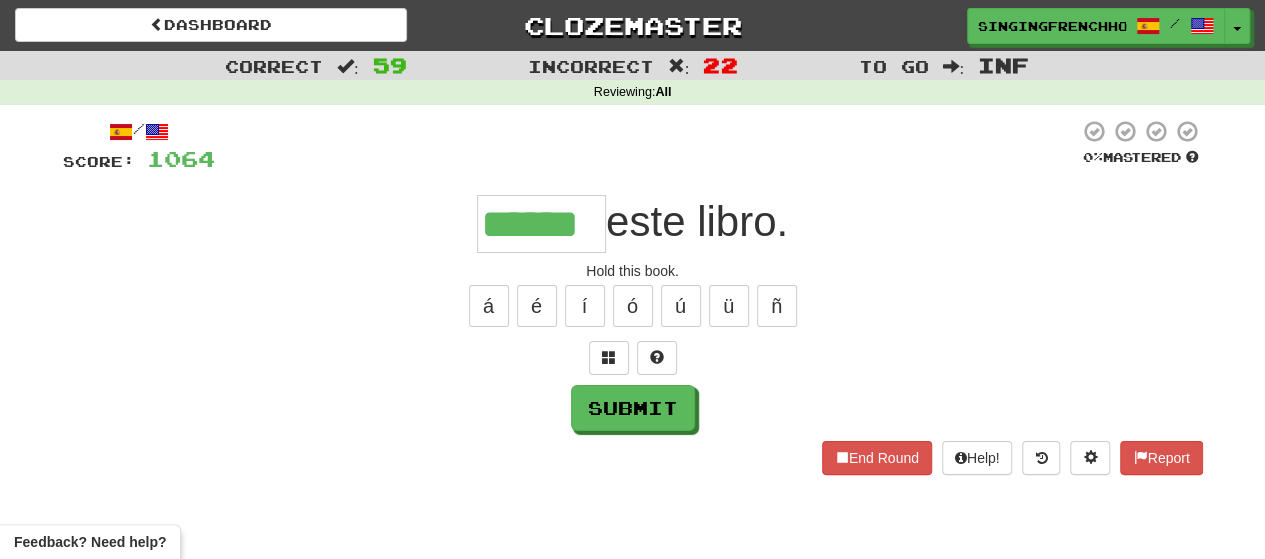 type on "******" 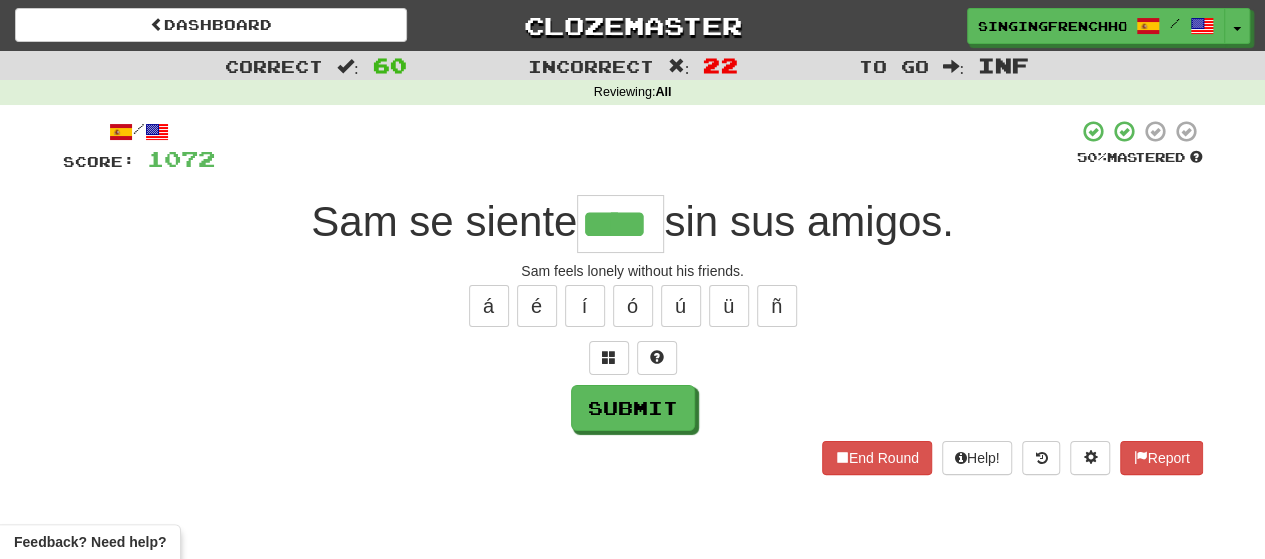 type on "****" 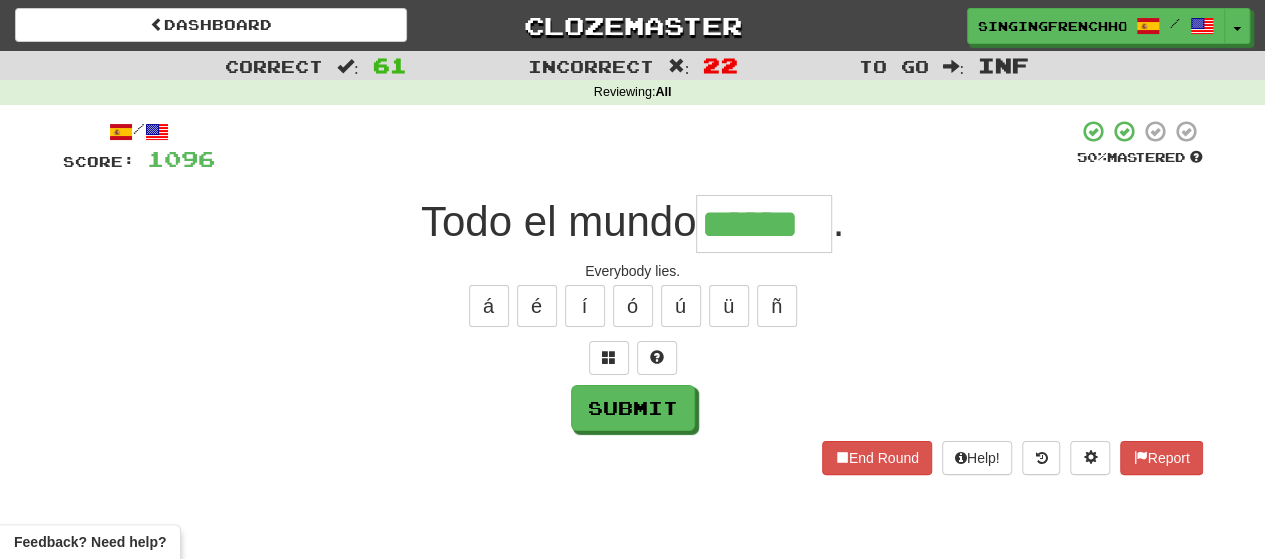 type on "******" 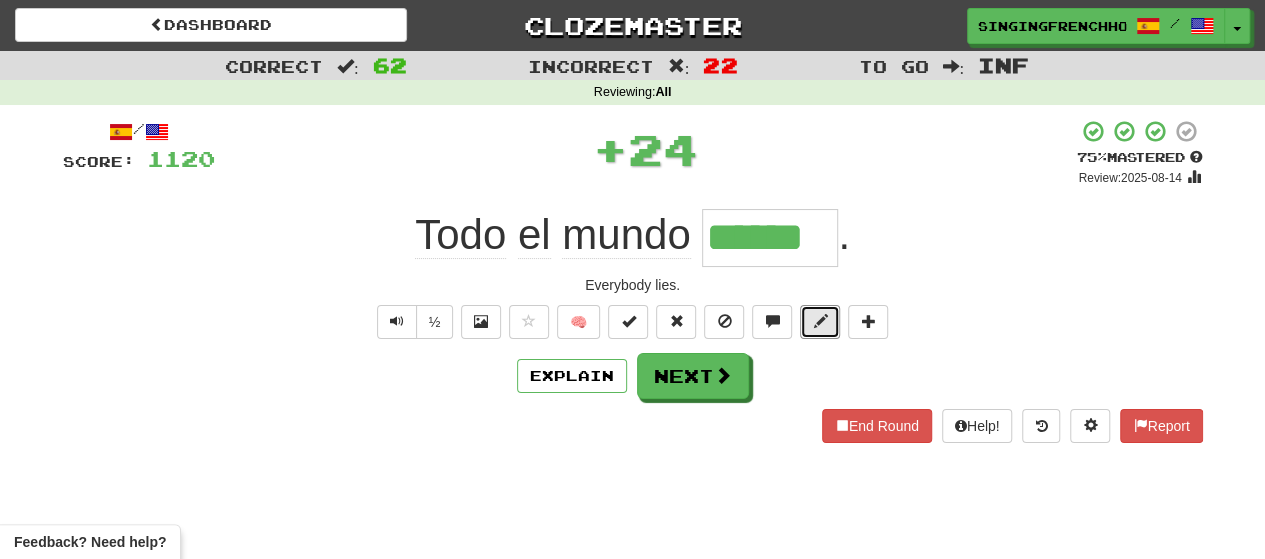 click at bounding box center [820, 321] 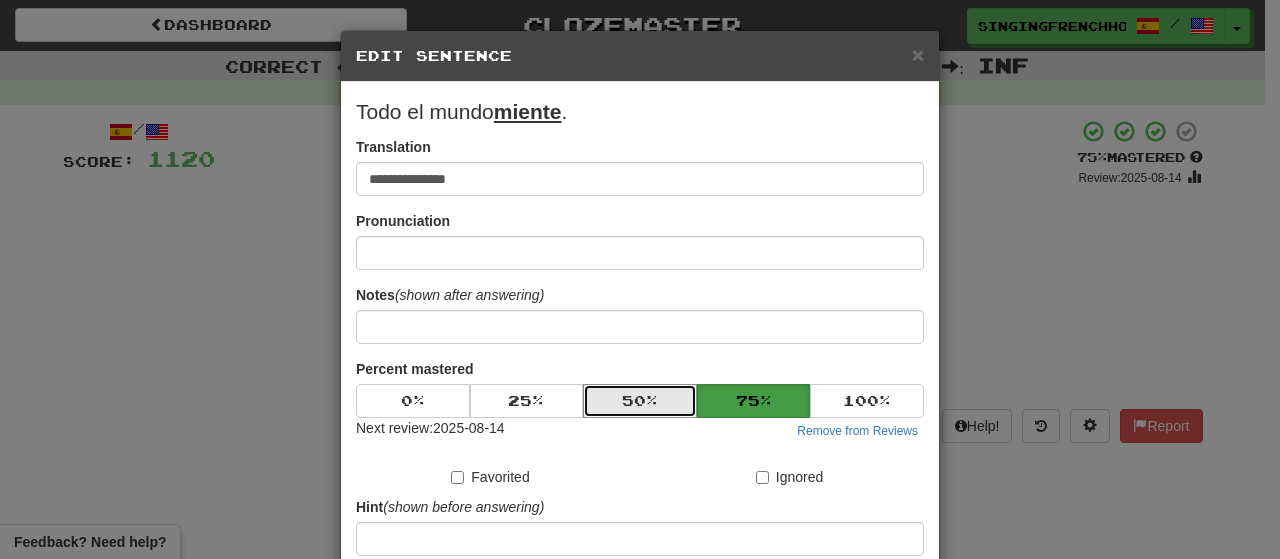 click on "50 %" at bounding box center (640, 401) 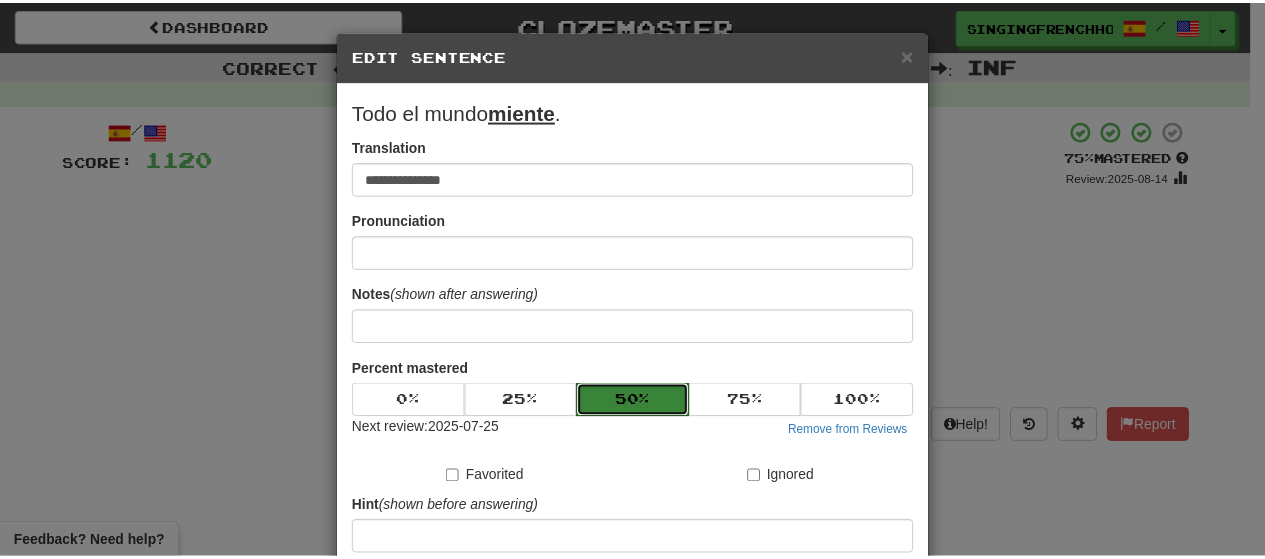 scroll, scrollTop: 238, scrollLeft: 0, axis: vertical 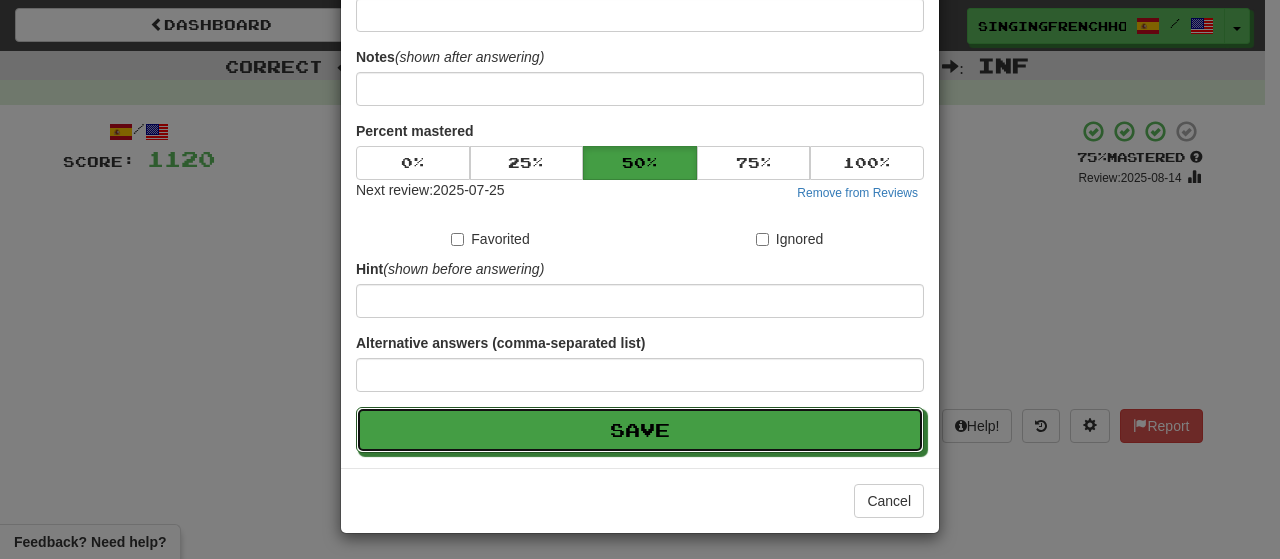 click on "Save" at bounding box center (640, 430) 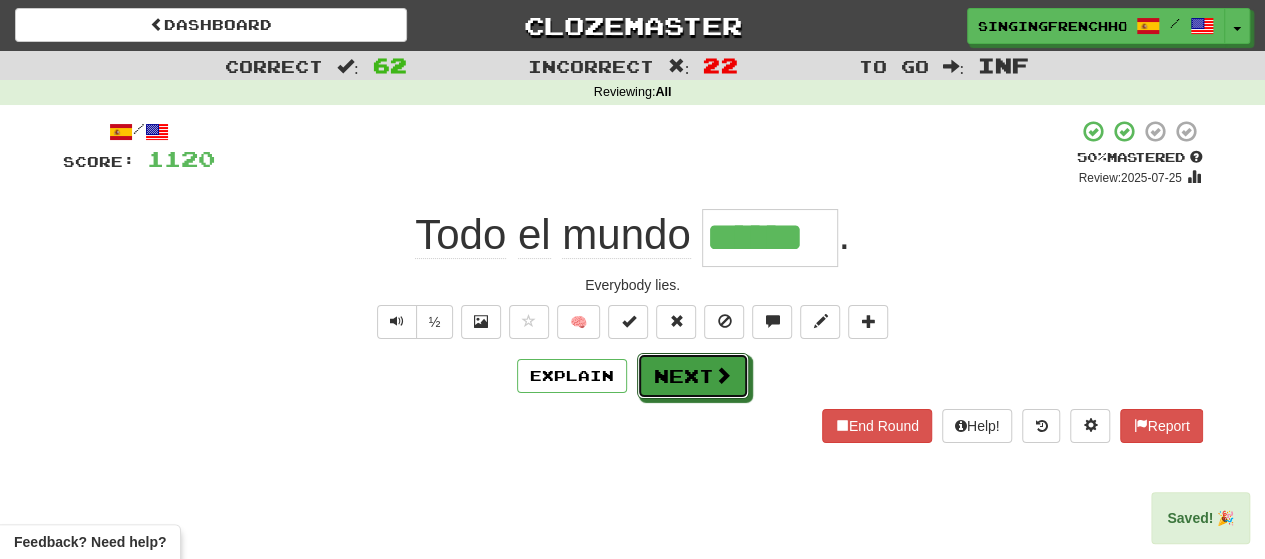 click on "Next" at bounding box center [693, 376] 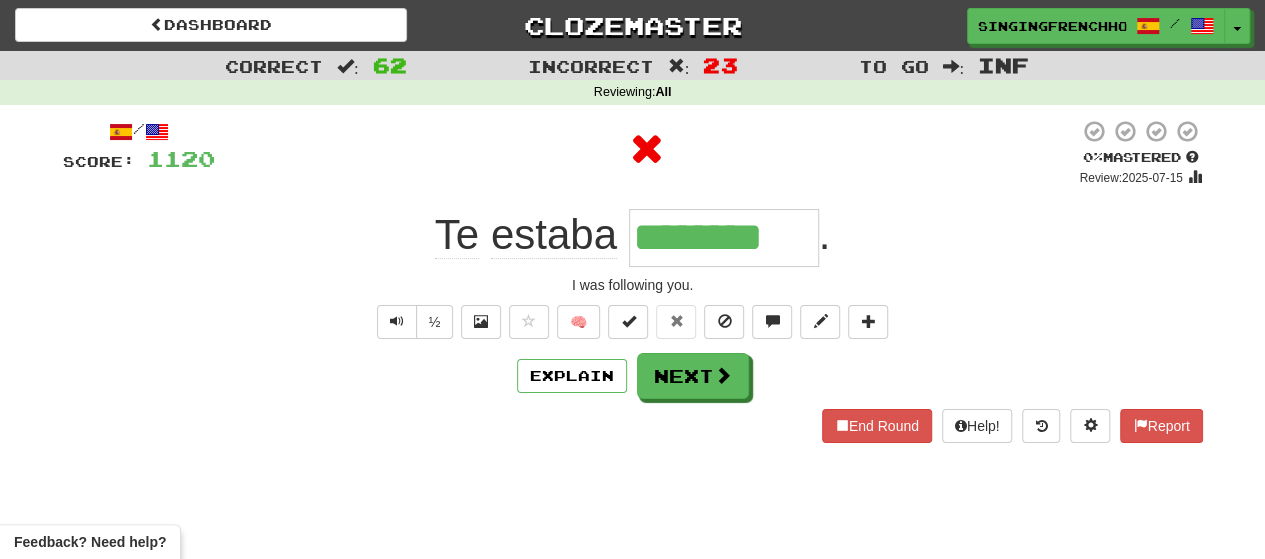 type on "*********" 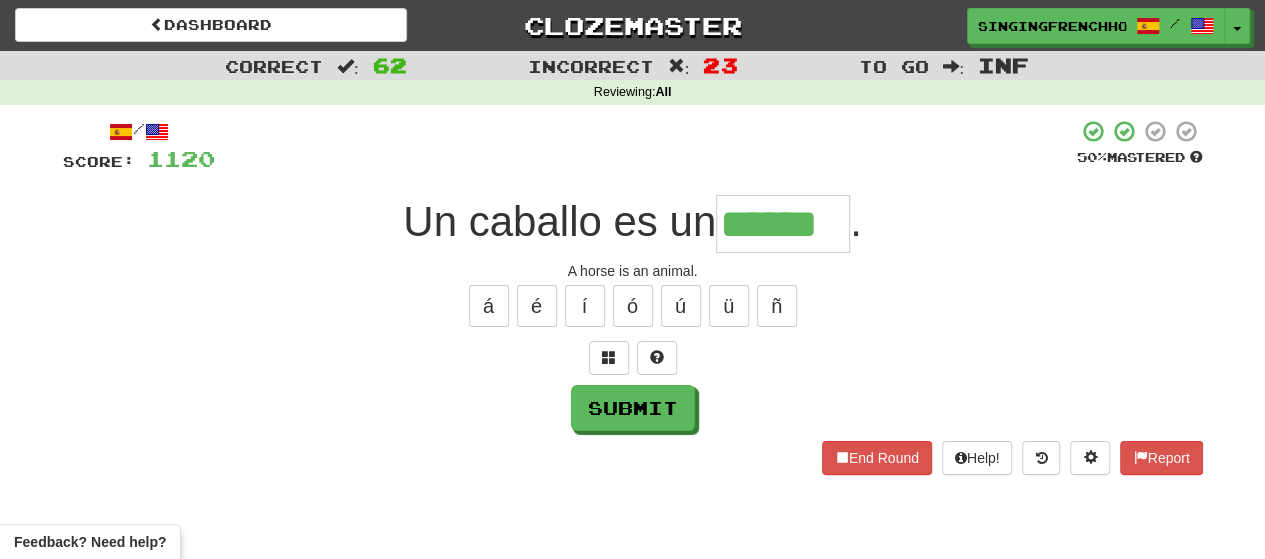 type on "******" 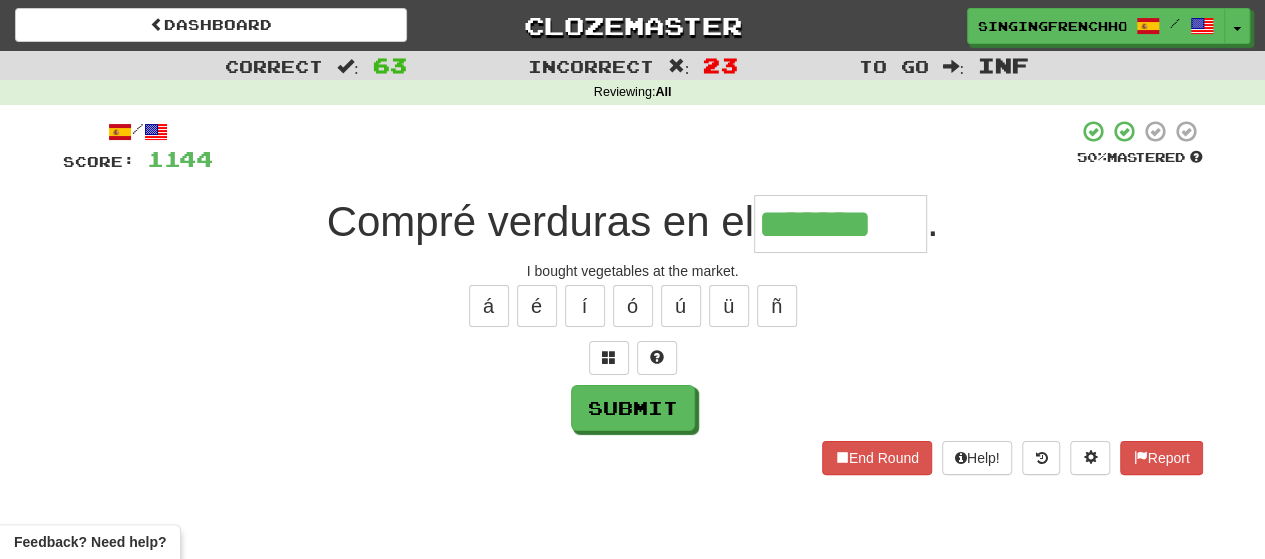 type on "*******" 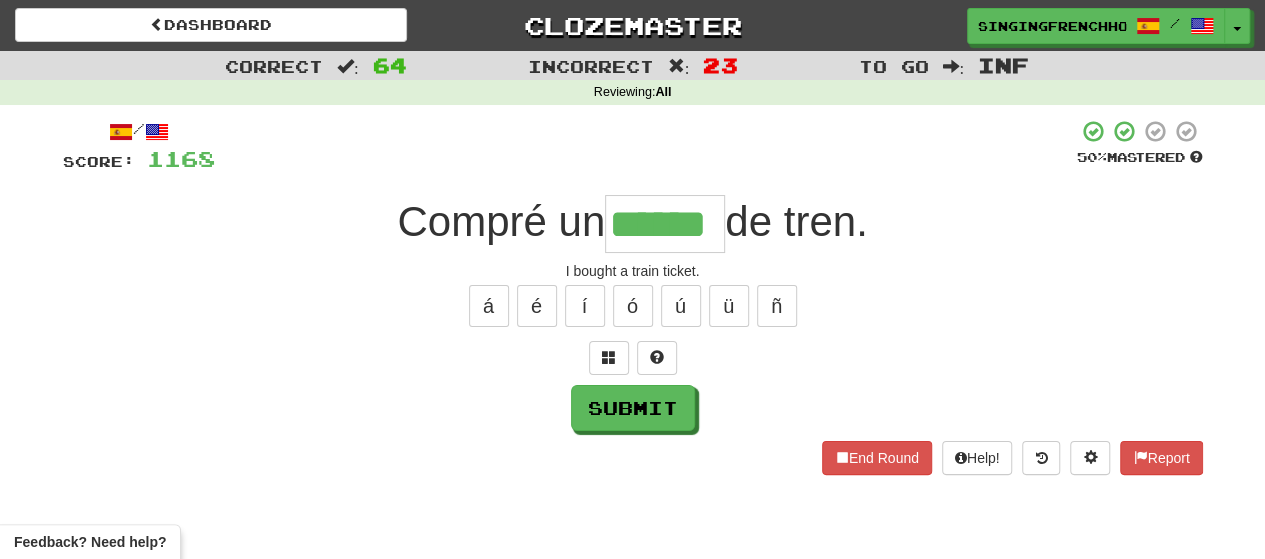scroll, scrollTop: 0, scrollLeft: 2, axis: horizontal 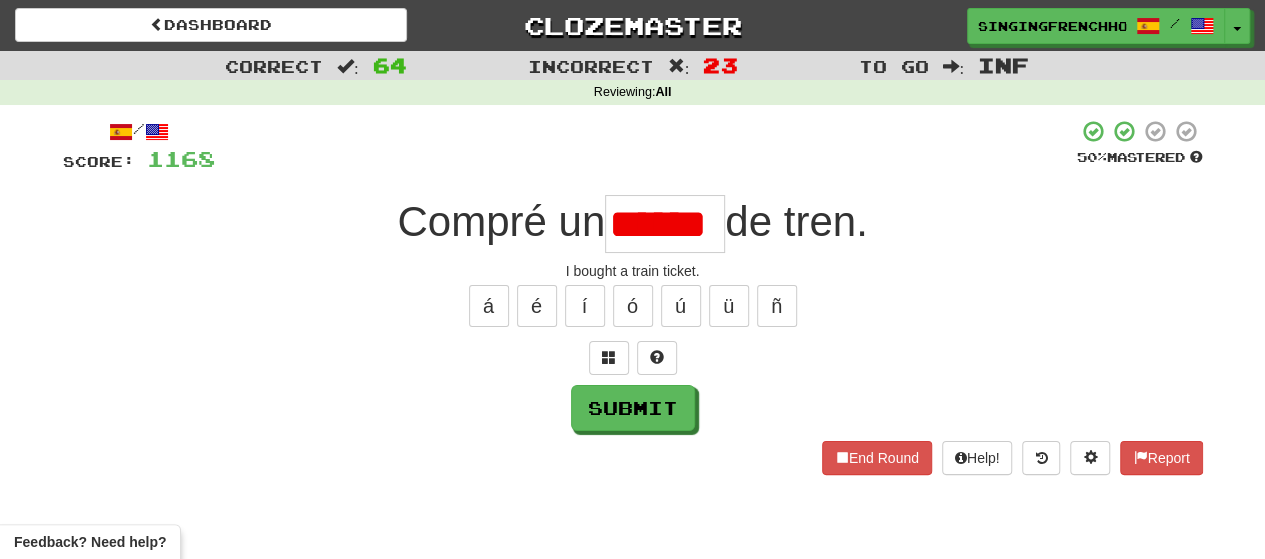 type on "*******" 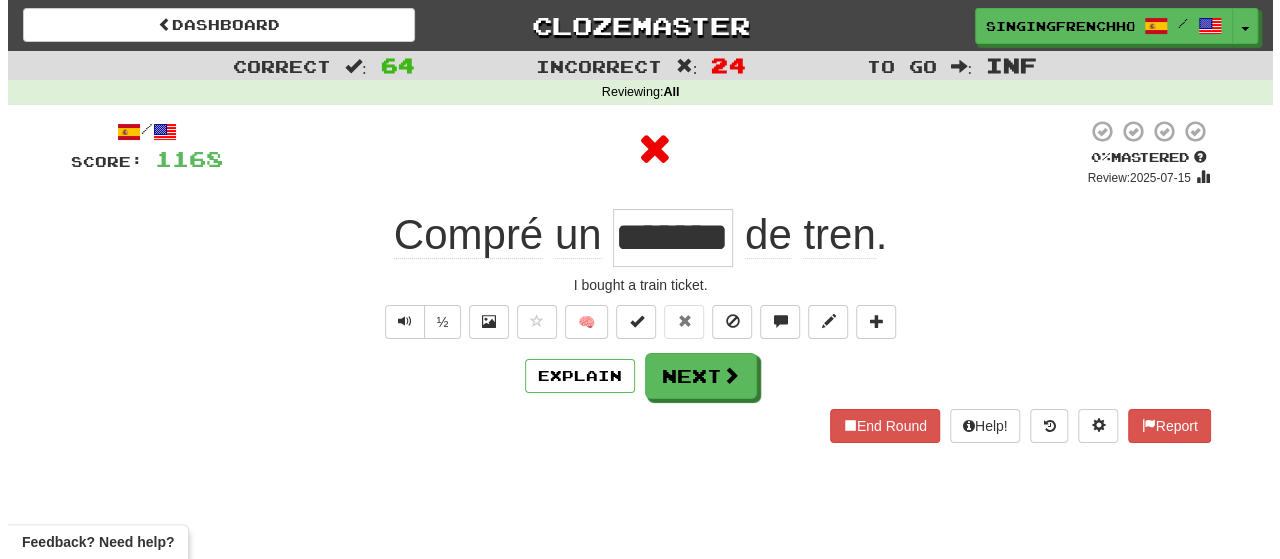 scroll, scrollTop: 0, scrollLeft: 0, axis: both 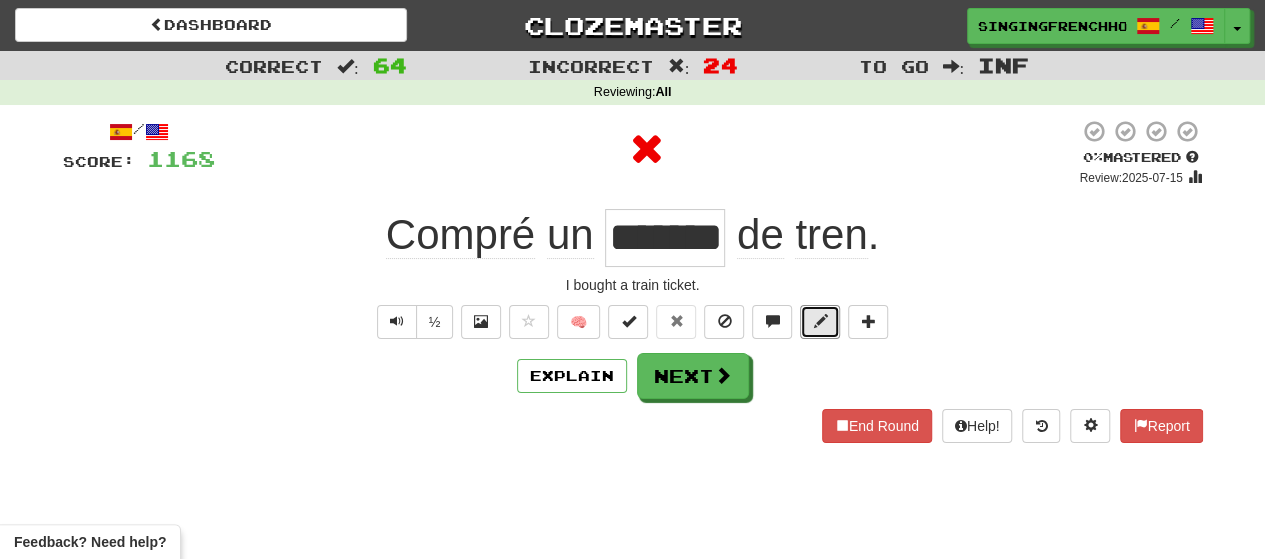 click at bounding box center (820, 322) 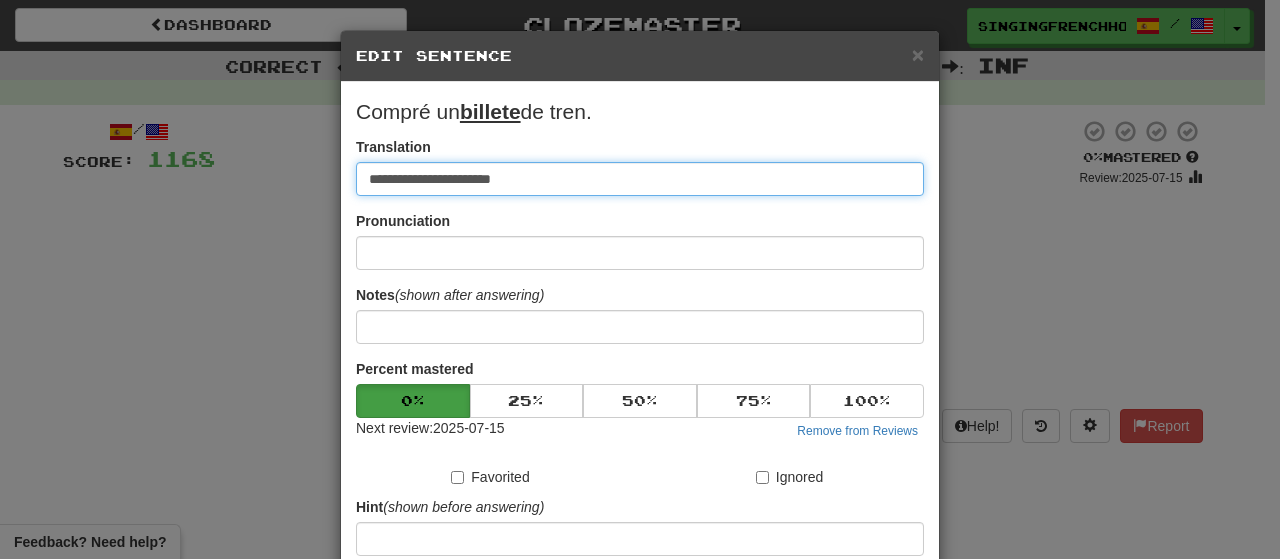 scroll, scrollTop: 238, scrollLeft: 0, axis: vertical 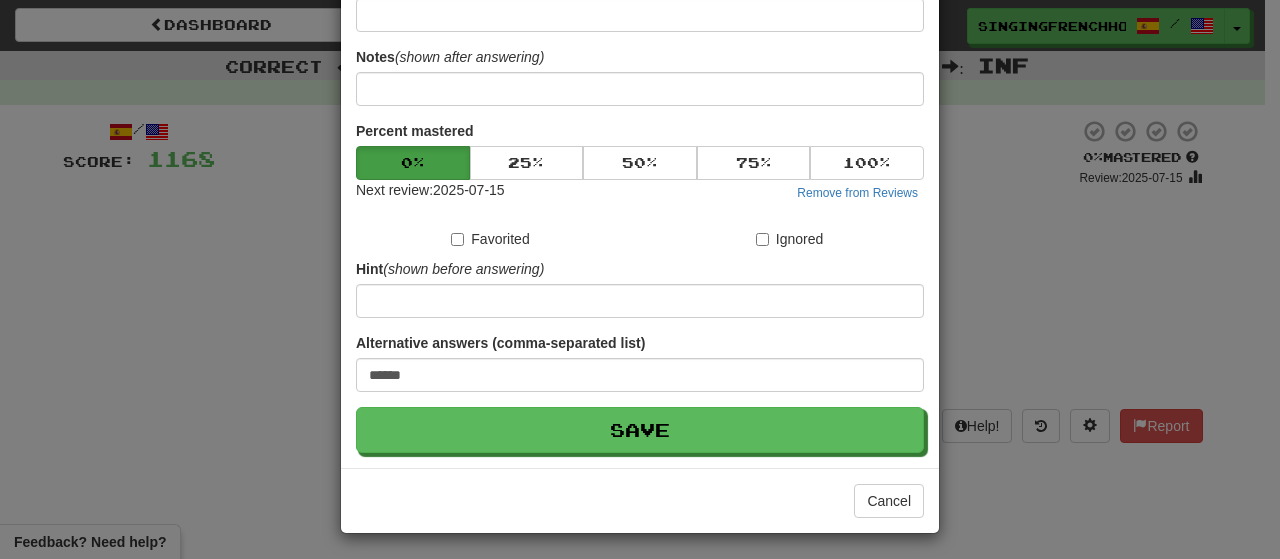 click on "**********" at bounding box center [640, 279] 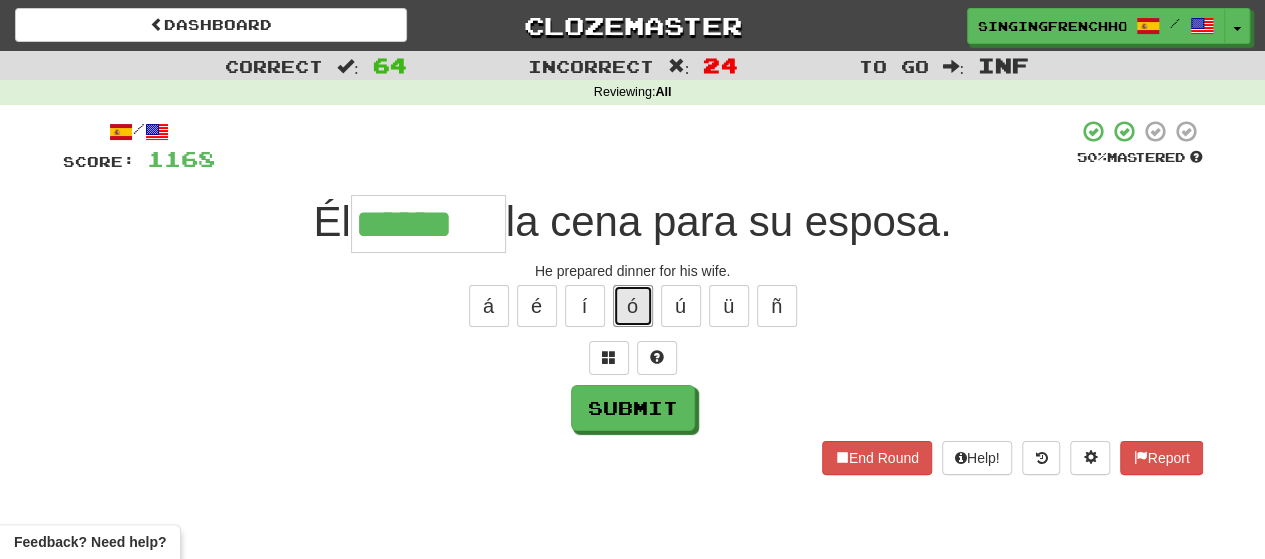 click on "ó" at bounding box center (633, 306) 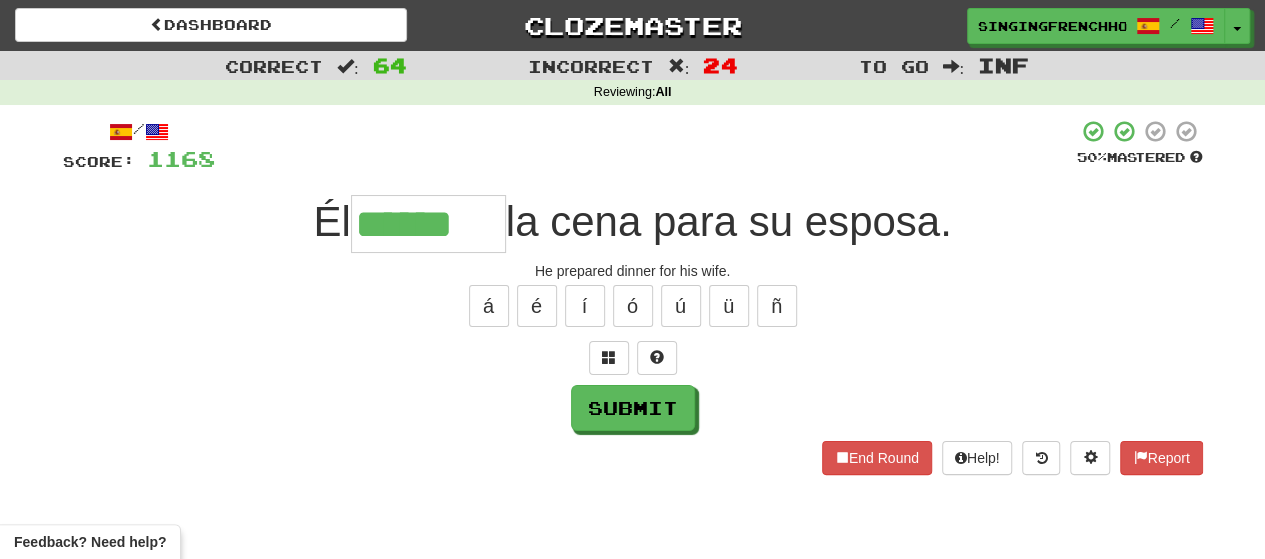 type on "*******" 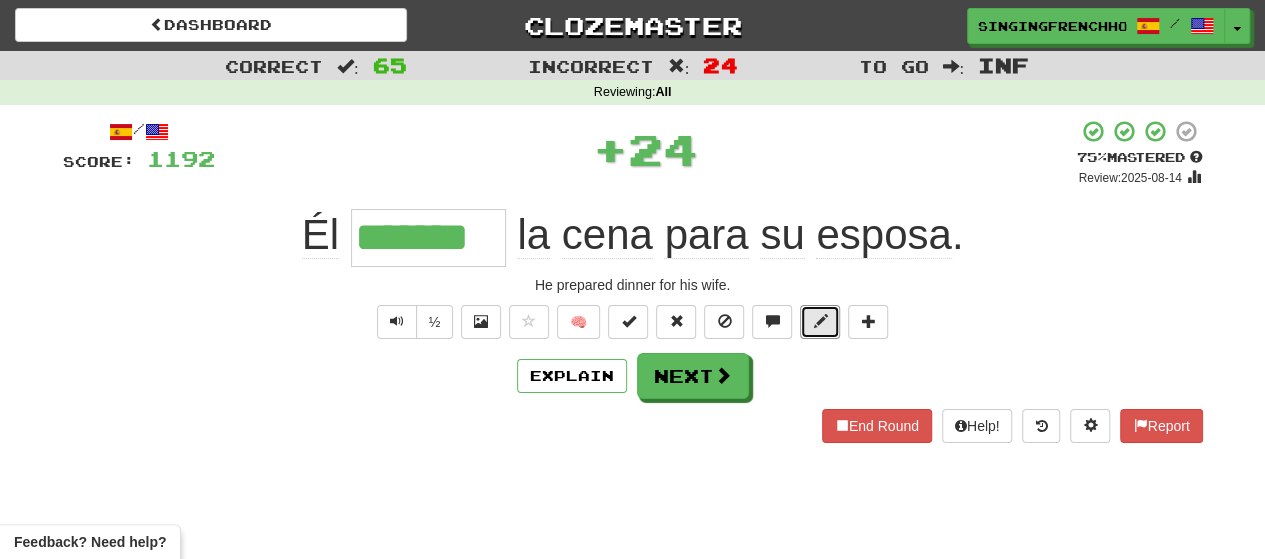 click at bounding box center (820, 322) 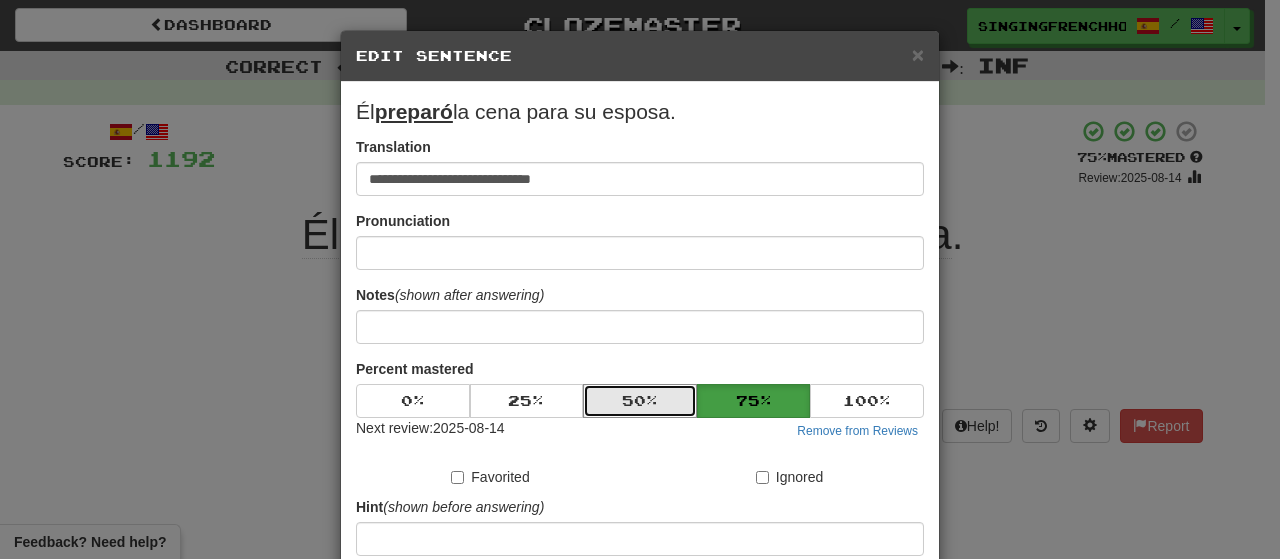 click on "50 %" at bounding box center [640, 401] 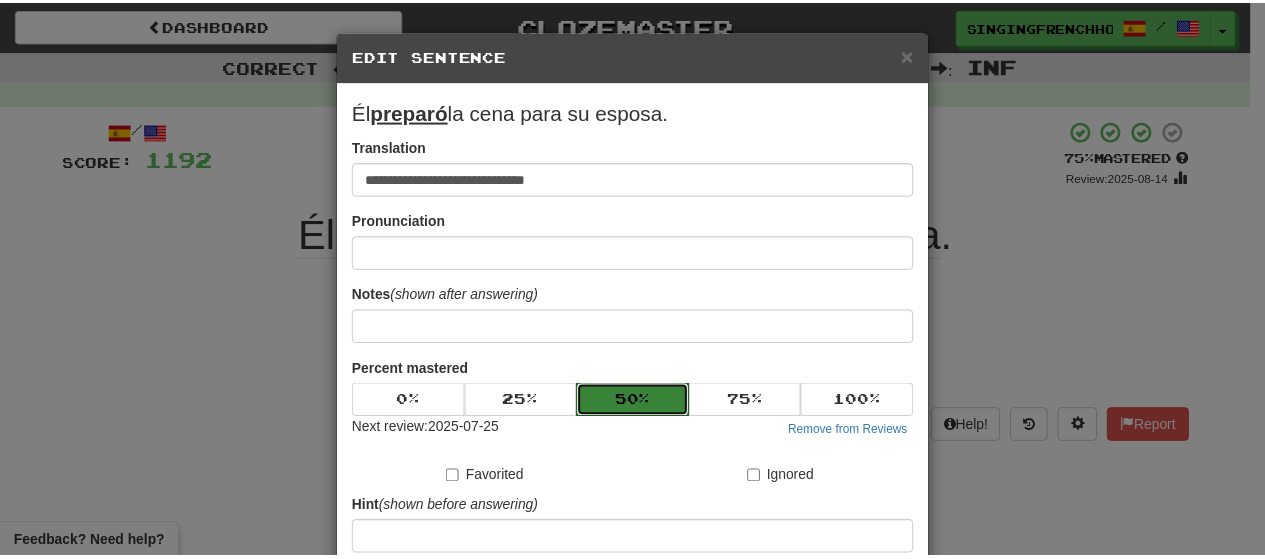 scroll, scrollTop: 238, scrollLeft: 0, axis: vertical 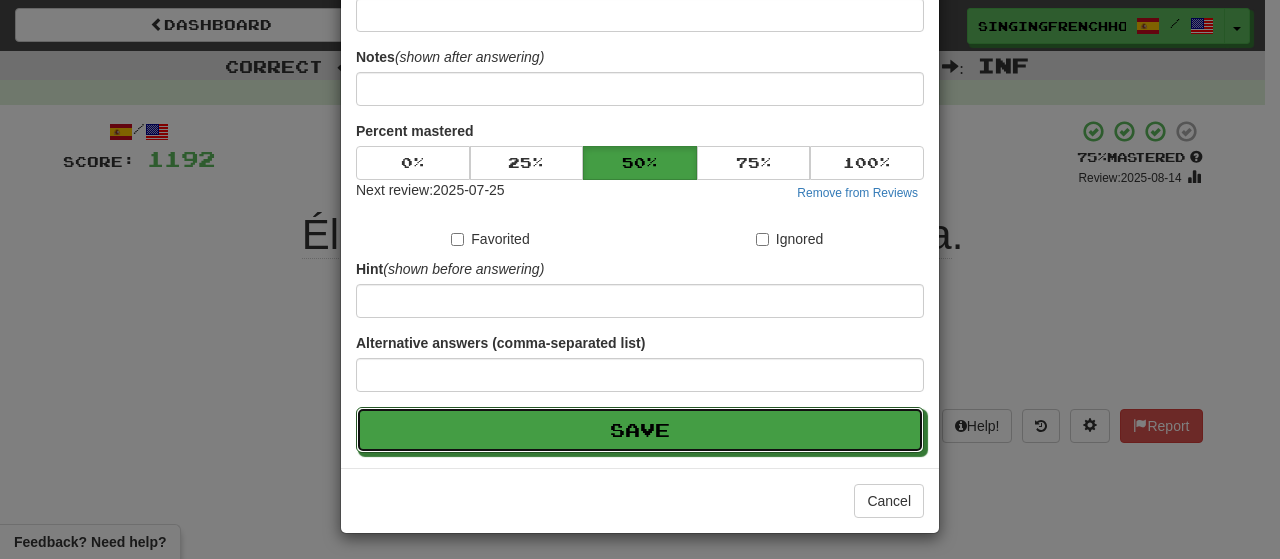 click on "Save" at bounding box center (640, 430) 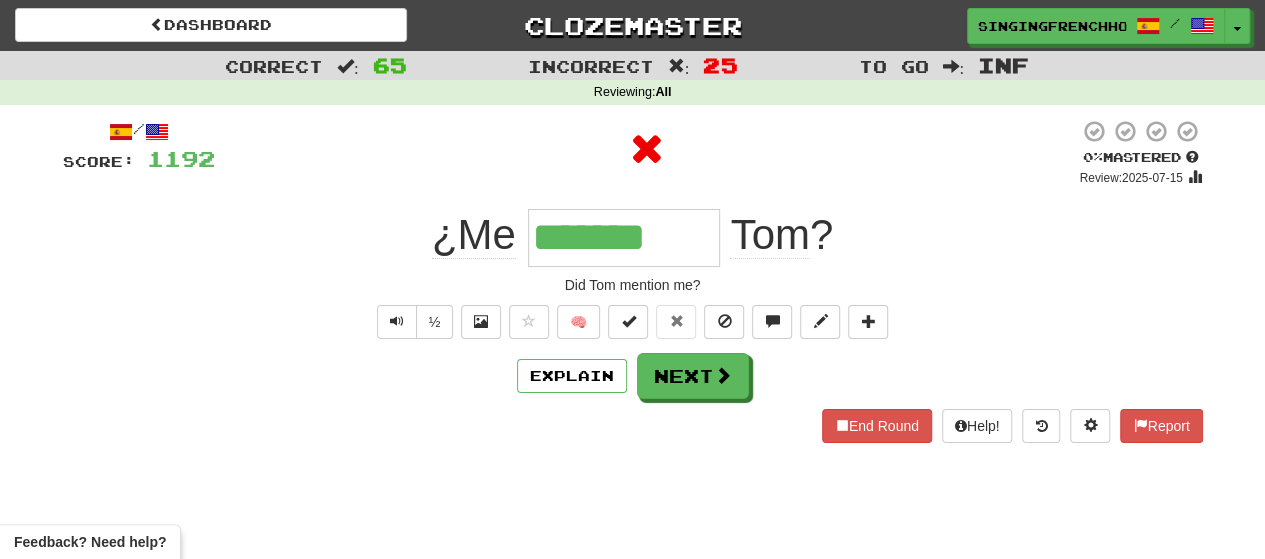 type on "********" 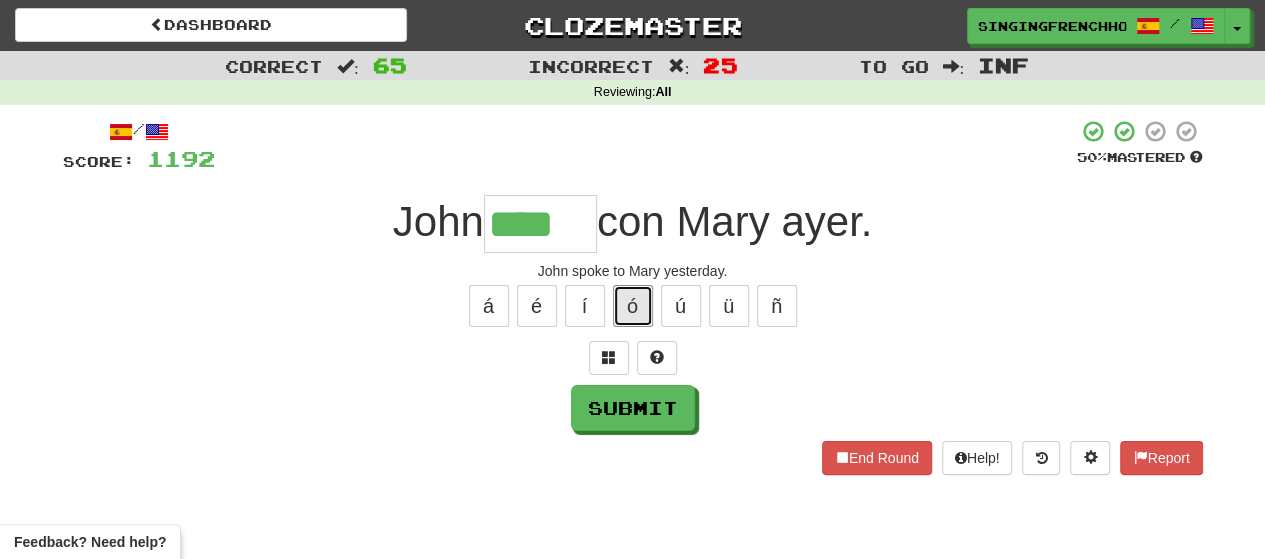 click on "ó" at bounding box center (633, 306) 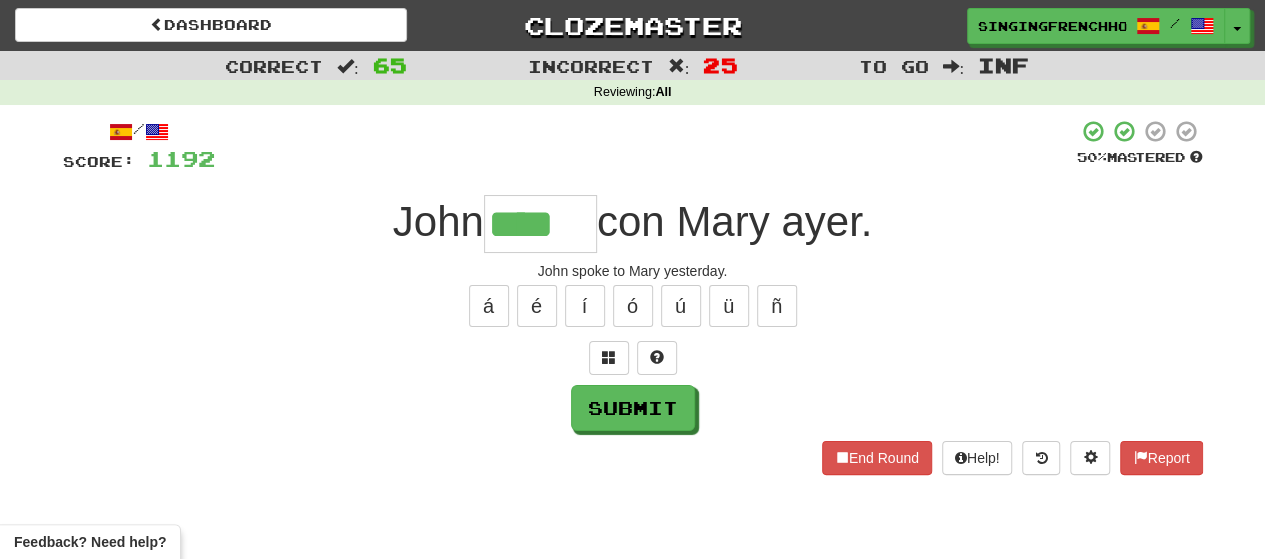 type on "*****" 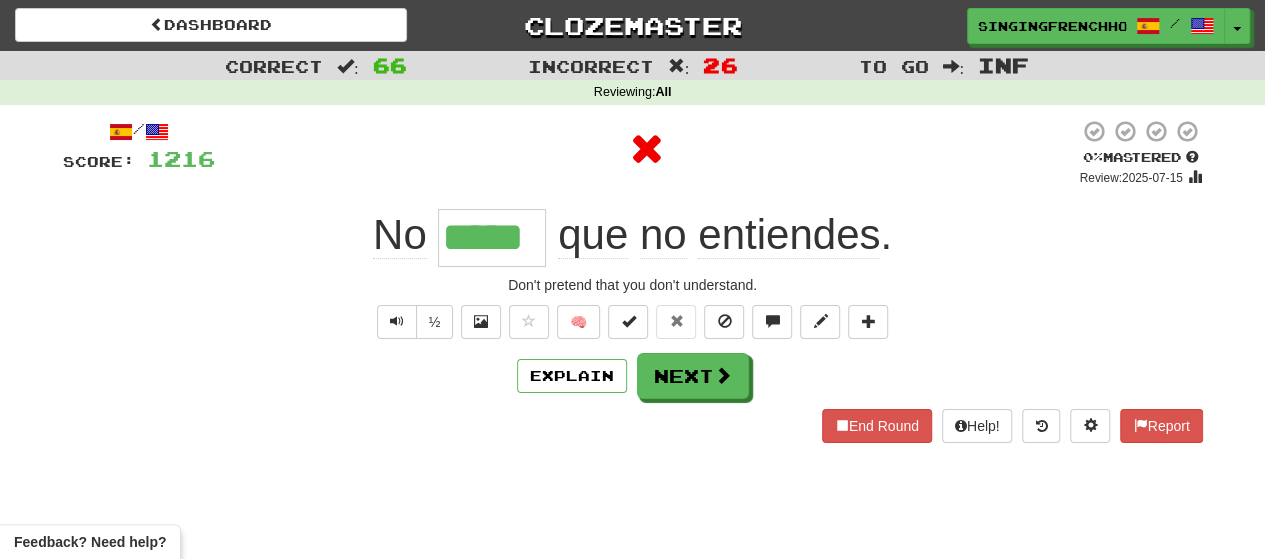 type on "******" 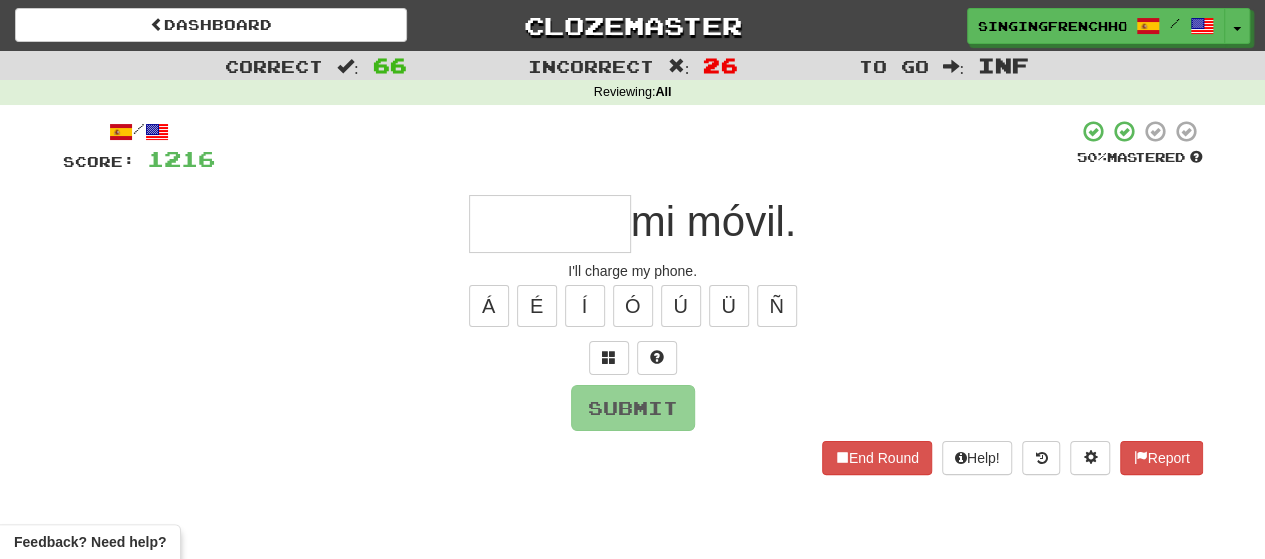type on "*" 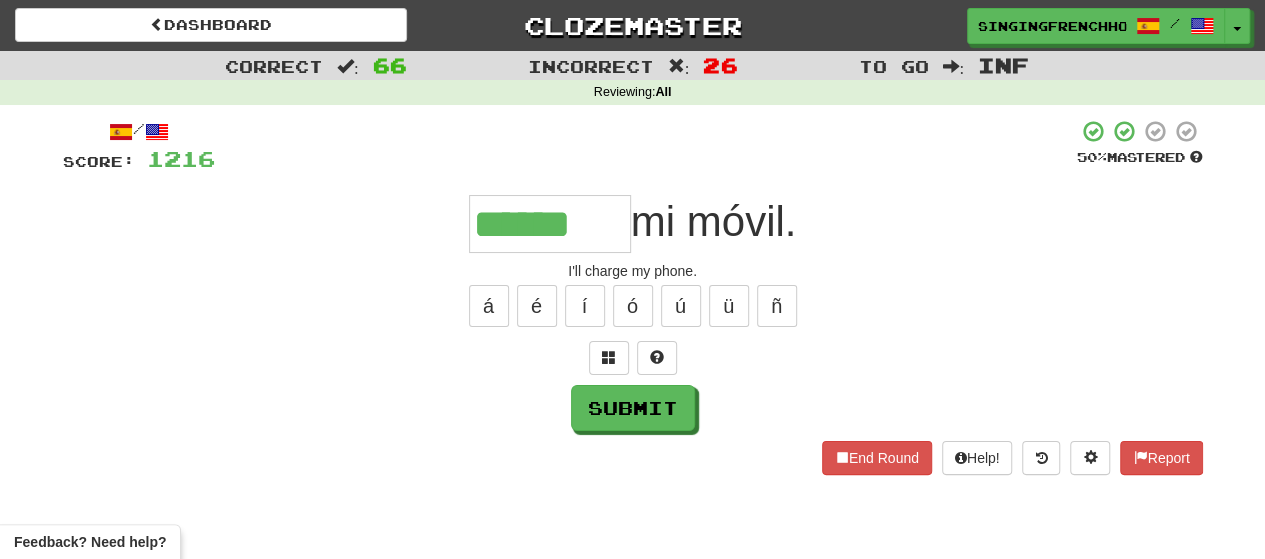 scroll, scrollTop: 0, scrollLeft: 16, axis: horizontal 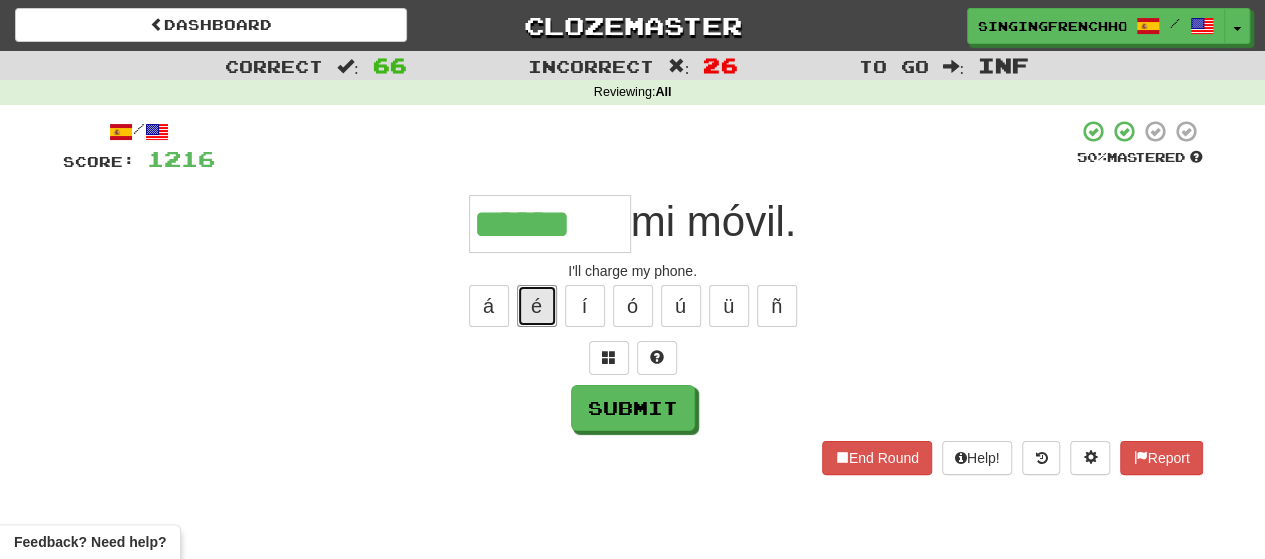 click on "é" at bounding box center [537, 306] 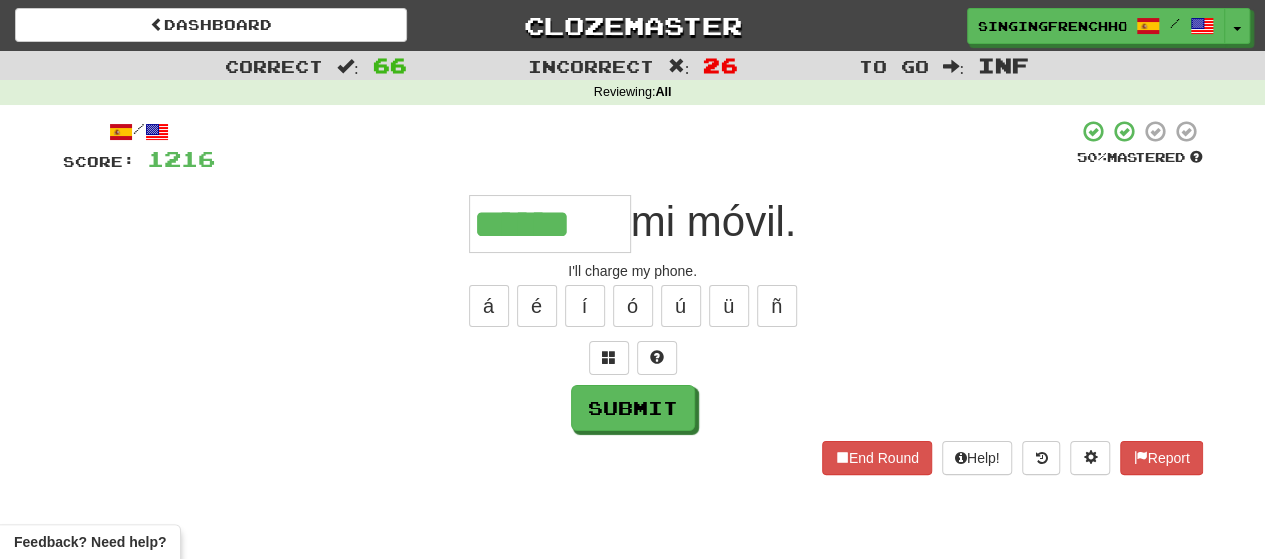 scroll, scrollTop: 0, scrollLeft: 39, axis: horizontal 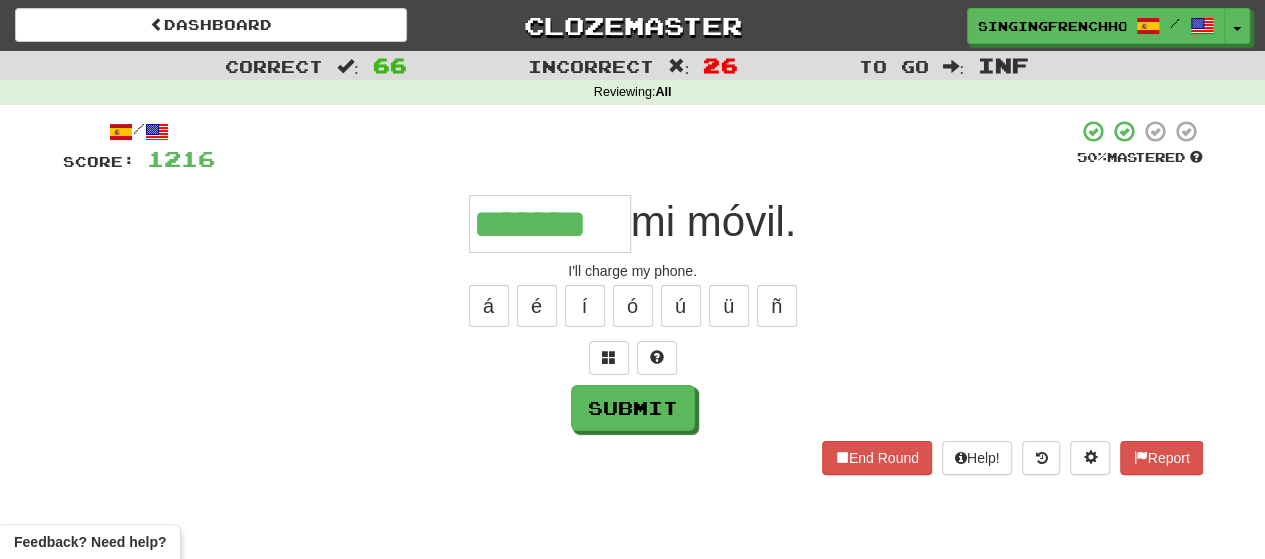 type on "*******" 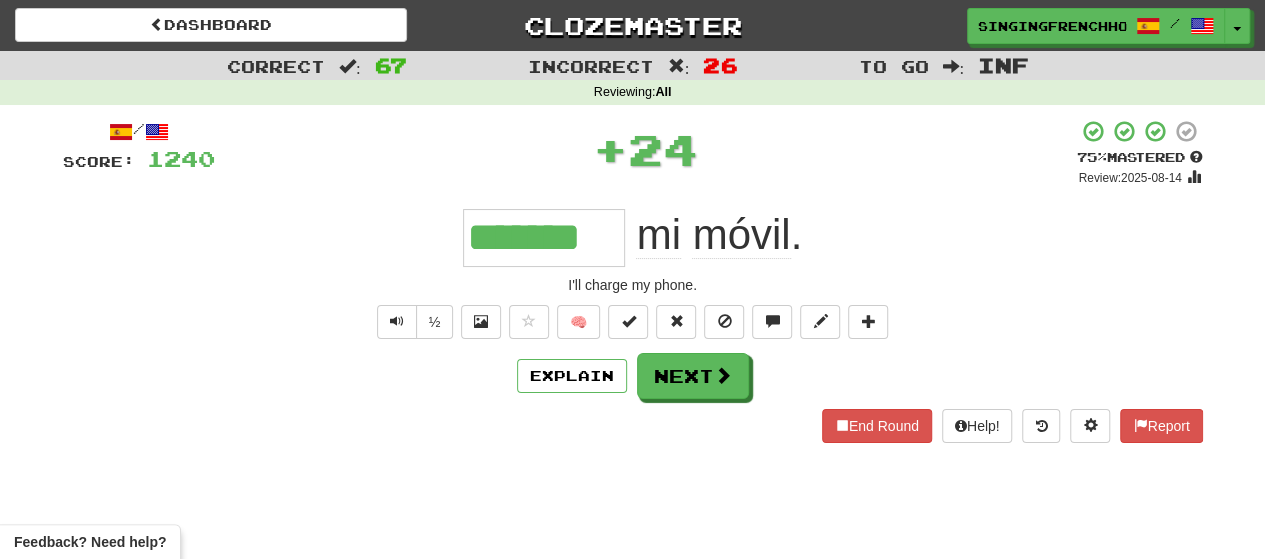 scroll, scrollTop: 0, scrollLeft: 0, axis: both 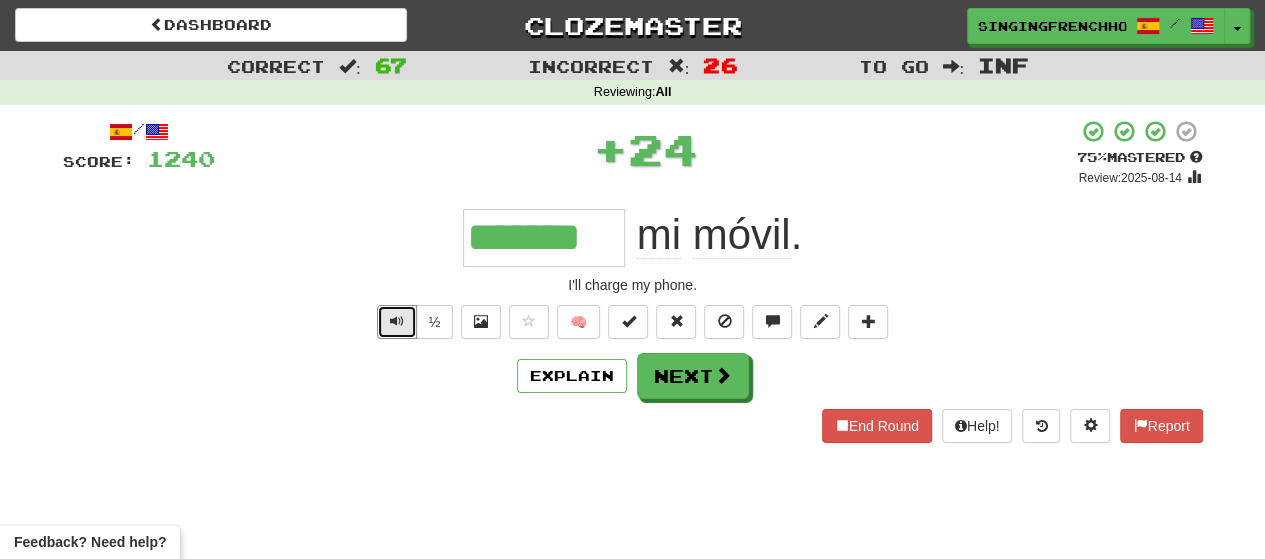 type 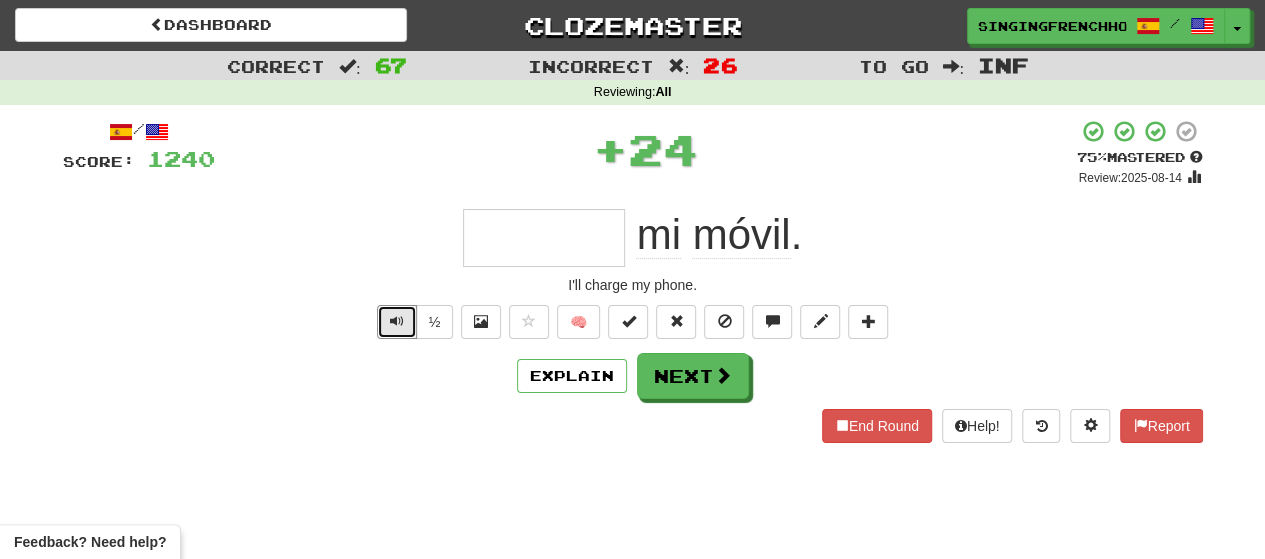 type 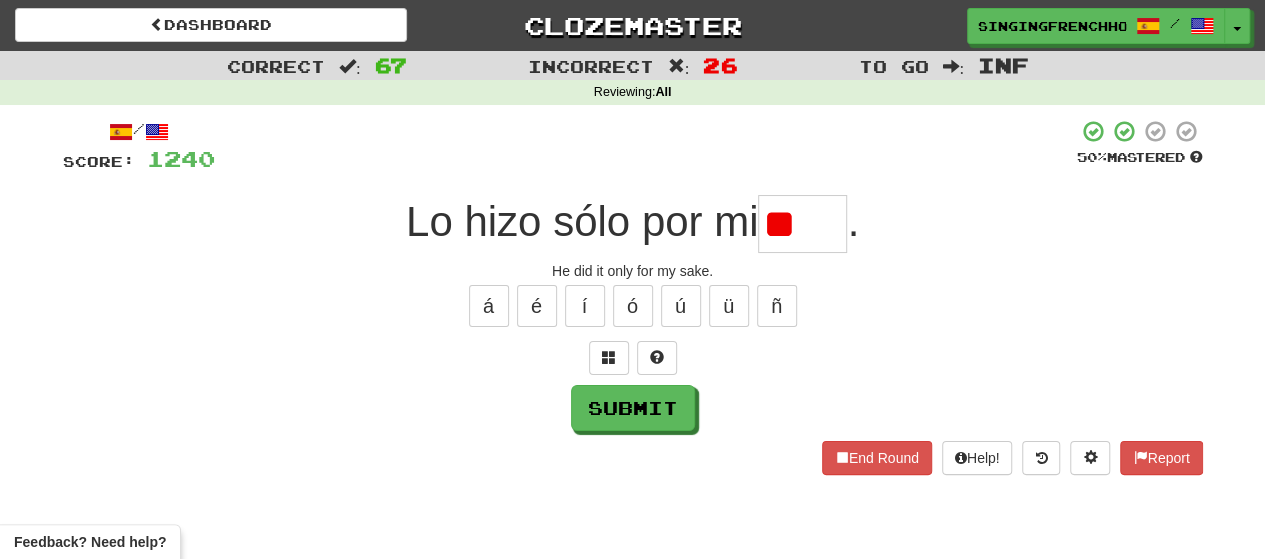 type on "*" 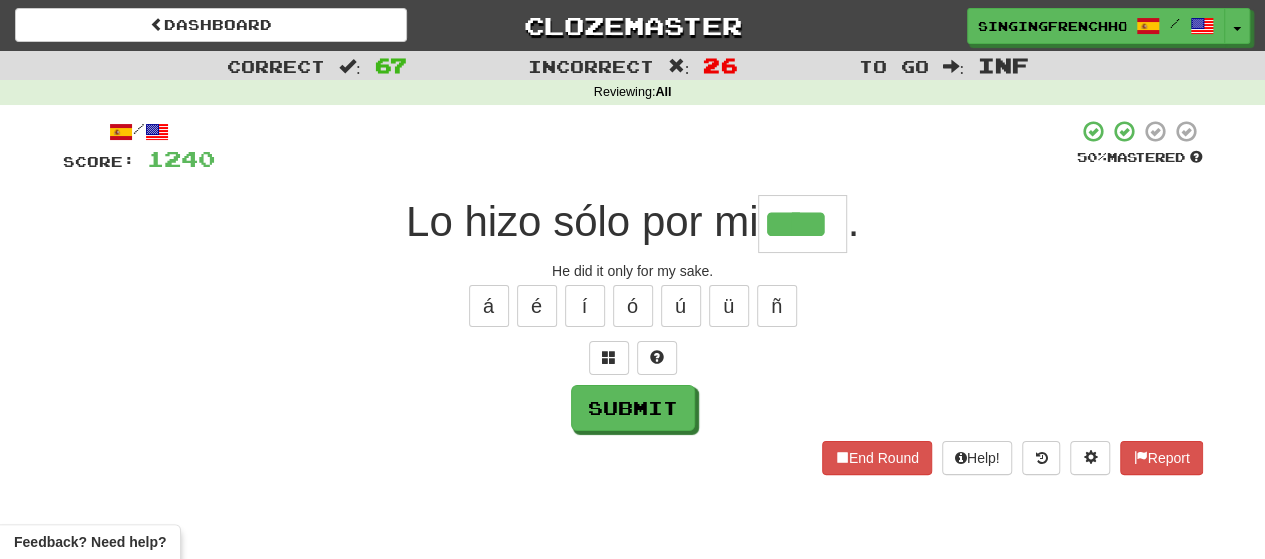 type on "****" 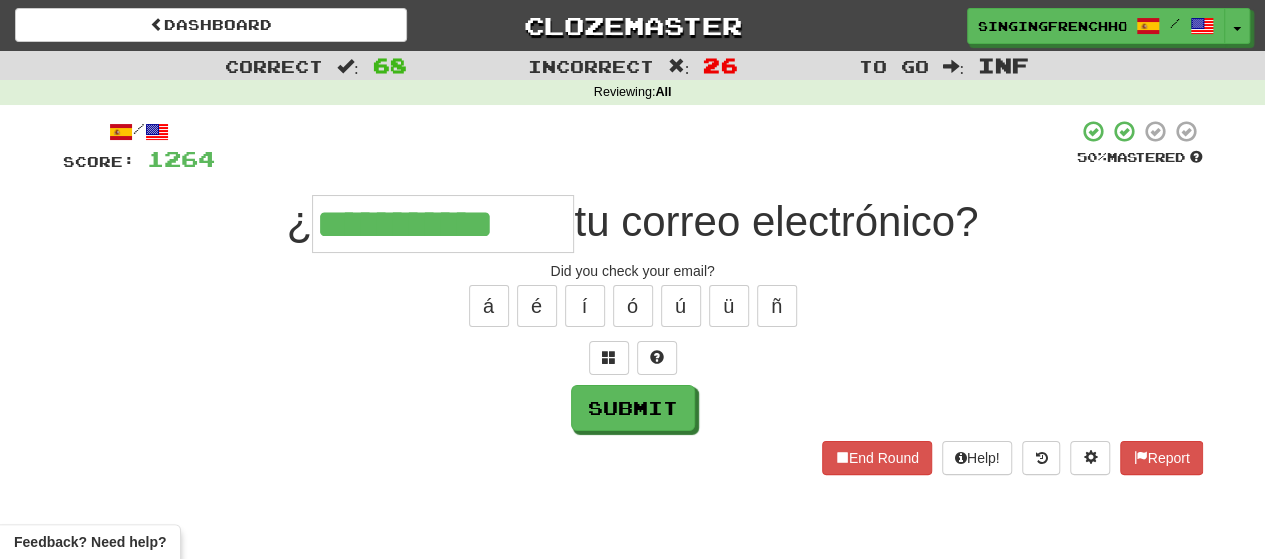 type on "**********" 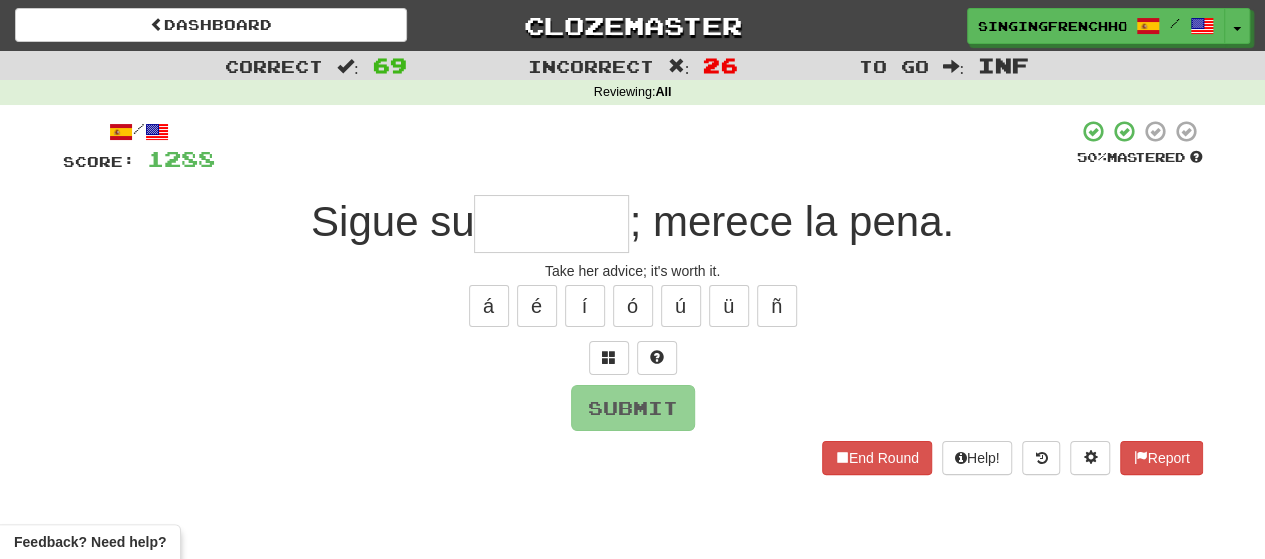 type on "*" 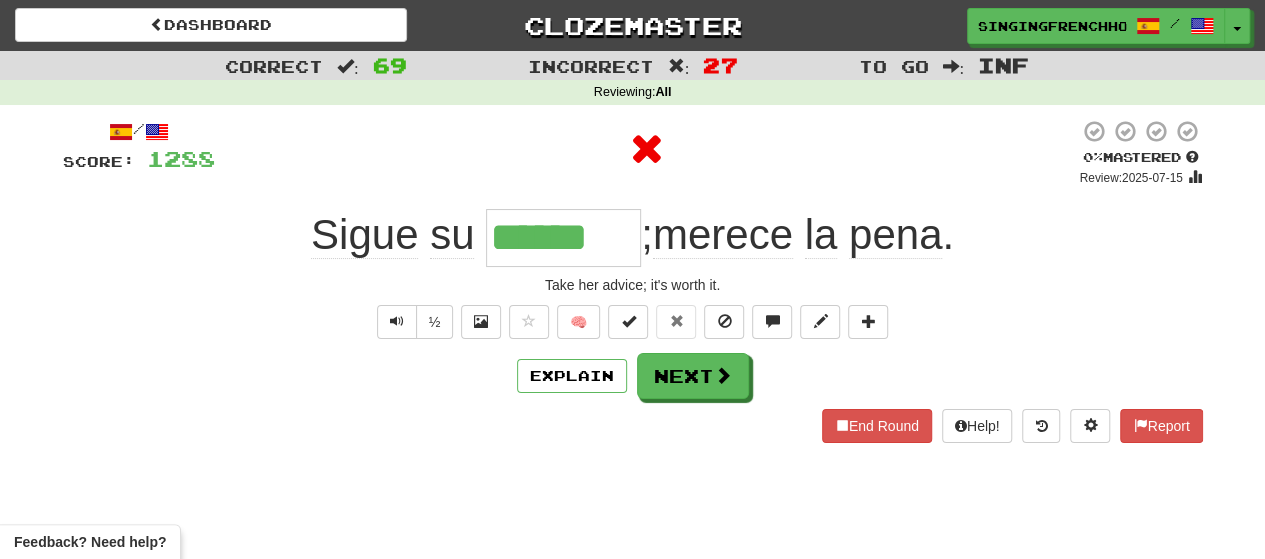 type on "*******" 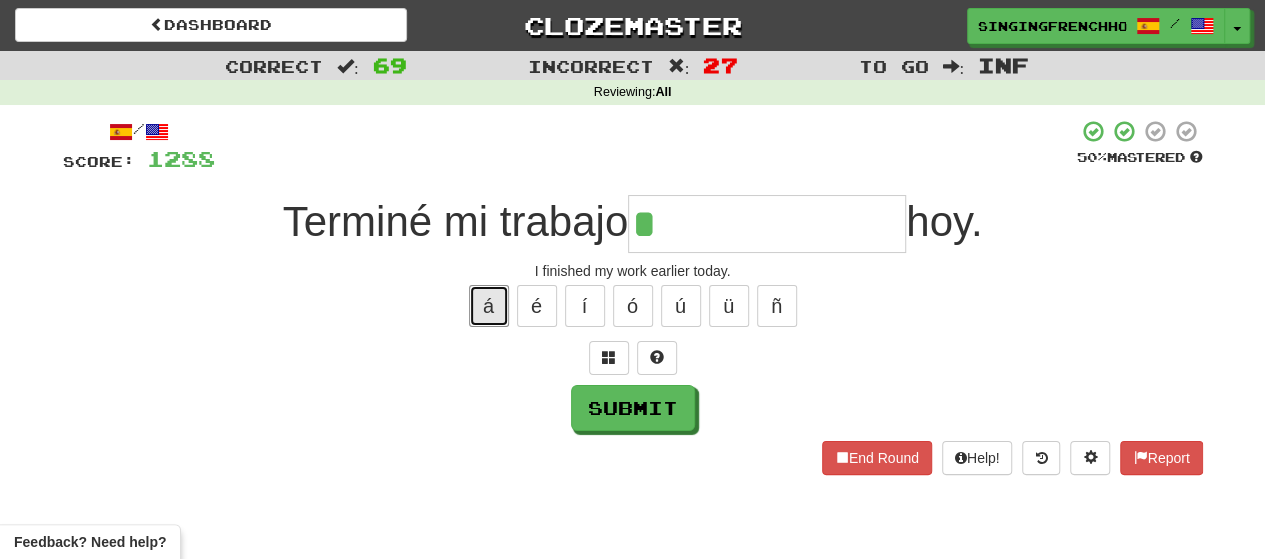 click on "á" at bounding box center (489, 306) 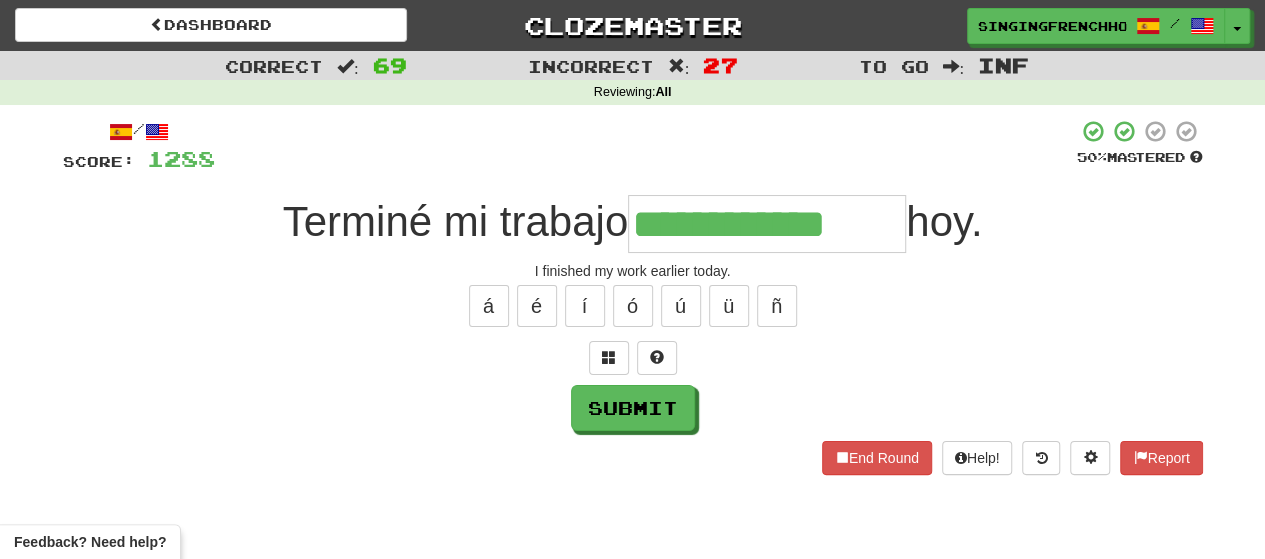 type on "**********" 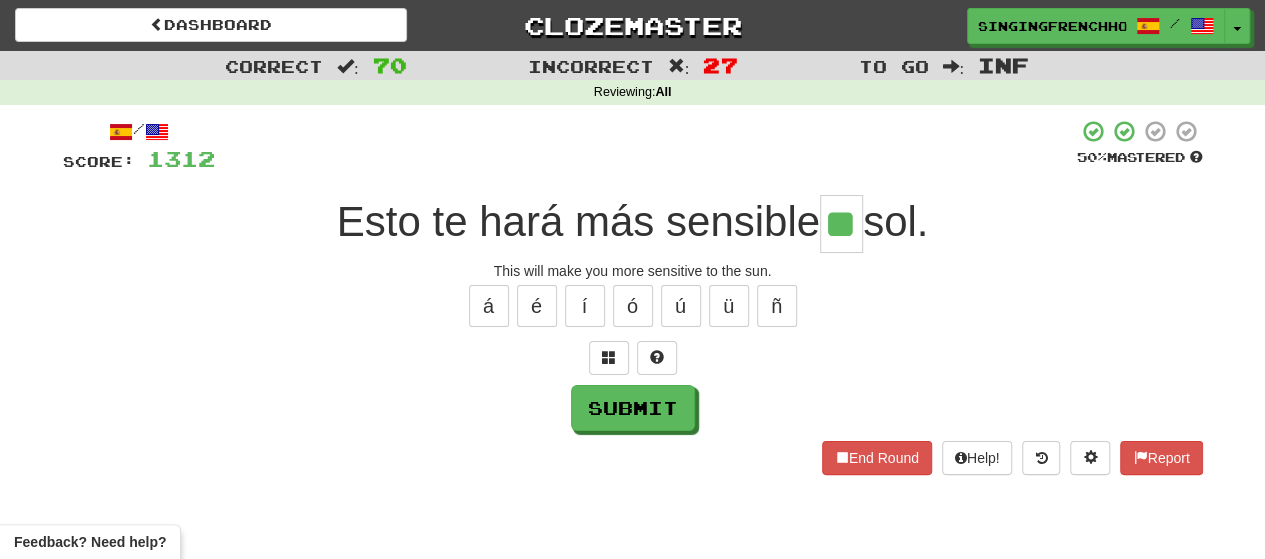 type on "**" 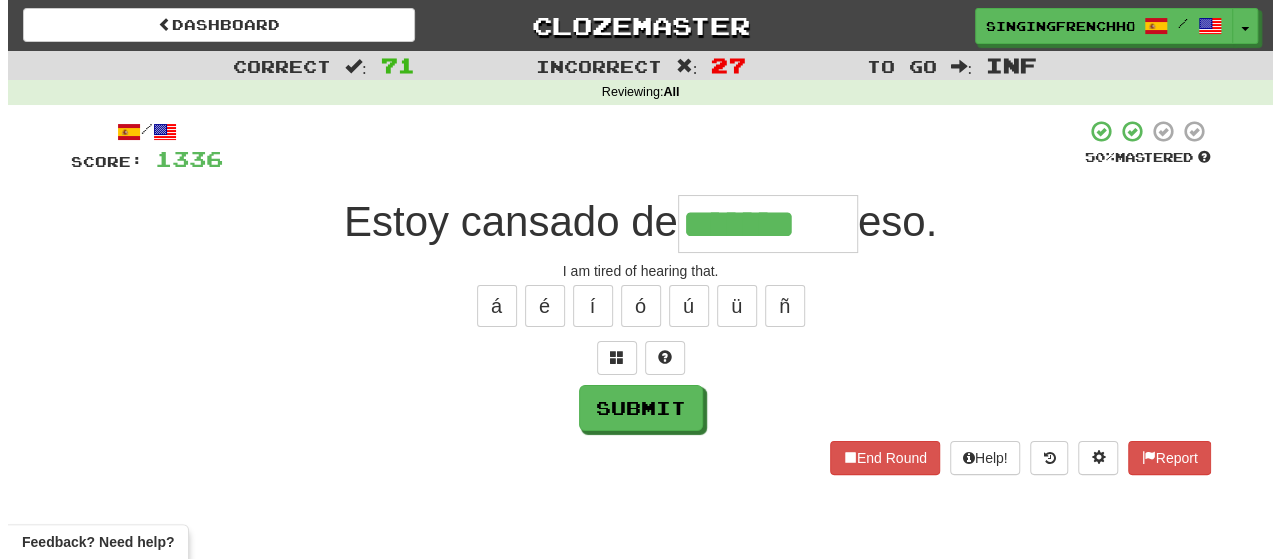 scroll, scrollTop: 0, scrollLeft: 0, axis: both 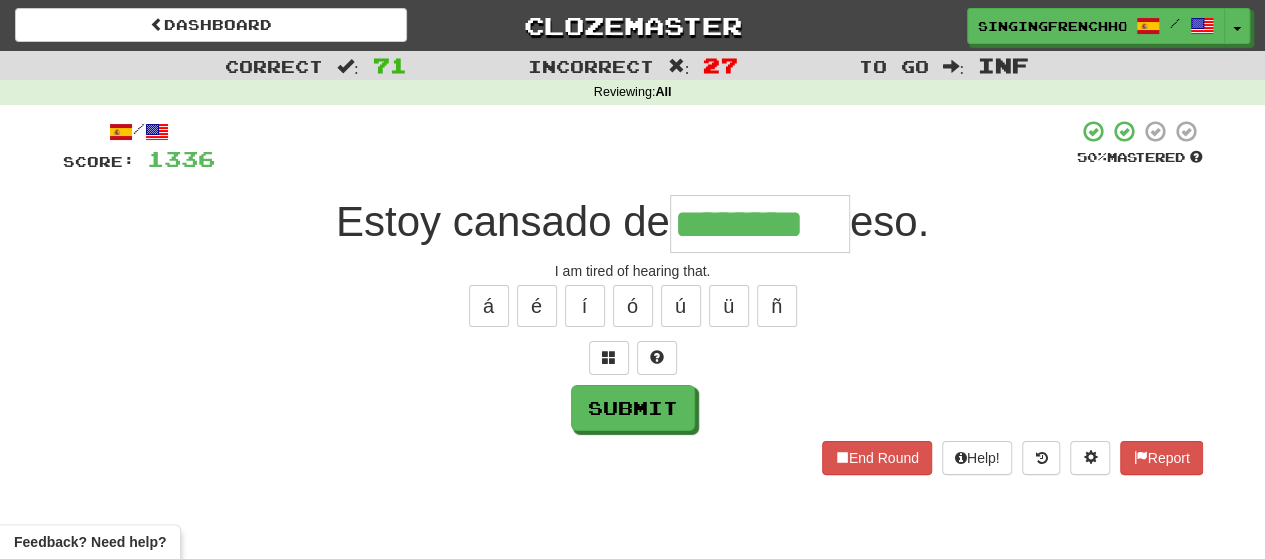 type on "********" 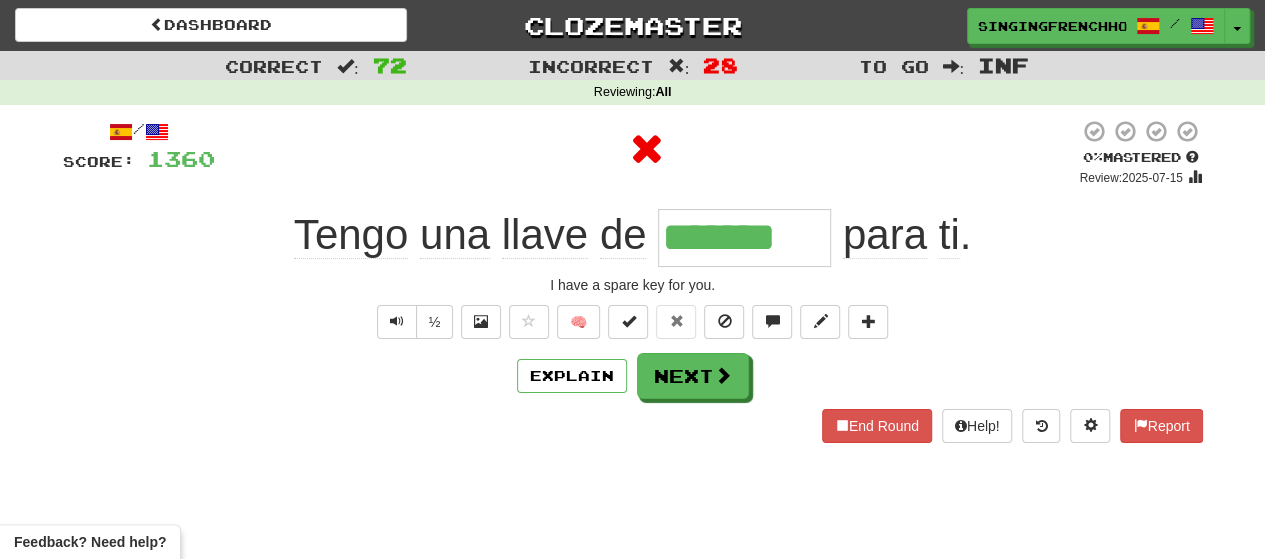 type on "********" 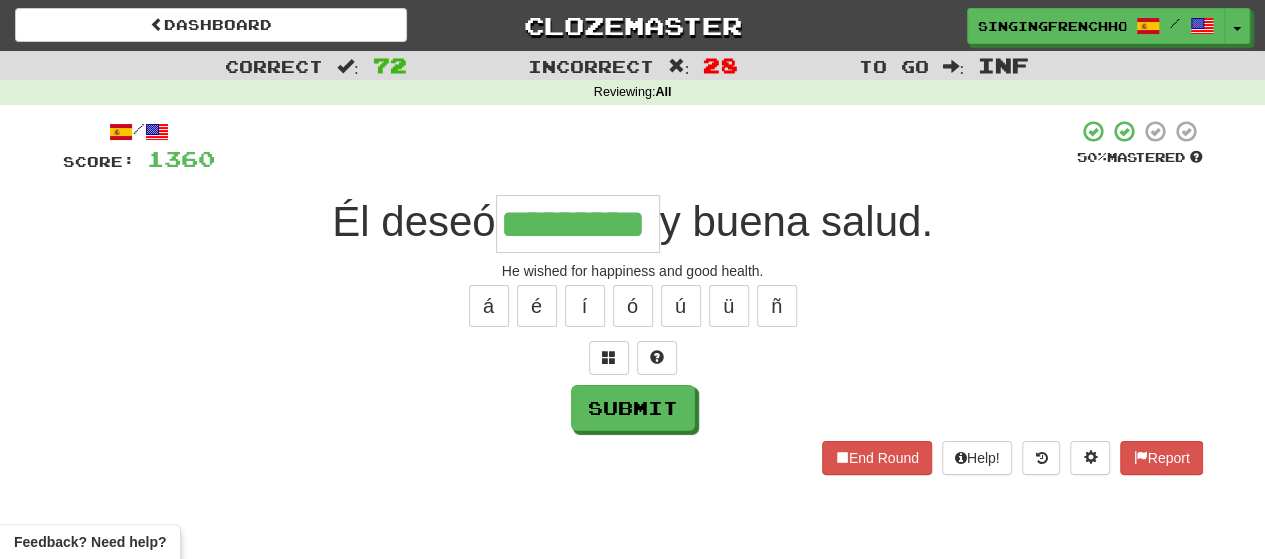 type on "*********" 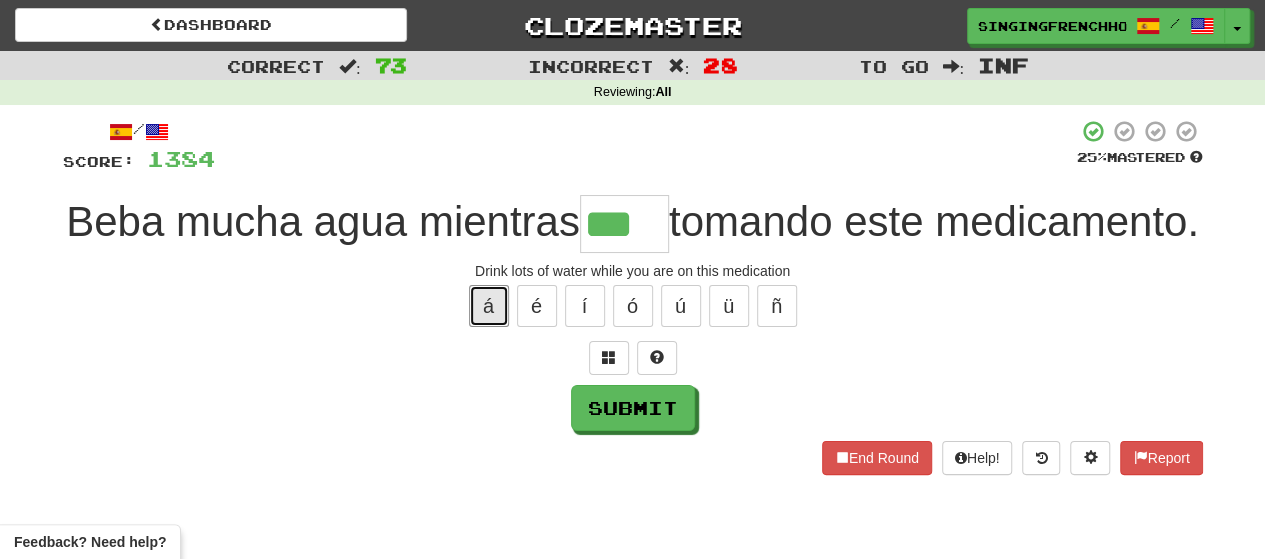 click on "á" at bounding box center (489, 306) 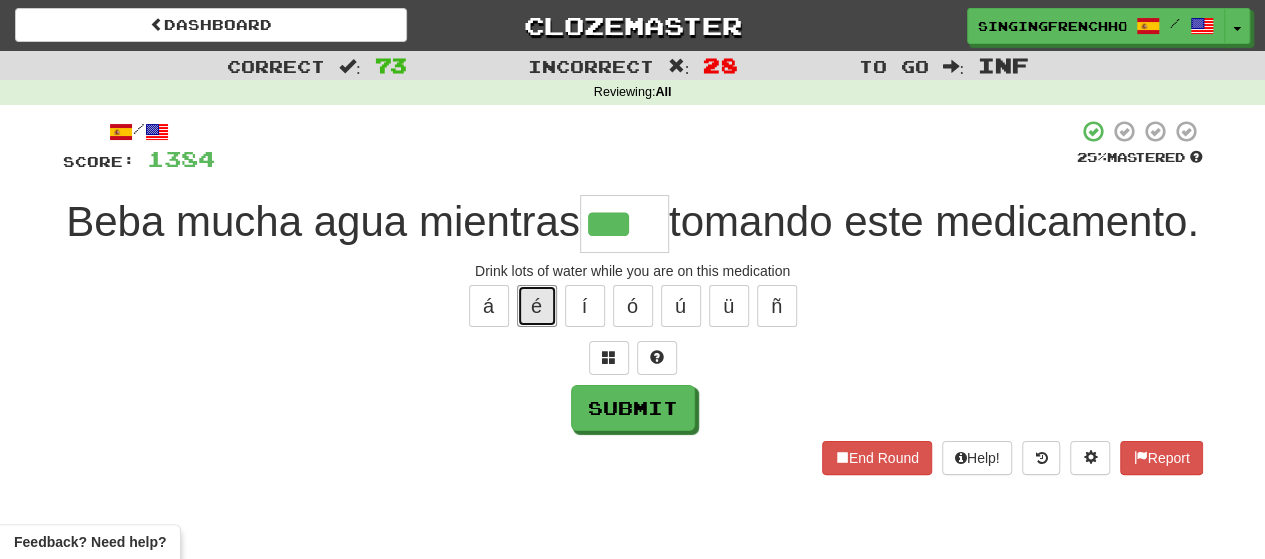 click on "é" at bounding box center (537, 306) 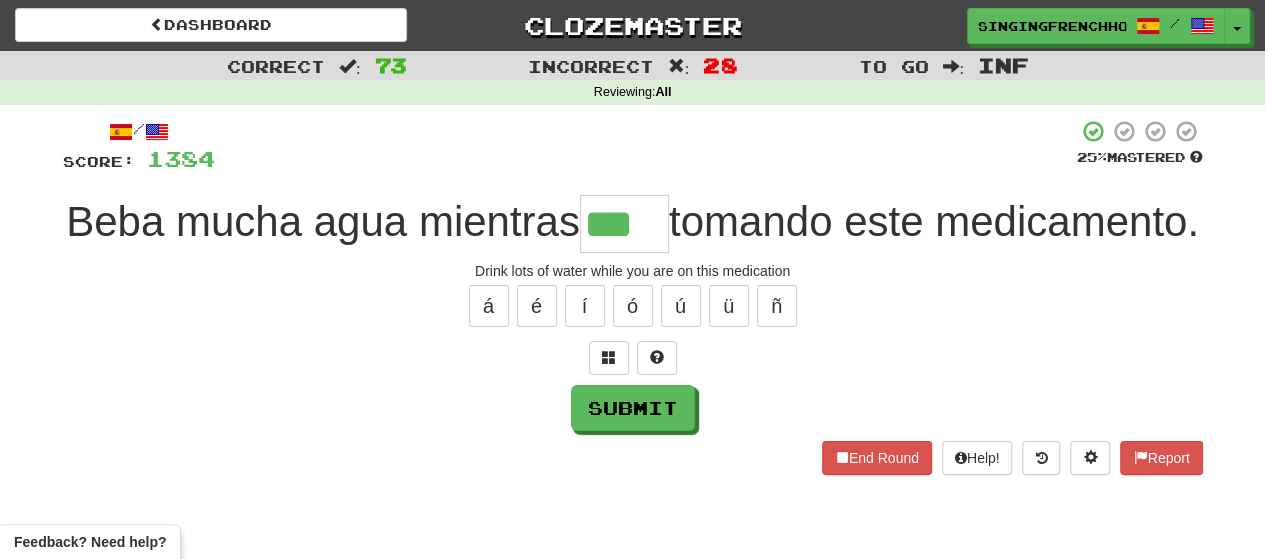 type on "****" 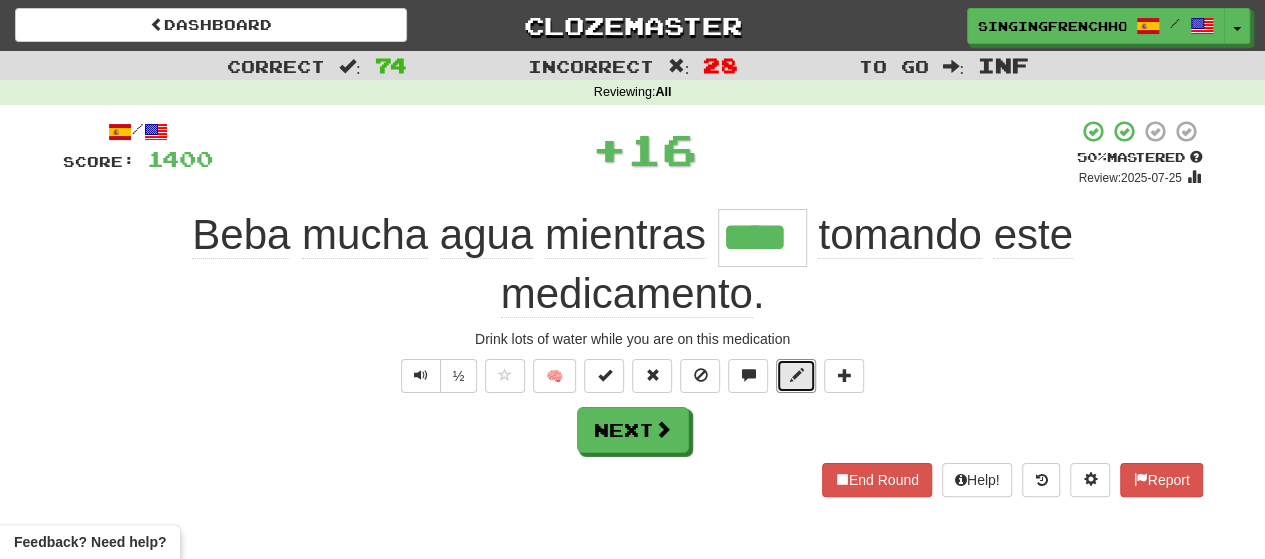 click at bounding box center (796, 375) 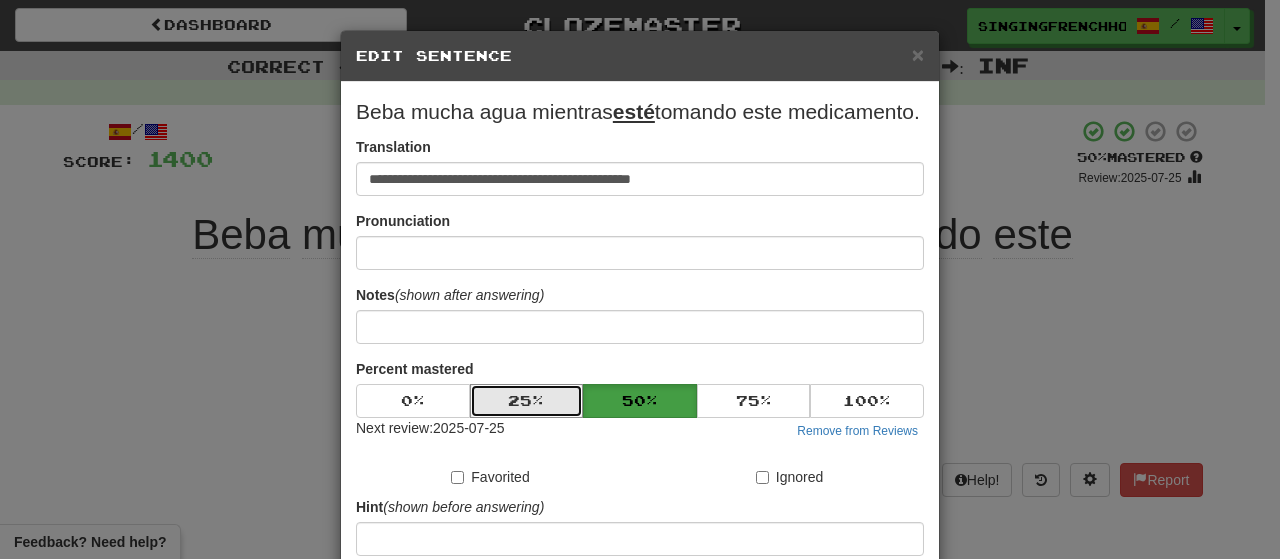 click on "25 %" at bounding box center [527, 401] 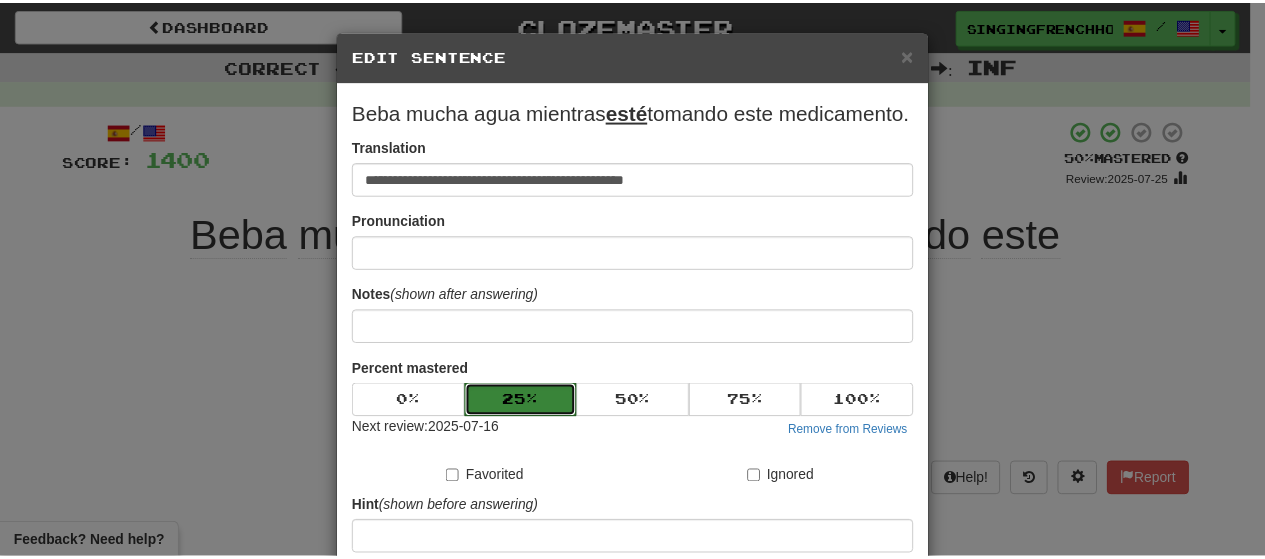 scroll, scrollTop: 268, scrollLeft: 0, axis: vertical 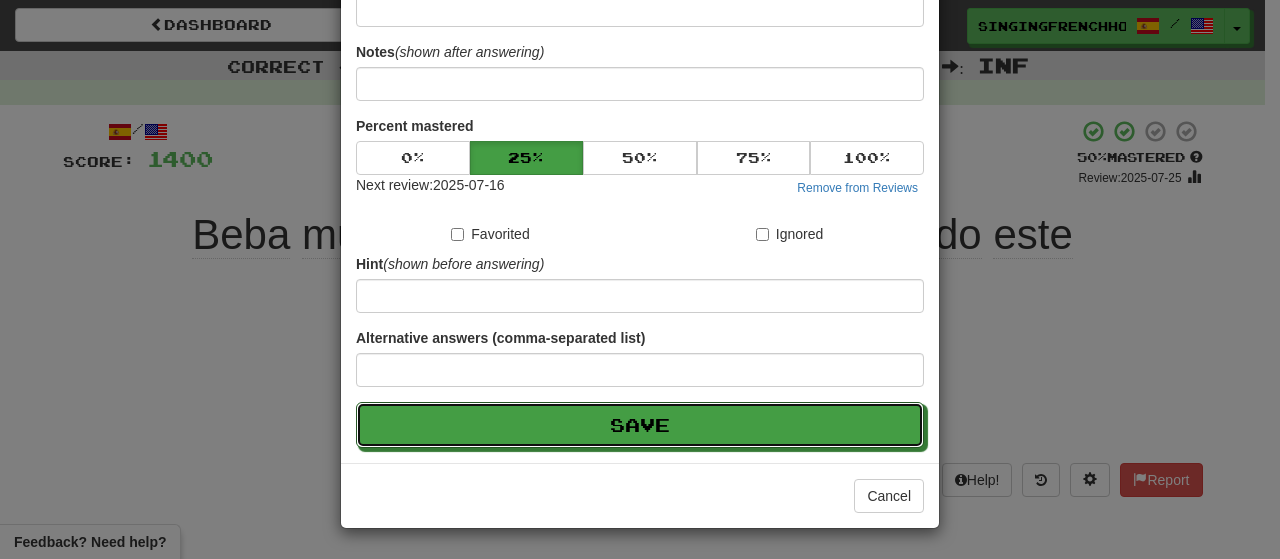 click on "Save" at bounding box center [640, 425] 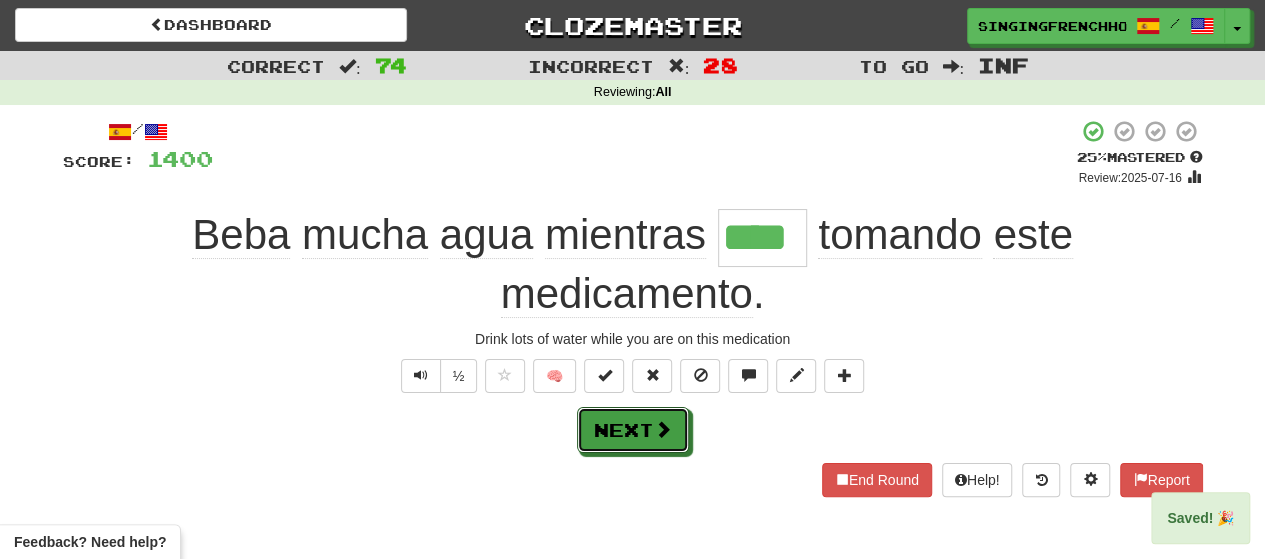 click on "Next" at bounding box center (633, 430) 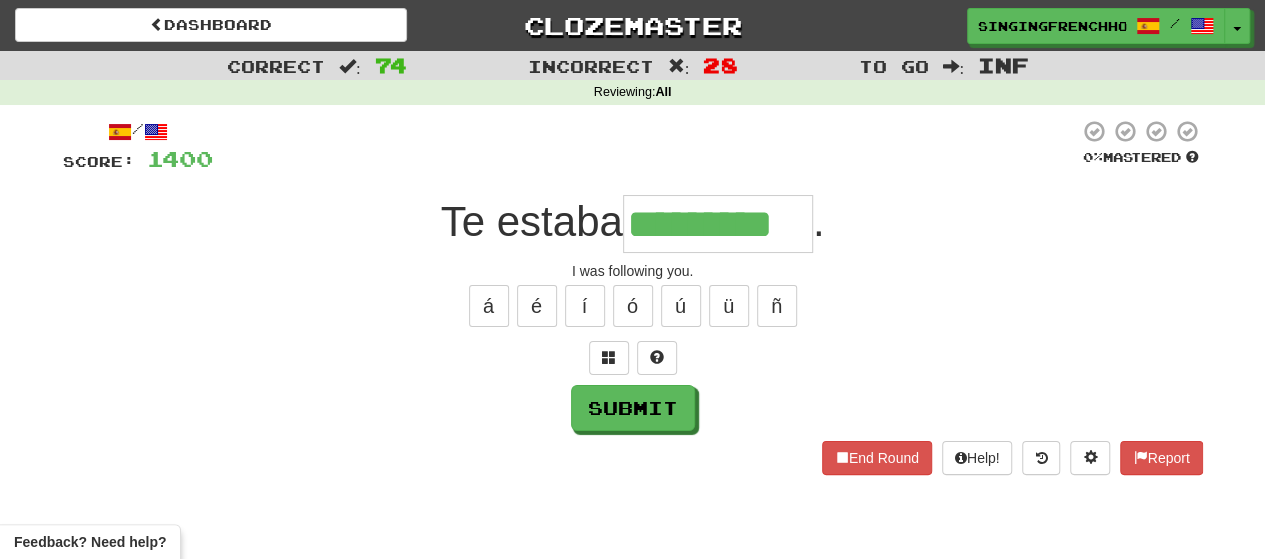 type on "*********" 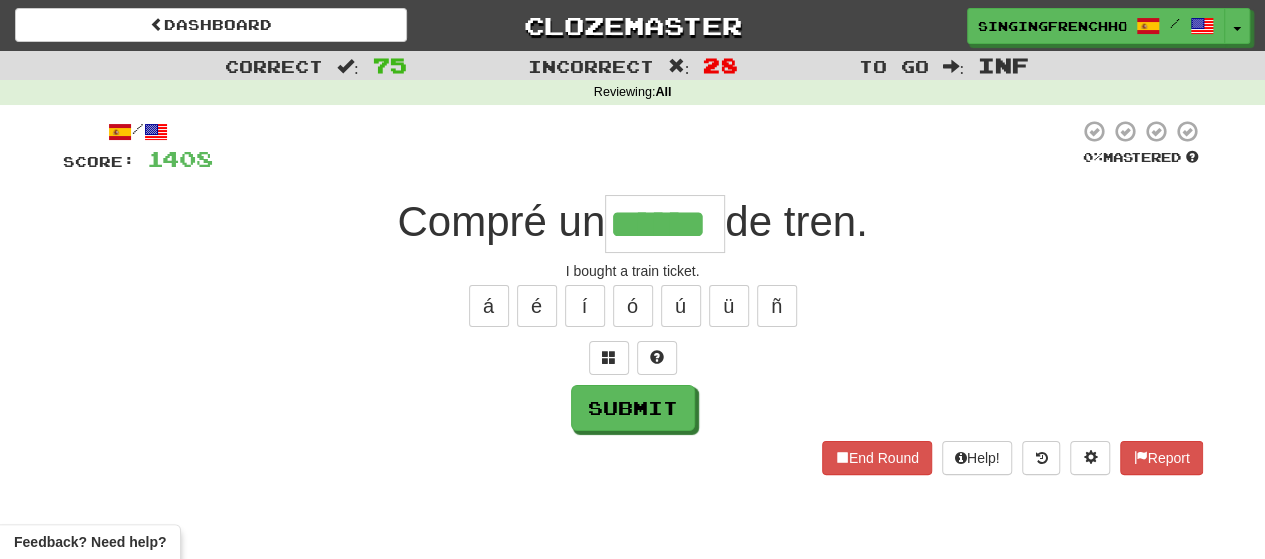scroll, scrollTop: 0, scrollLeft: 2, axis: horizontal 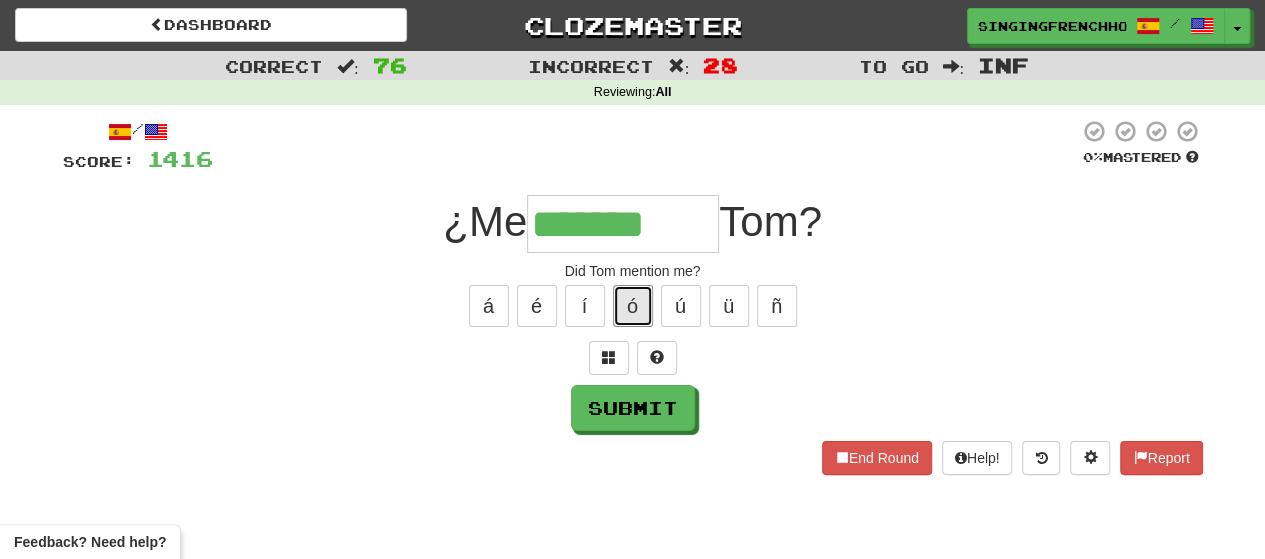 click on "ó" at bounding box center [633, 306] 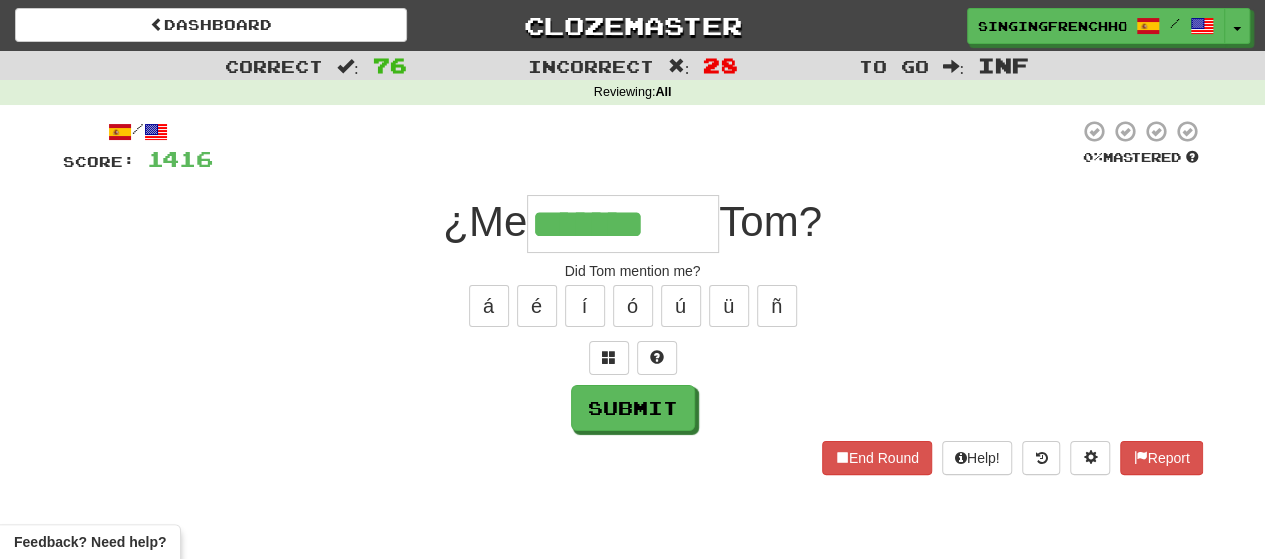 type on "********" 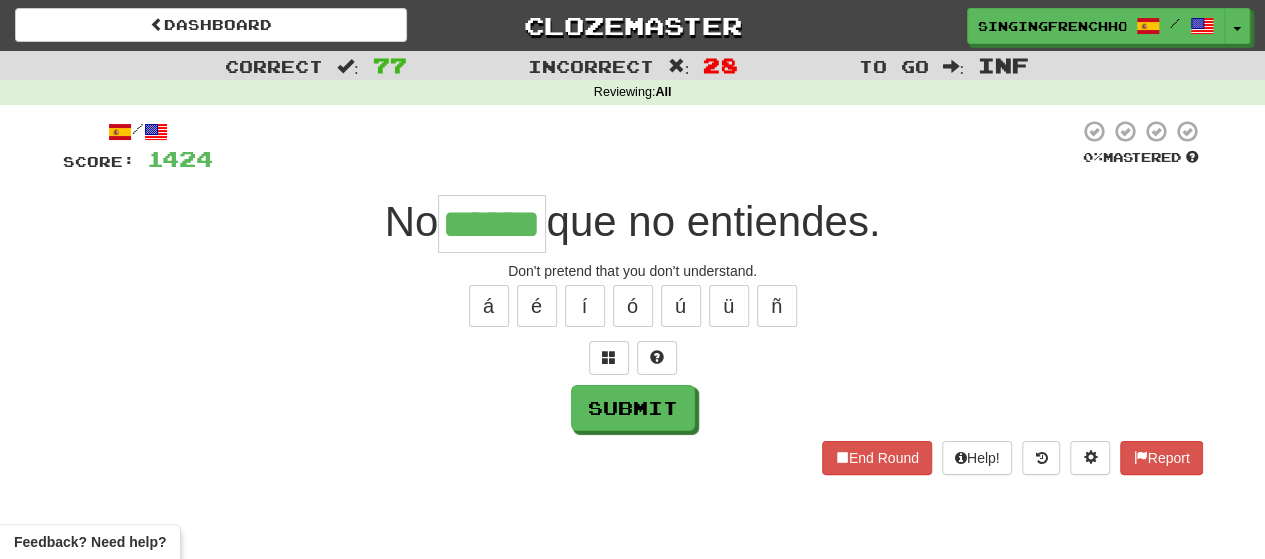 type on "******" 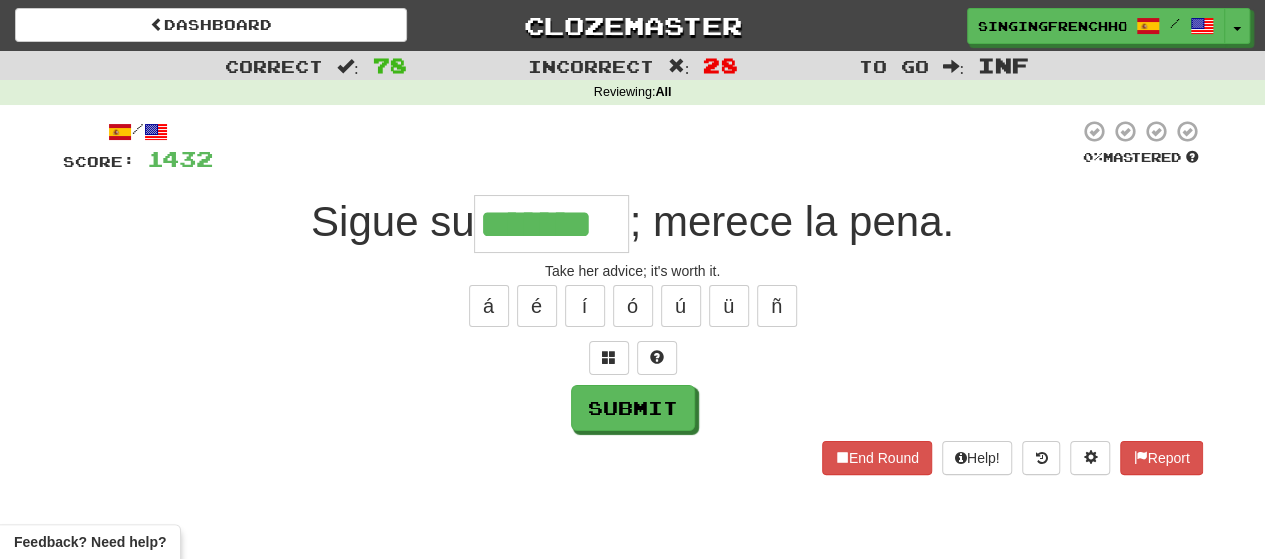 type on "*******" 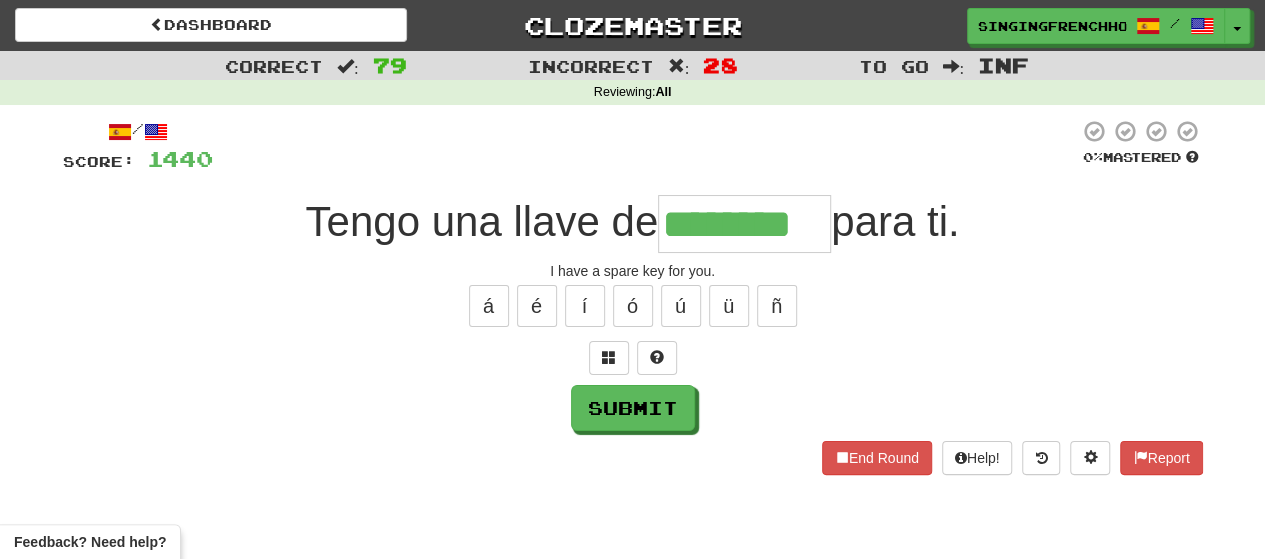 type on "********" 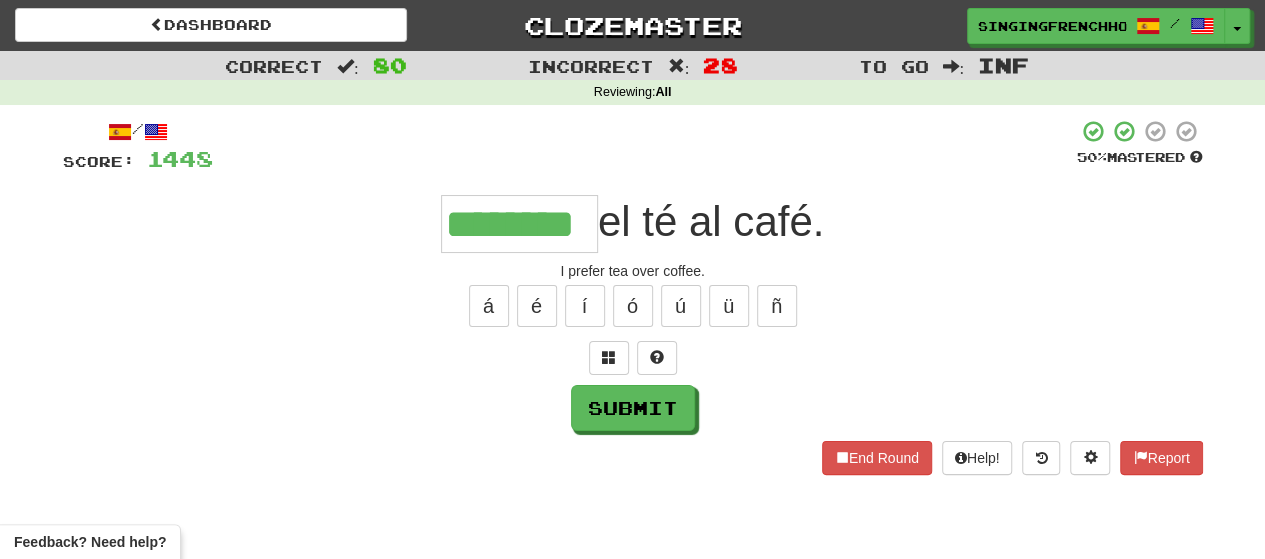 type on "********" 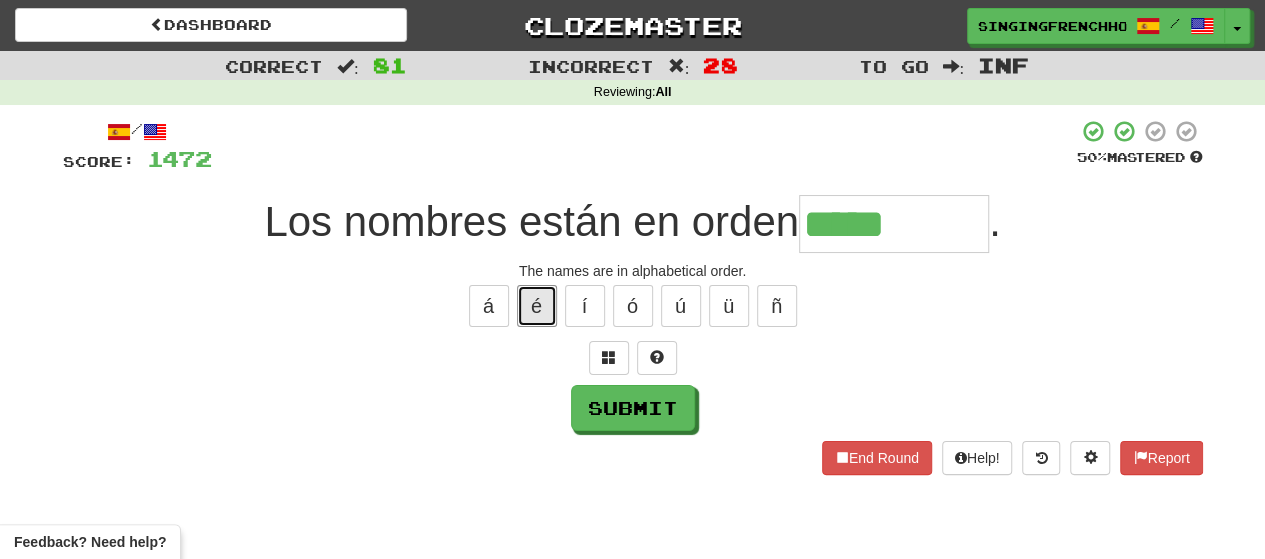 click on "é" at bounding box center (537, 306) 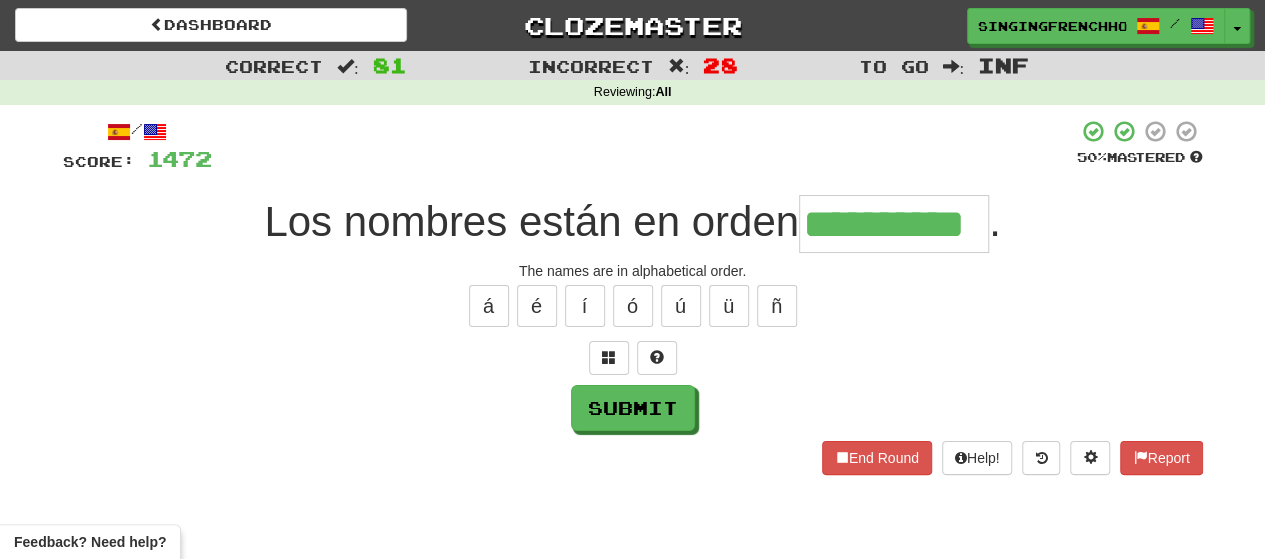 type on "**********" 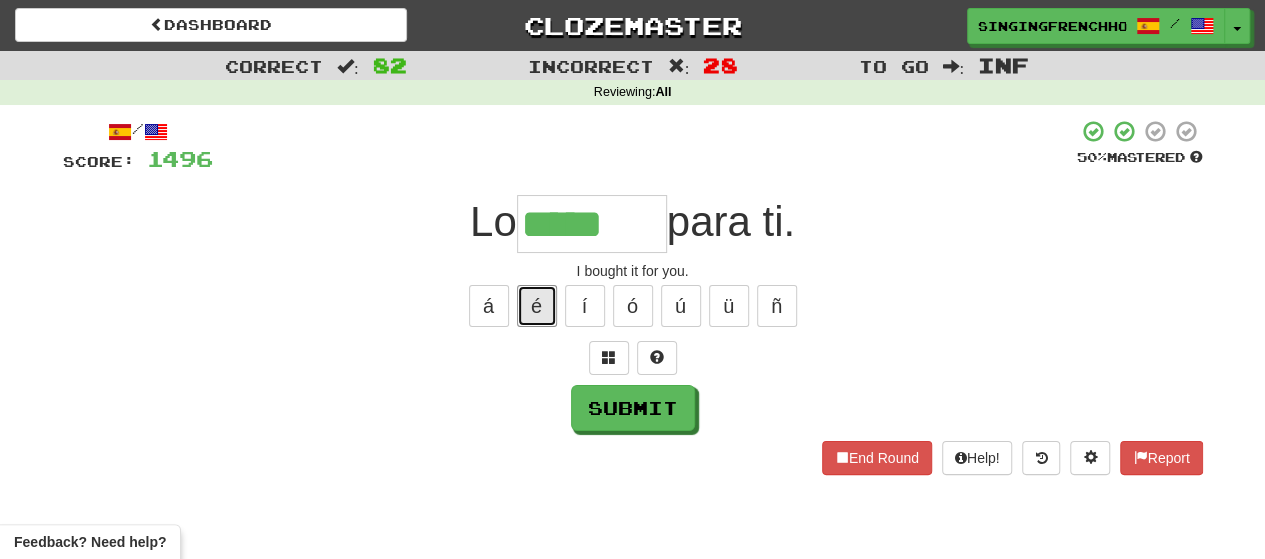 click on "é" at bounding box center (537, 306) 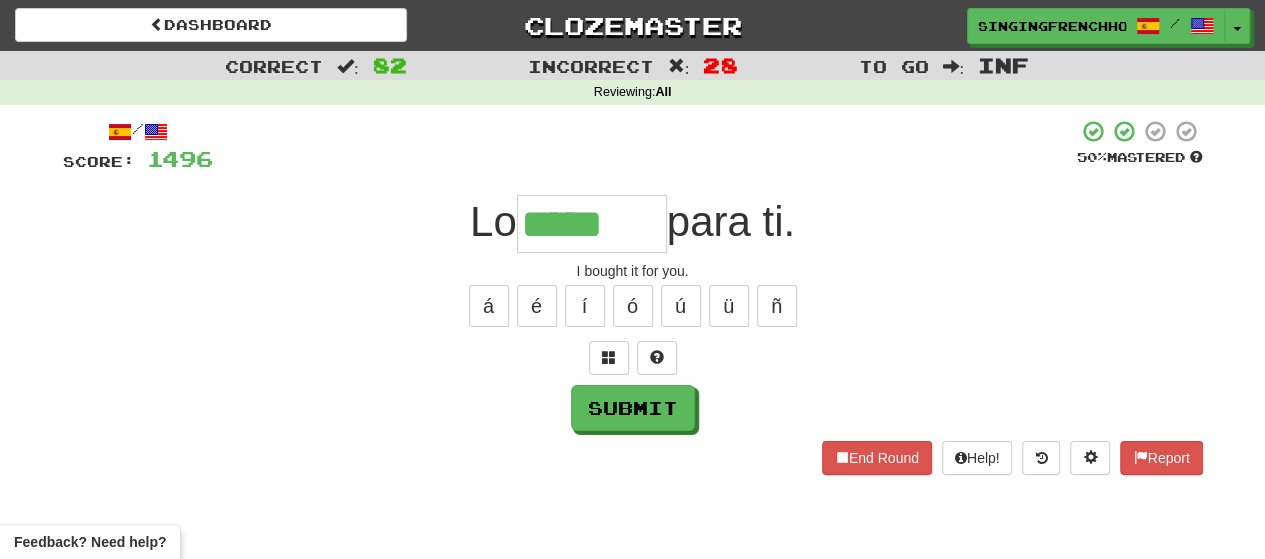 type on "******" 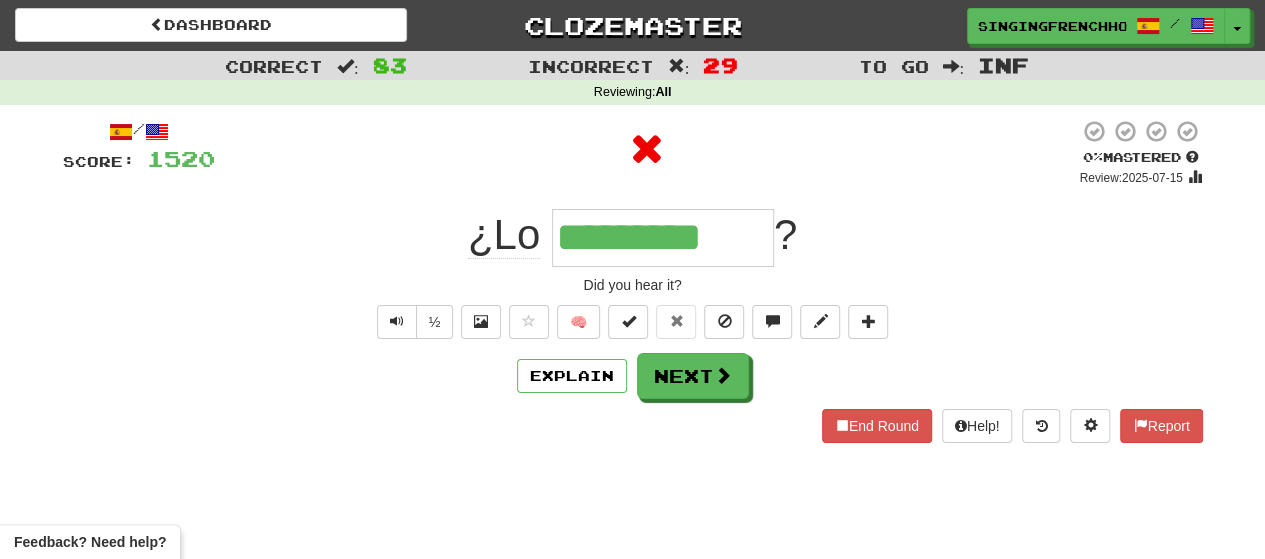 type on "**********" 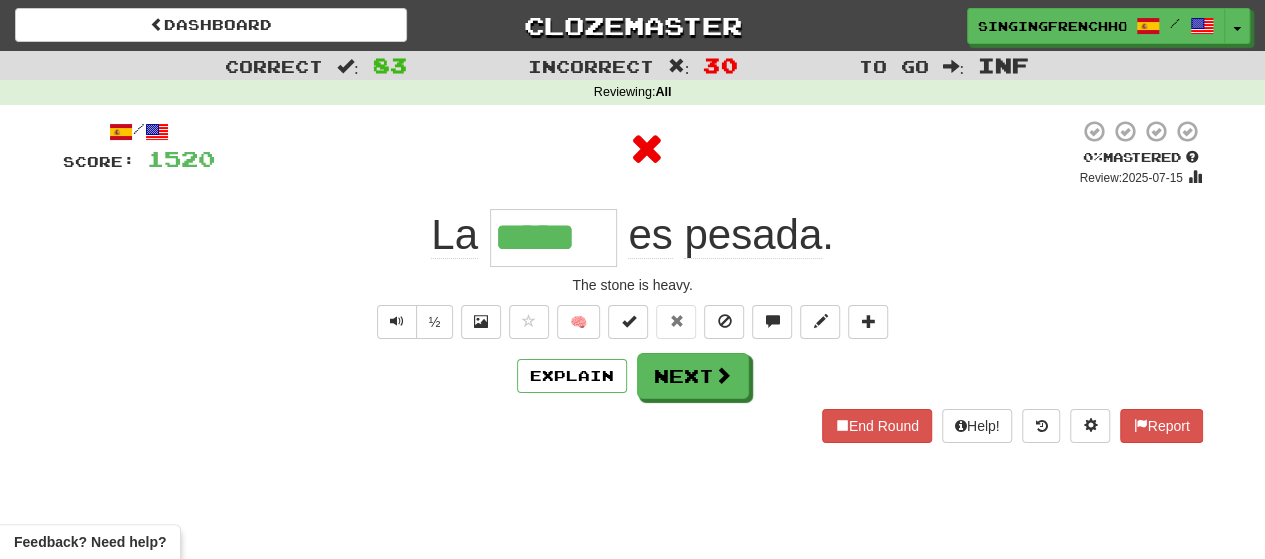 type on "******" 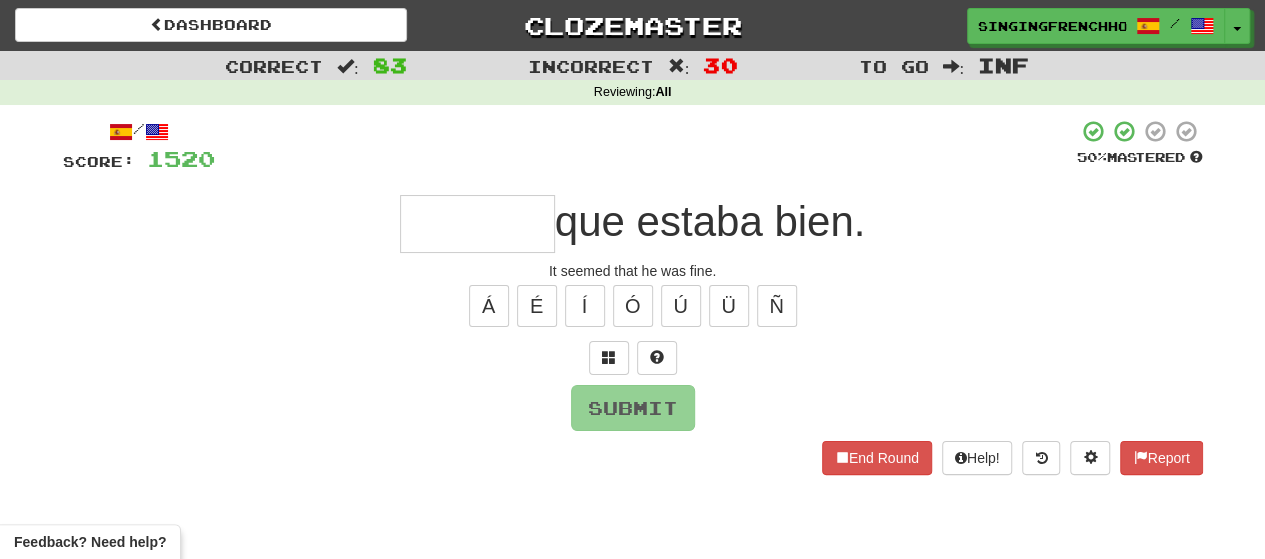 type on "*" 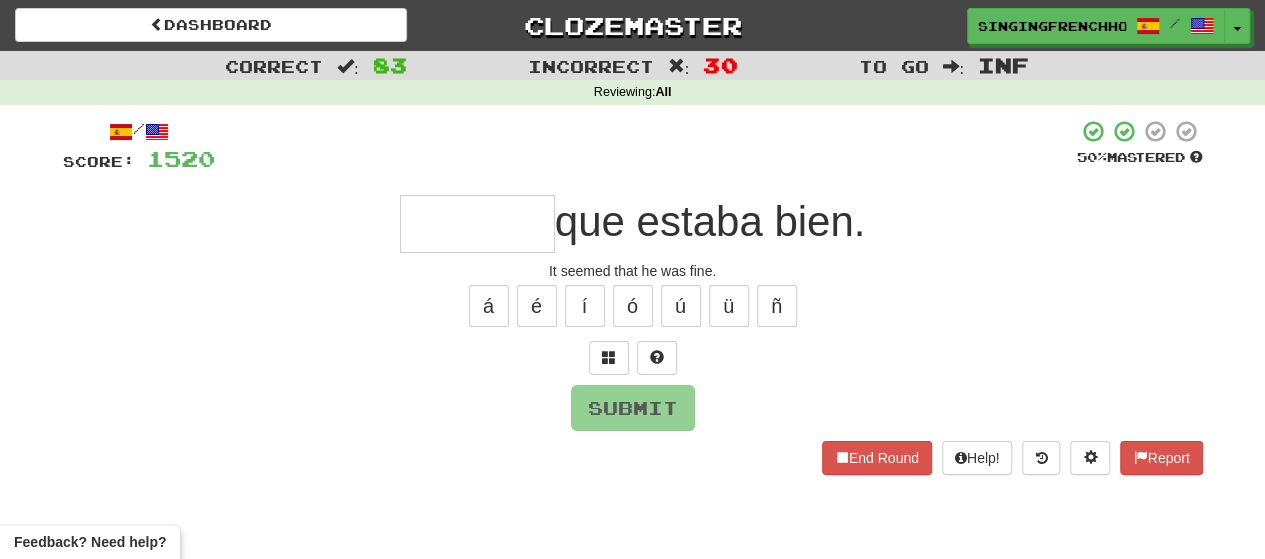 type on "*******" 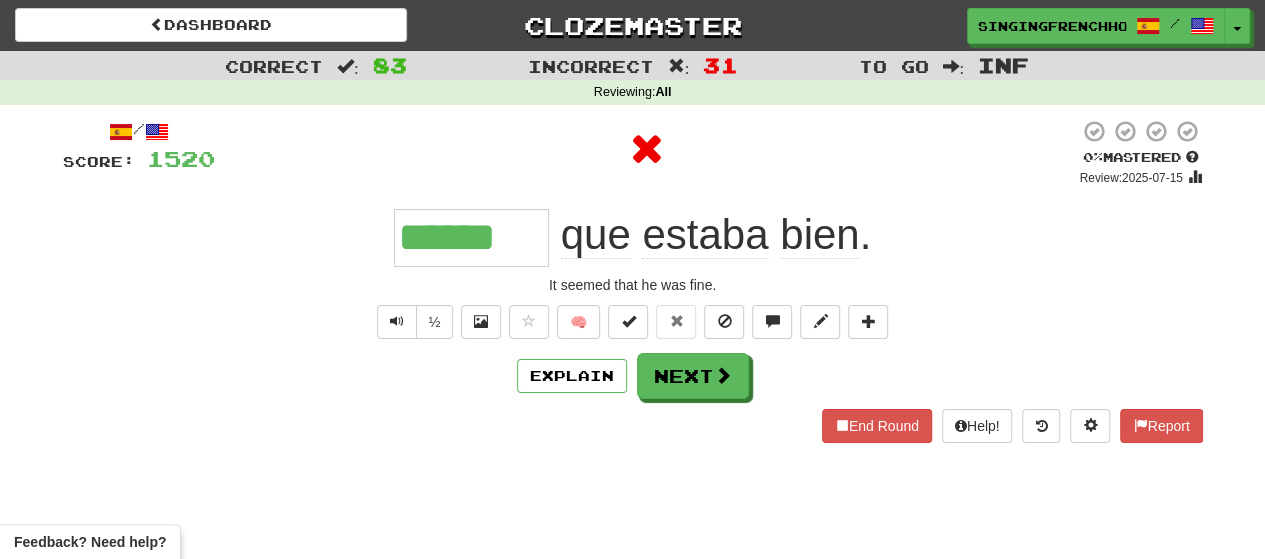 type on "*******" 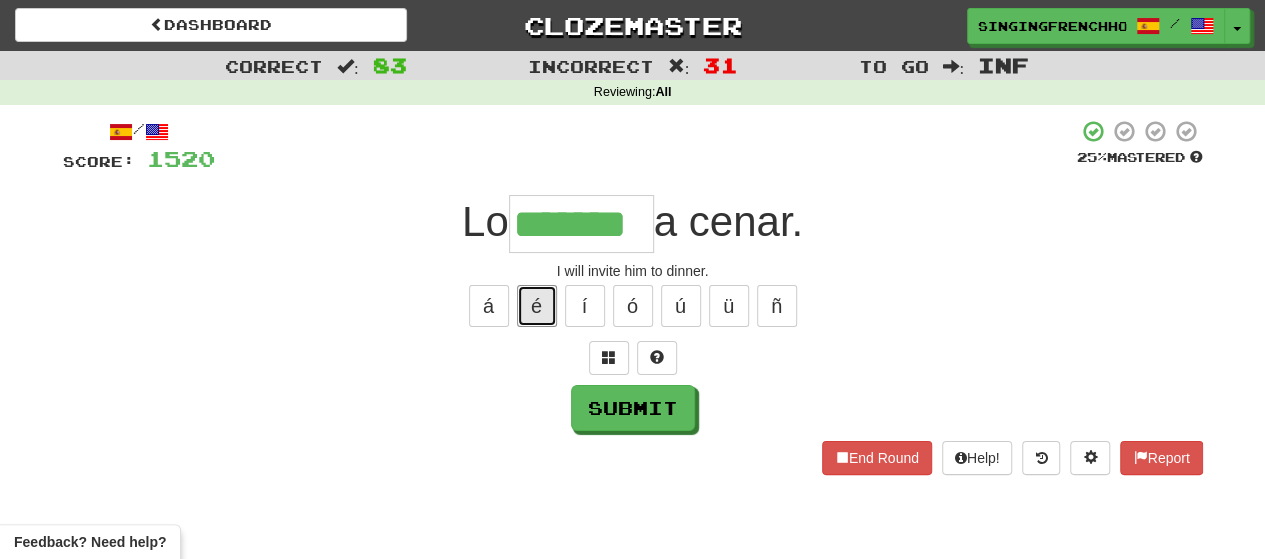 click on "é" at bounding box center (537, 306) 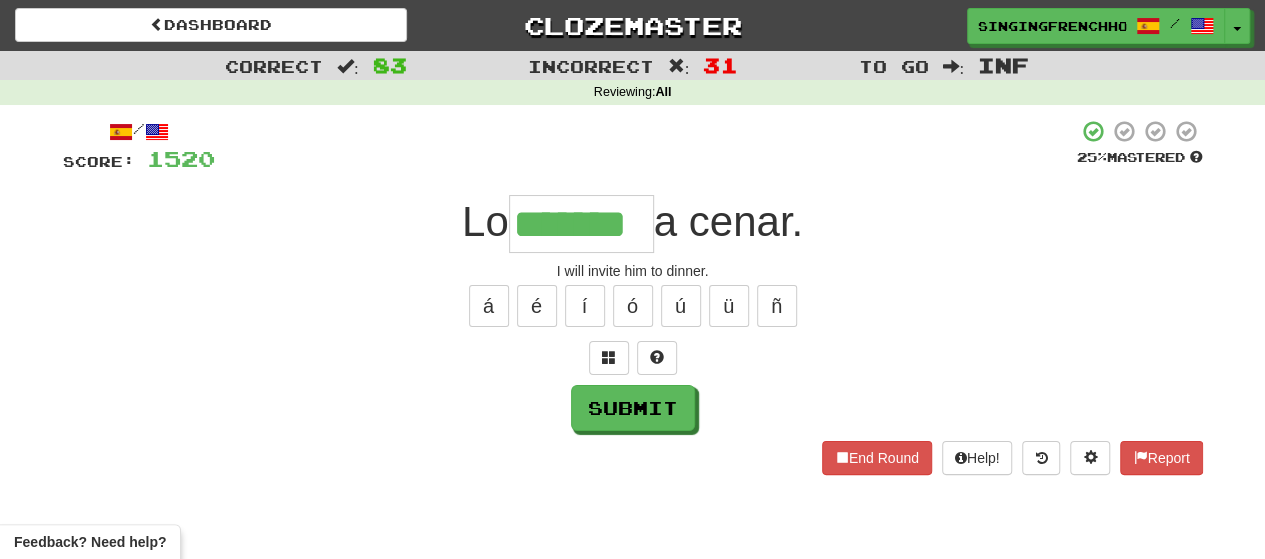 type on "********" 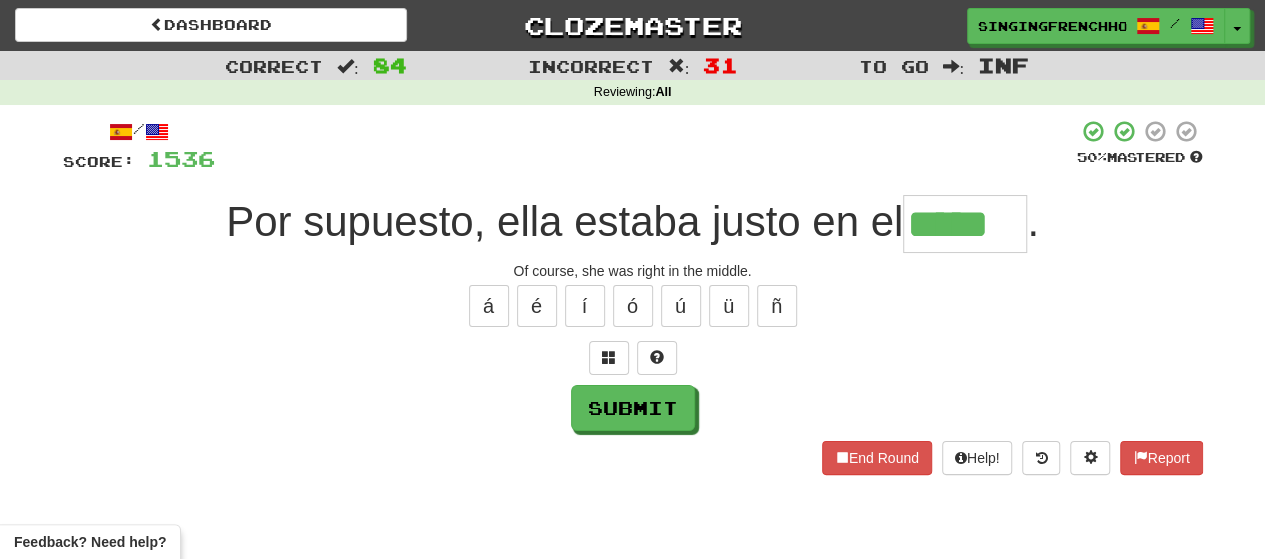 type on "*****" 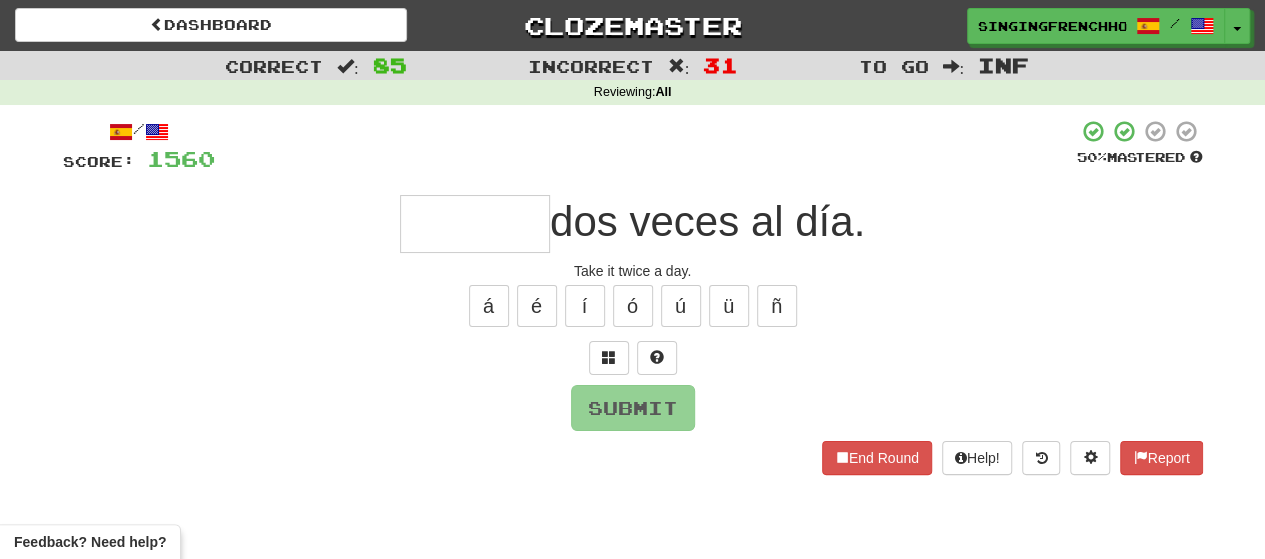 click at bounding box center [475, 224] 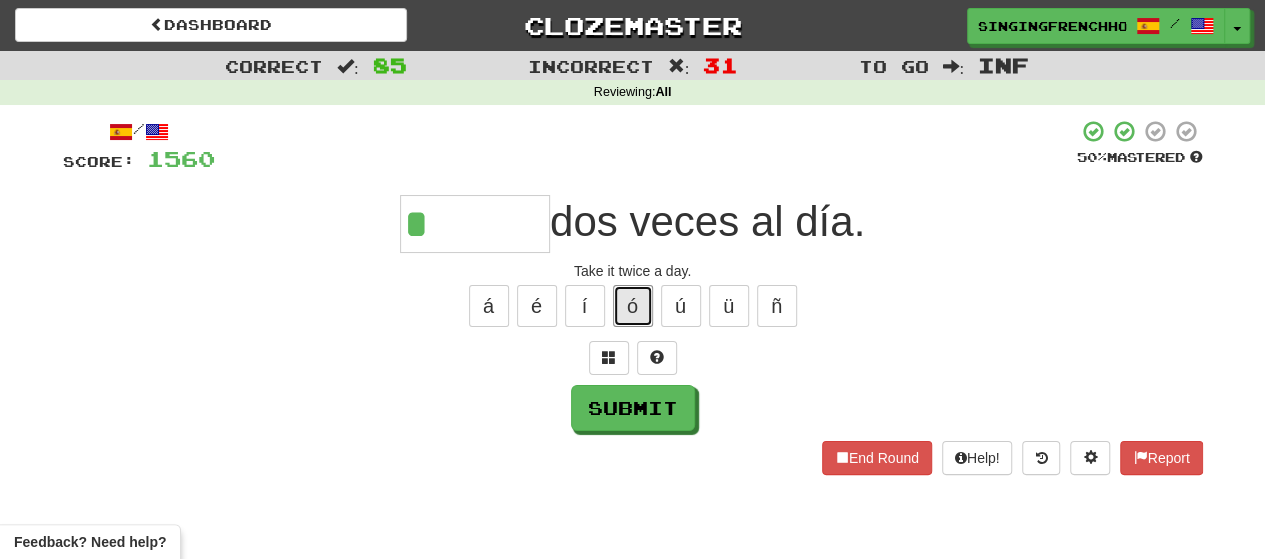 click on "ó" at bounding box center [633, 306] 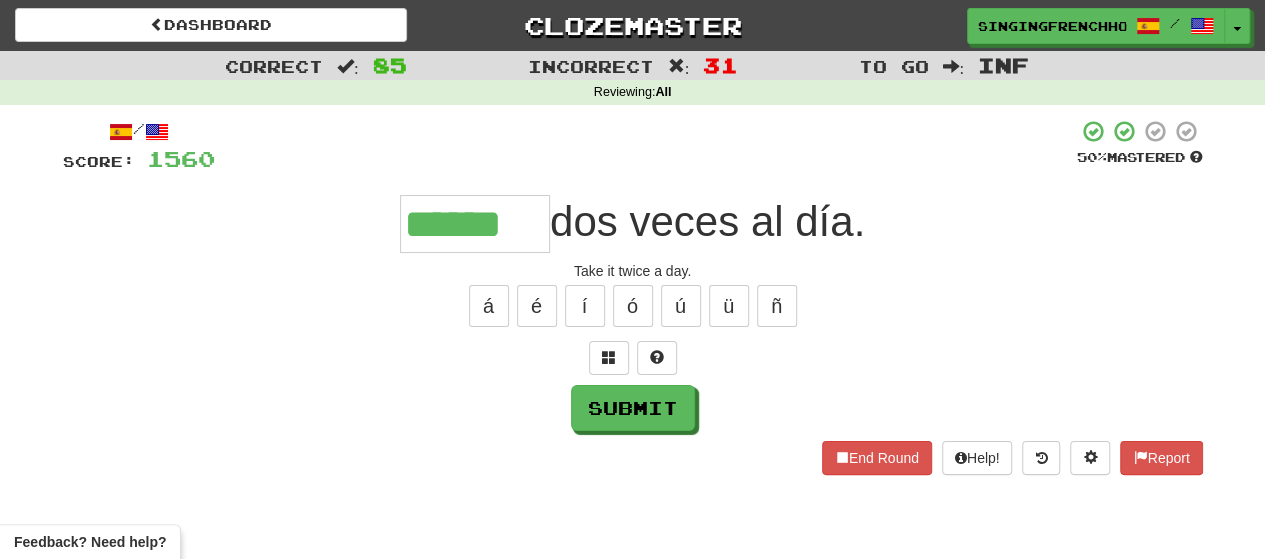 type on "******" 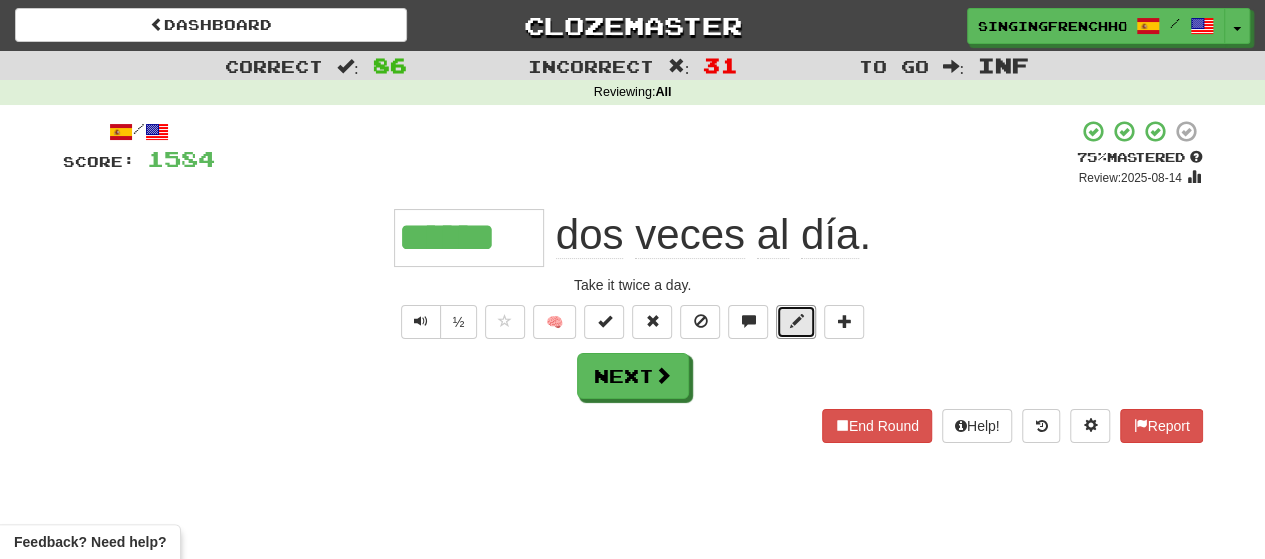 click at bounding box center [796, 322] 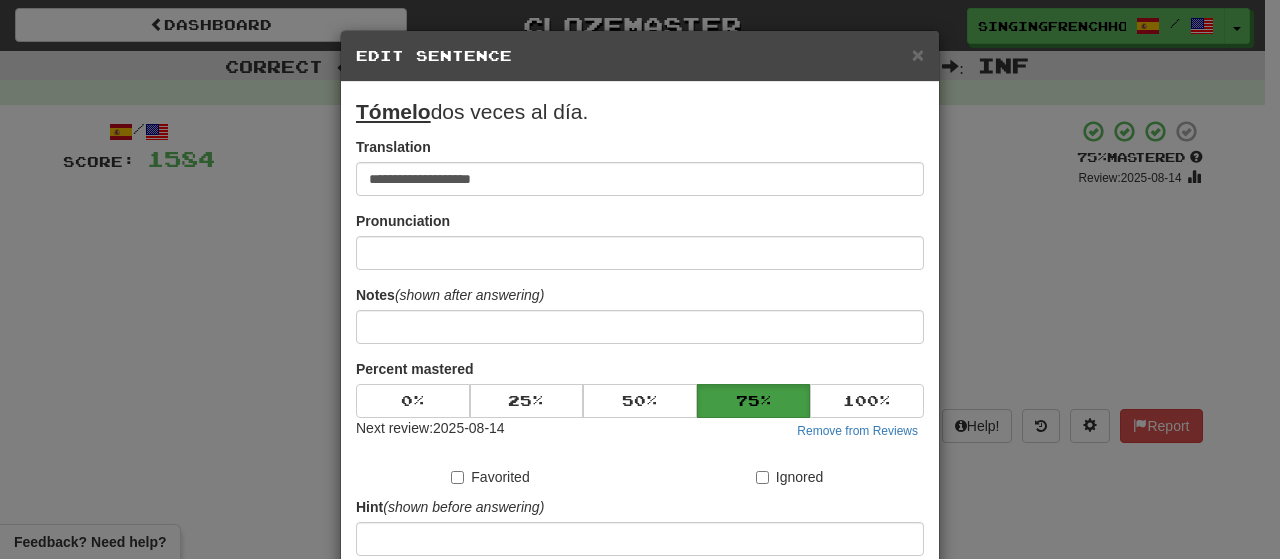 click on "Percent mastered 0 % 25 % 50 % 75 % 100 % Next review: 2025-08-14 Remove from Reviews" at bounding box center [640, 400] 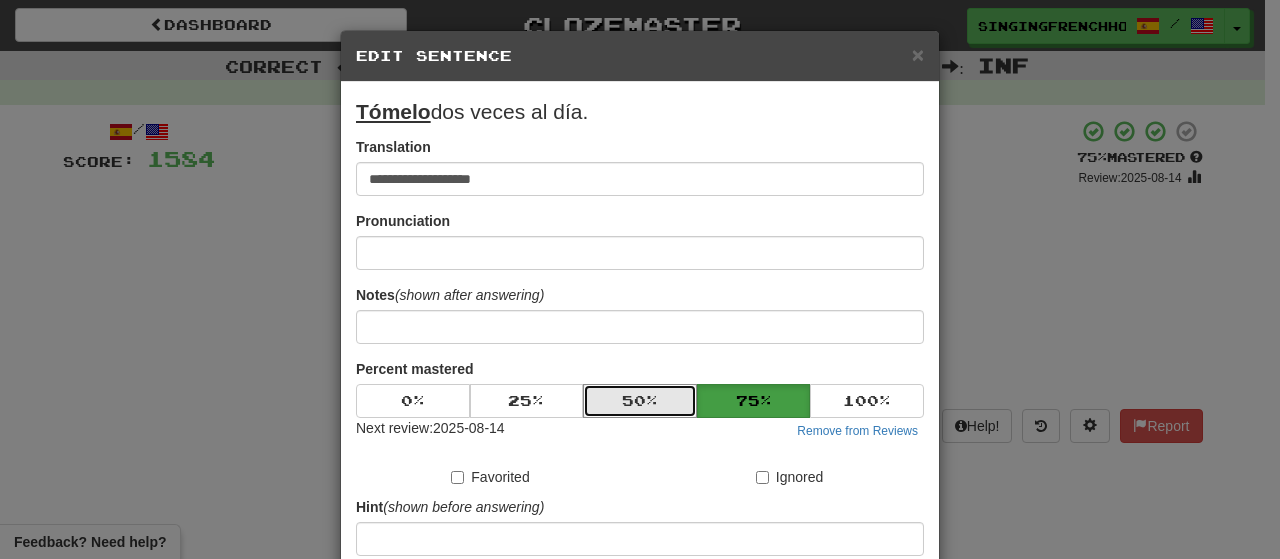 click on "50 %" at bounding box center (640, 401) 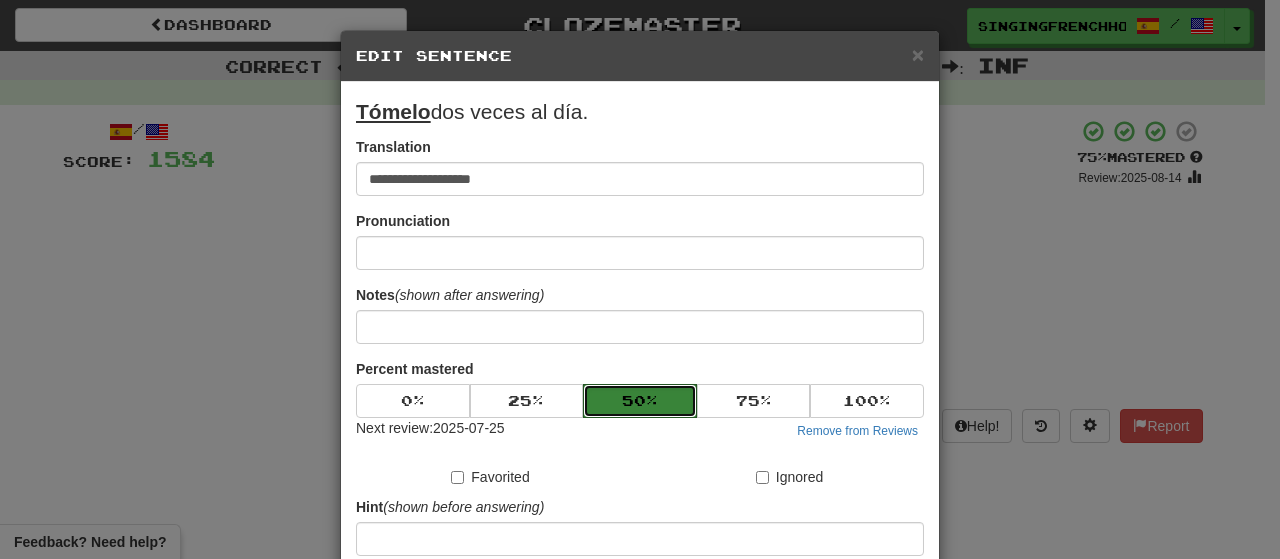 scroll, scrollTop: 238, scrollLeft: 0, axis: vertical 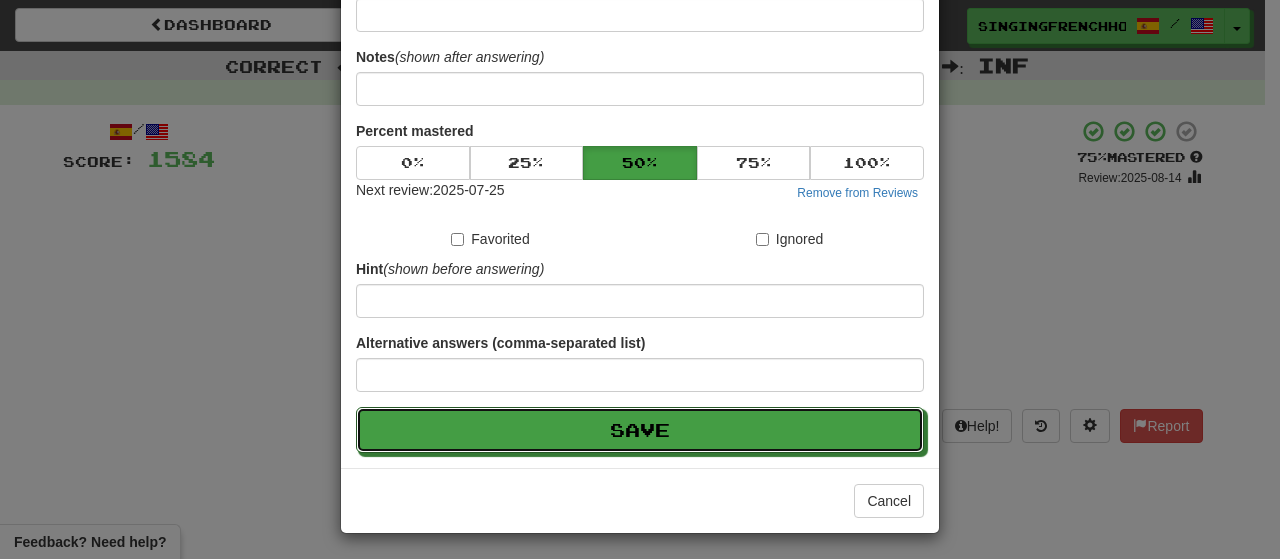 click on "Save" at bounding box center (640, 430) 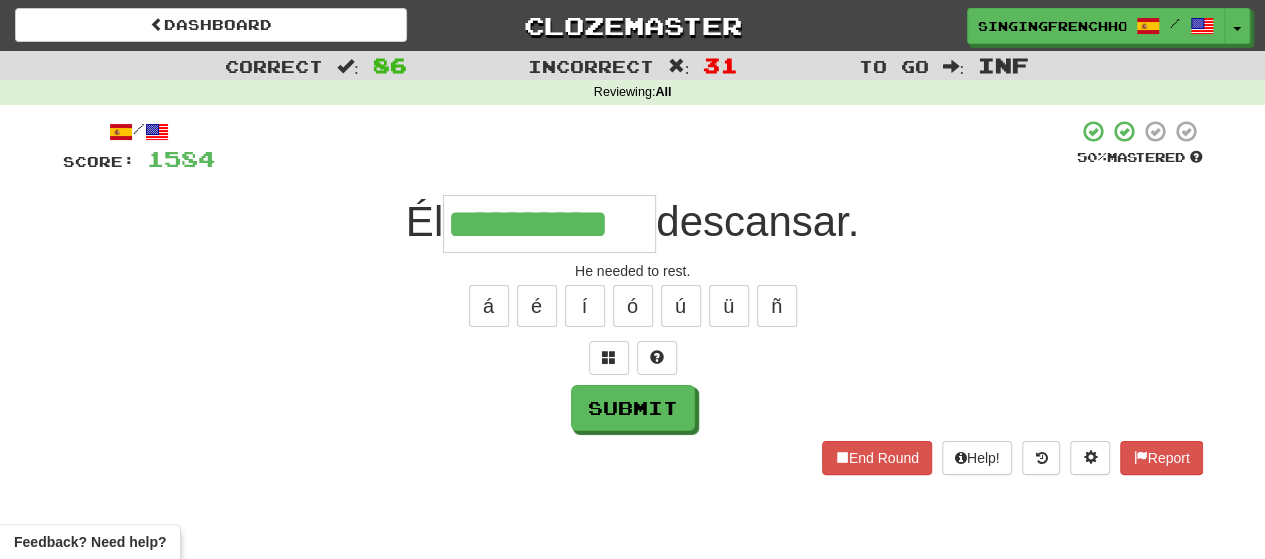 type on "**********" 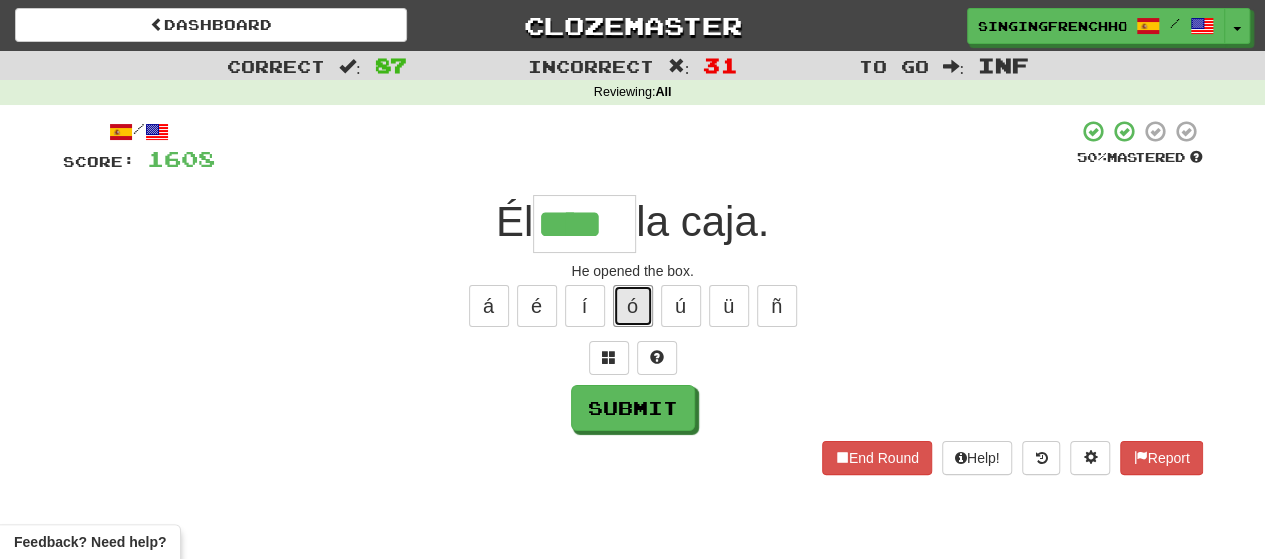 click on "ó" at bounding box center (633, 306) 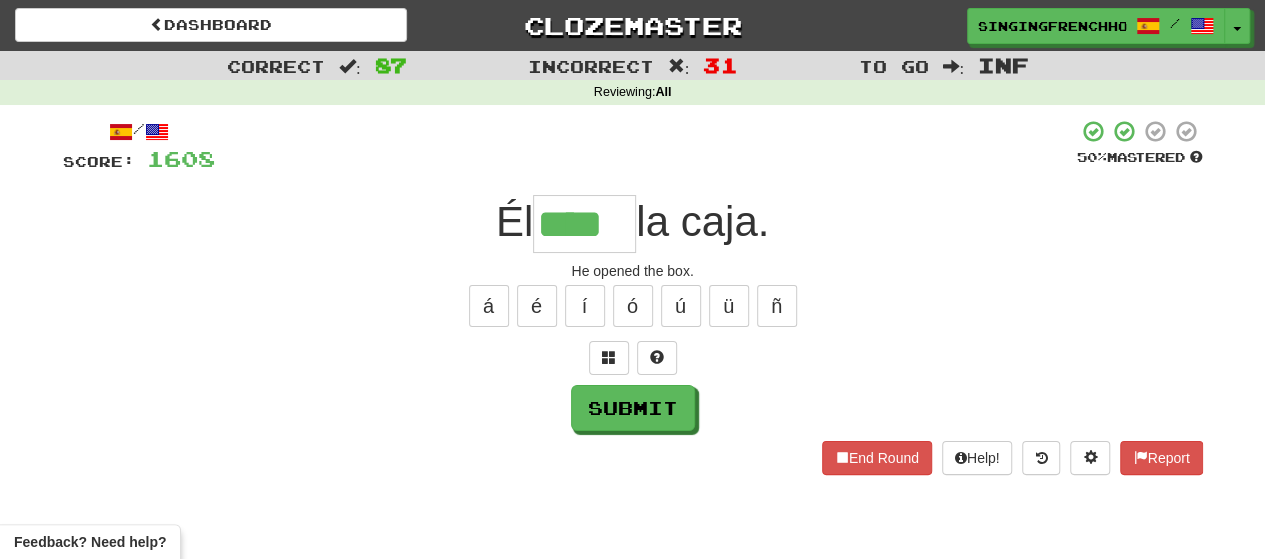 type on "*****" 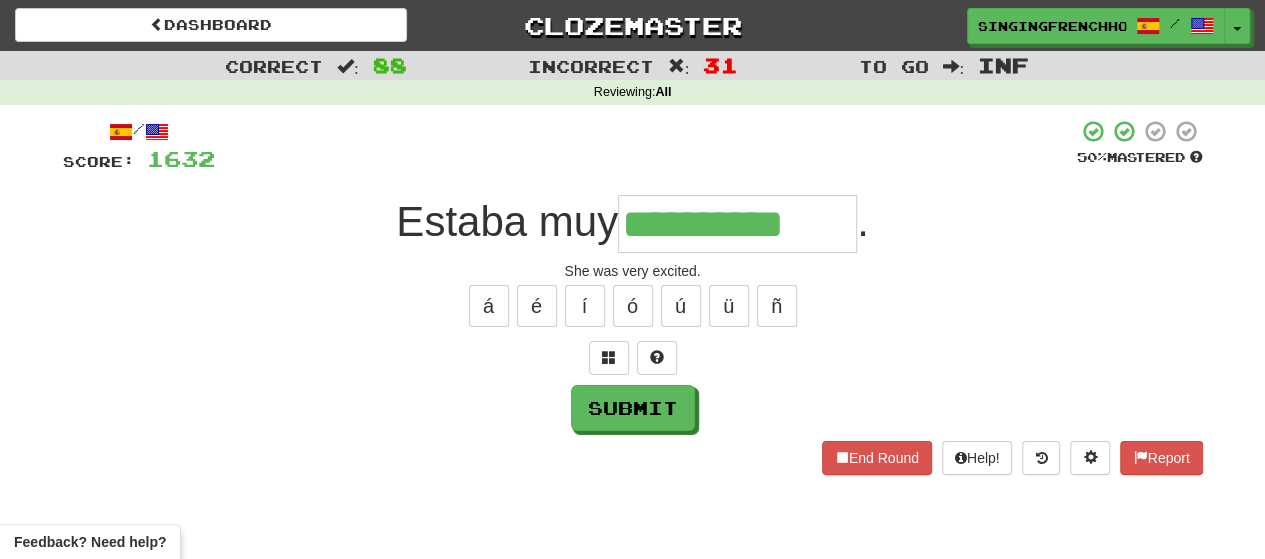 type on "**********" 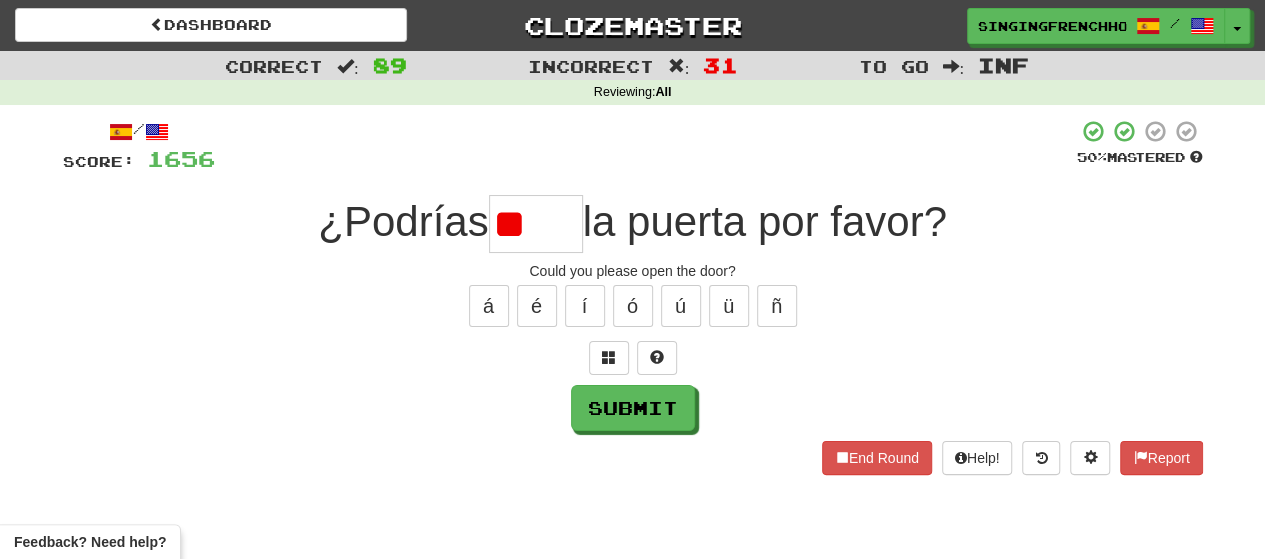type on "*" 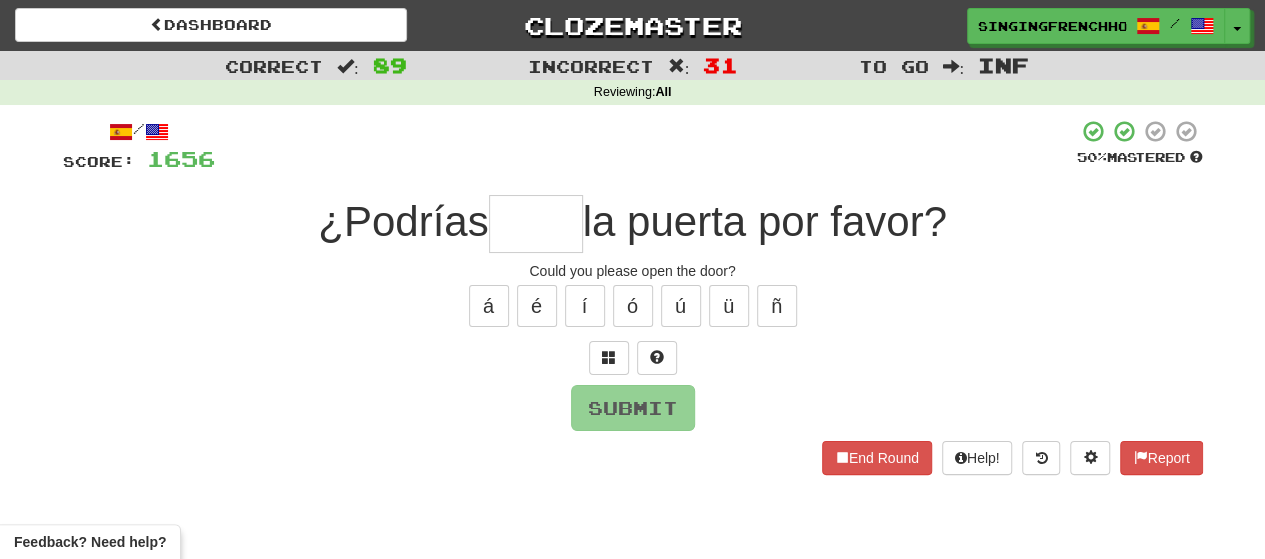 type on "*" 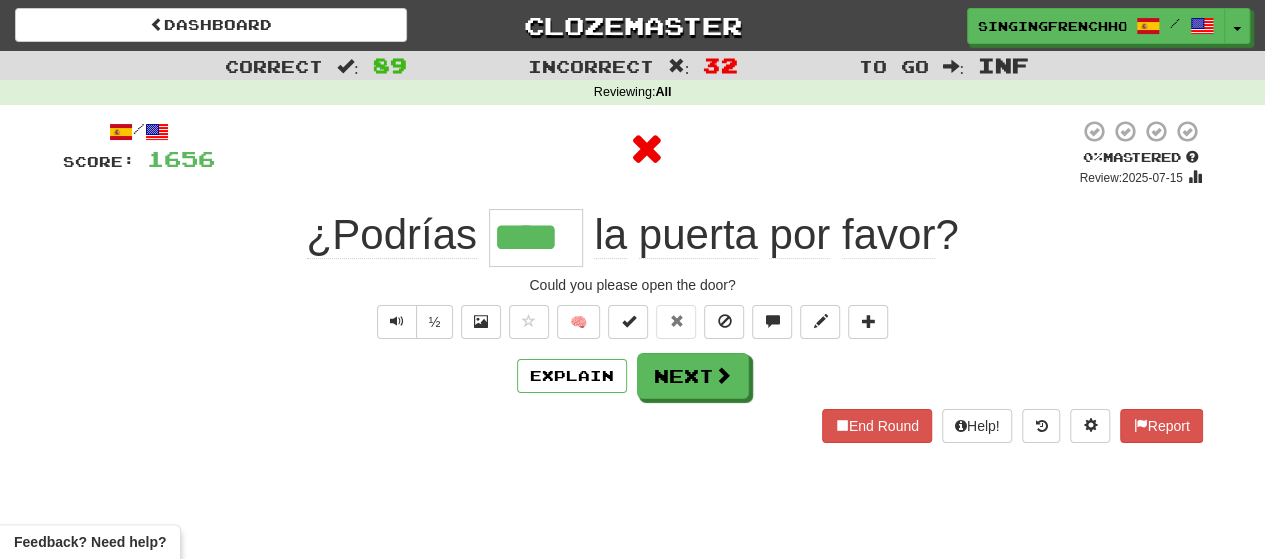 type on "*****" 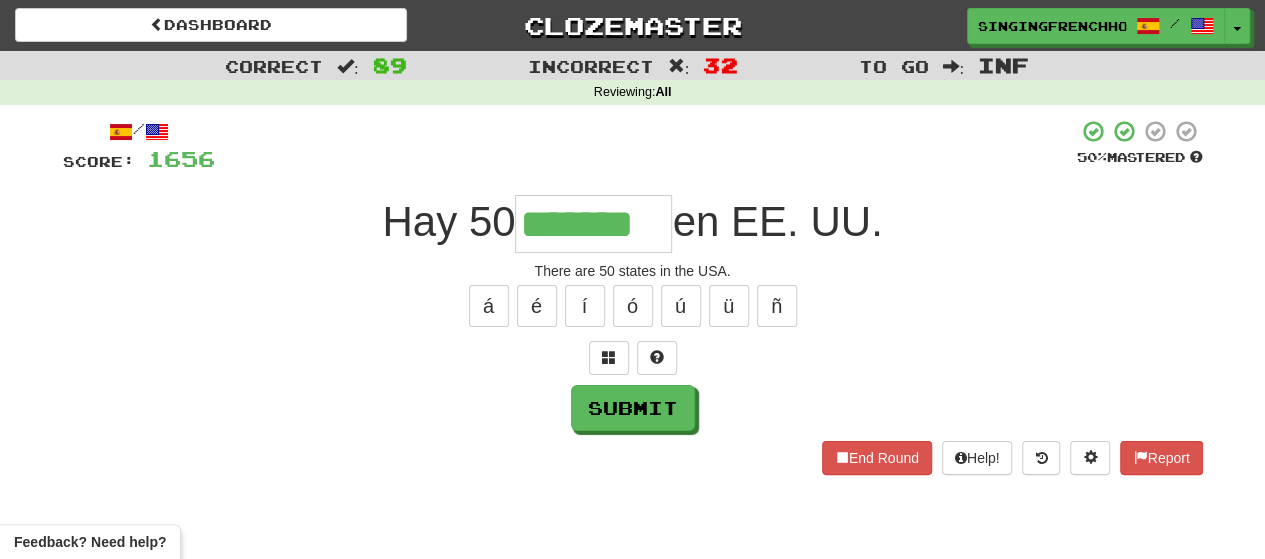 type on "*******" 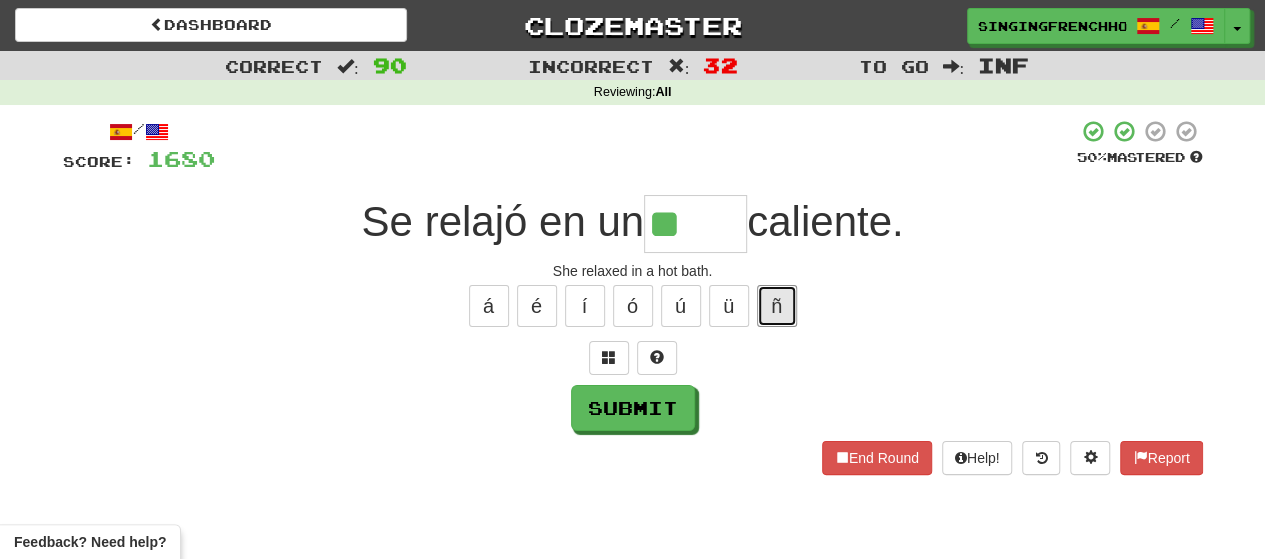 click on "ñ" at bounding box center [777, 306] 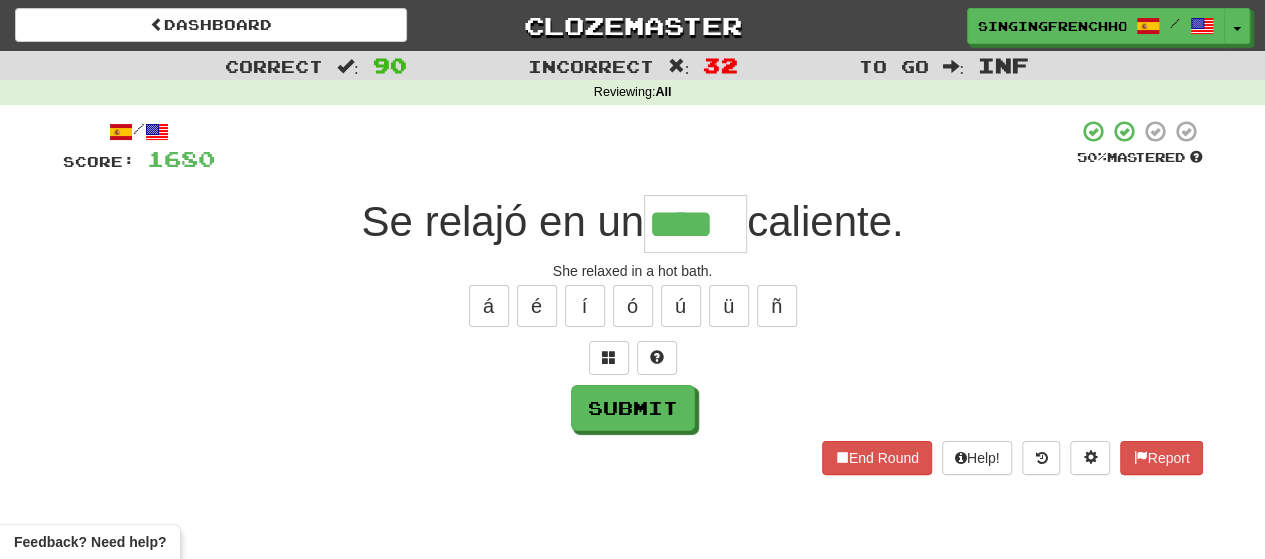 type on "****" 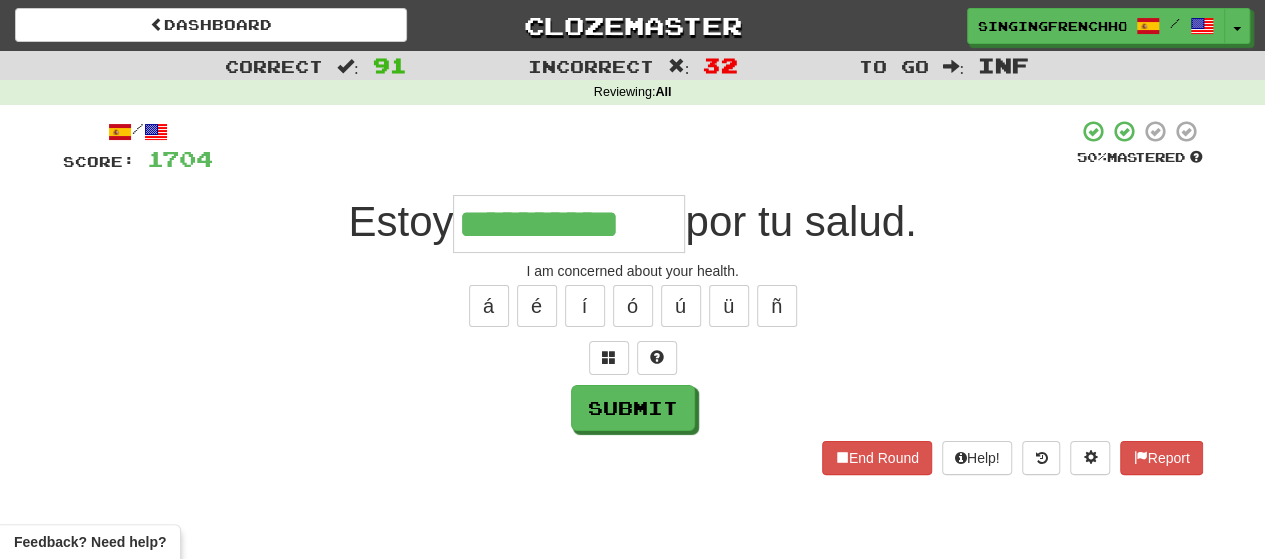 type on "**********" 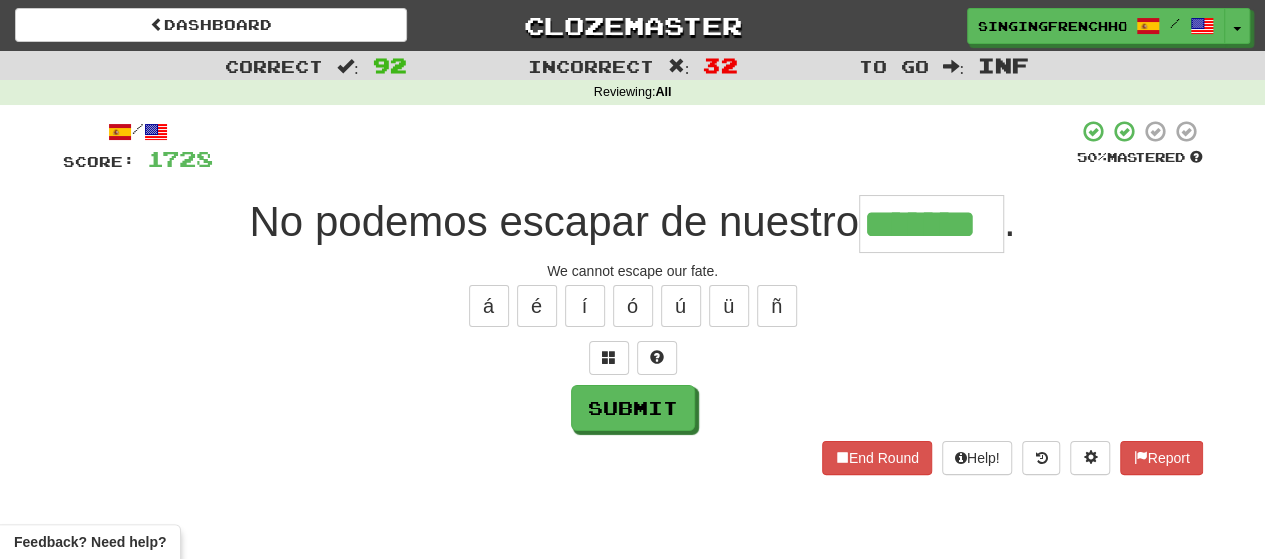 type on "*******" 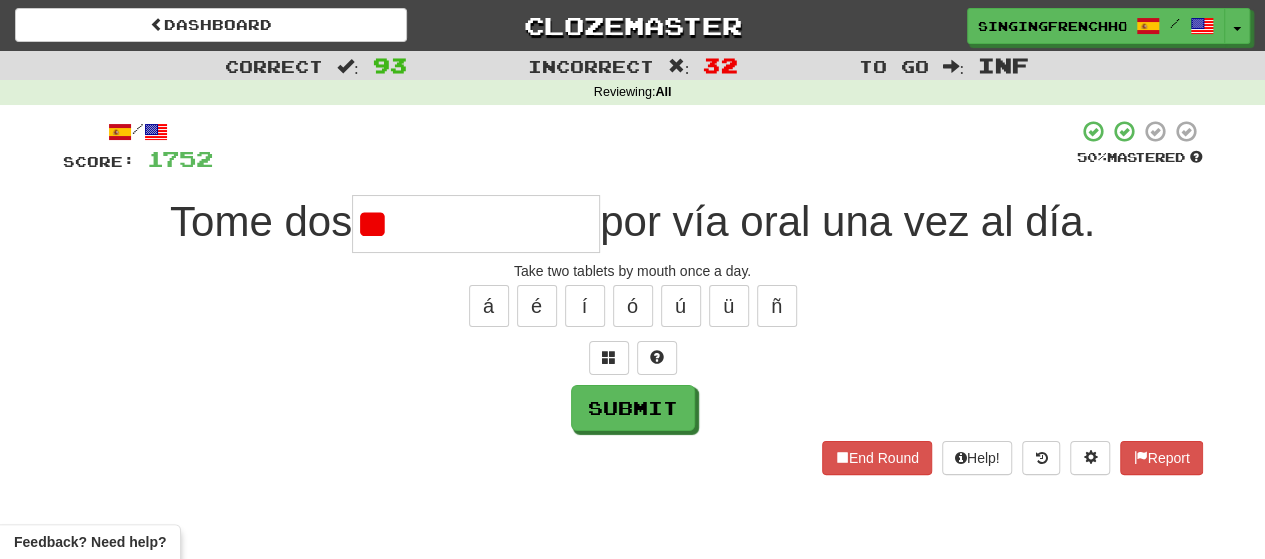type on "*" 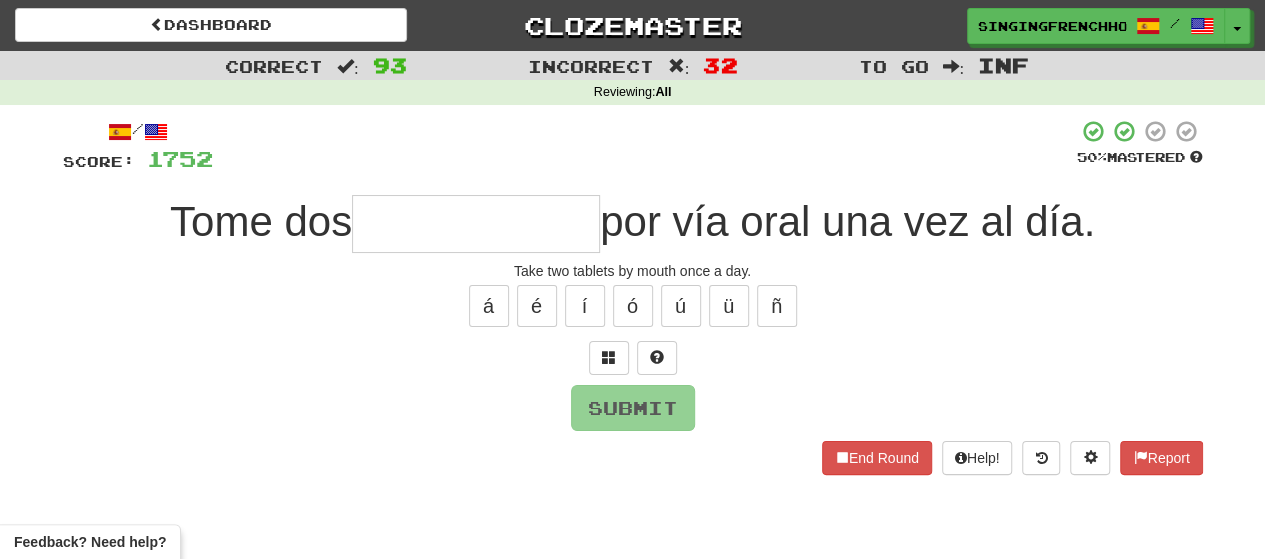 type on "*" 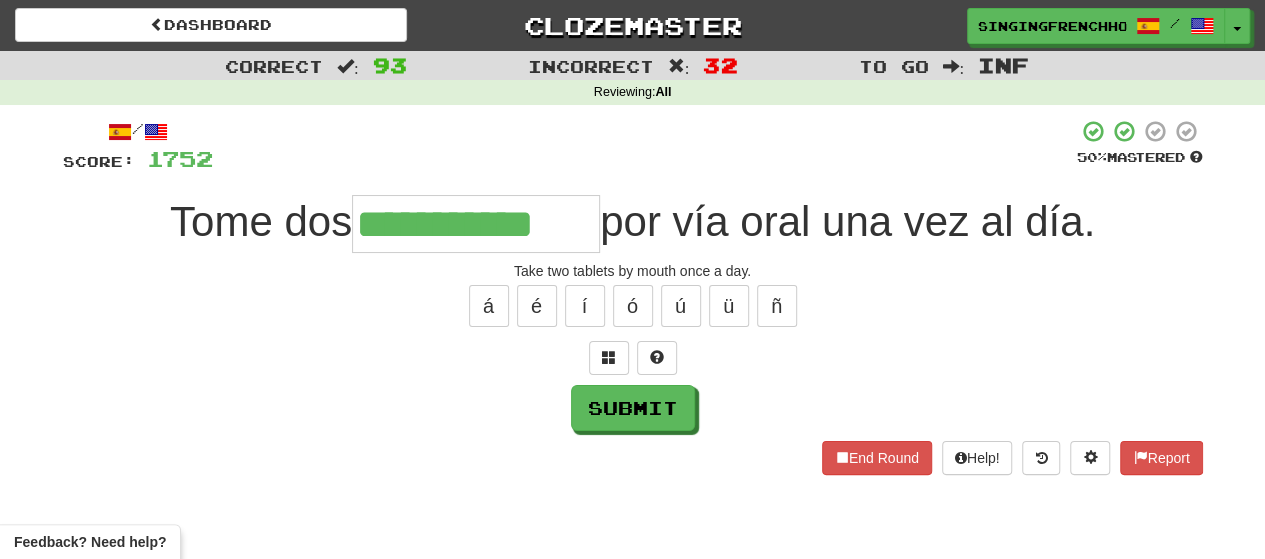 type on "**********" 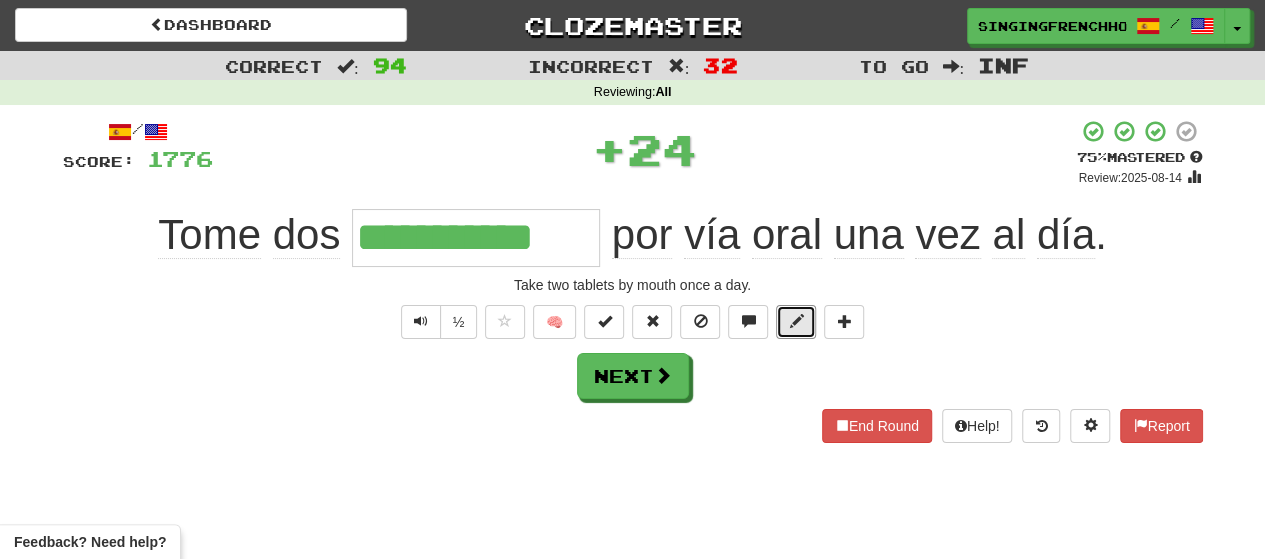 click at bounding box center [796, 321] 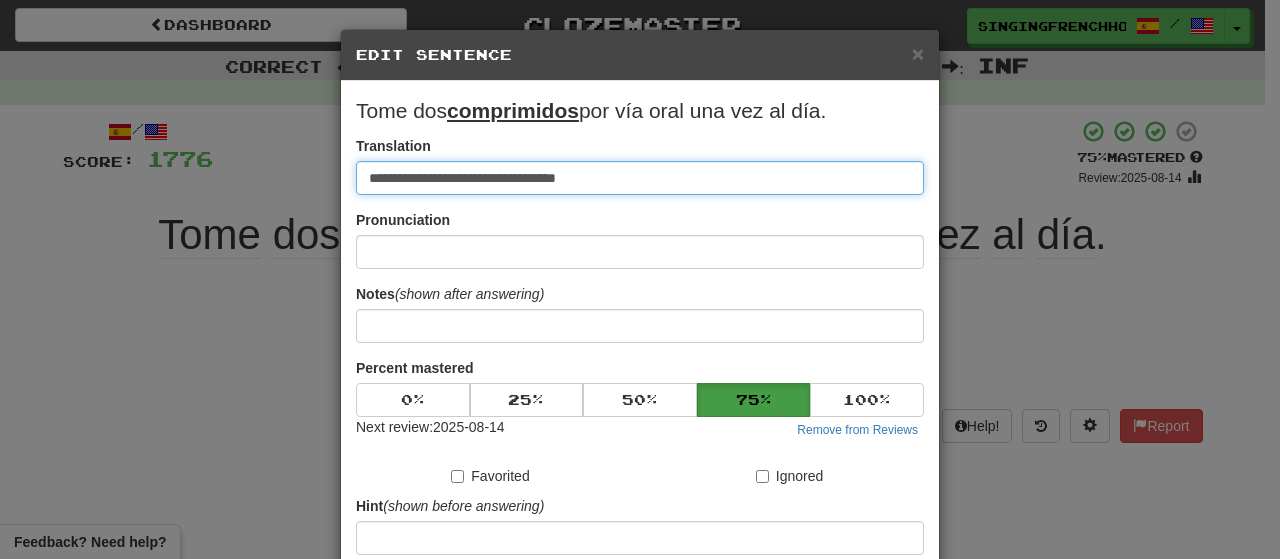 scroll, scrollTop: 0, scrollLeft: 0, axis: both 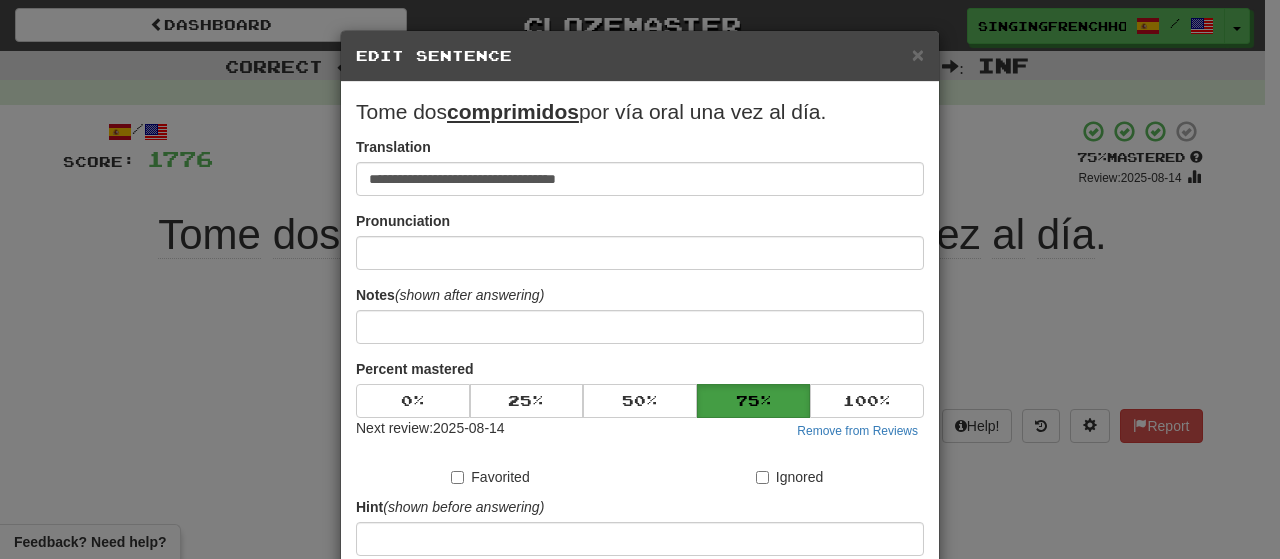 click on "comprimidos" at bounding box center [513, 111] 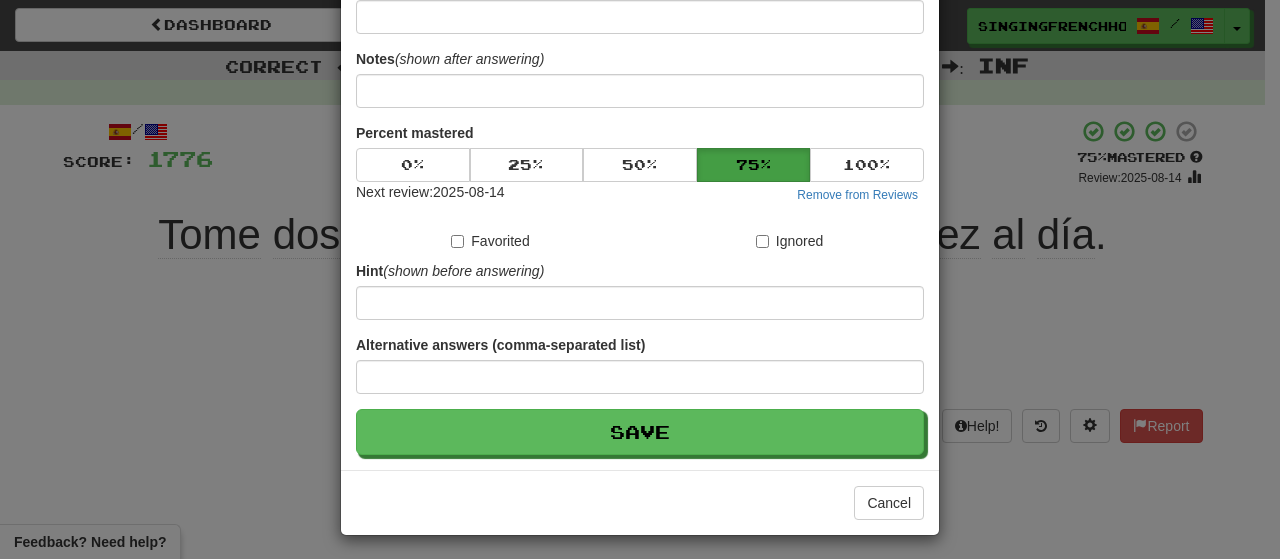 scroll, scrollTop: 238, scrollLeft: 0, axis: vertical 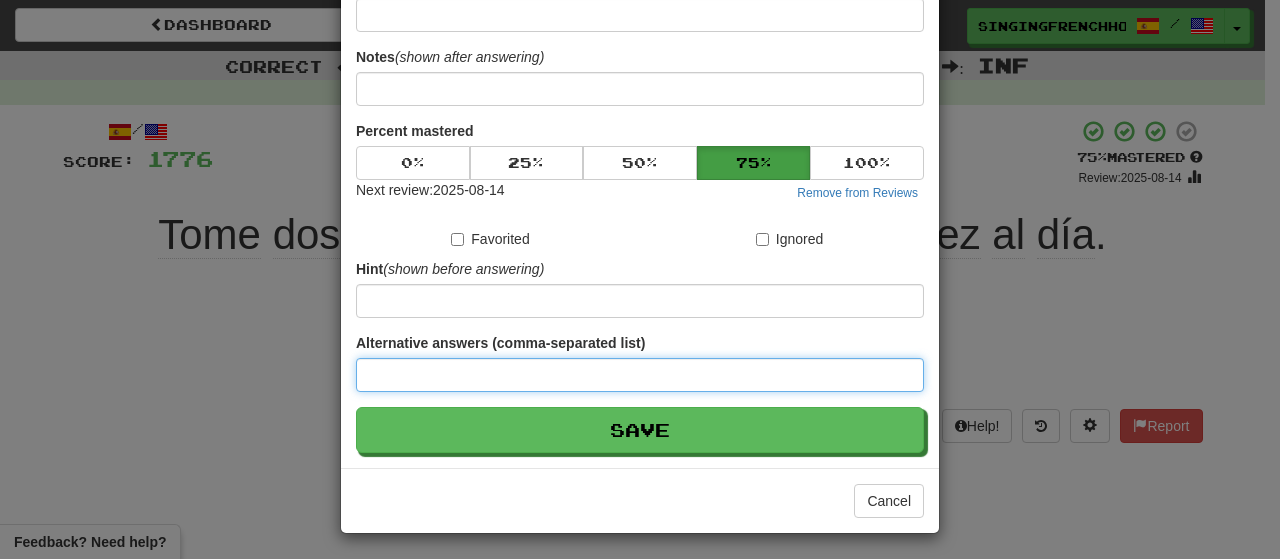 click at bounding box center [640, 375] 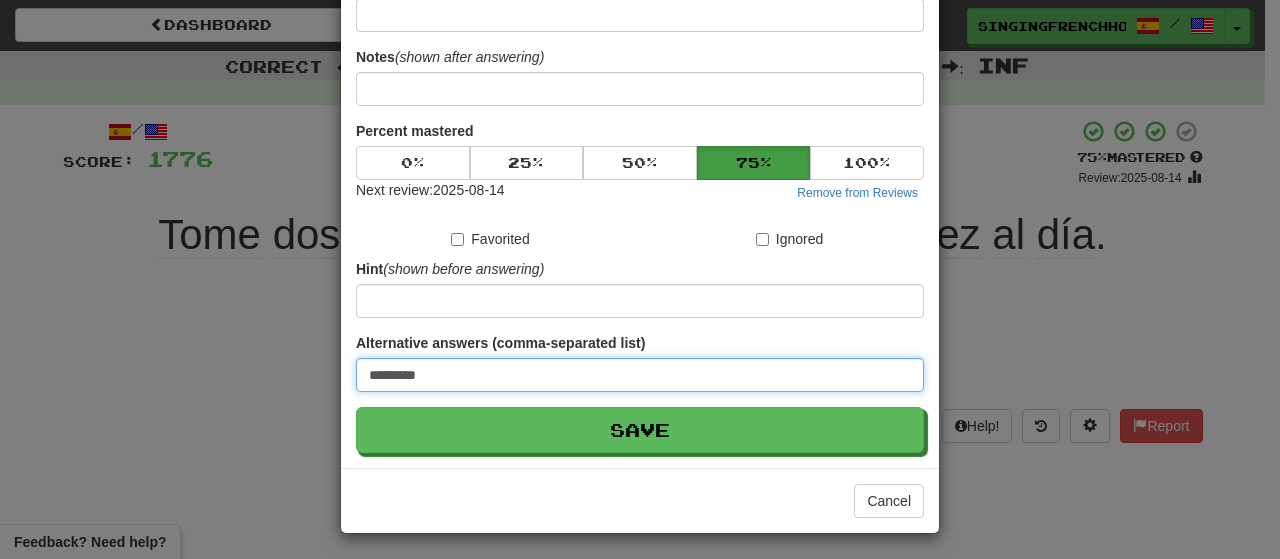 type on "*********" 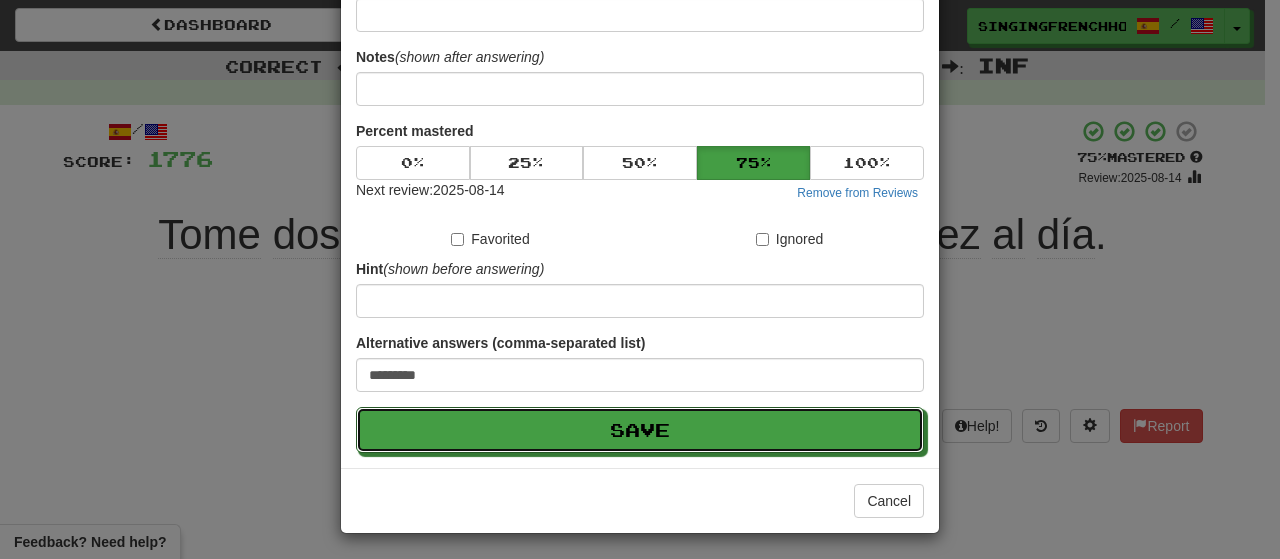 click on "Save" at bounding box center [640, 430] 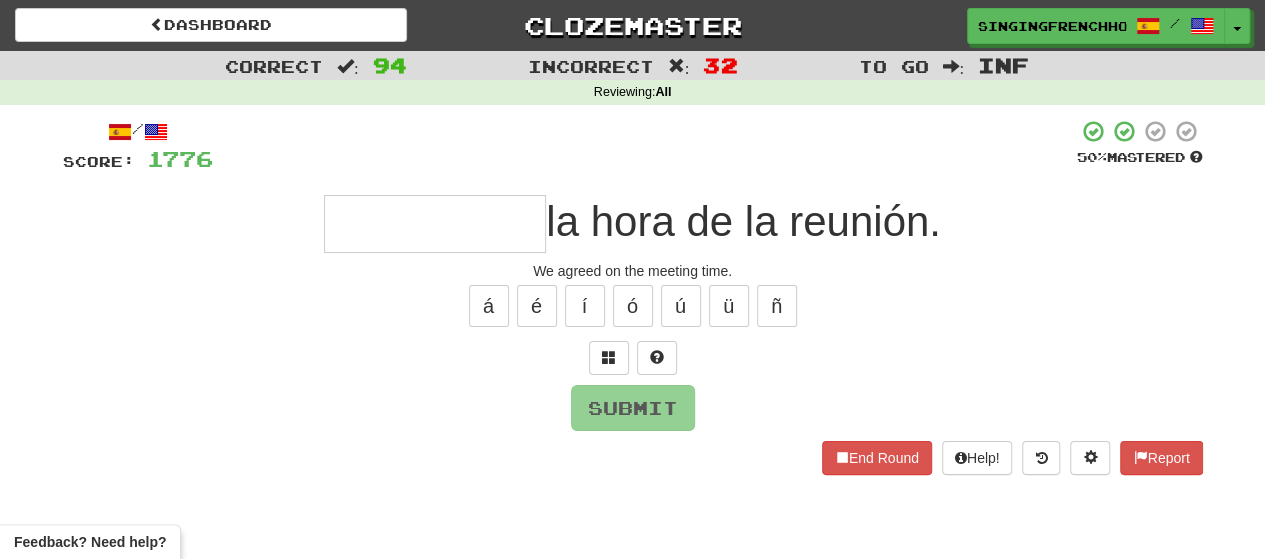 type on "*********" 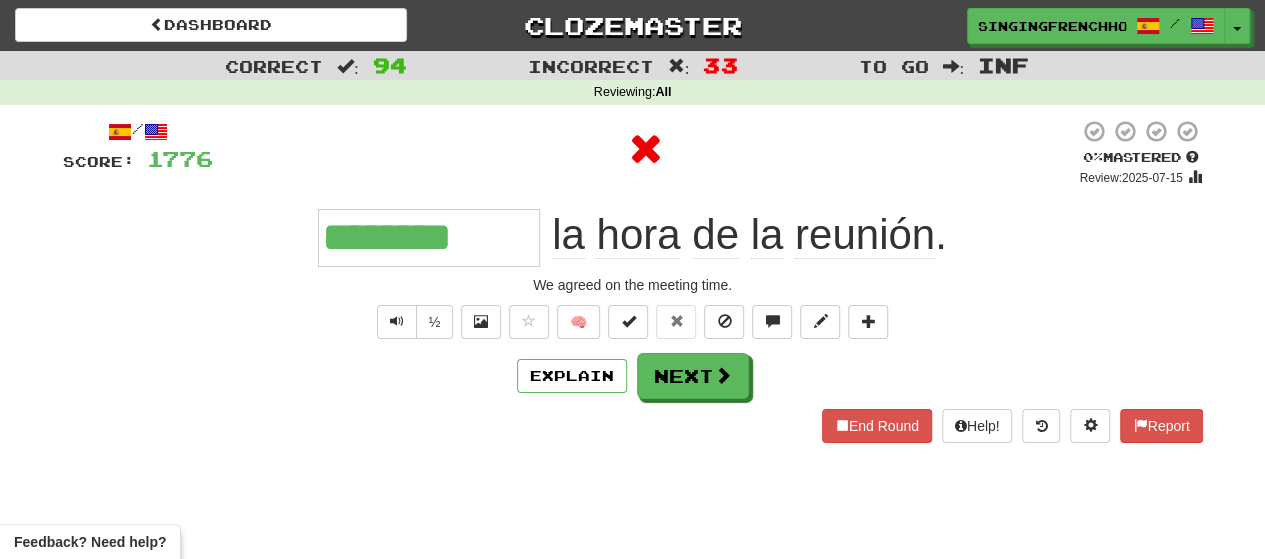 type on "*********" 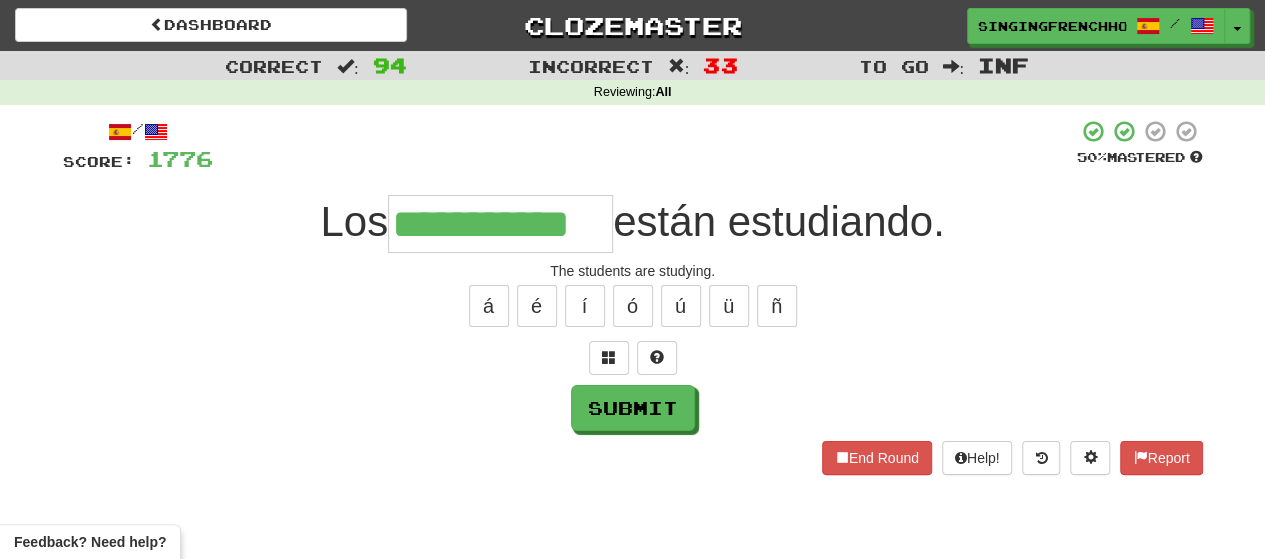type on "**********" 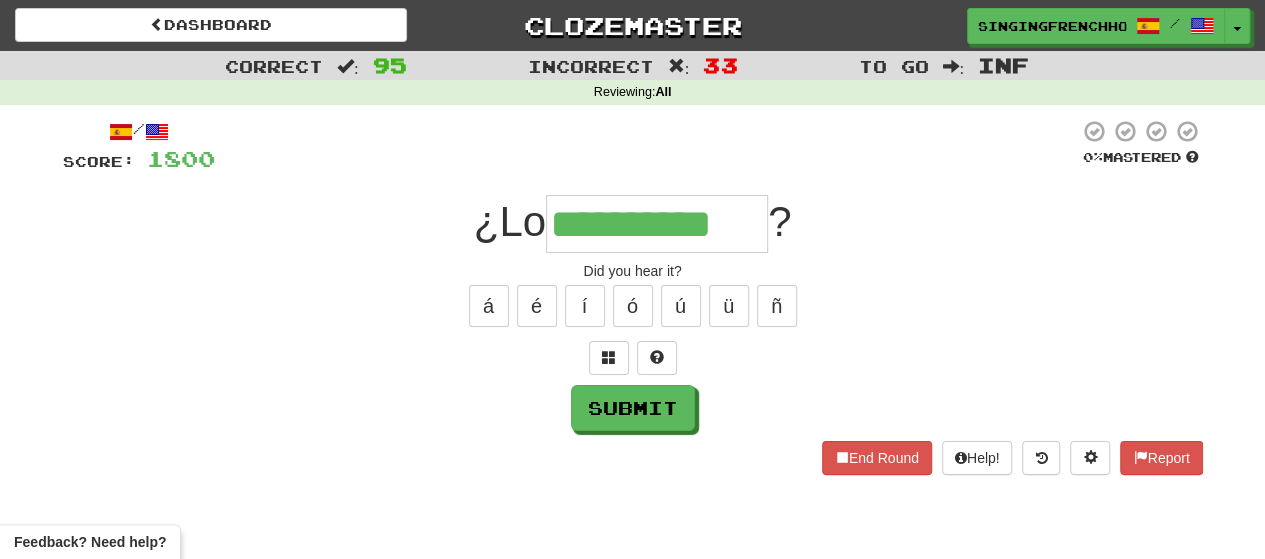 type on "**********" 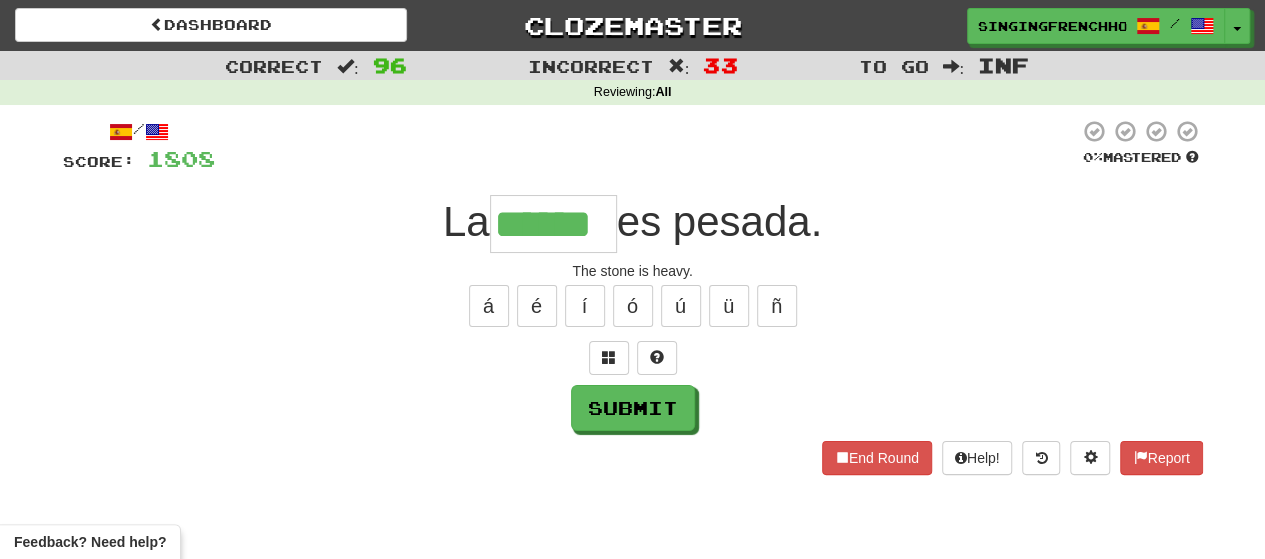 type on "******" 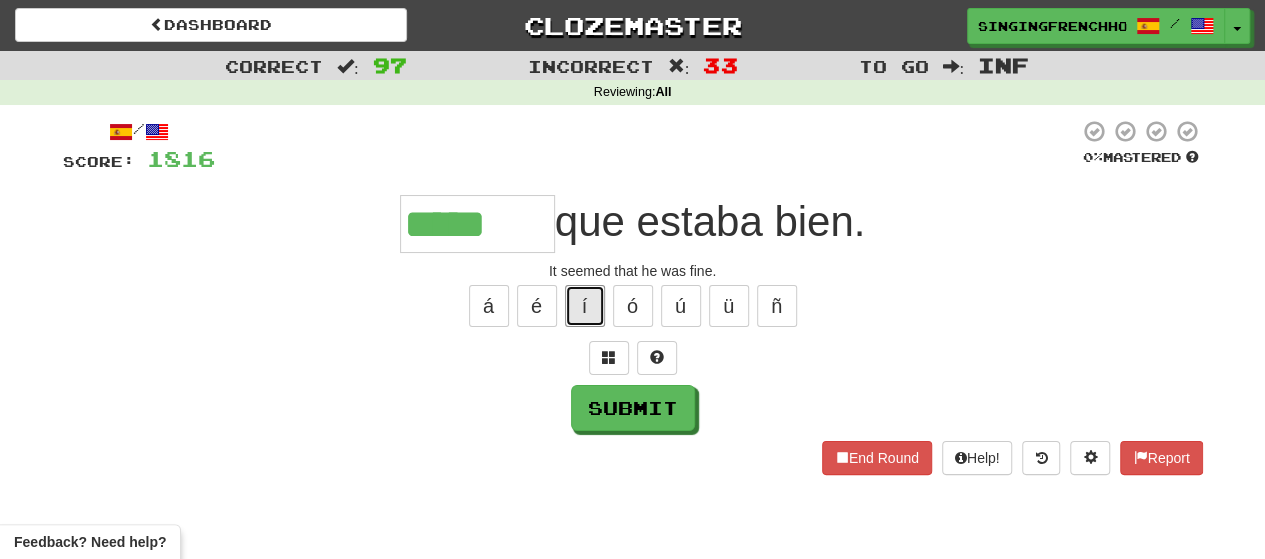 click on "í" at bounding box center [585, 306] 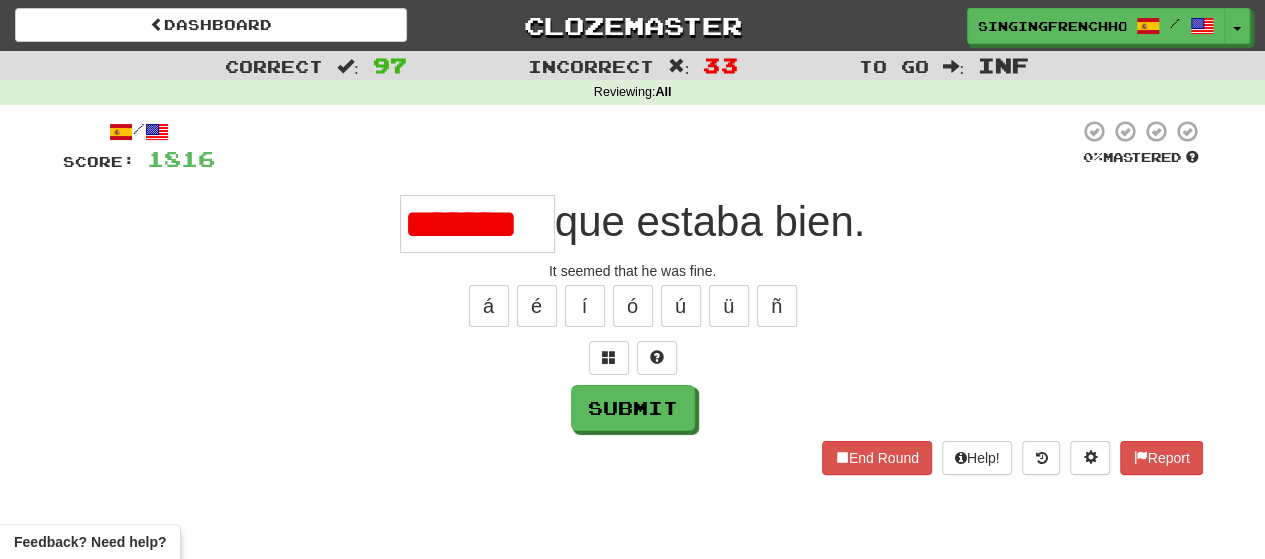 type on "*******" 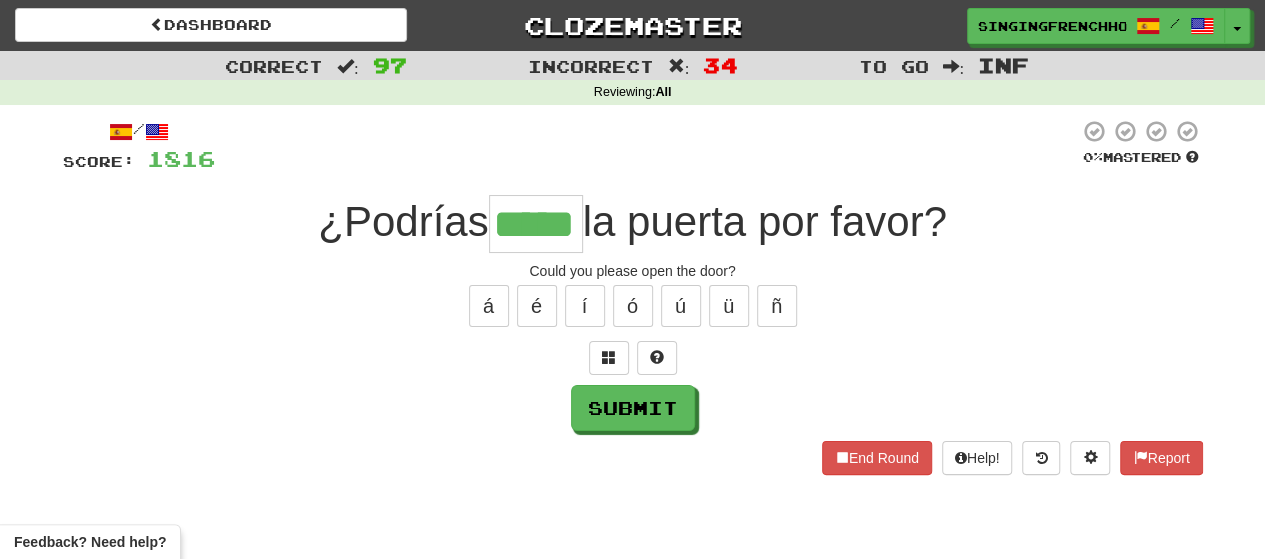 type on "*****" 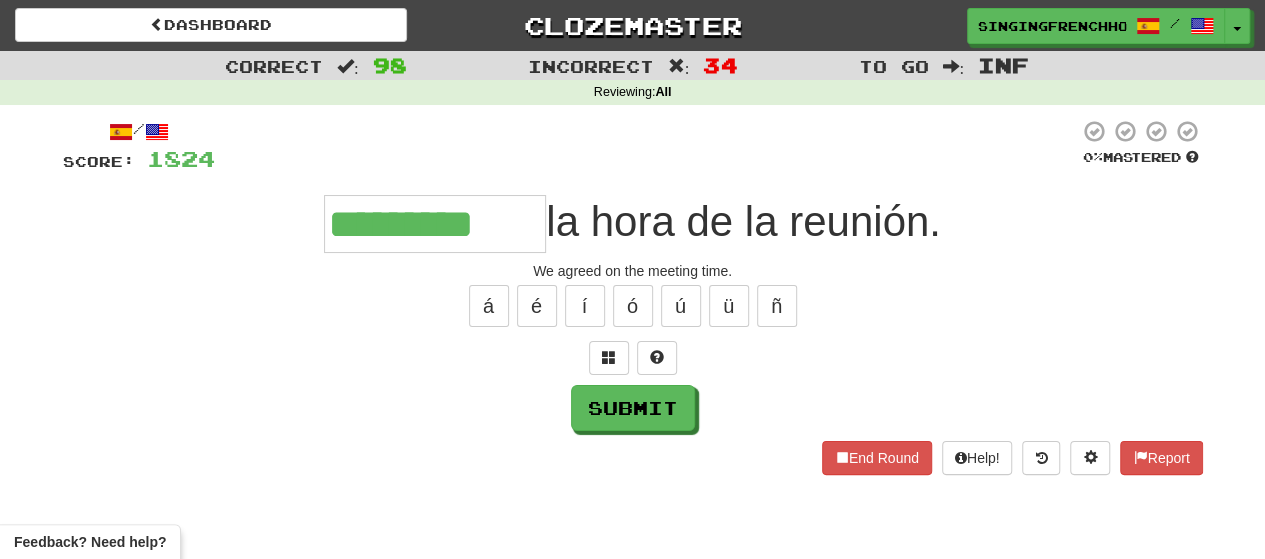 type on "*********" 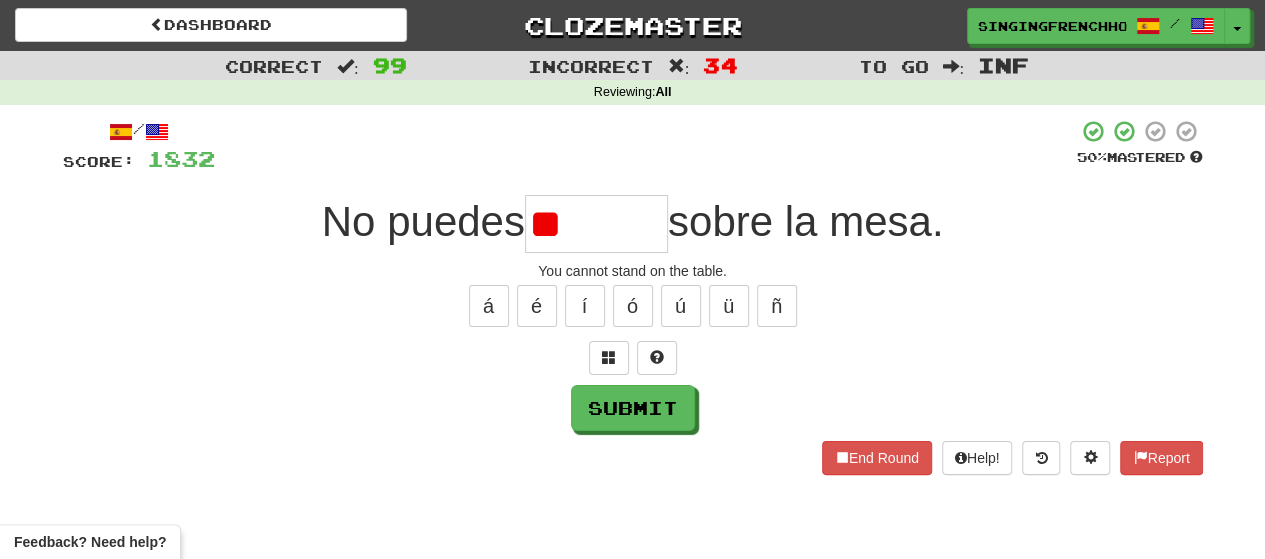 type on "*" 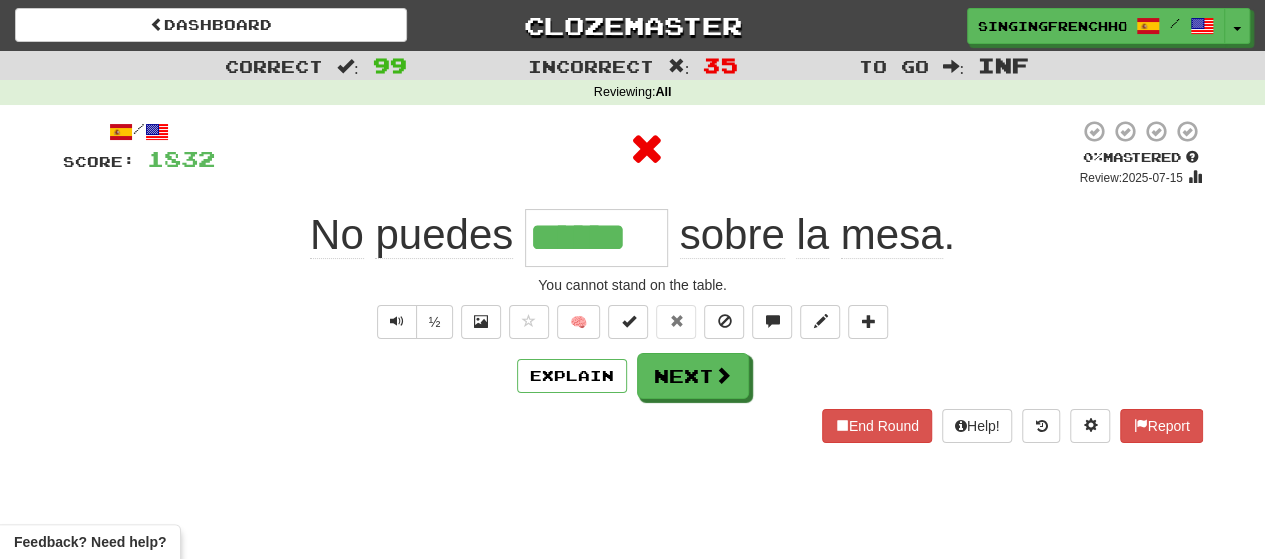 type on "*******" 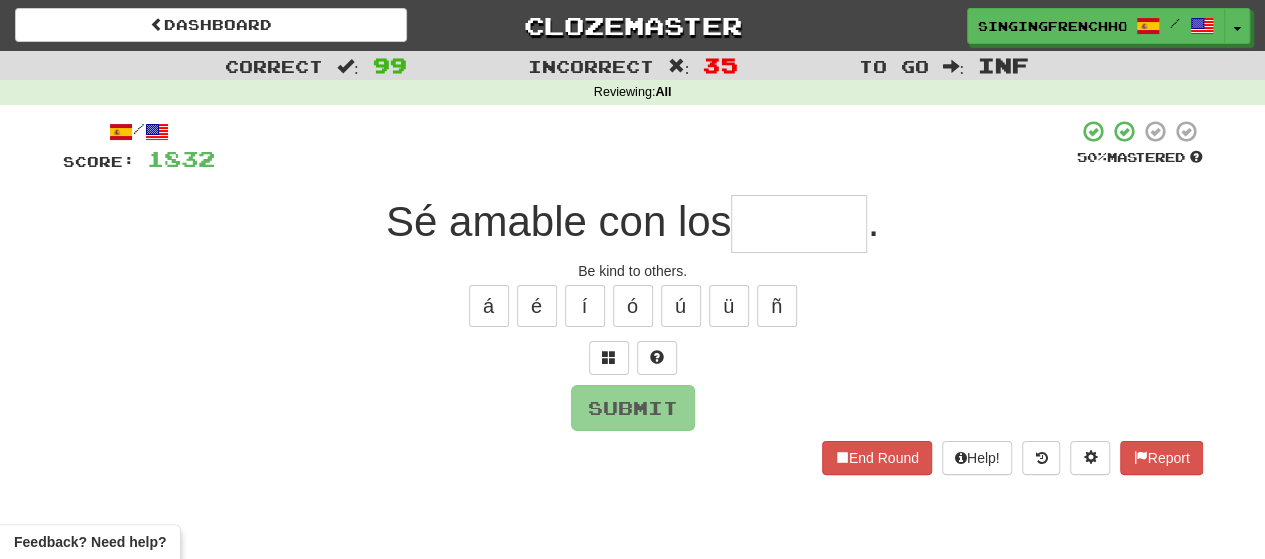 type on "*" 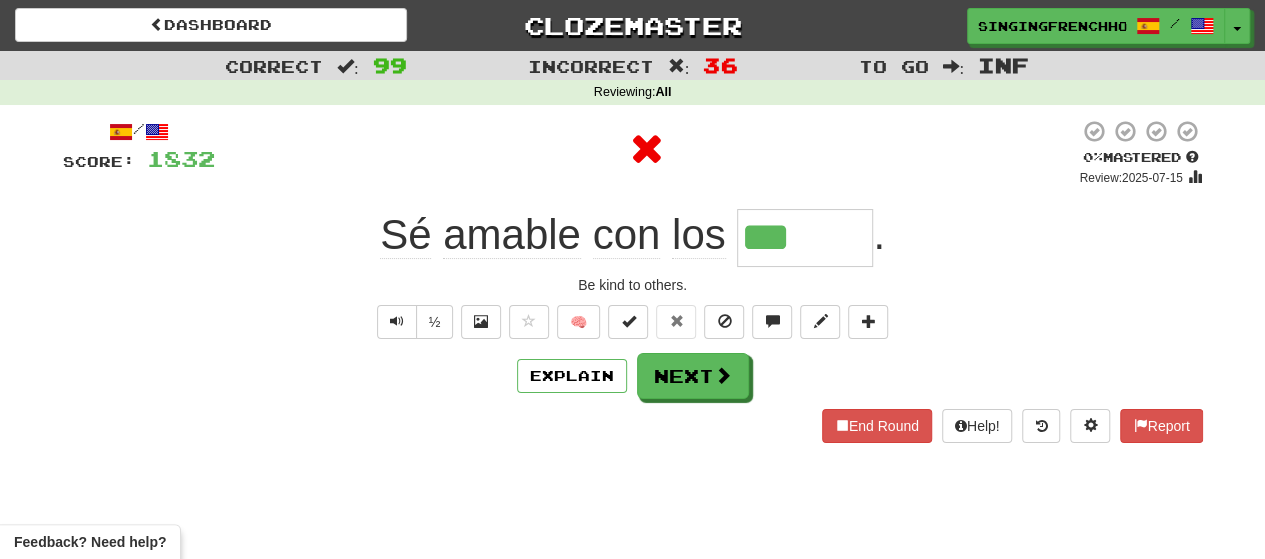 type on "****" 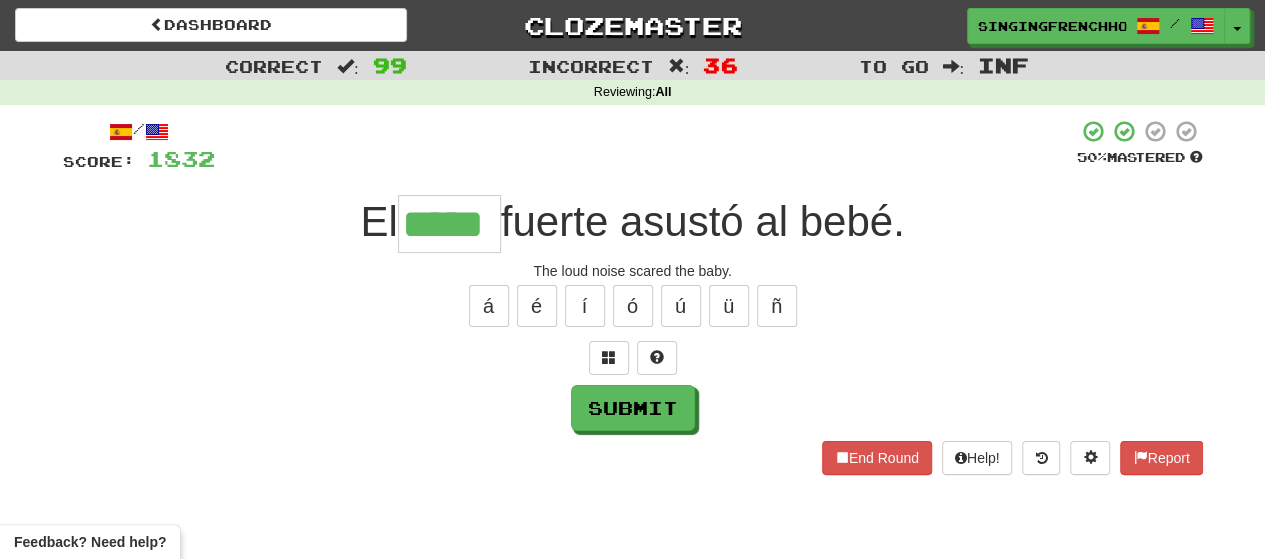 type on "*****" 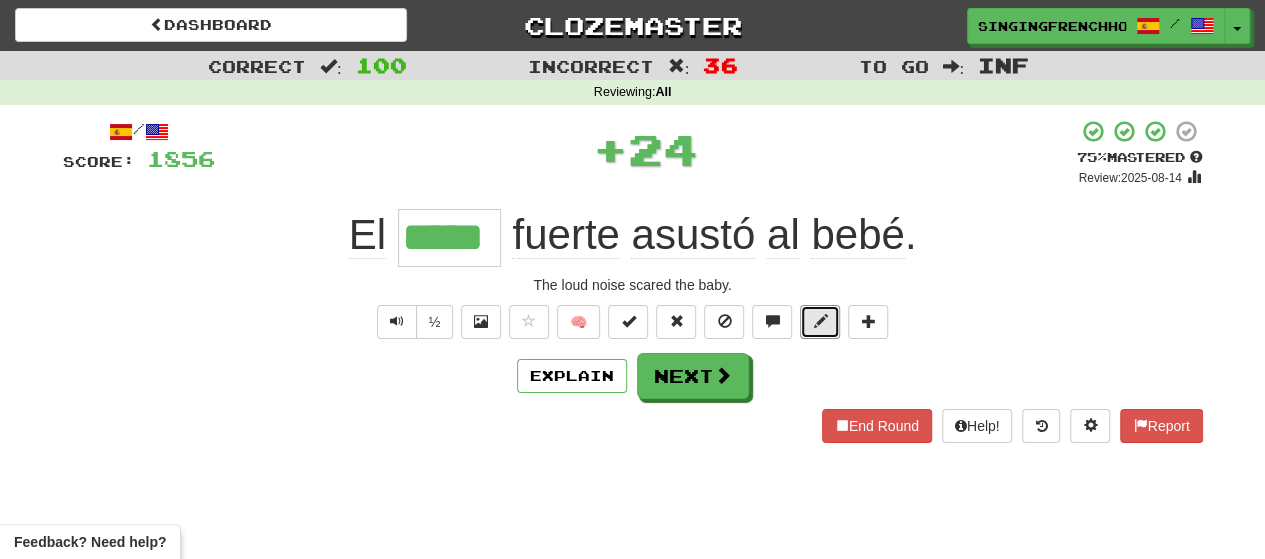click at bounding box center (820, 321) 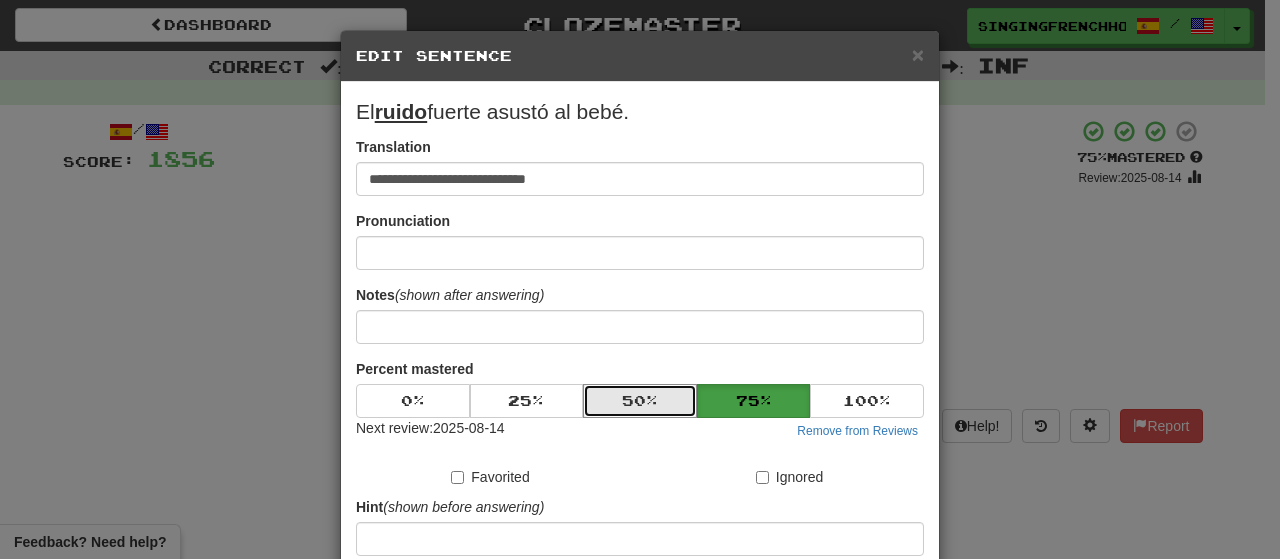 click on "50 %" at bounding box center (640, 401) 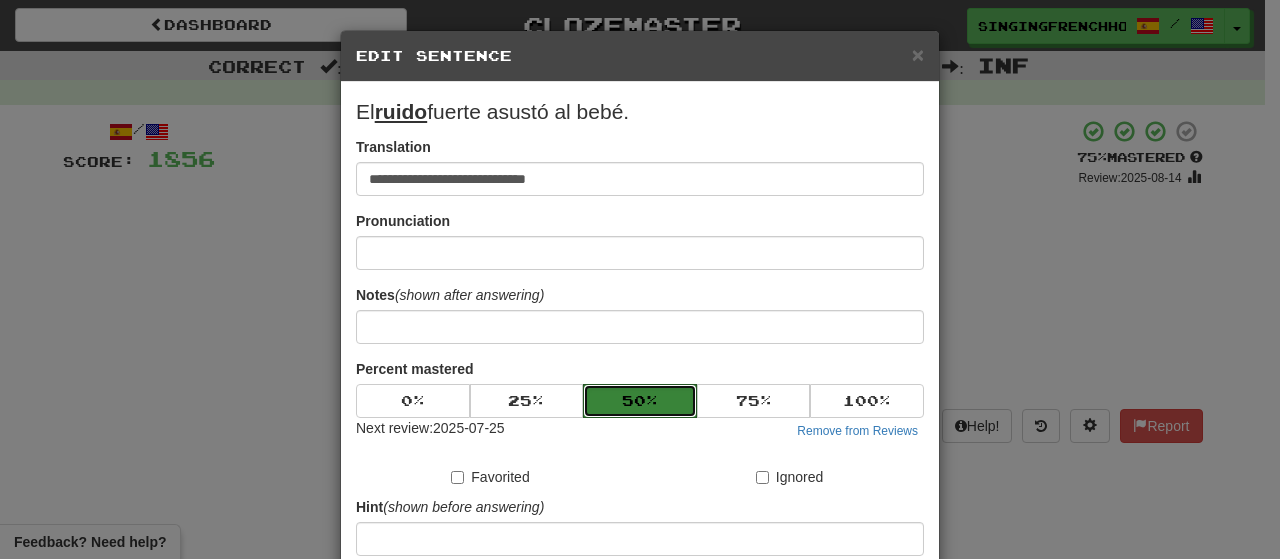 scroll, scrollTop: 238, scrollLeft: 0, axis: vertical 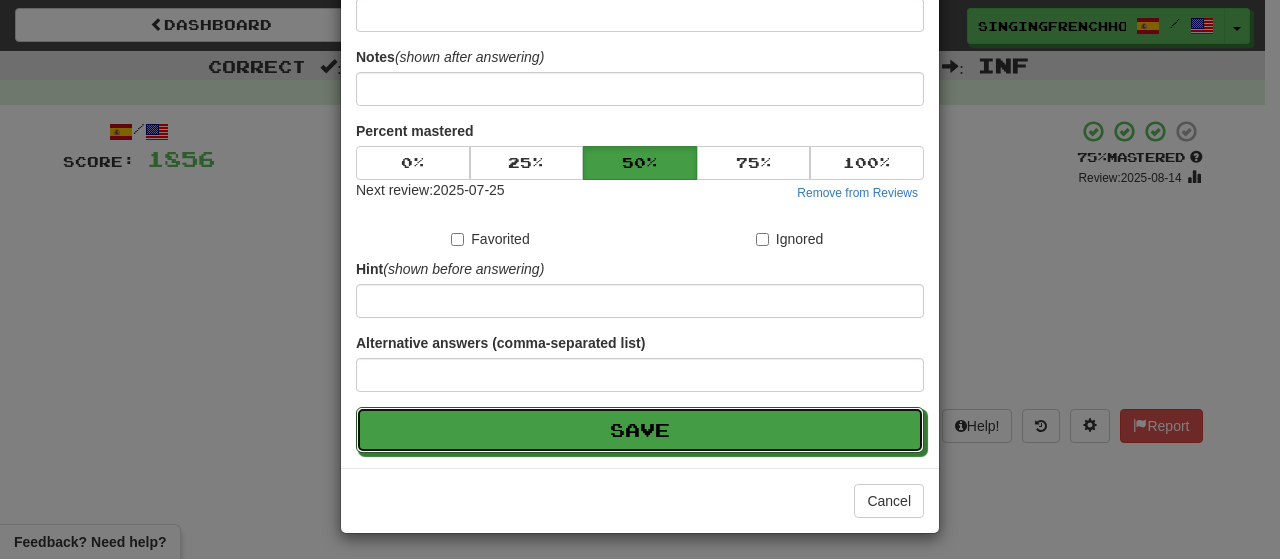 click on "Save" at bounding box center [640, 430] 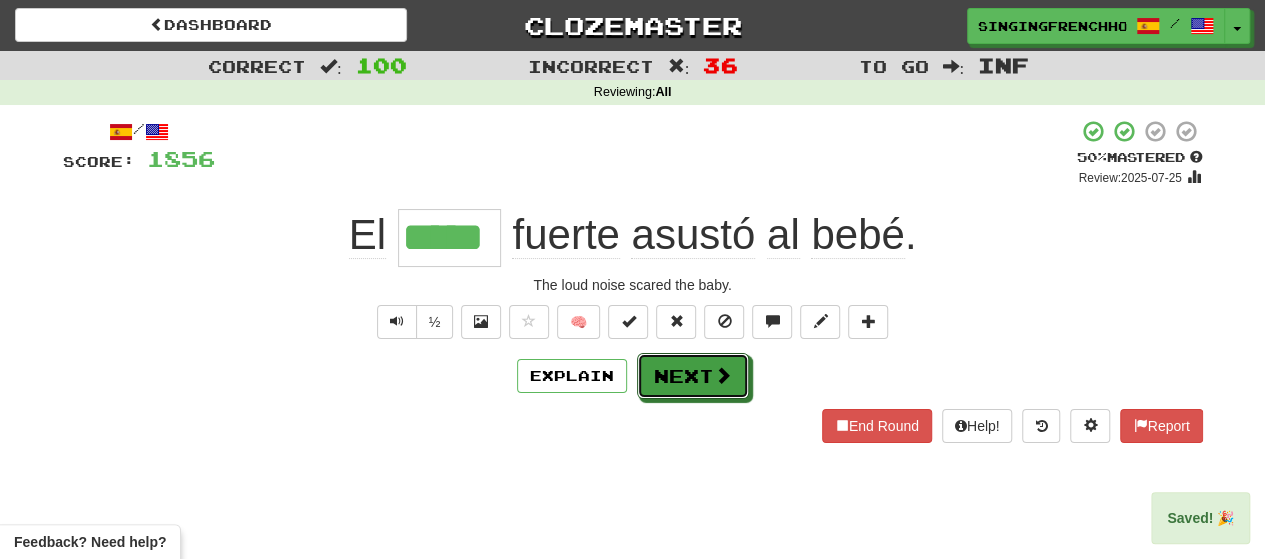 click on "Next" at bounding box center [693, 376] 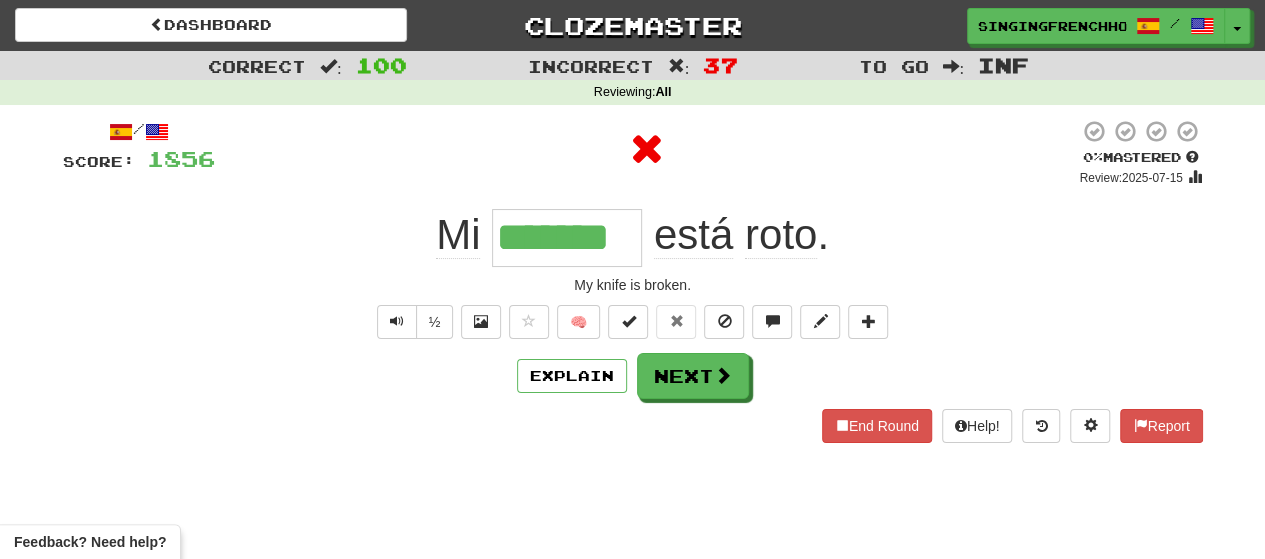 type on "********" 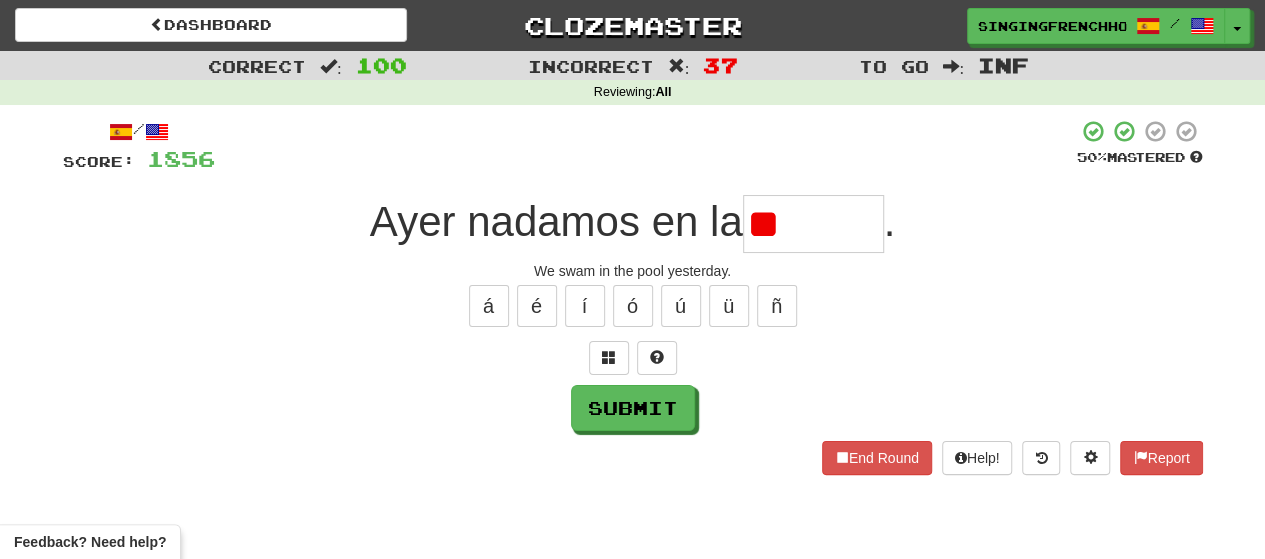type on "*" 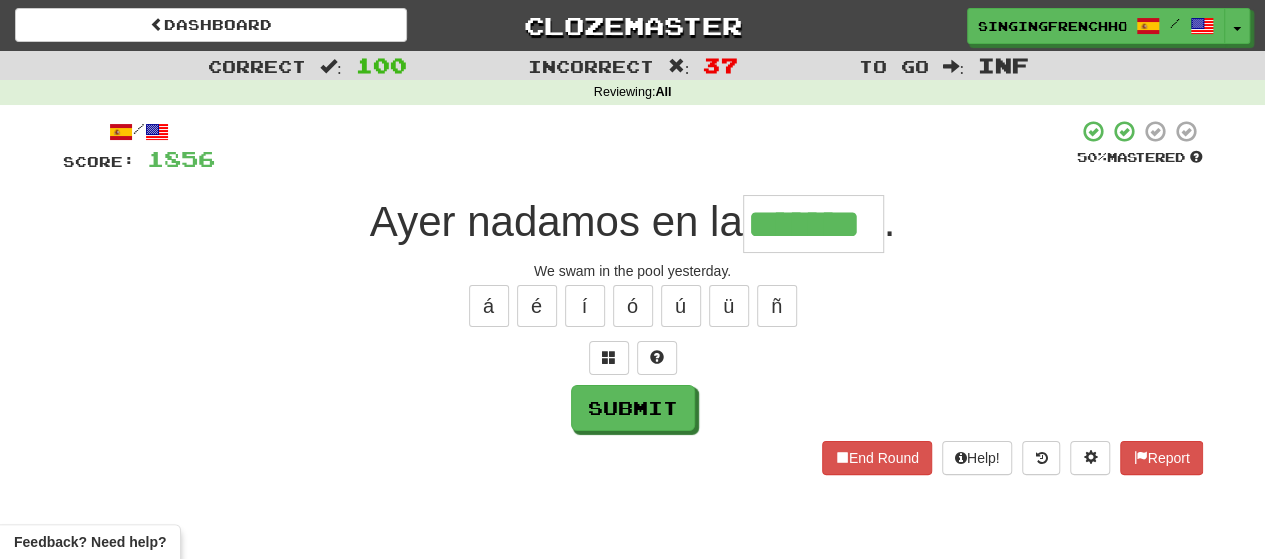 type on "*******" 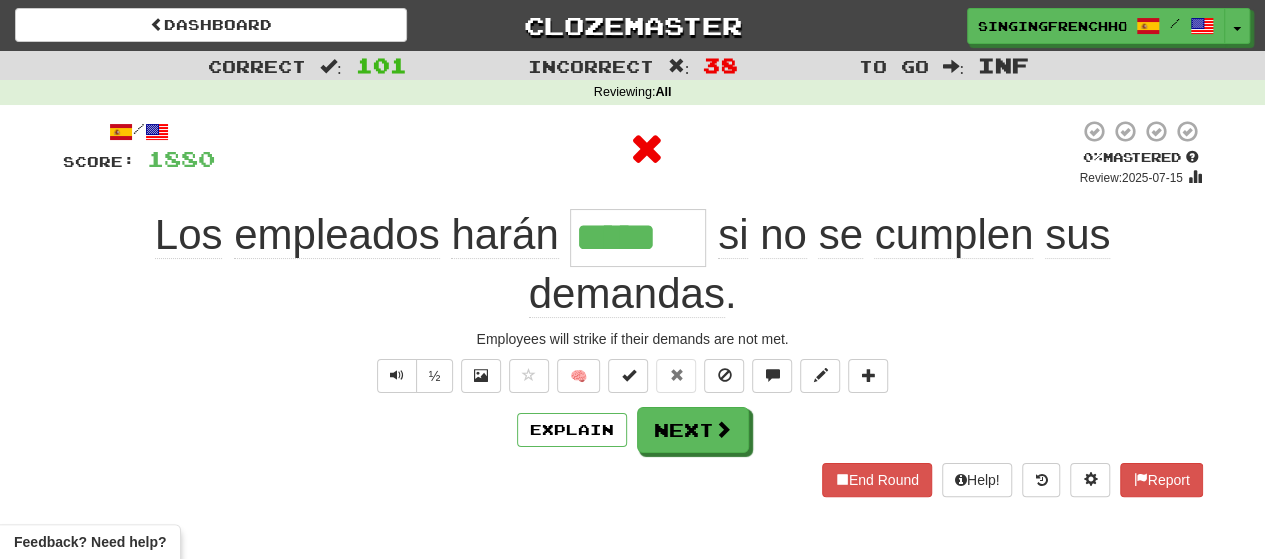 type on "******" 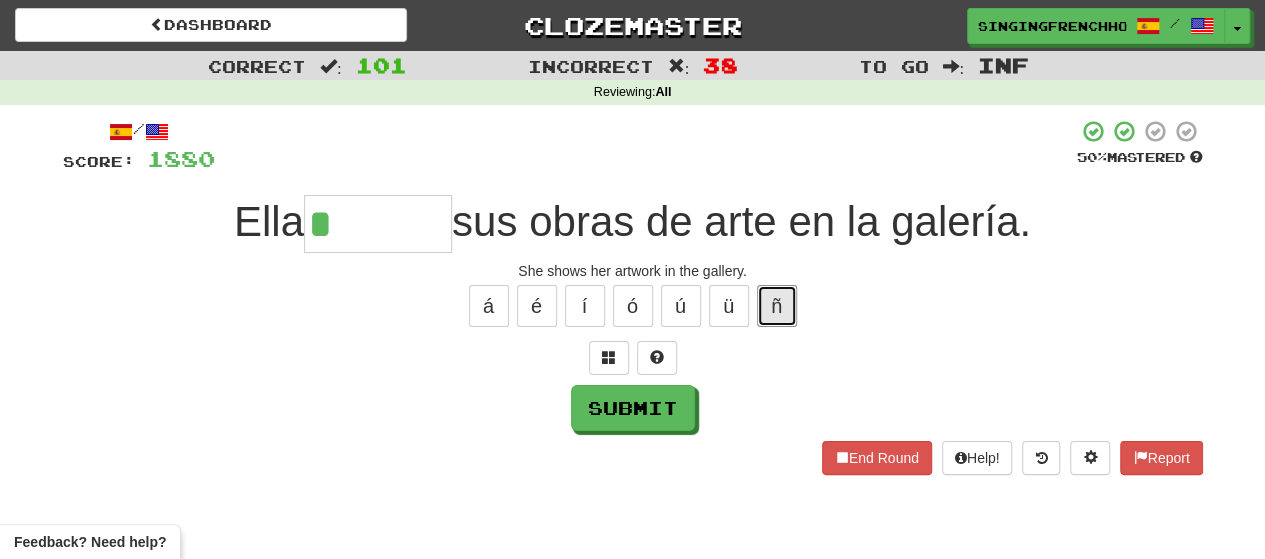 click on "ñ" at bounding box center [777, 306] 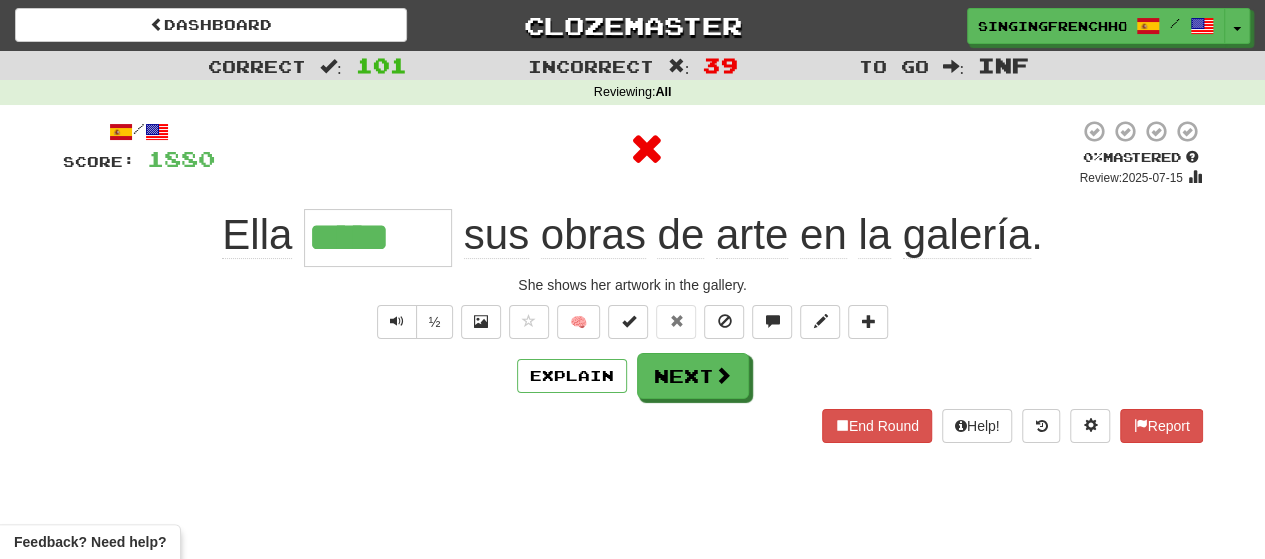 type on "******" 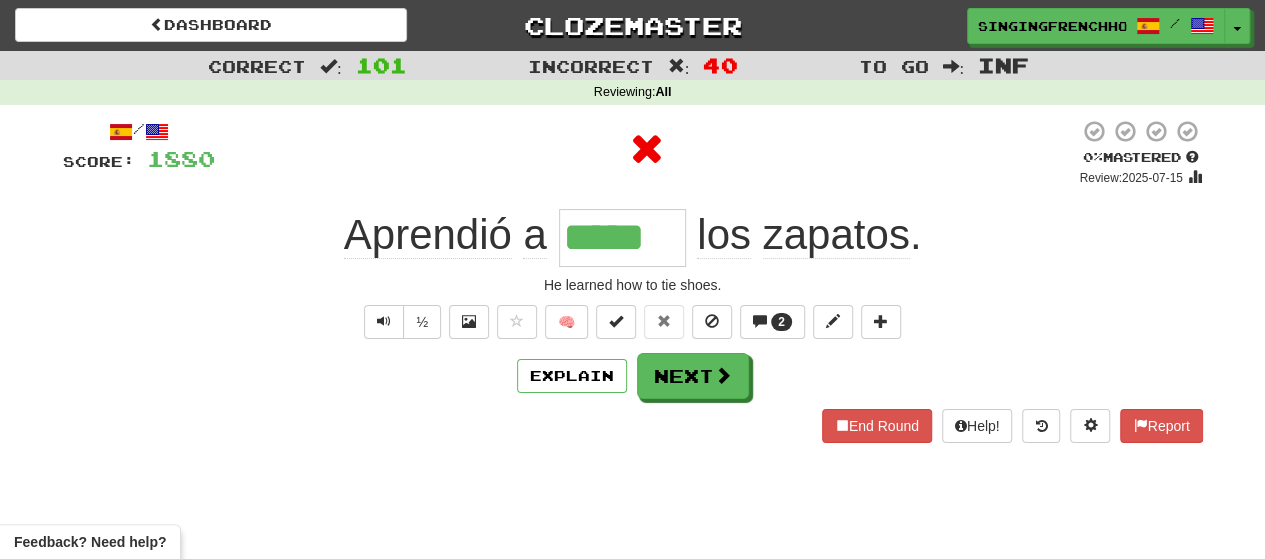 type on "******" 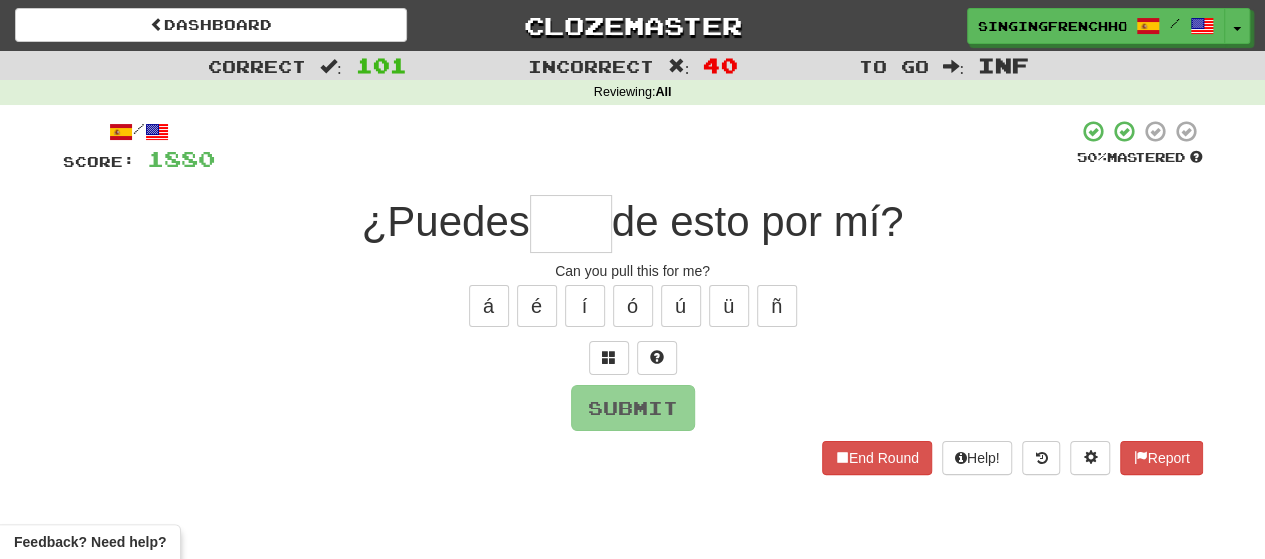 type on "*" 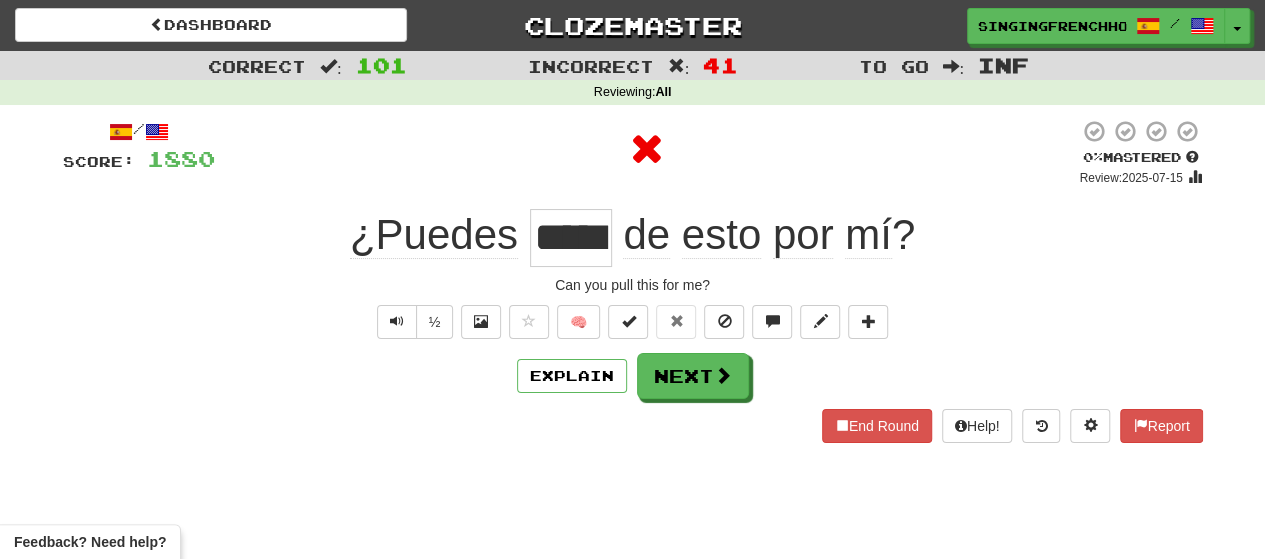 type on "*" 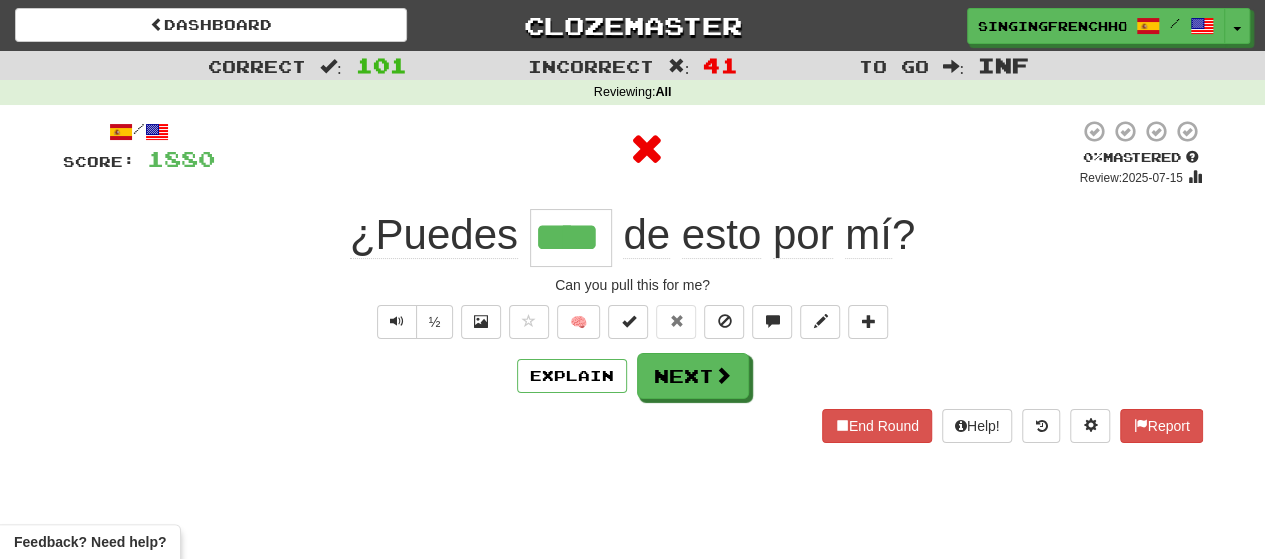 type on "*****" 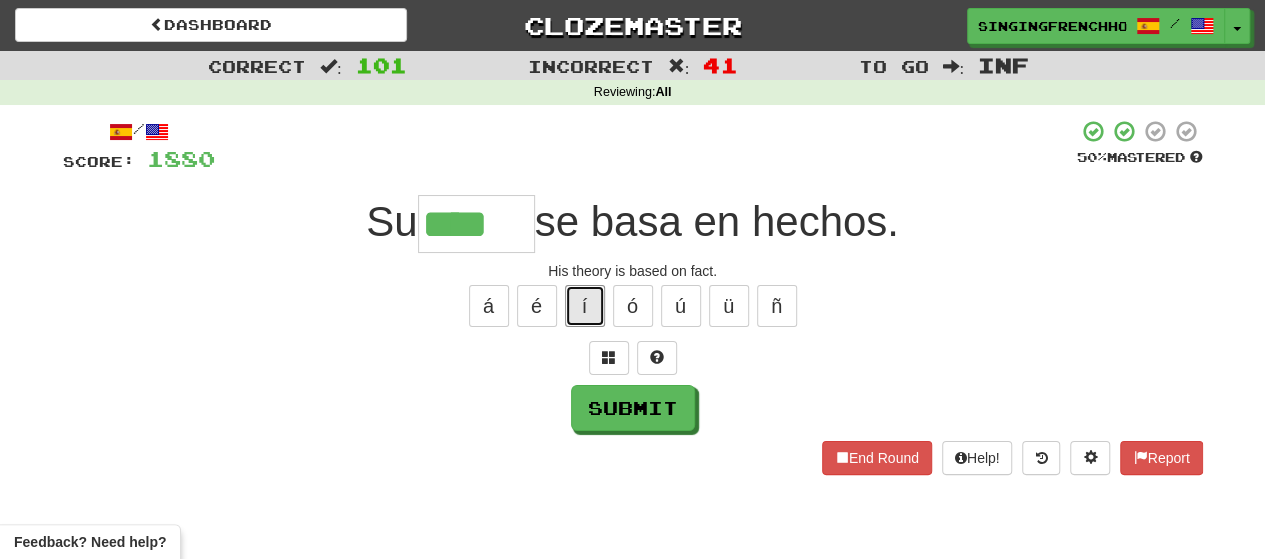 click on "í" at bounding box center (585, 306) 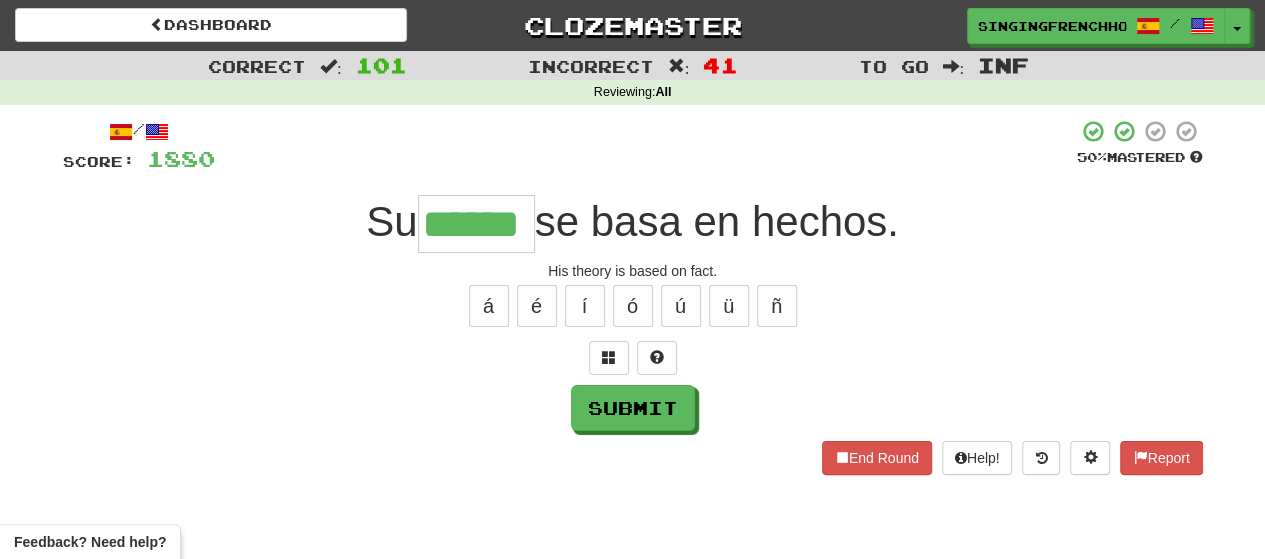 type on "******" 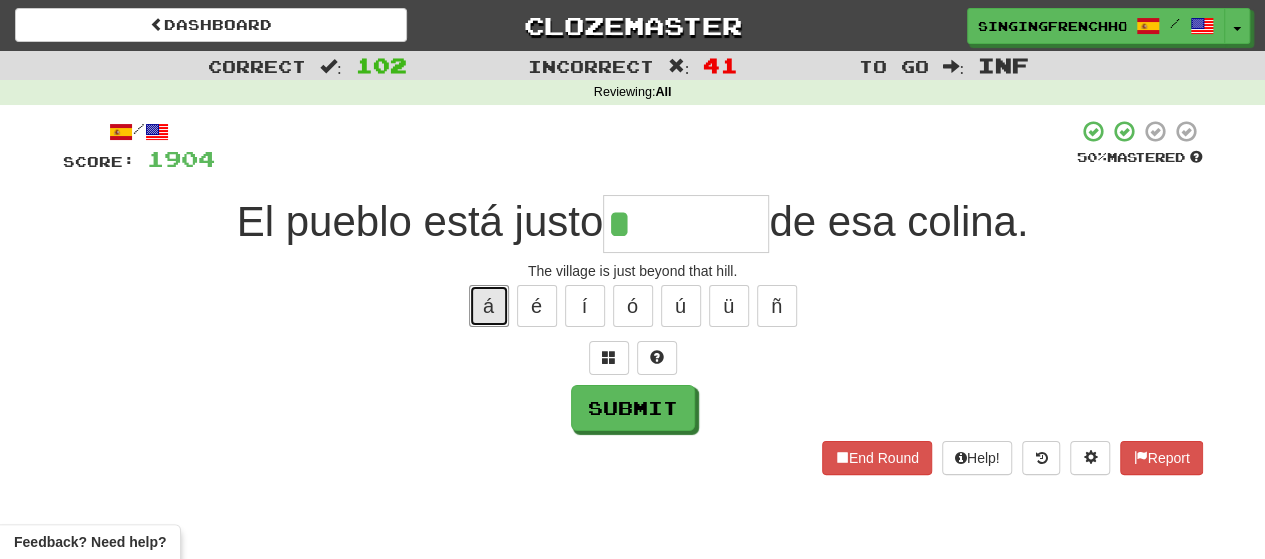 click on "á" at bounding box center [489, 306] 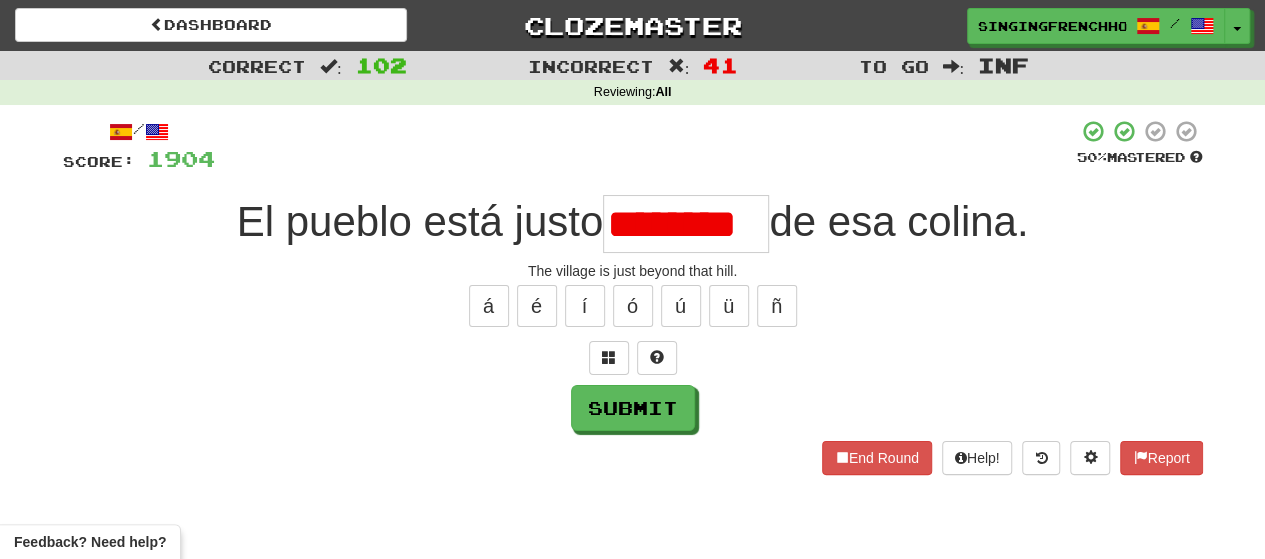 type on "********" 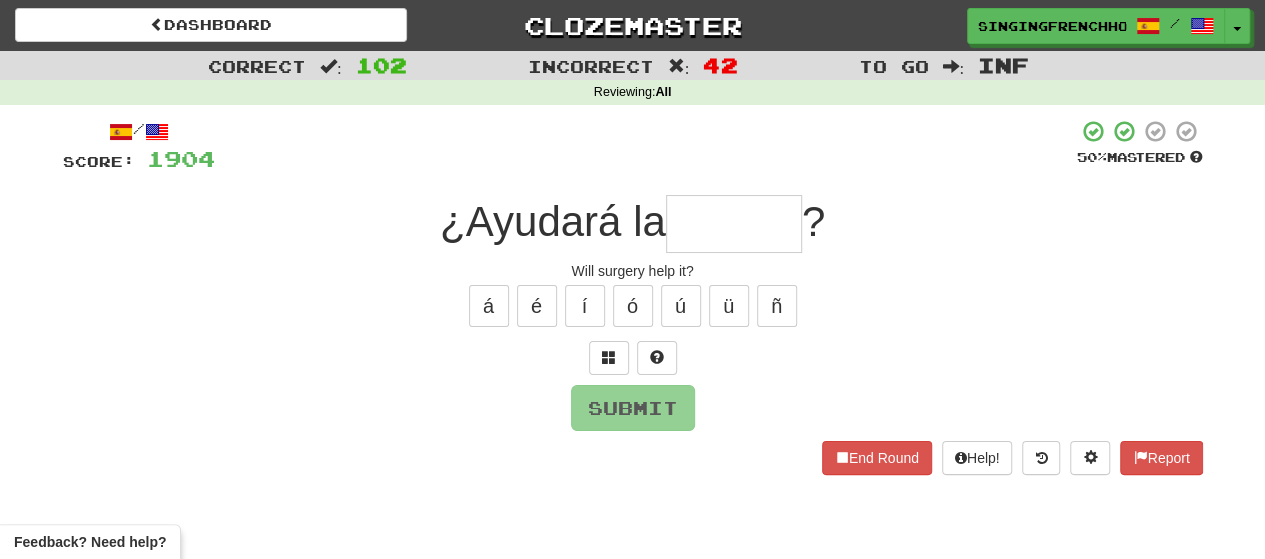 type on "*" 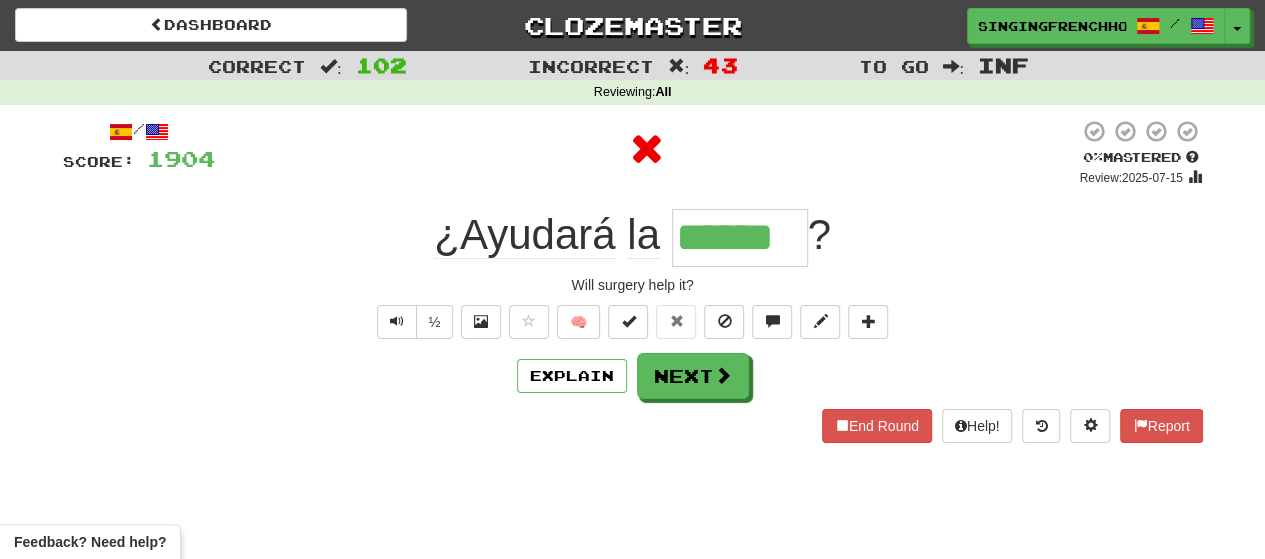 type on "*******" 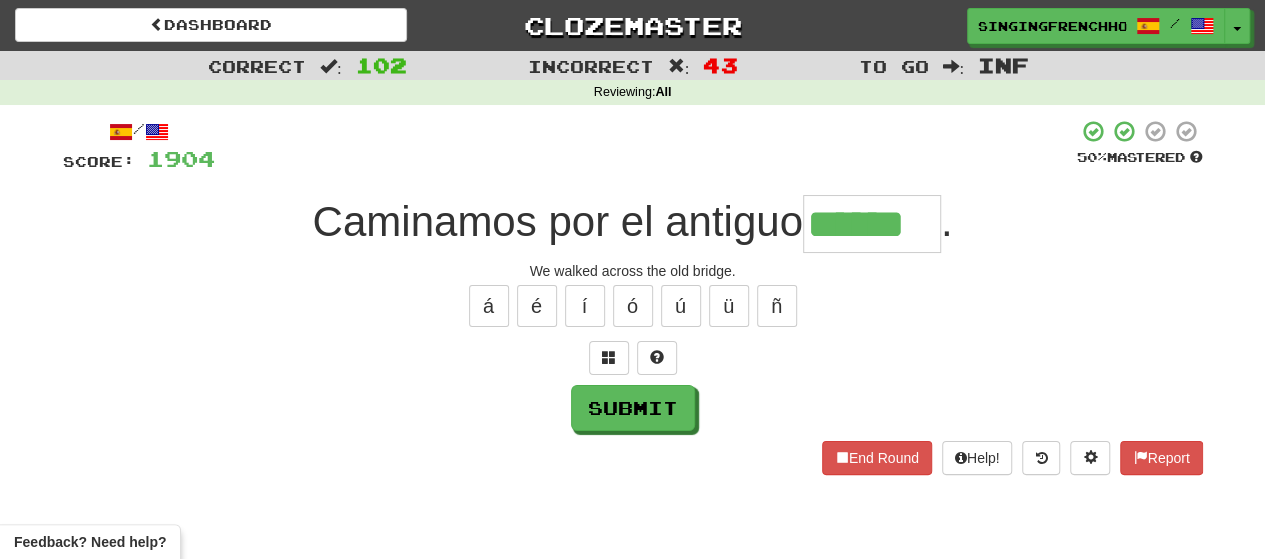 type on "******" 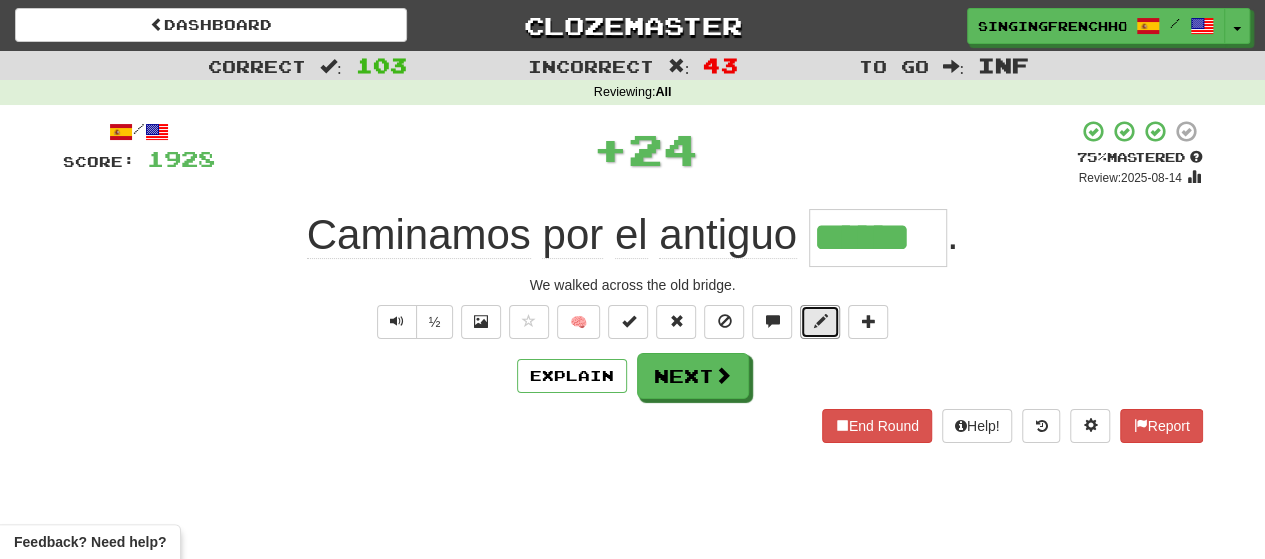 click at bounding box center [820, 322] 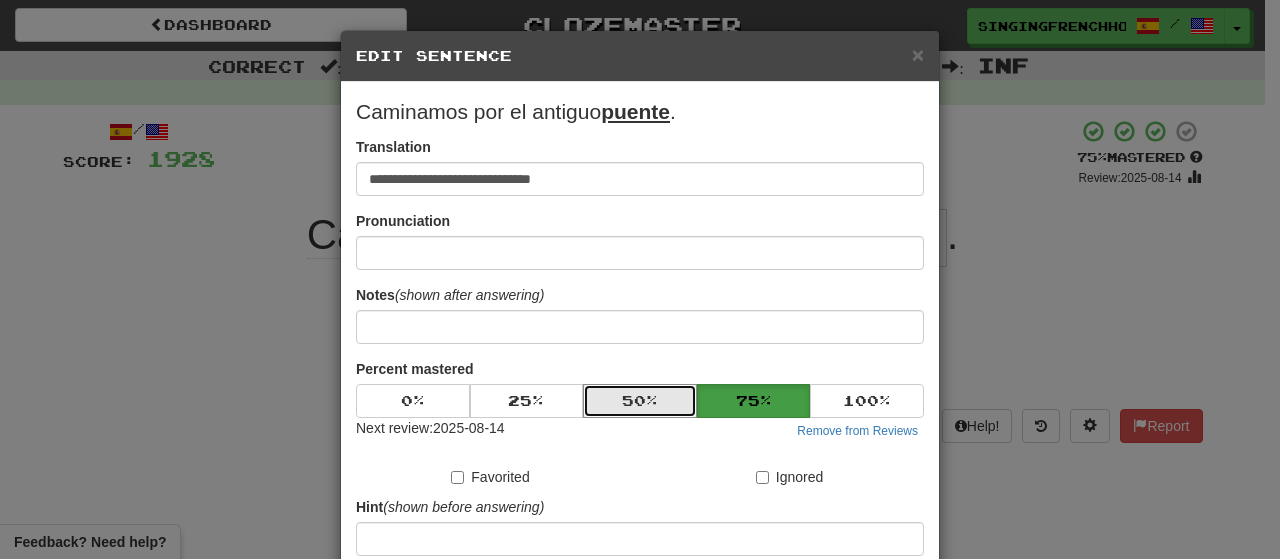 click on "50 %" at bounding box center [640, 401] 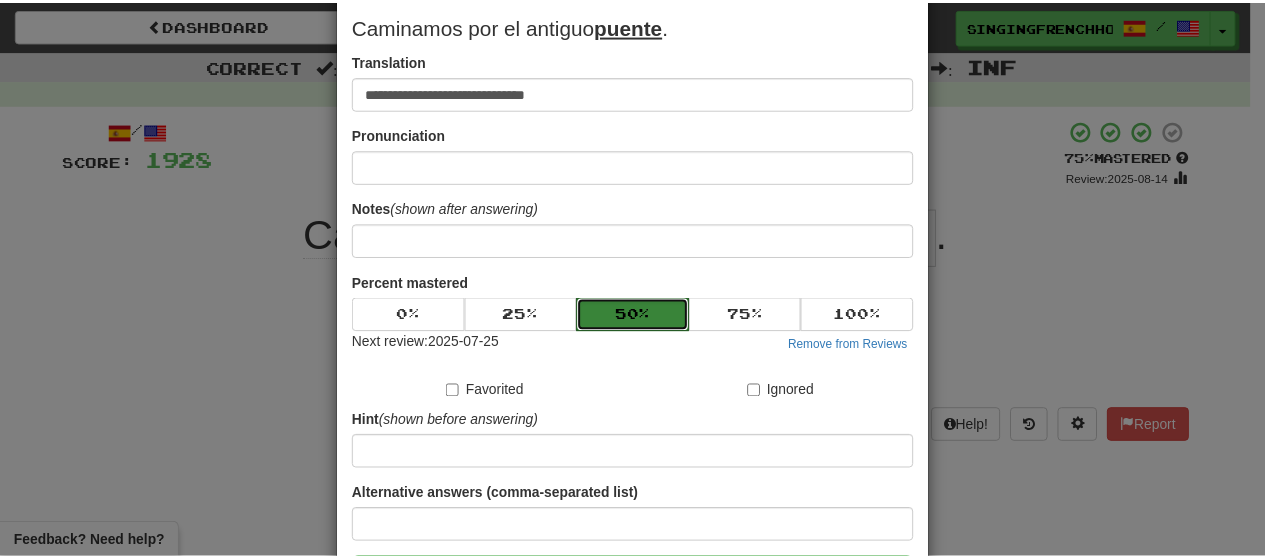 scroll, scrollTop: 238, scrollLeft: 0, axis: vertical 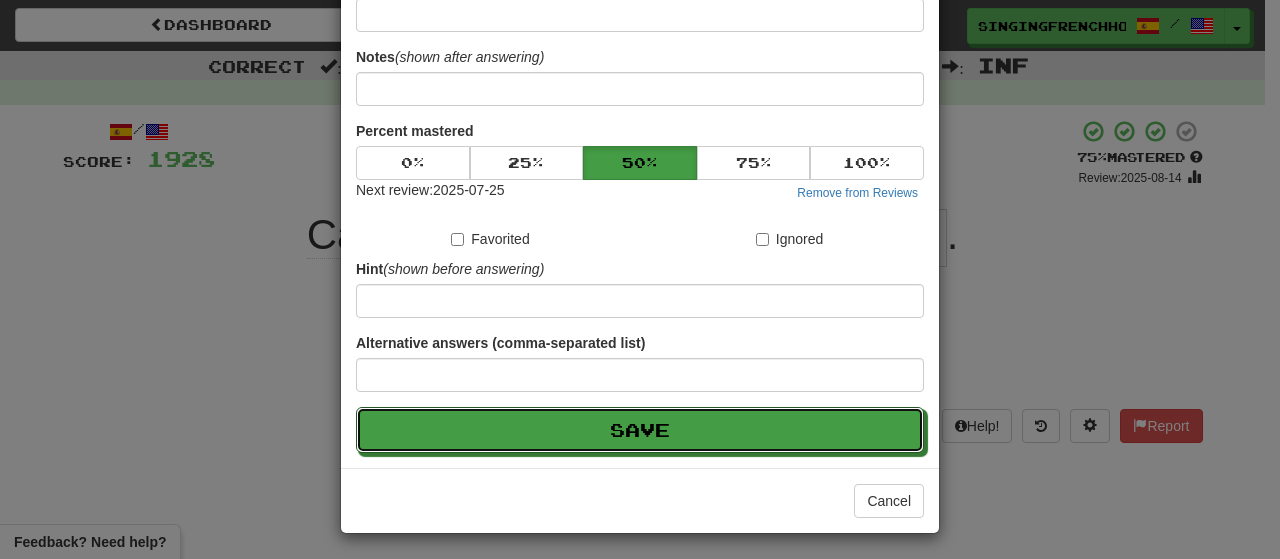 click on "Save" at bounding box center [640, 430] 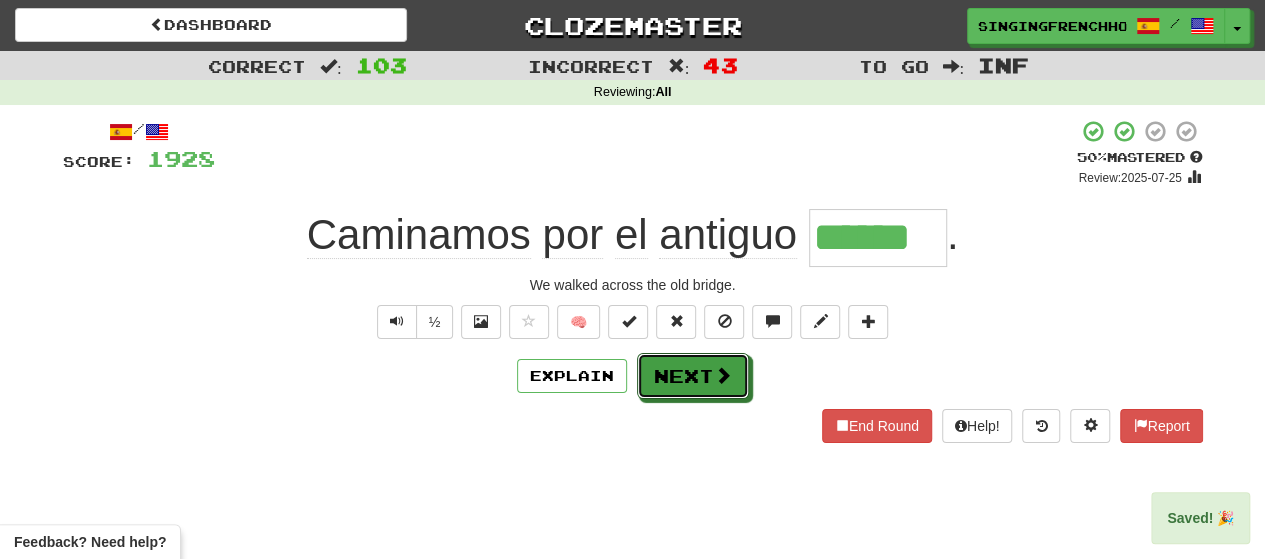 click on "Next" at bounding box center (693, 376) 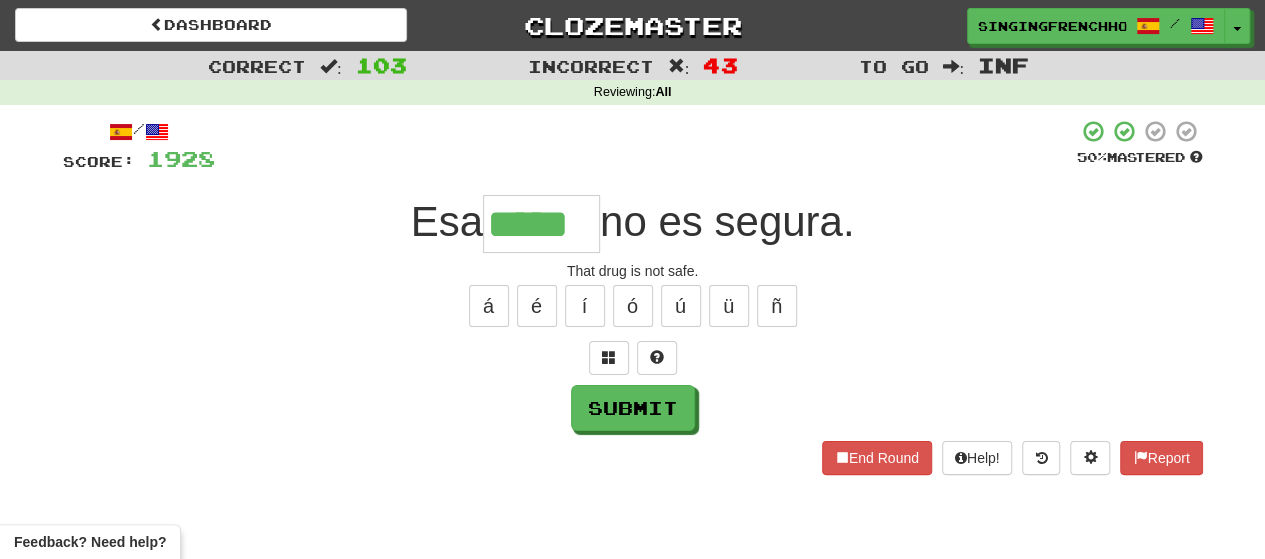 type on "*****" 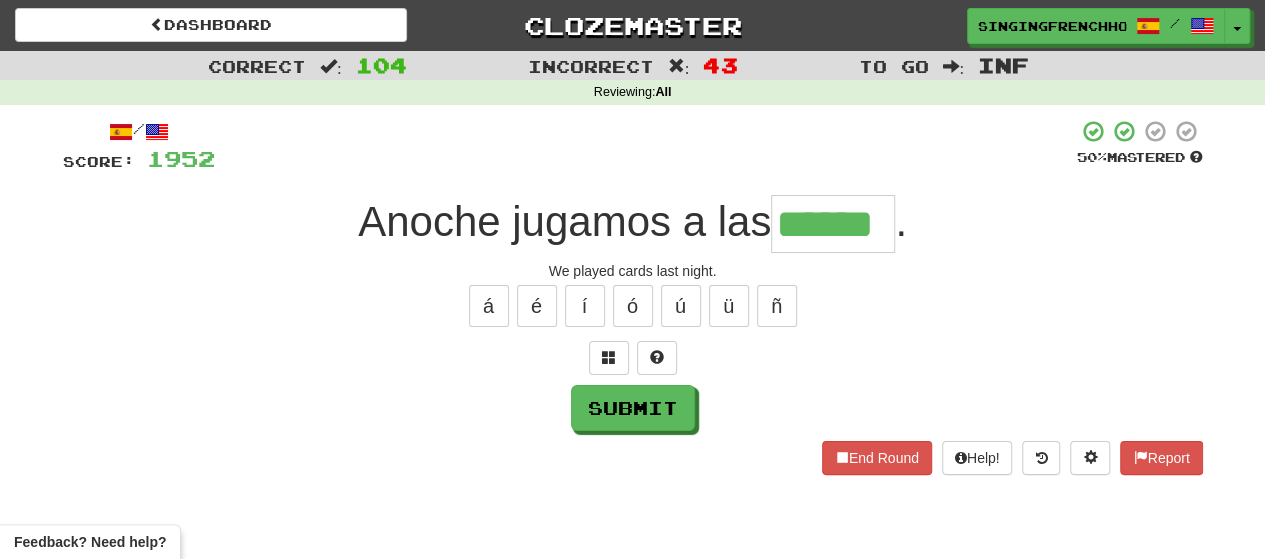 type on "******" 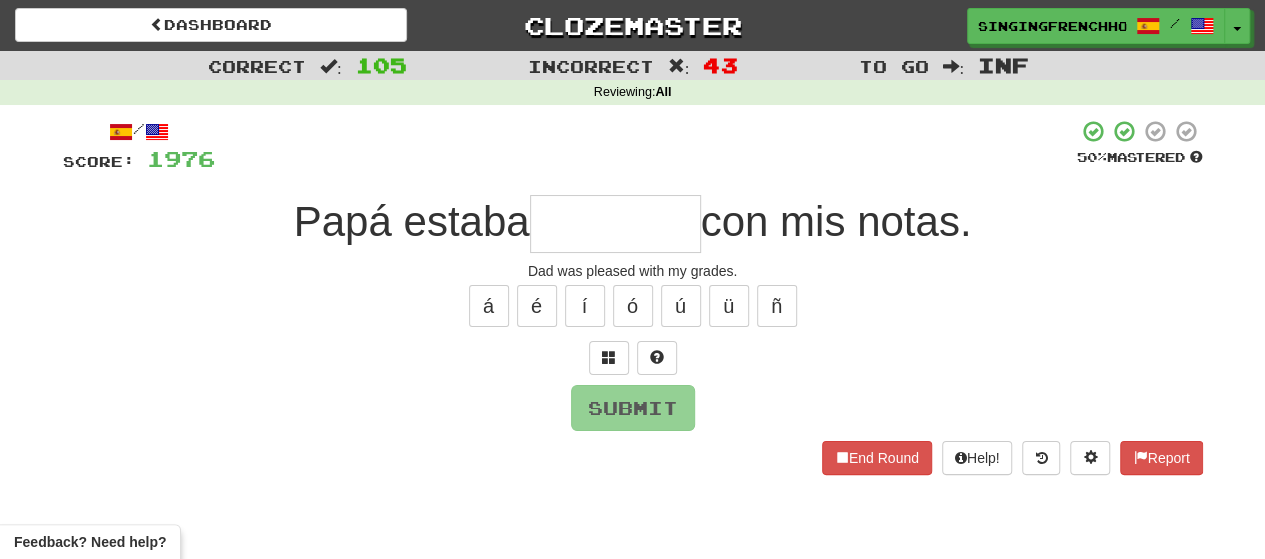 type on "*" 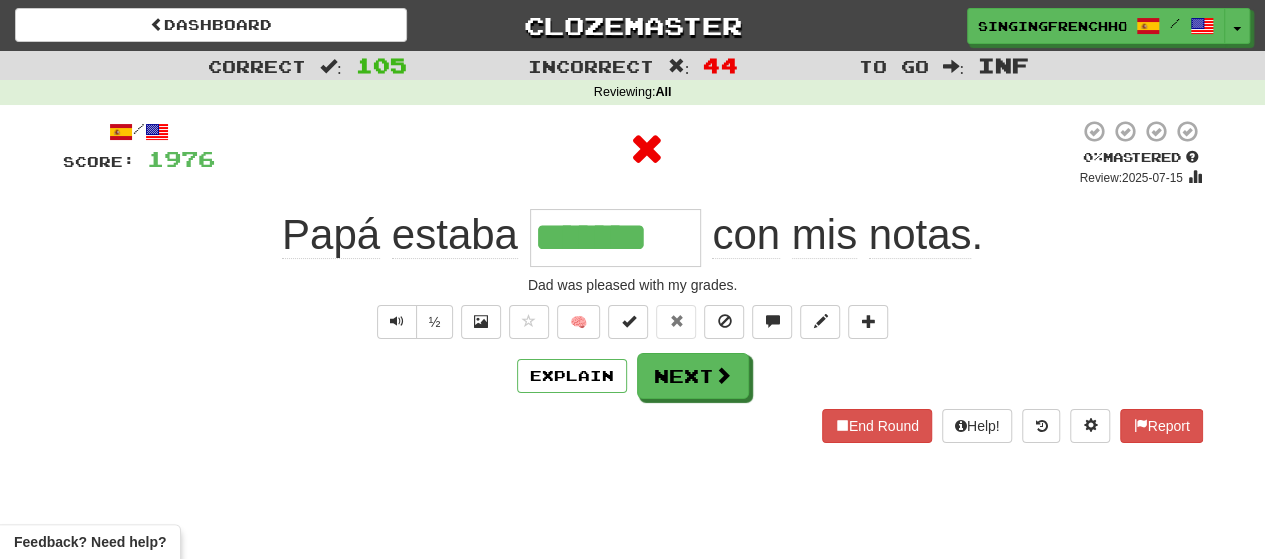 type on "********" 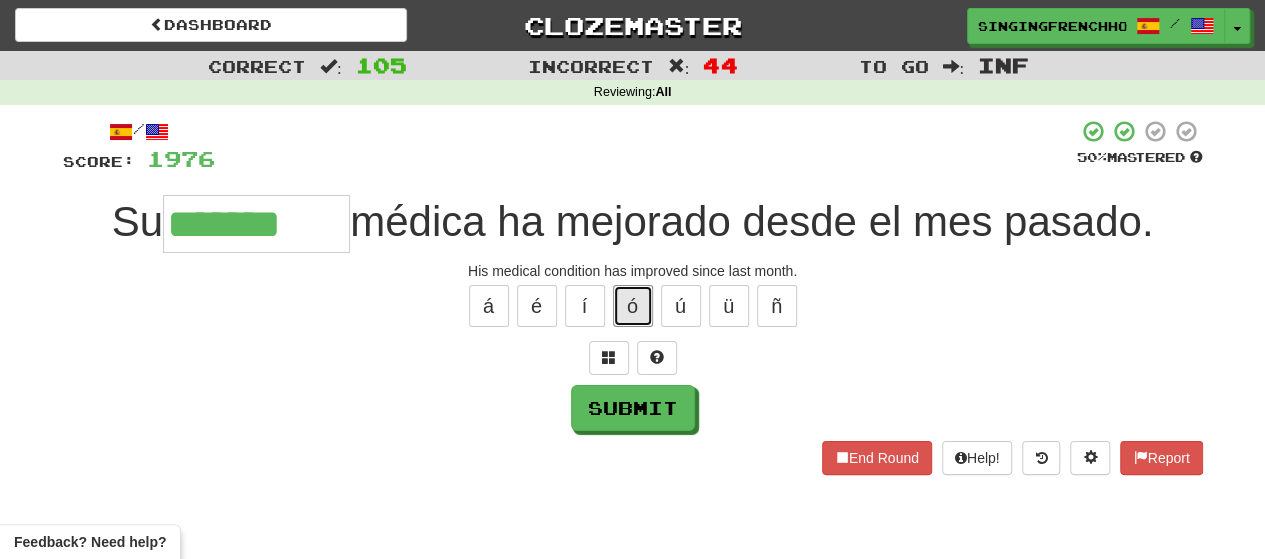 click on "ó" at bounding box center [633, 306] 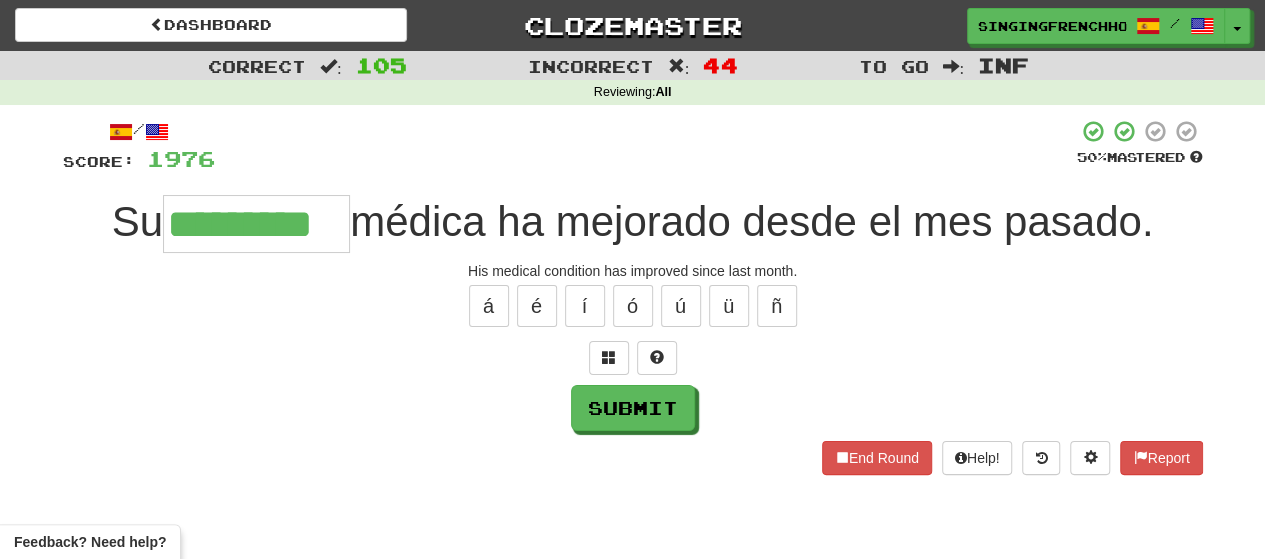 type on "*********" 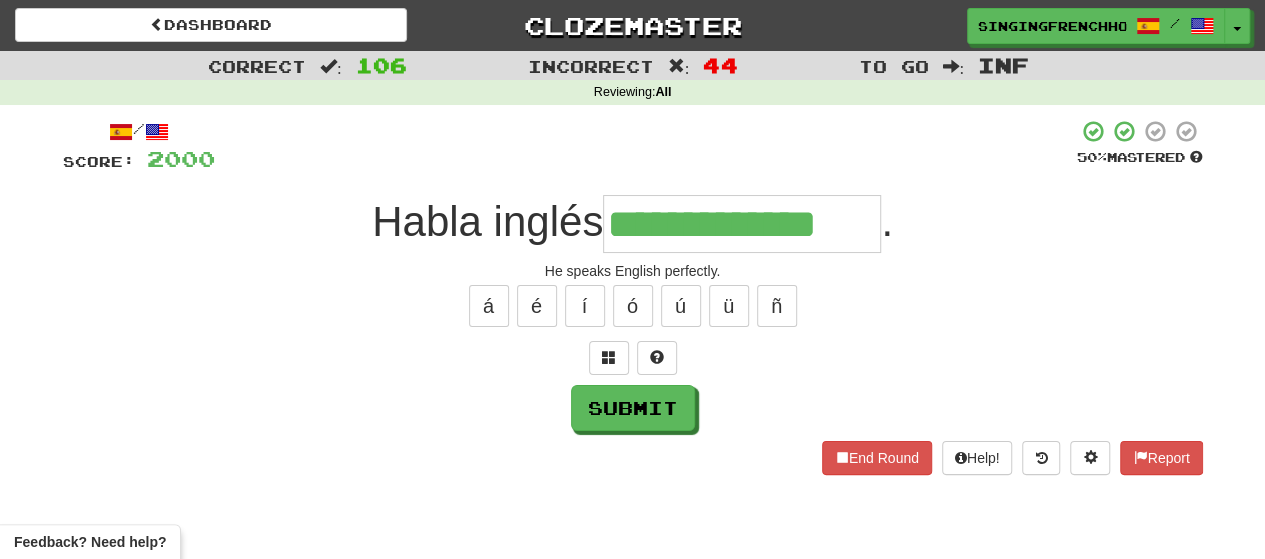 type on "**********" 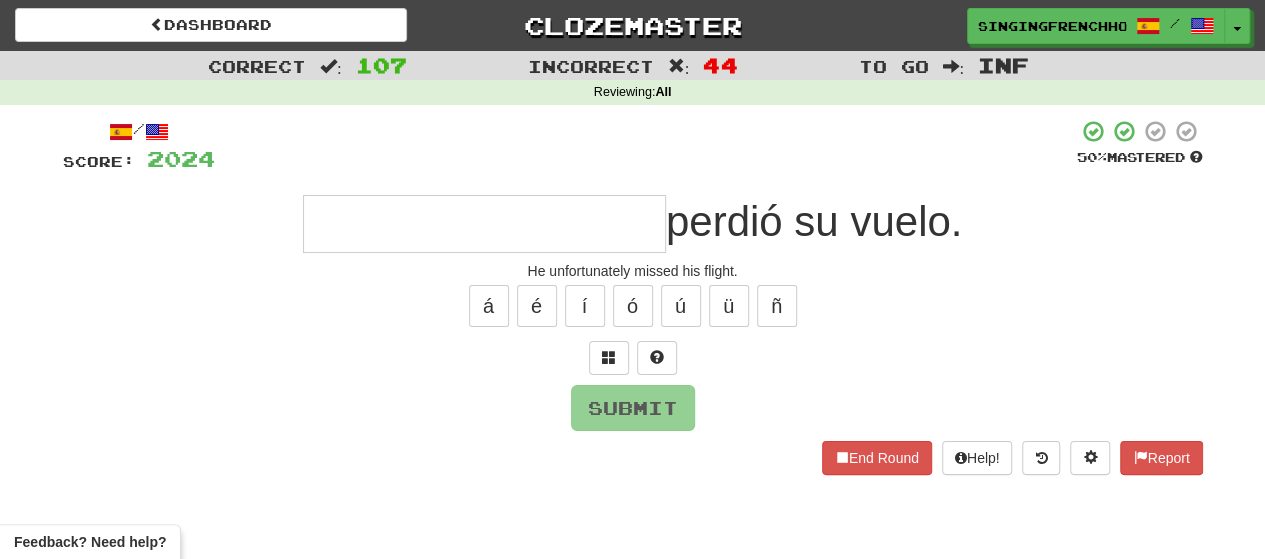 type on "*" 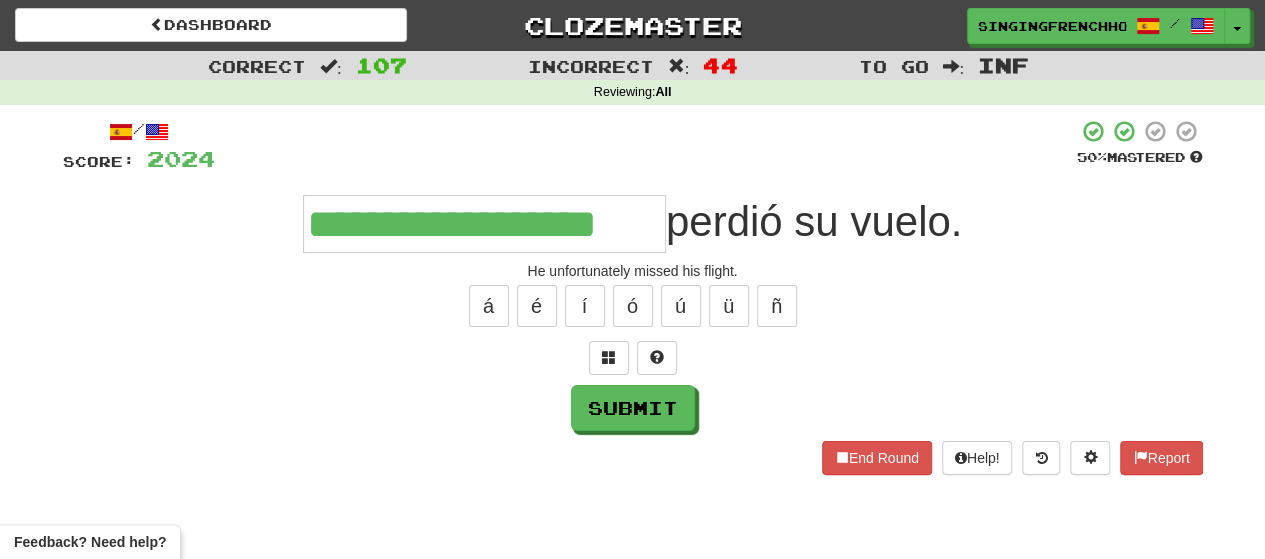 scroll, scrollTop: 0, scrollLeft: 36, axis: horizontal 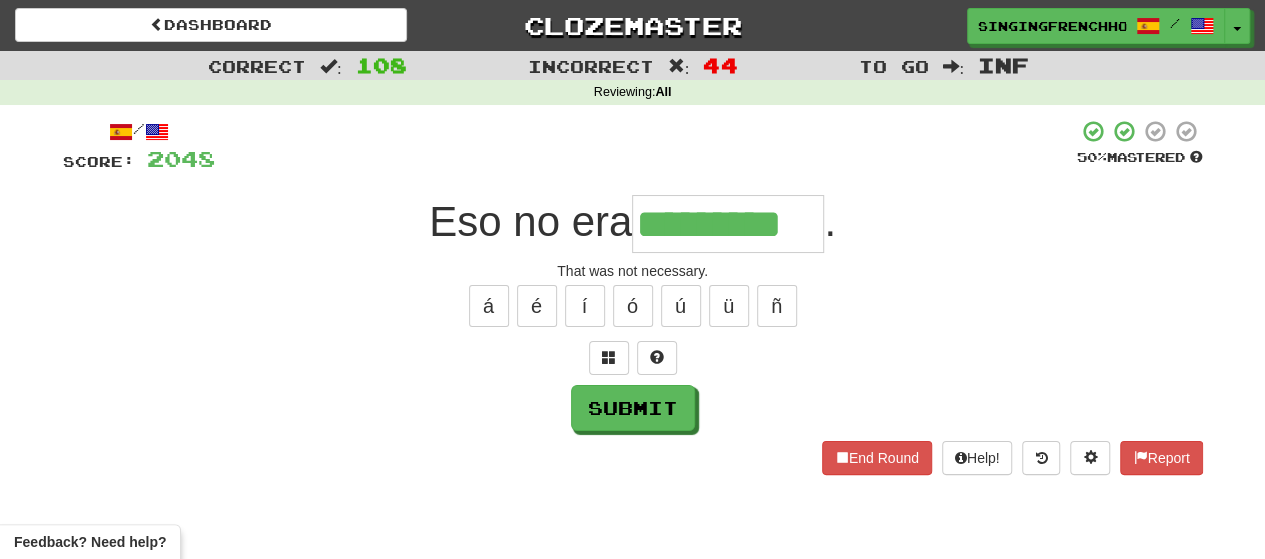 type on "*********" 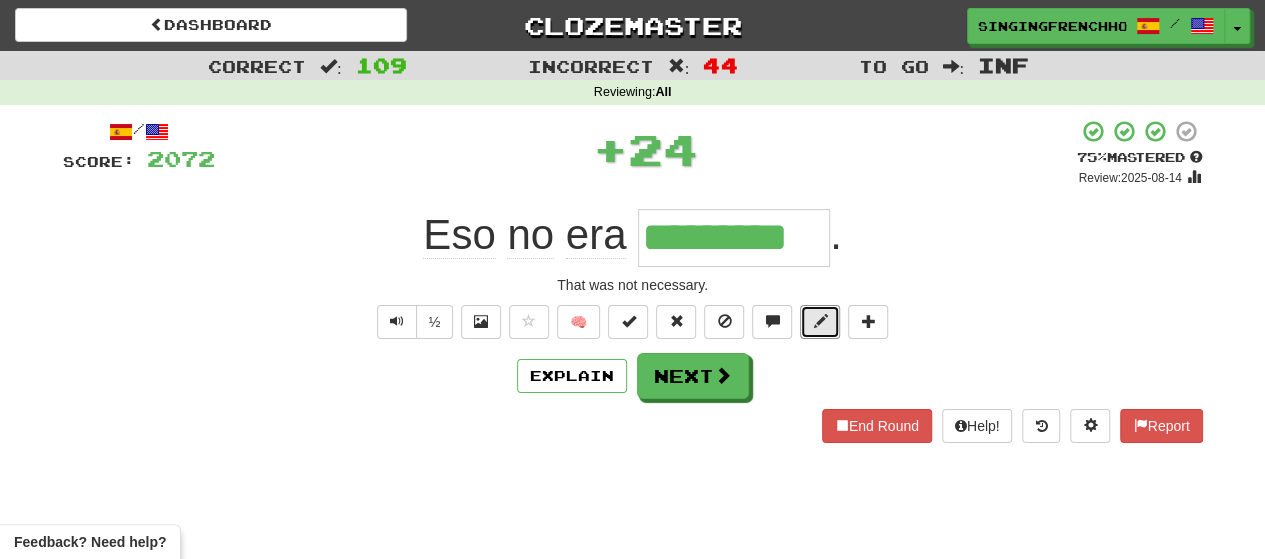 click at bounding box center (820, 322) 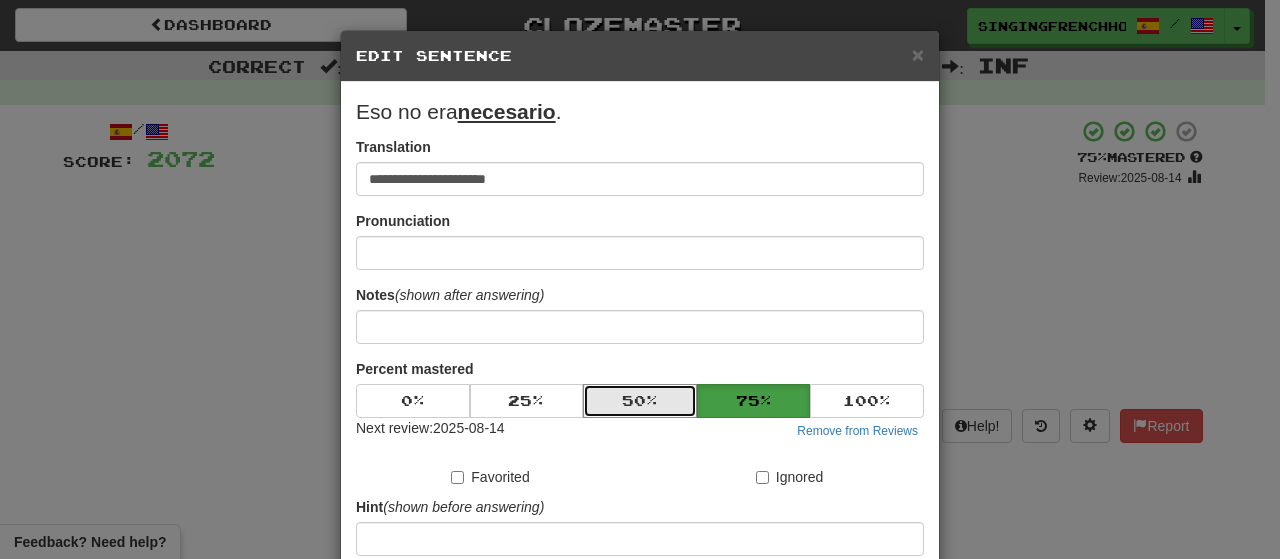 click on "50 %" at bounding box center [640, 401] 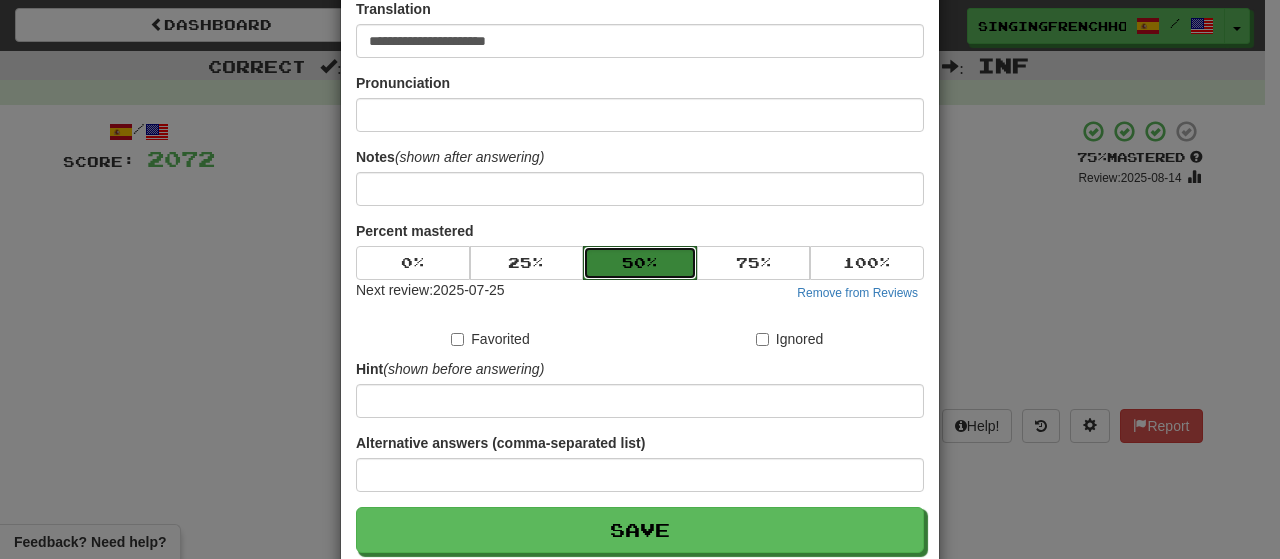 scroll, scrollTop: 238, scrollLeft: 0, axis: vertical 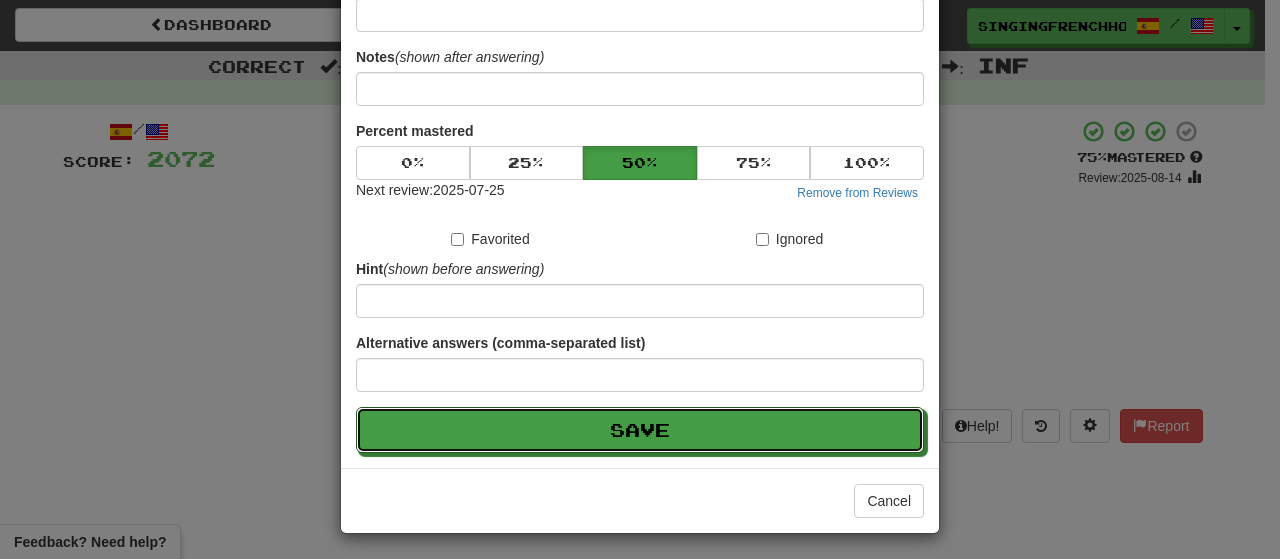 click on "Save" at bounding box center (640, 430) 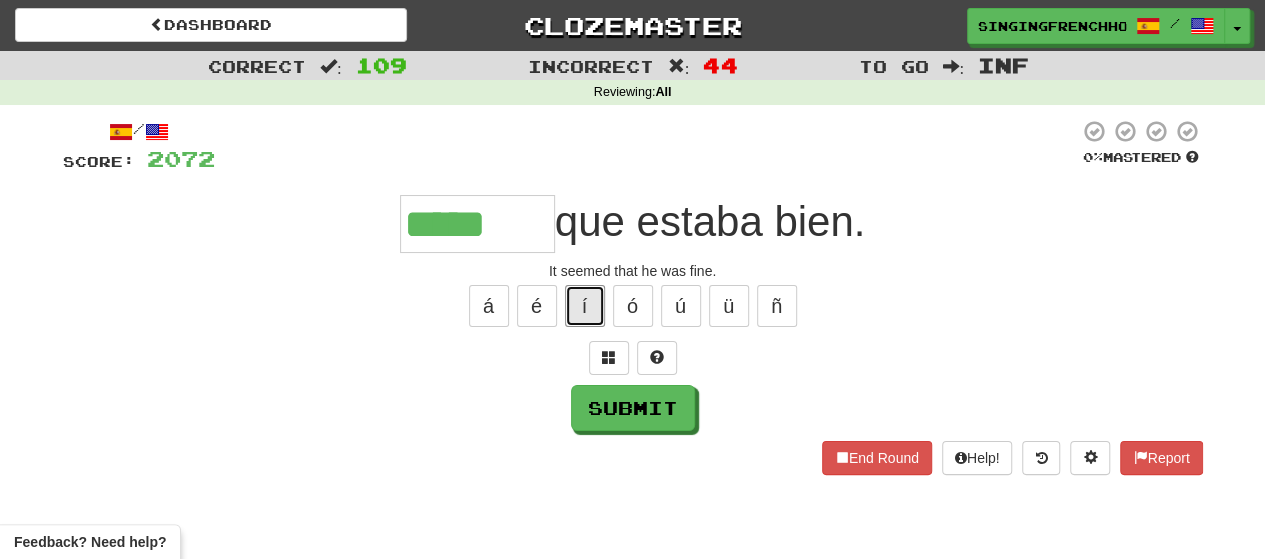 click on "í" at bounding box center (585, 306) 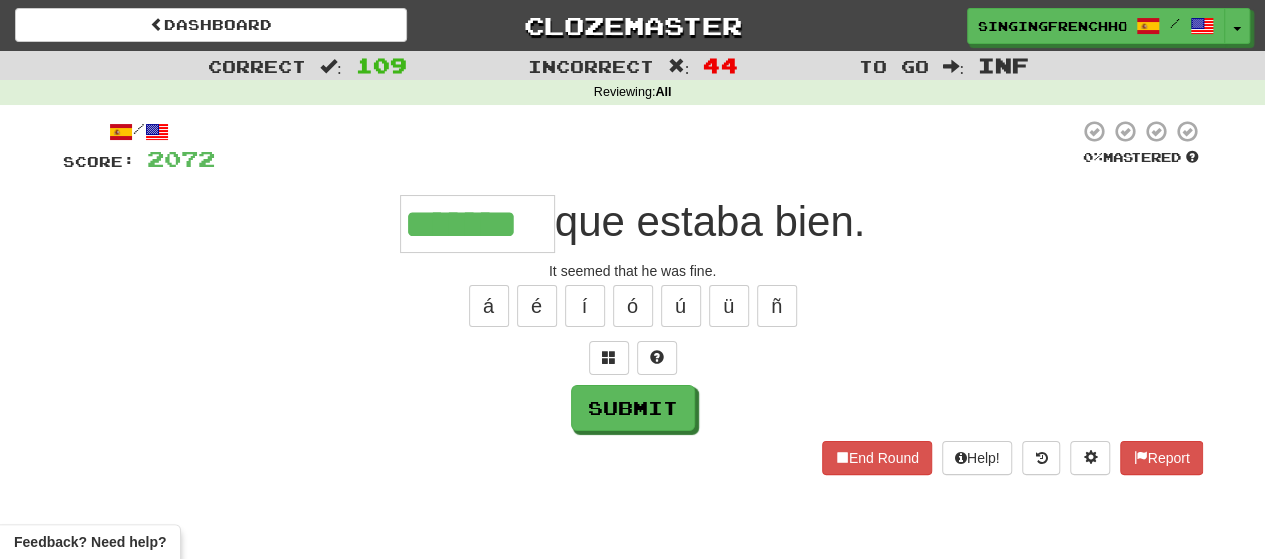 type on "*******" 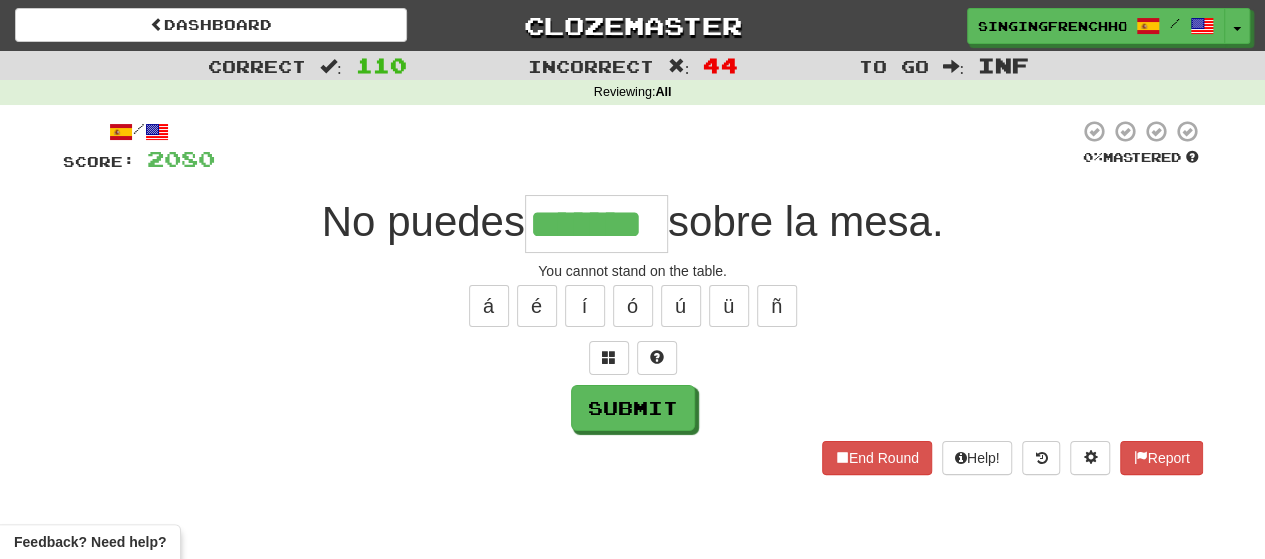 type on "*******" 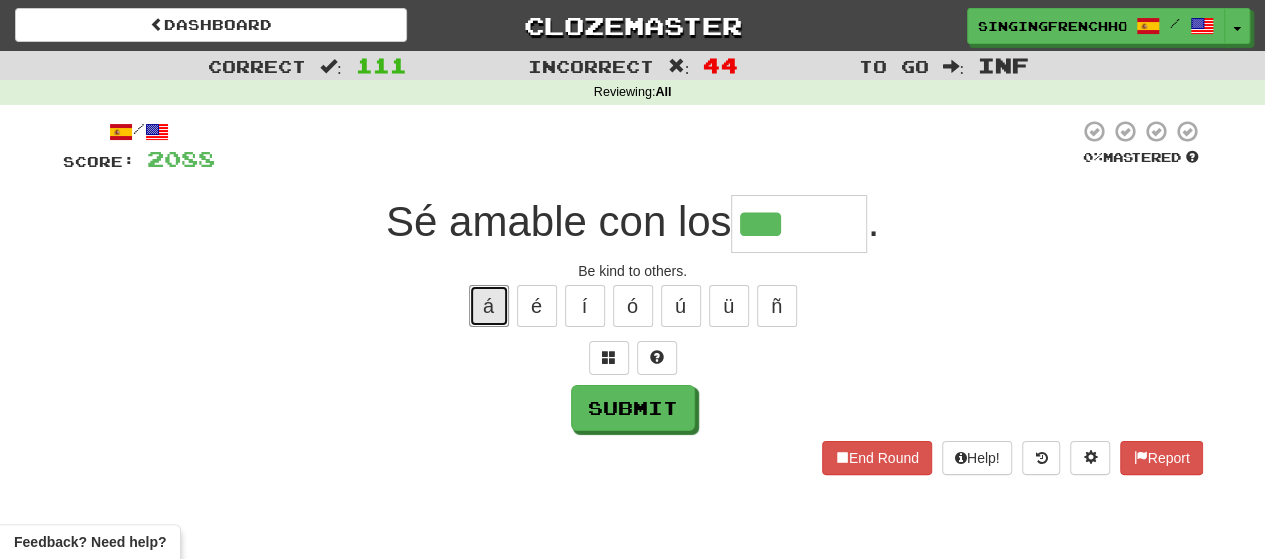 click on "á" at bounding box center (489, 306) 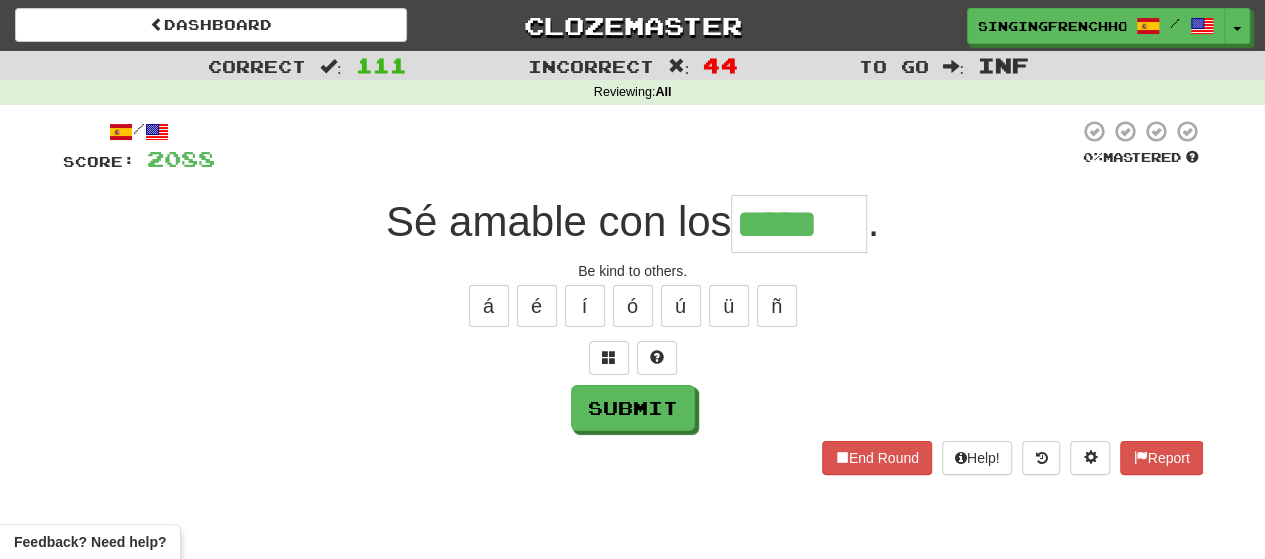 type on "*****" 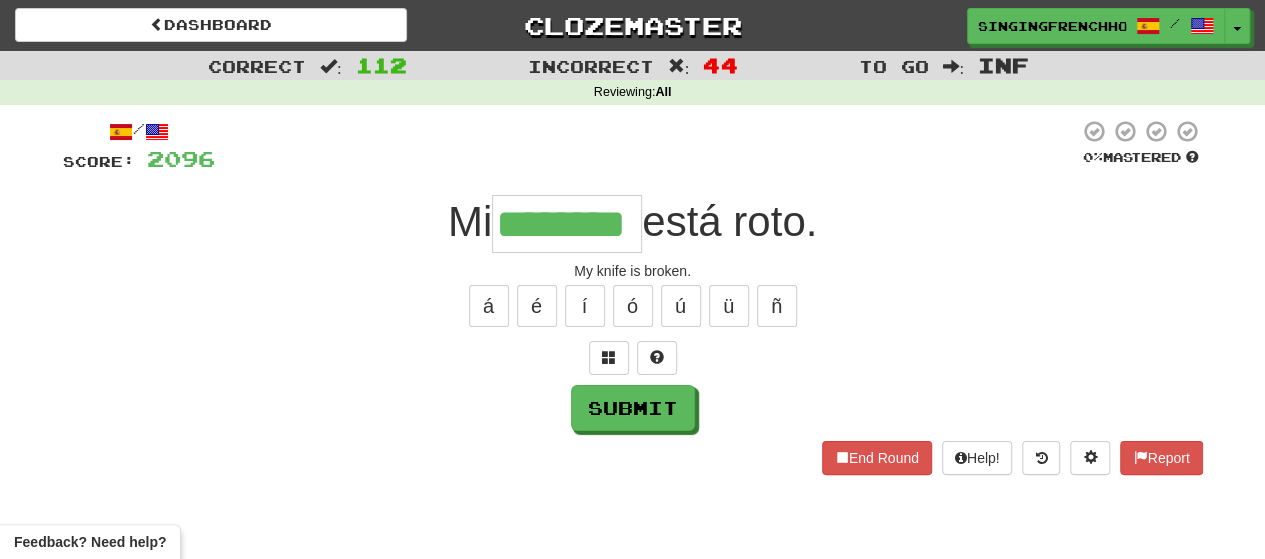 type on "********" 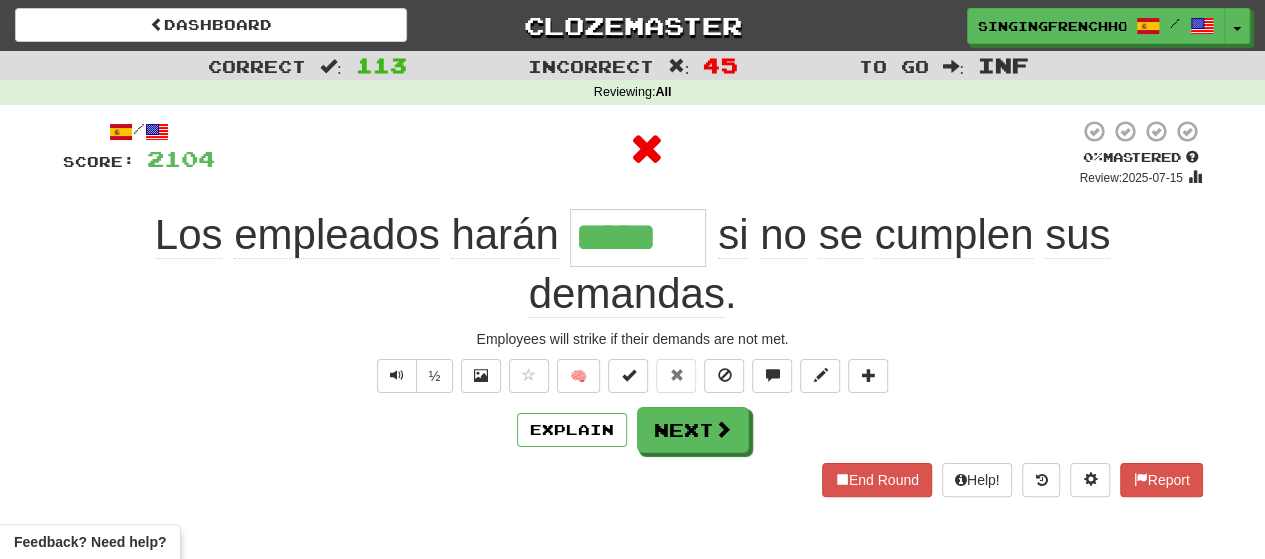 type on "******" 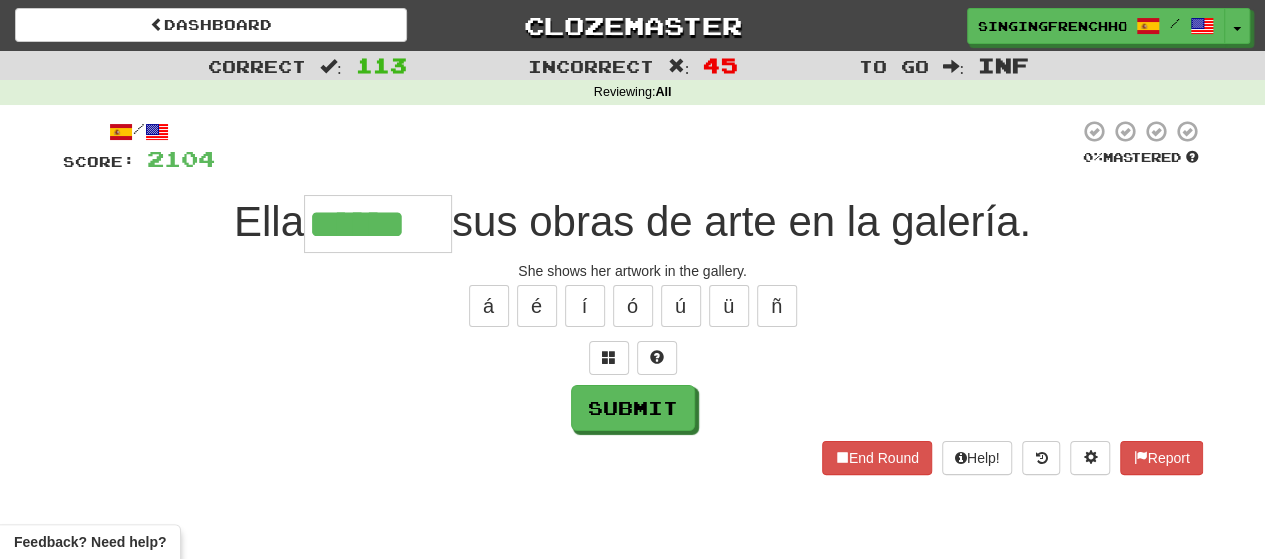 type 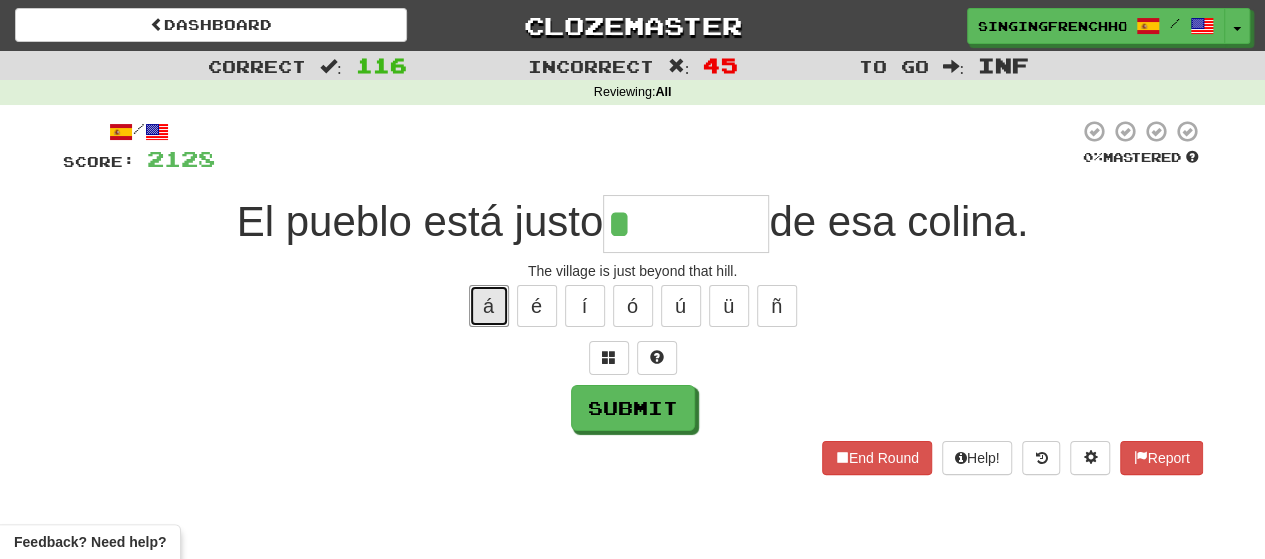 click on "á" at bounding box center (489, 306) 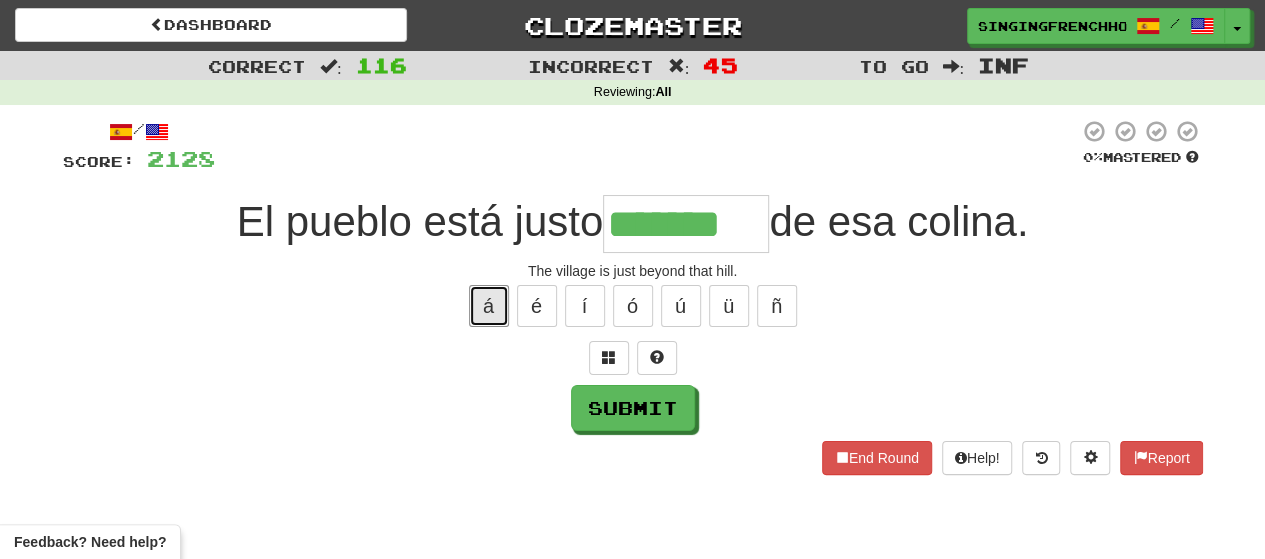 click on "á" at bounding box center [489, 306] 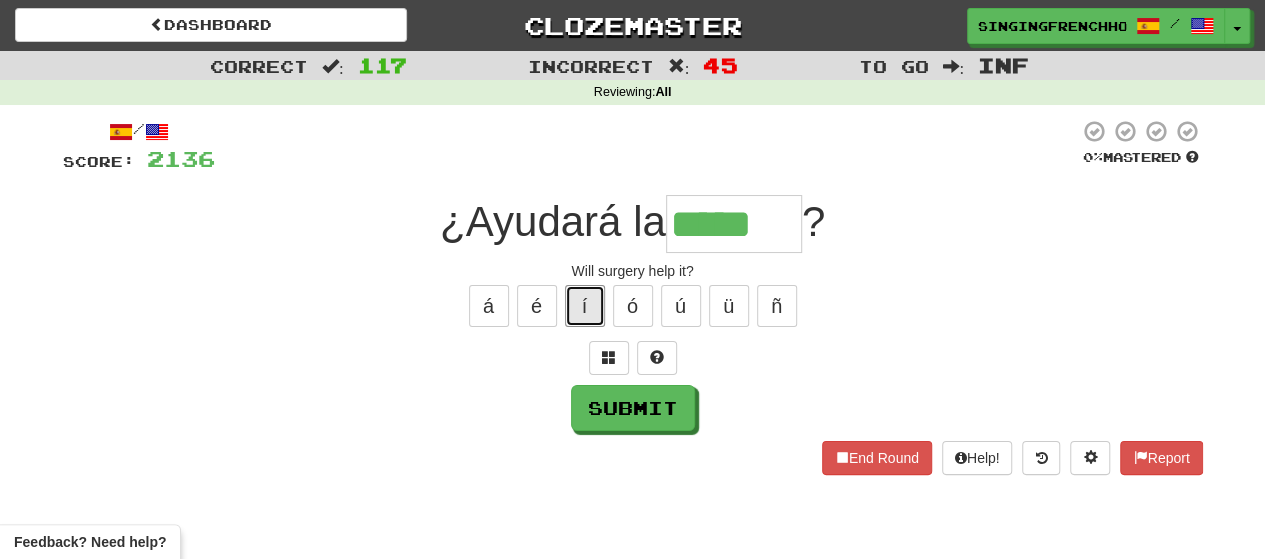 click on "í" at bounding box center (585, 306) 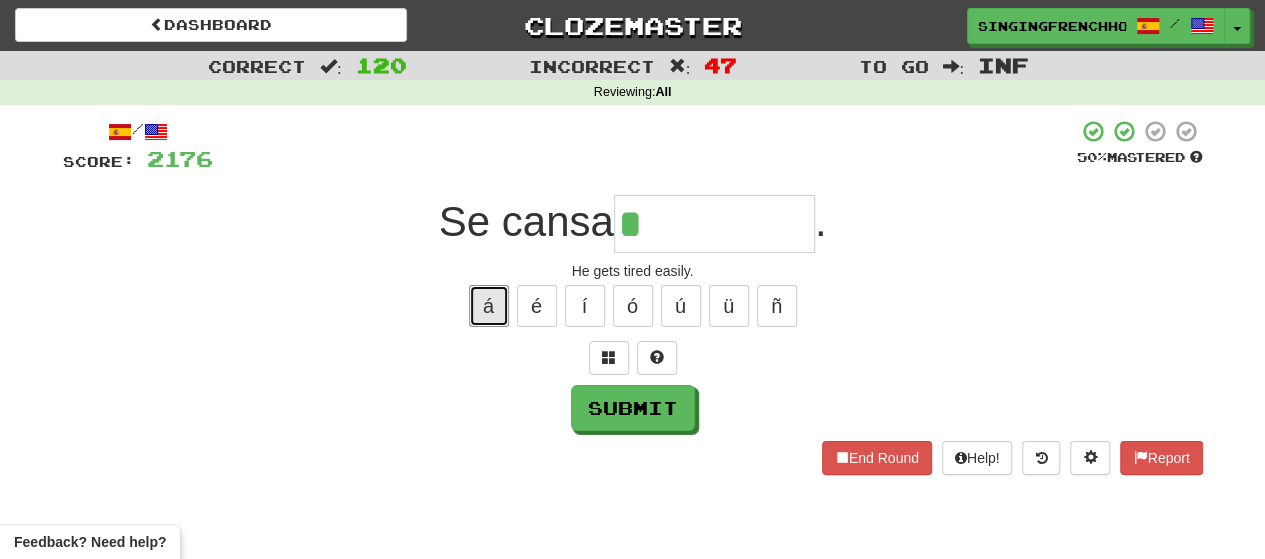 click on "á" at bounding box center [489, 306] 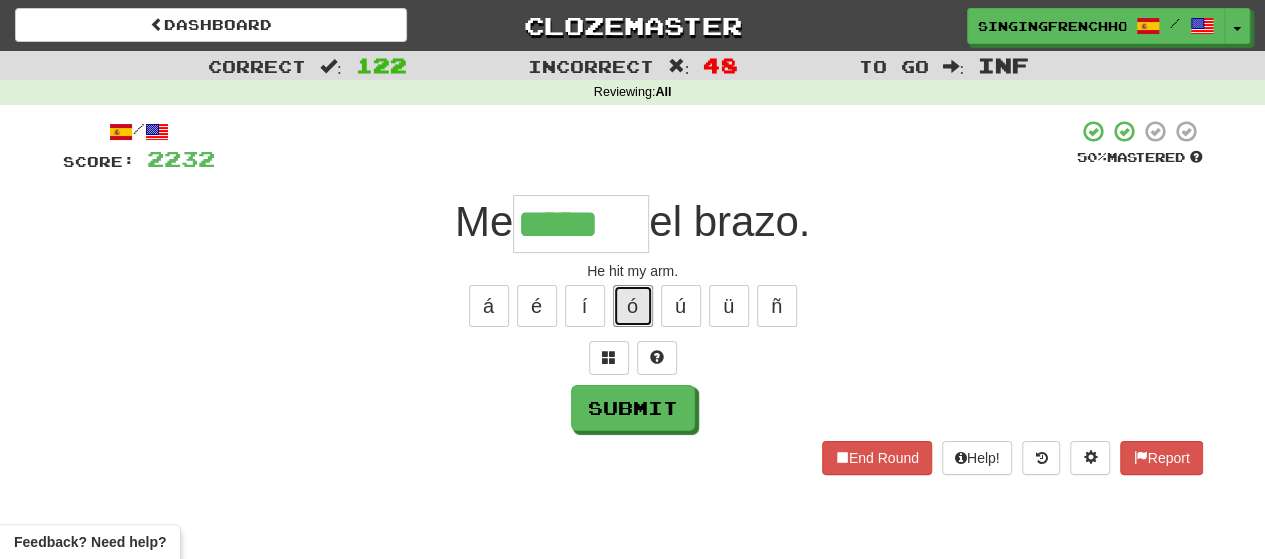 click on "ó" at bounding box center (633, 306) 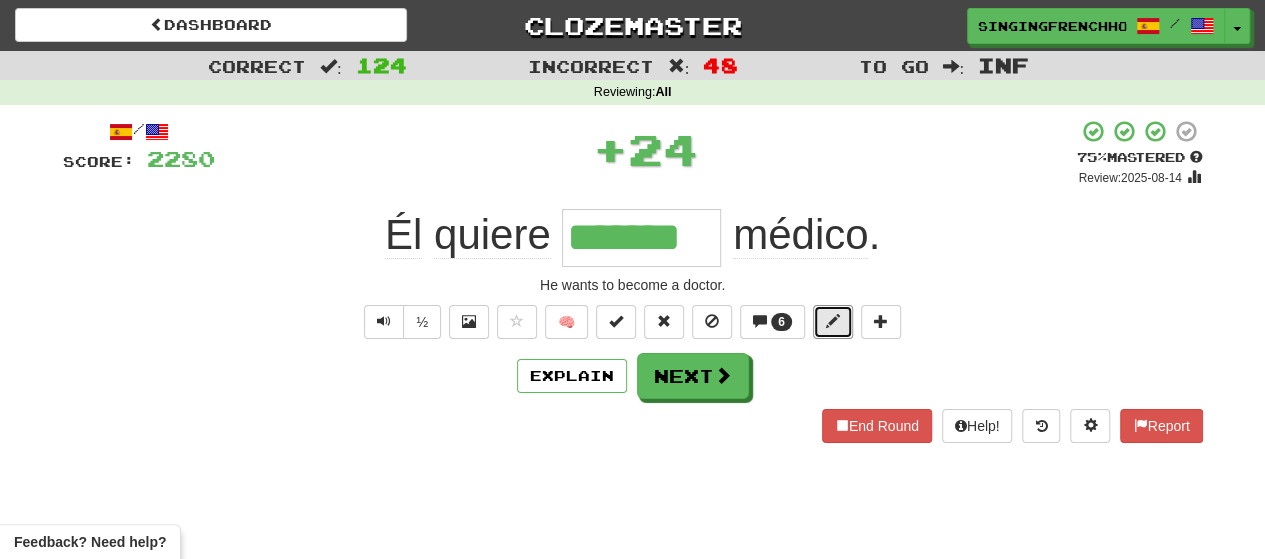 click at bounding box center (833, 322) 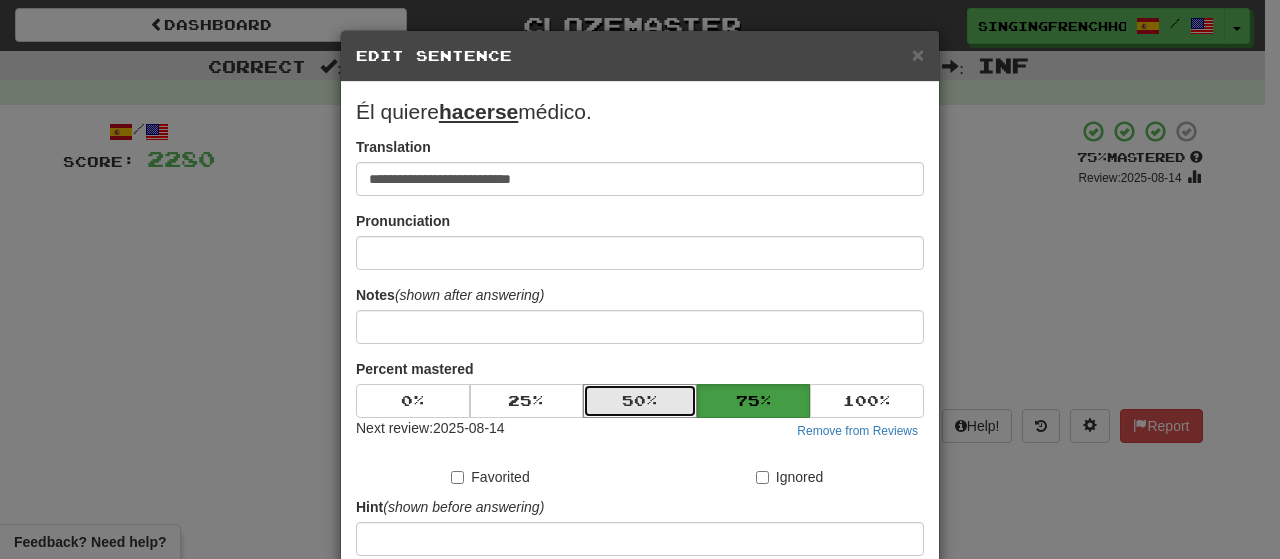 click on "50 %" at bounding box center [640, 401] 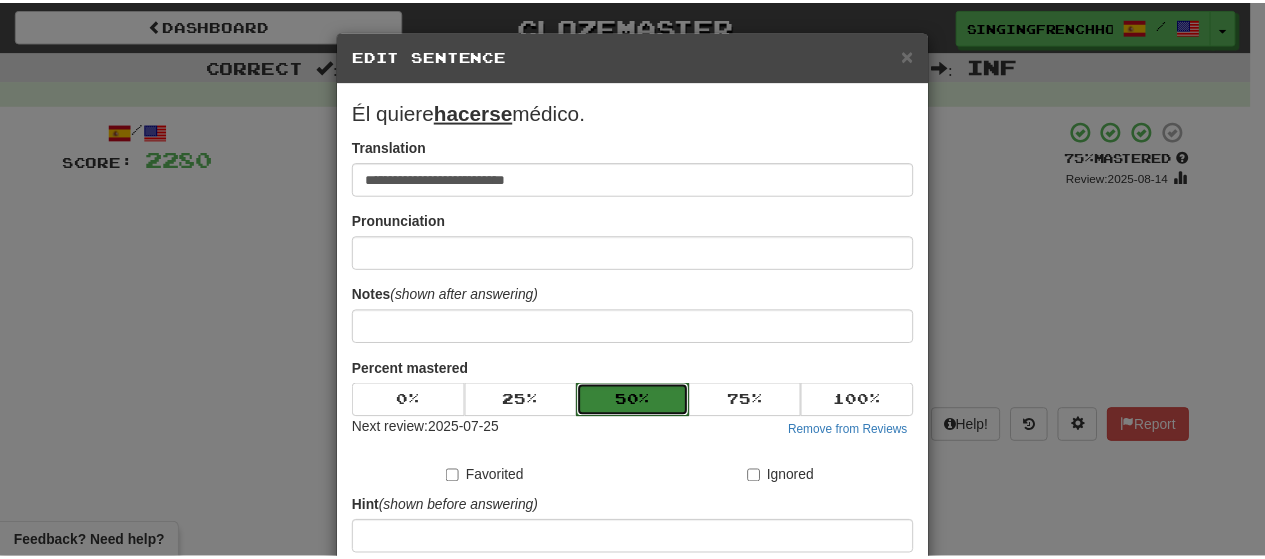 scroll, scrollTop: 238, scrollLeft: 0, axis: vertical 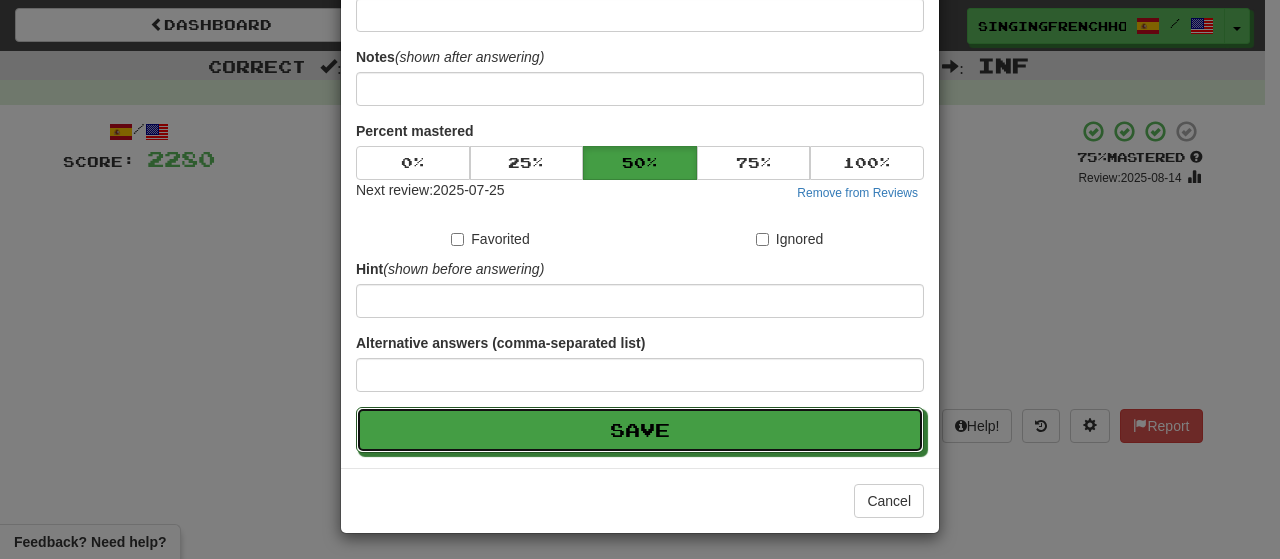 click on "Save" at bounding box center (640, 430) 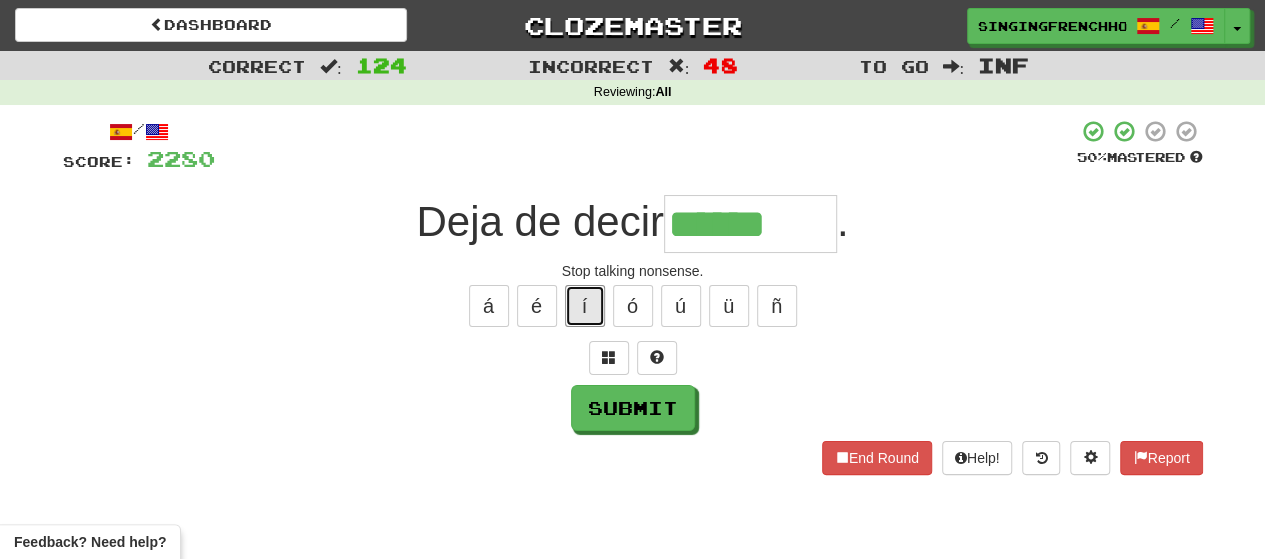 click on "í" at bounding box center [585, 306] 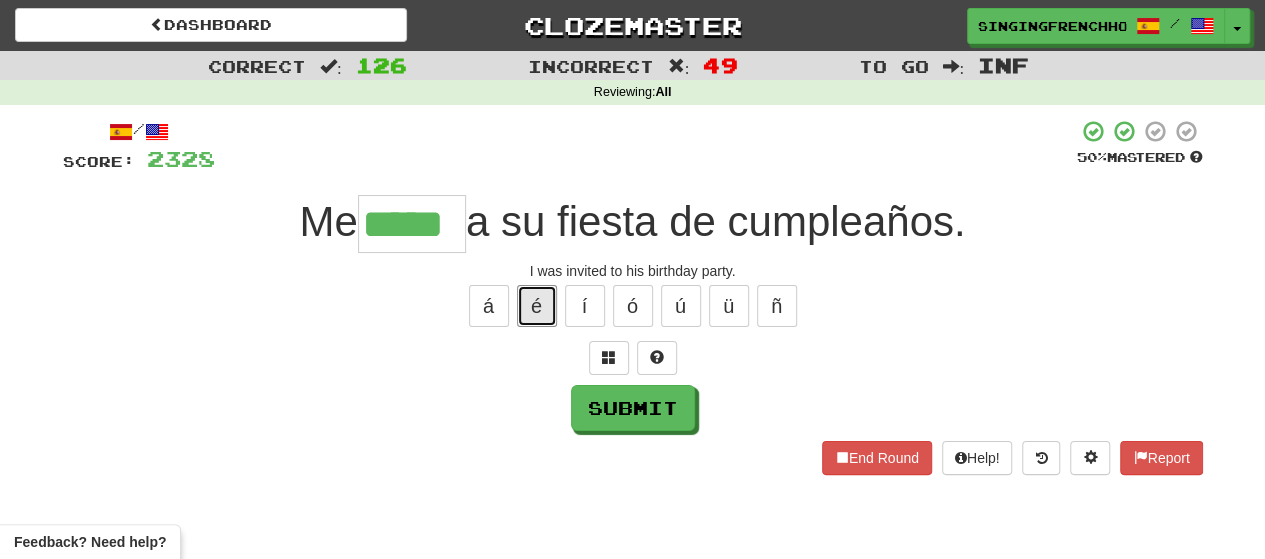 click on "é" at bounding box center (537, 306) 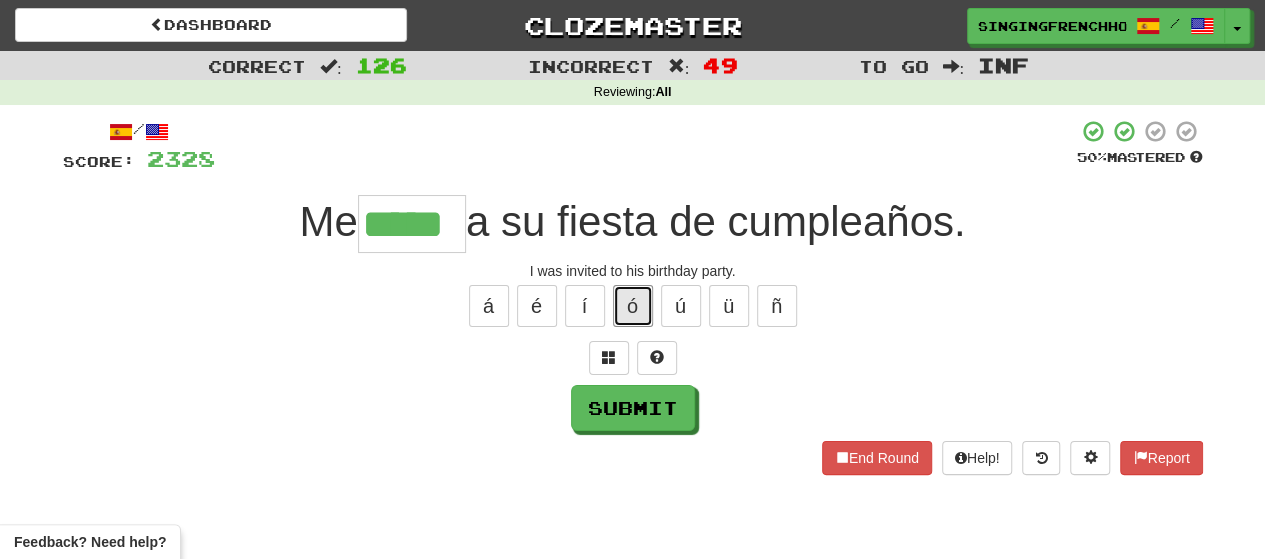 click on "ó" at bounding box center (633, 306) 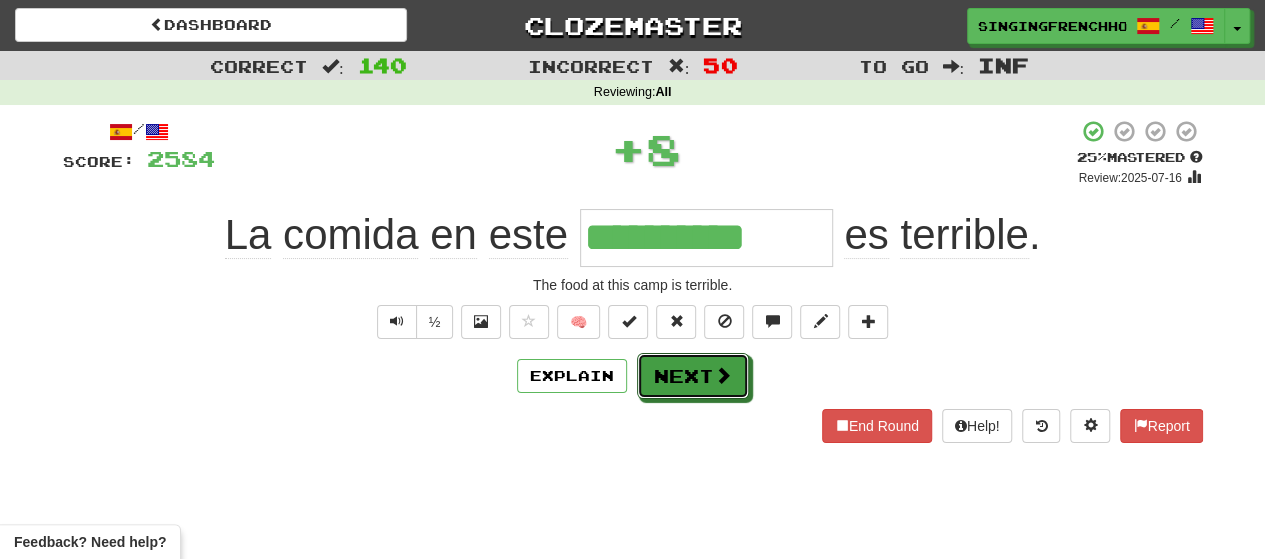 click on "Next" at bounding box center (693, 376) 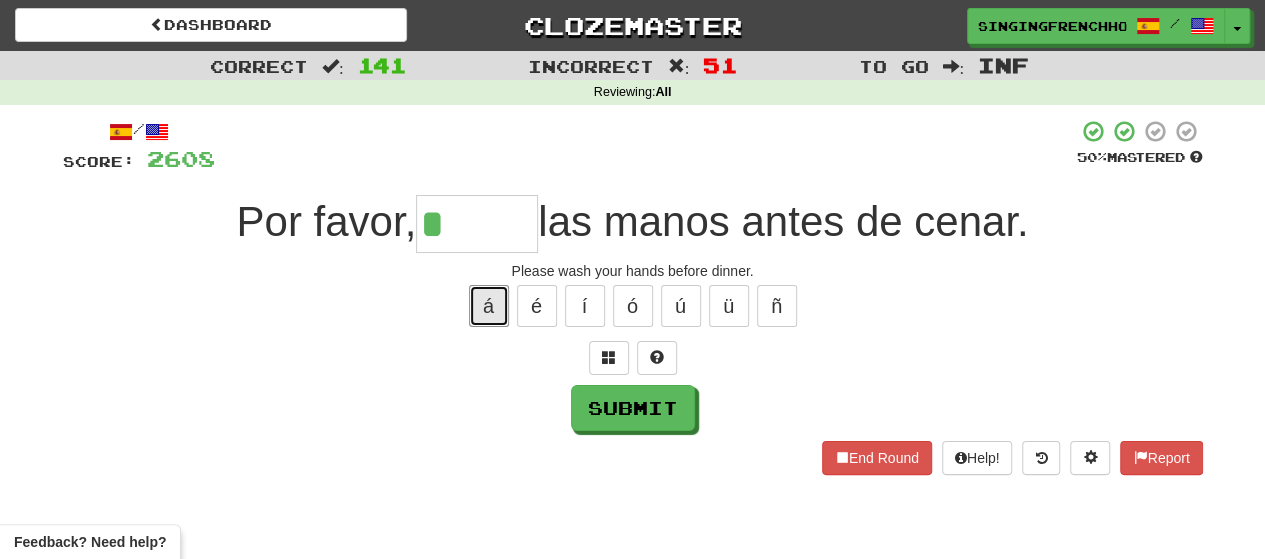 click on "á" at bounding box center [489, 306] 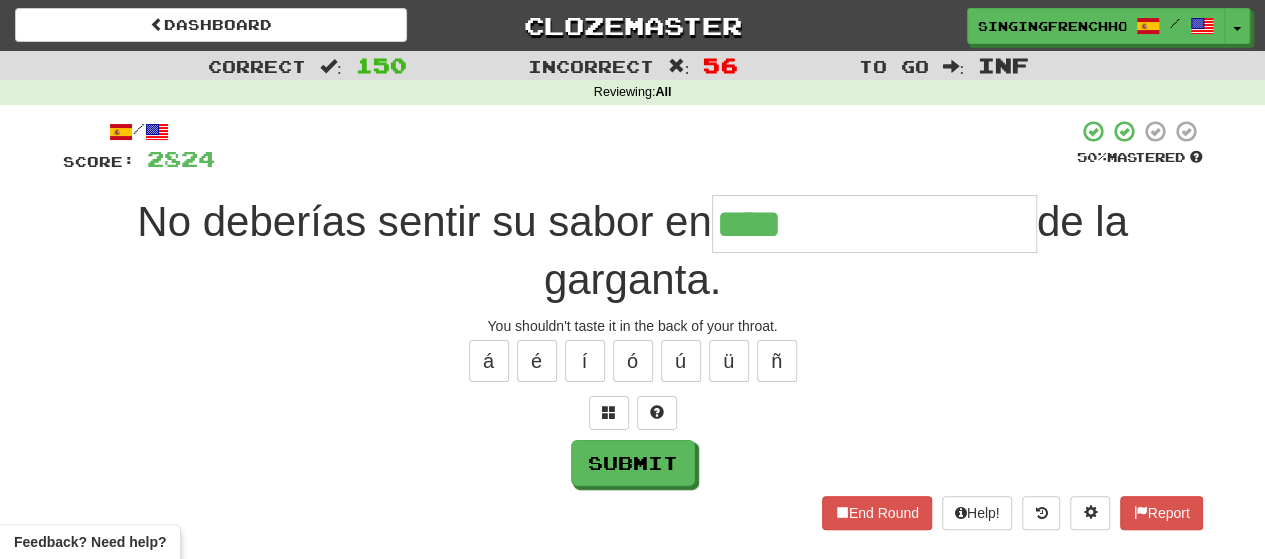 click on "á é í ó ú ü ñ" at bounding box center (633, 361) 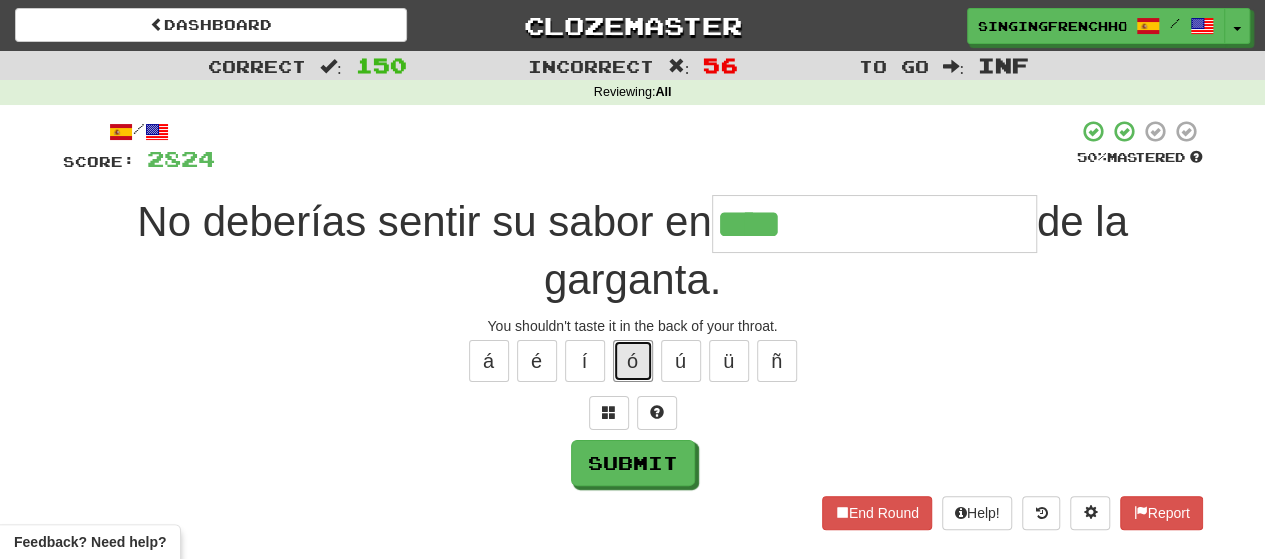 click on "ó" at bounding box center (633, 361) 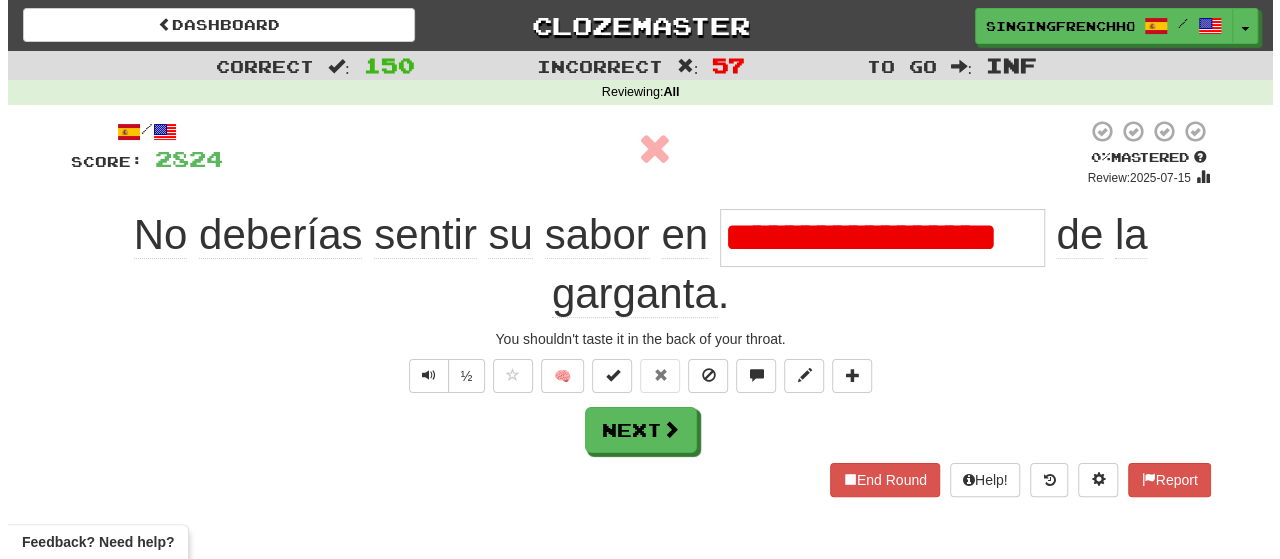 scroll, scrollTop: 0, scrollLeft: 0, axis: both 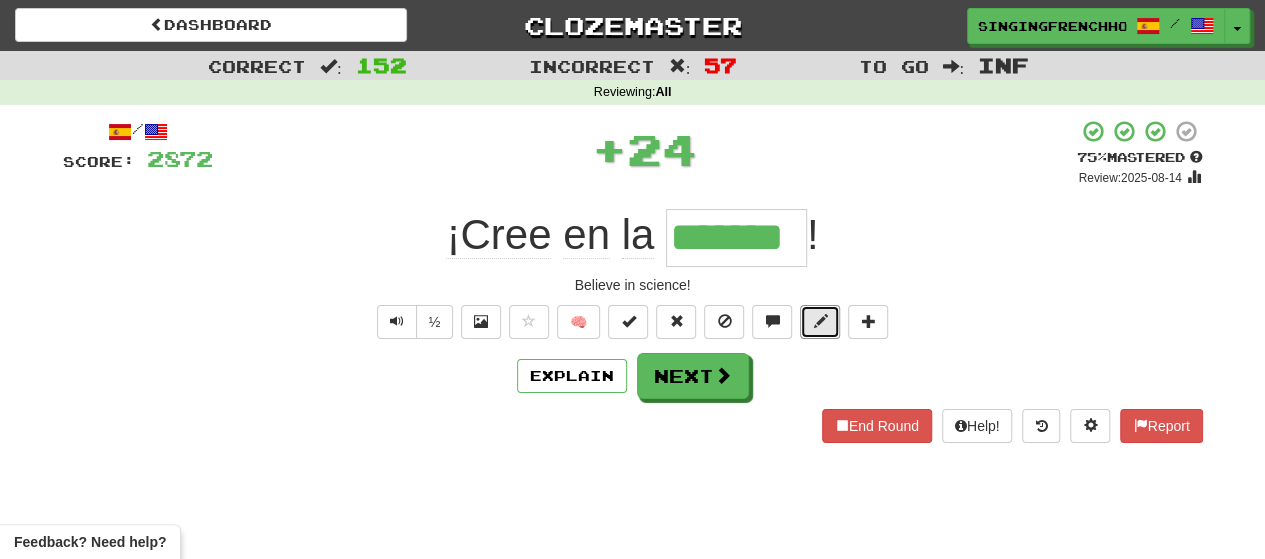click at bounding box center [820, 321] 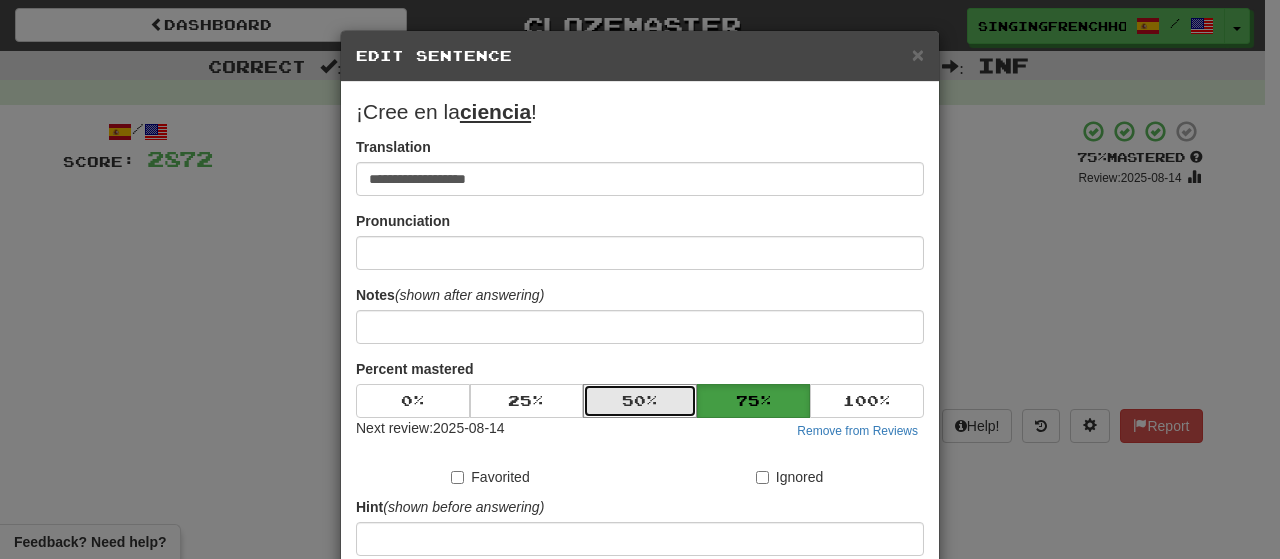 click on "50 %" at bounding box center (640, 401) 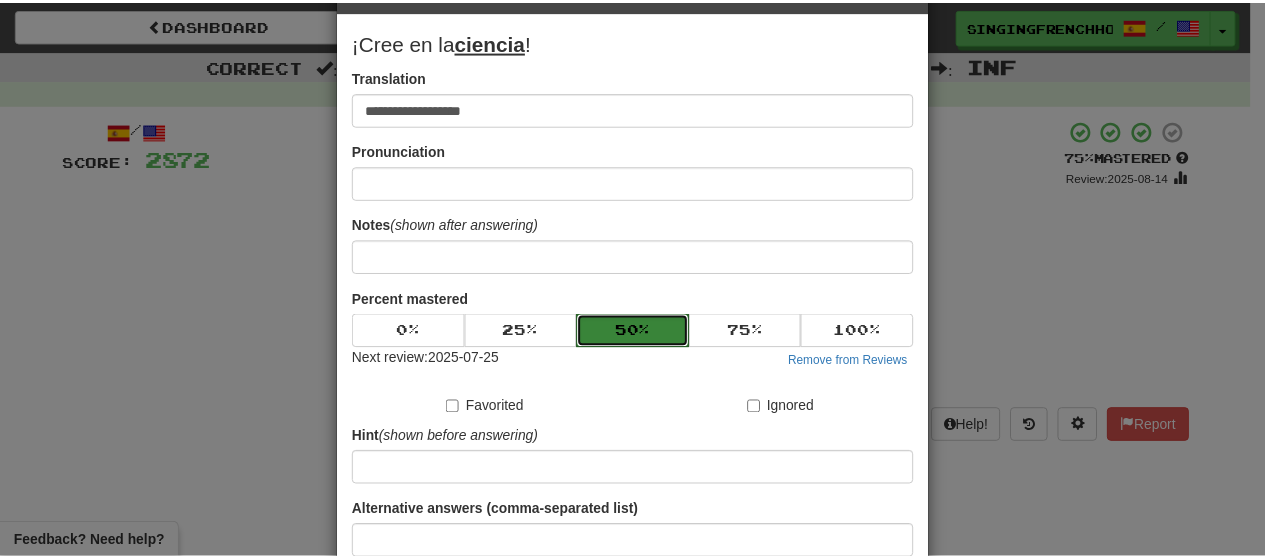 scroll, scrollTop: 238, scrollLeft: 0, axis: vertical 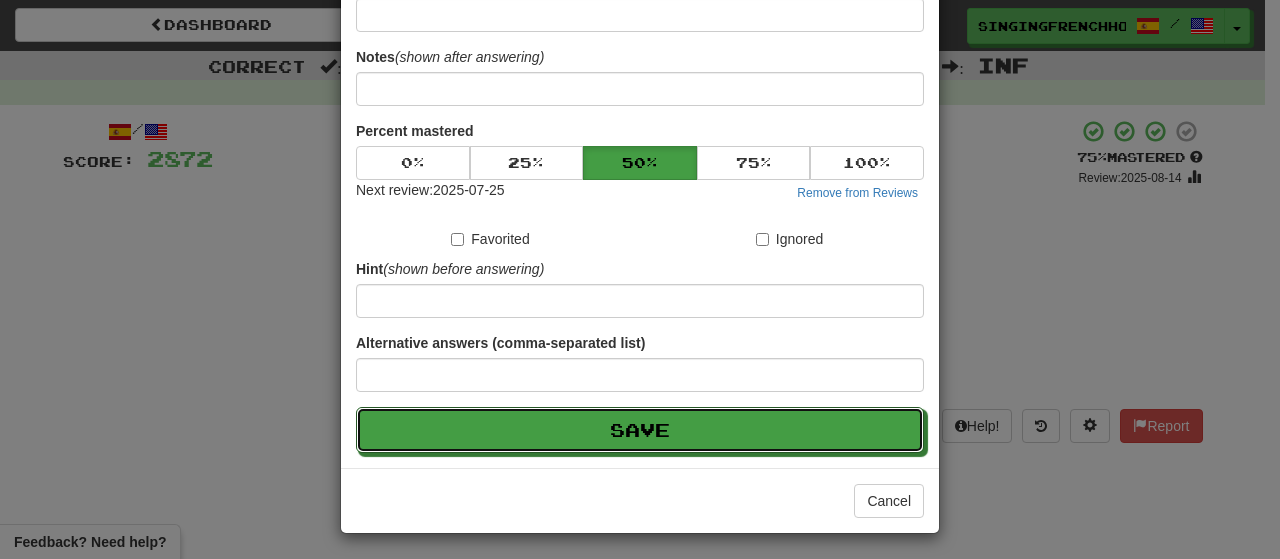 click on "Save" at bounding box center (640, 430) 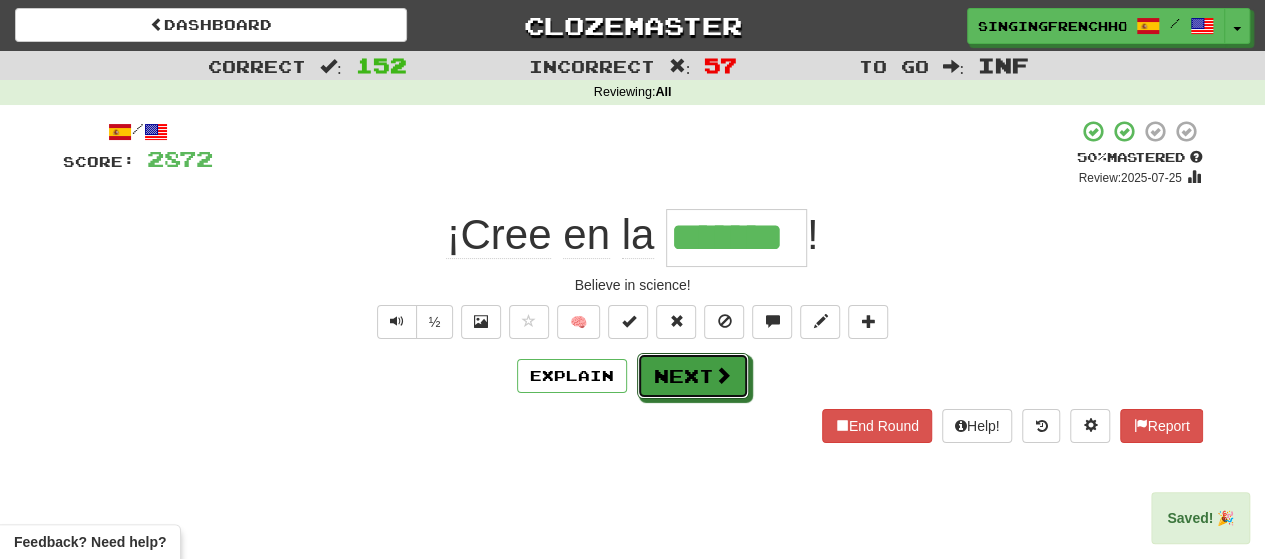 click on "Next" at bounding box center [693, 376] 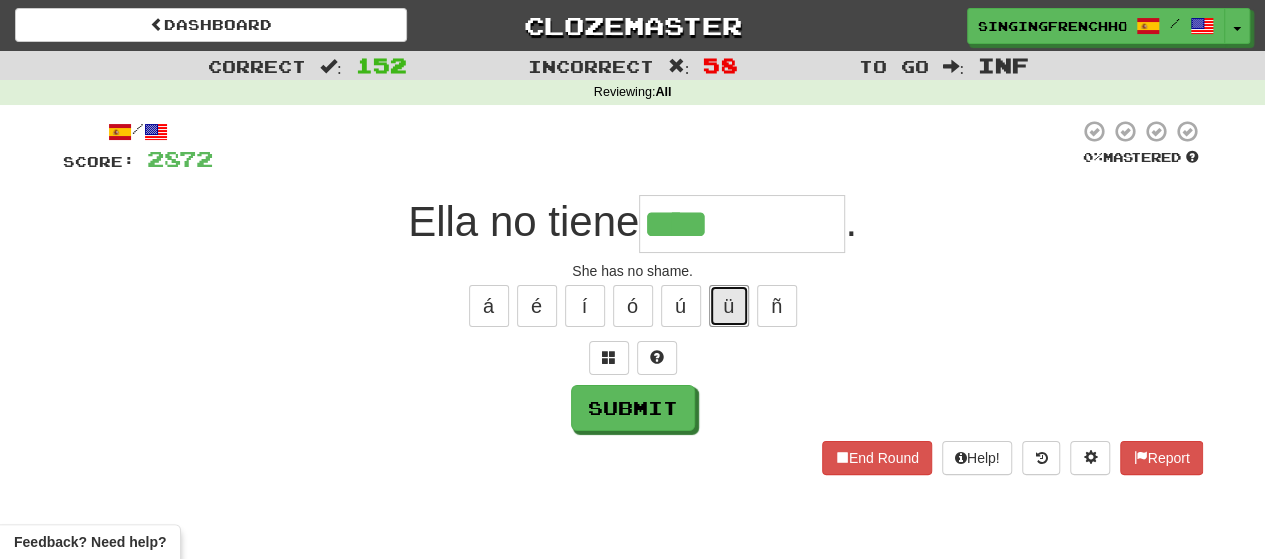 click on "ü" at bounding box center (729, 306) 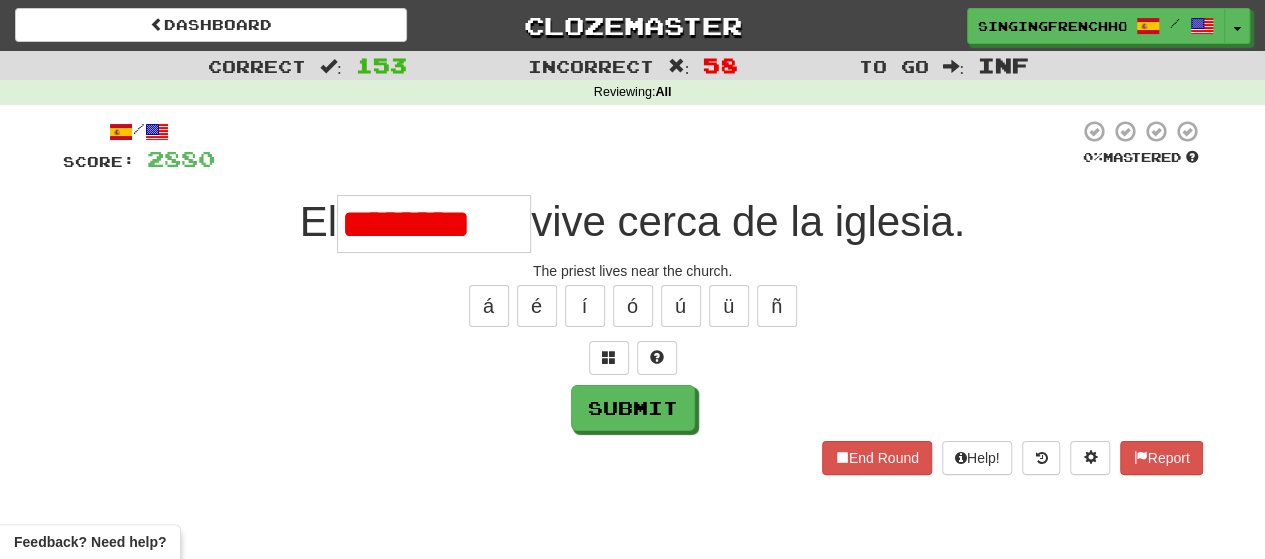 scroll, scrollTop: 0, scrollLeft: 0, axis: both 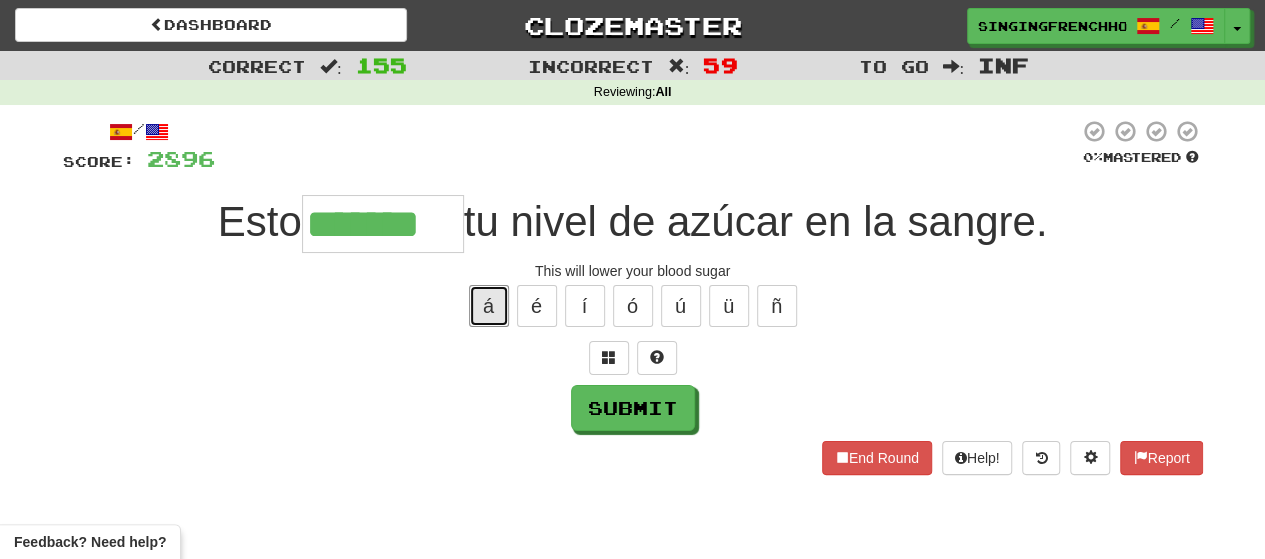 click on "á" at bounding box center [489, 306] 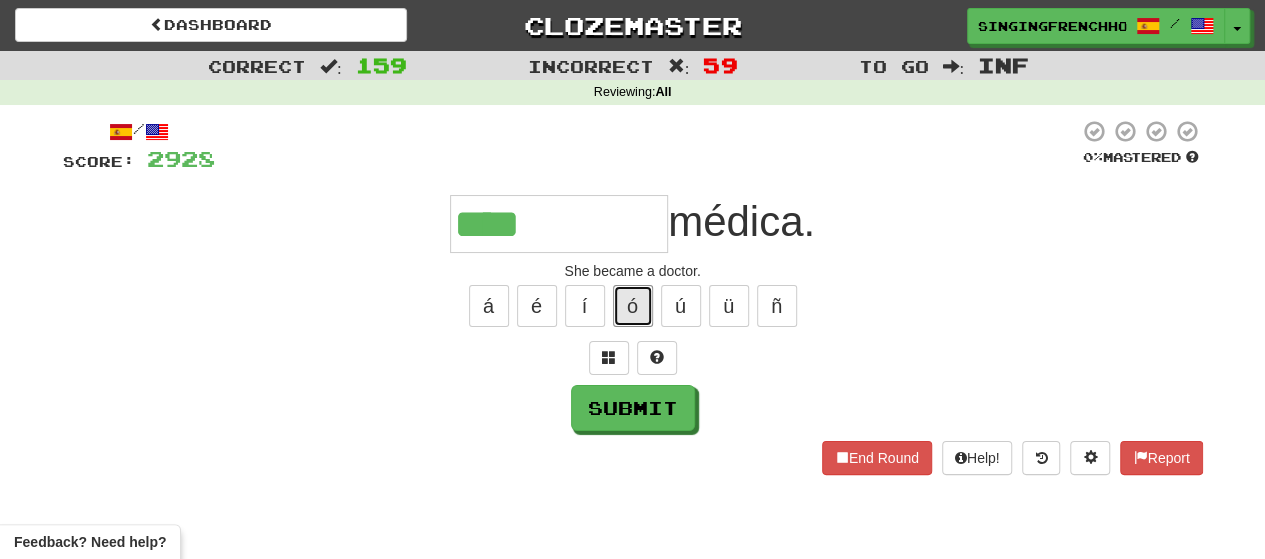 click on "ó" at bounding box center (633, 306) 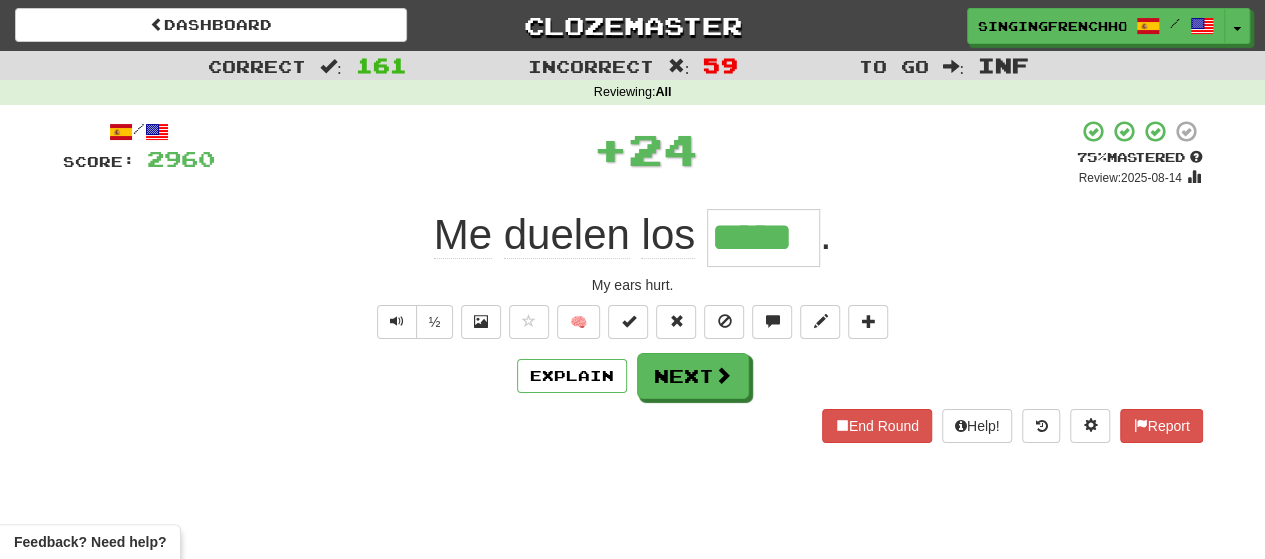 scroll, scrollTop: 0, scrollLeft: 0, axis: both 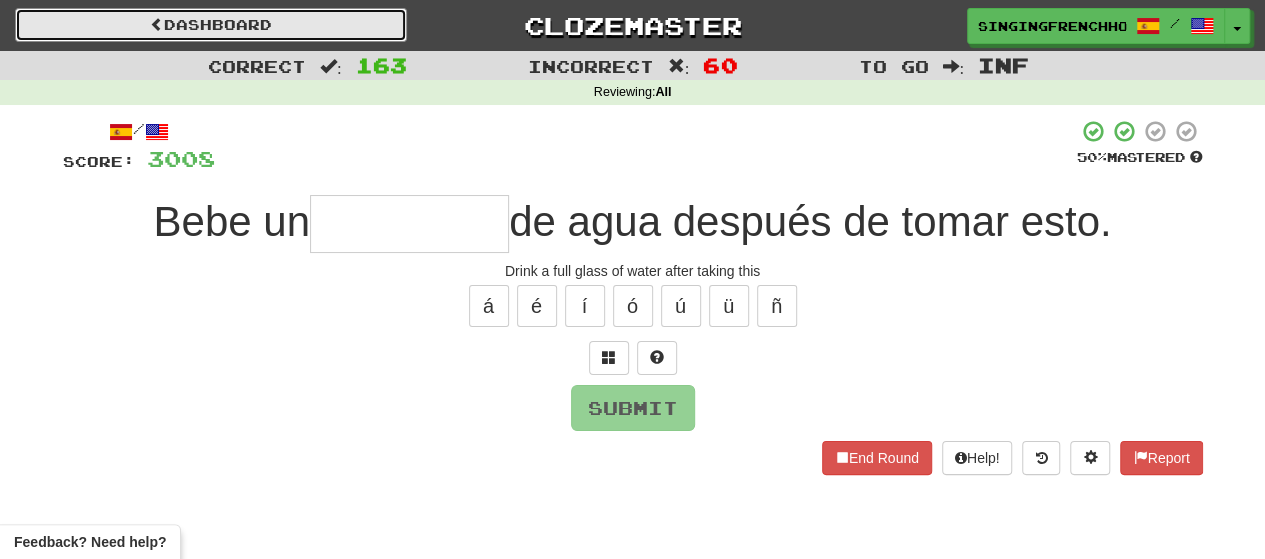 click on "Dashboard" at bounding box center [211, 25] 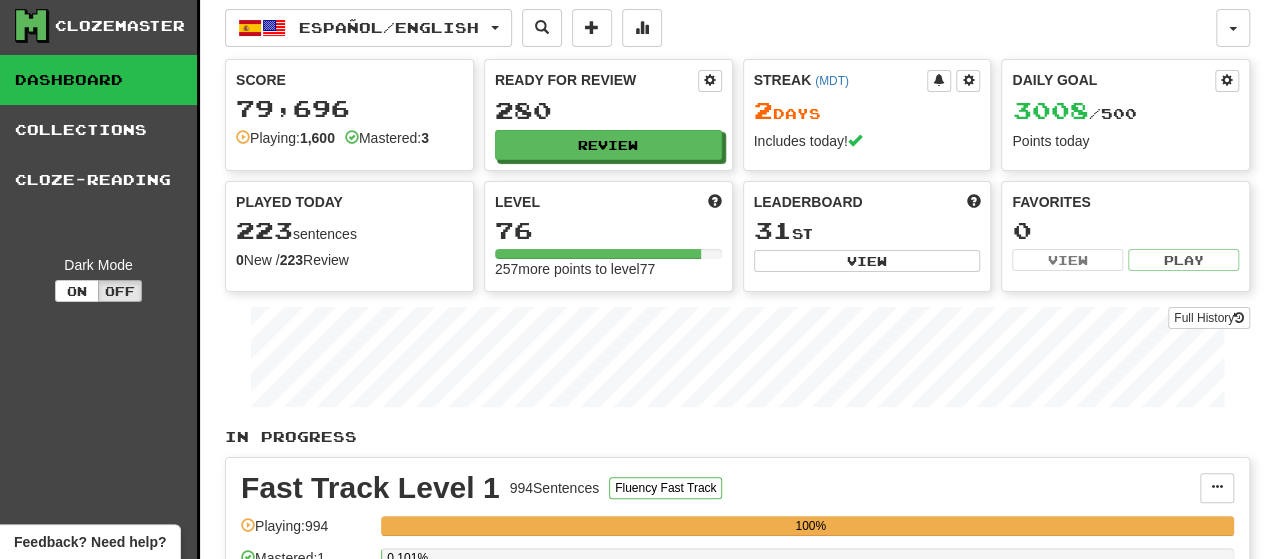 scroll, scrollTop: 0, scrollLeft: 0, axis: both 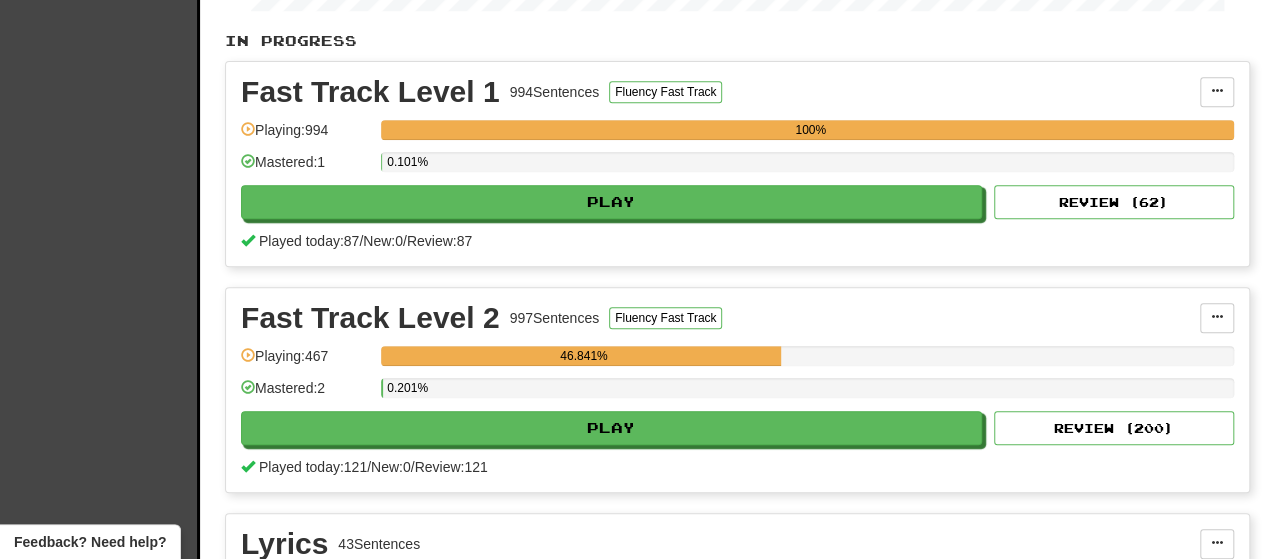 click on "Playing: [NUMBER] [PERCENTAGE] Mastered: [NUMBER] [PERCENTAGE] Play Review ( [NUMBER] ) Played today: [NUMBER] / New: [NUMBER] / Review: [NUMBER]" at bounding box center [737, 390] 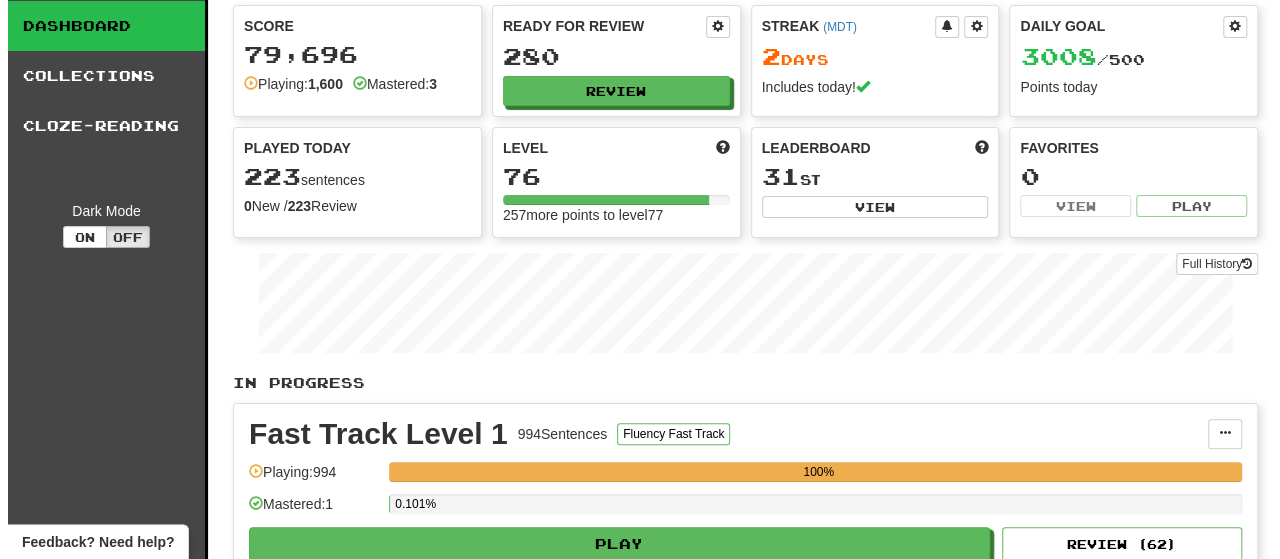 scroll, scrollTop: 0, scrollLeft: 0, axis: both 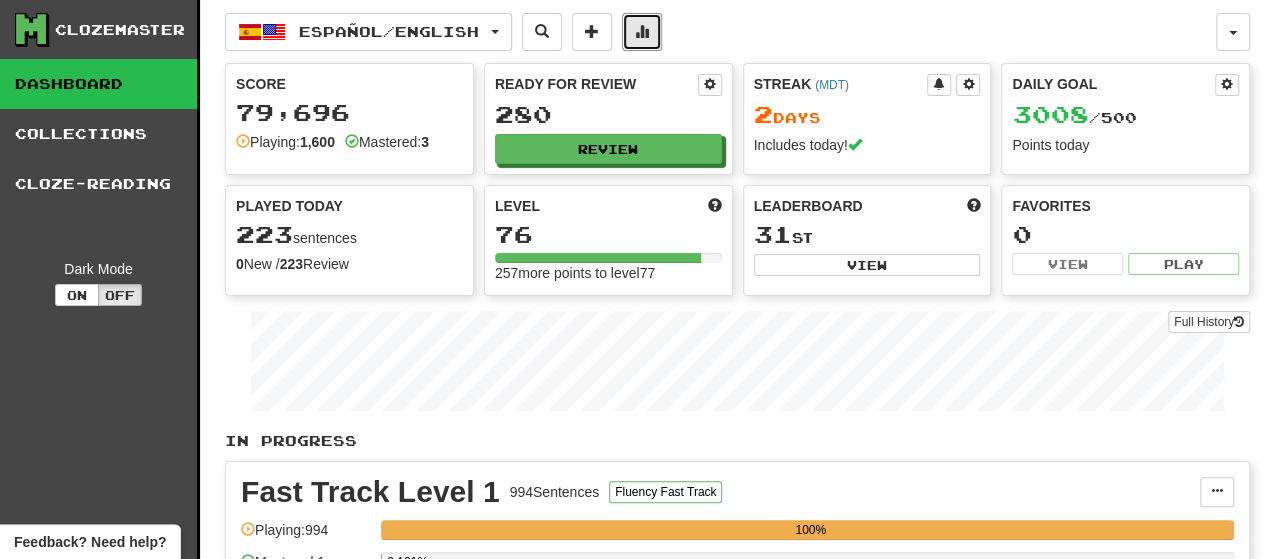 click at bounding box center [642, 31] 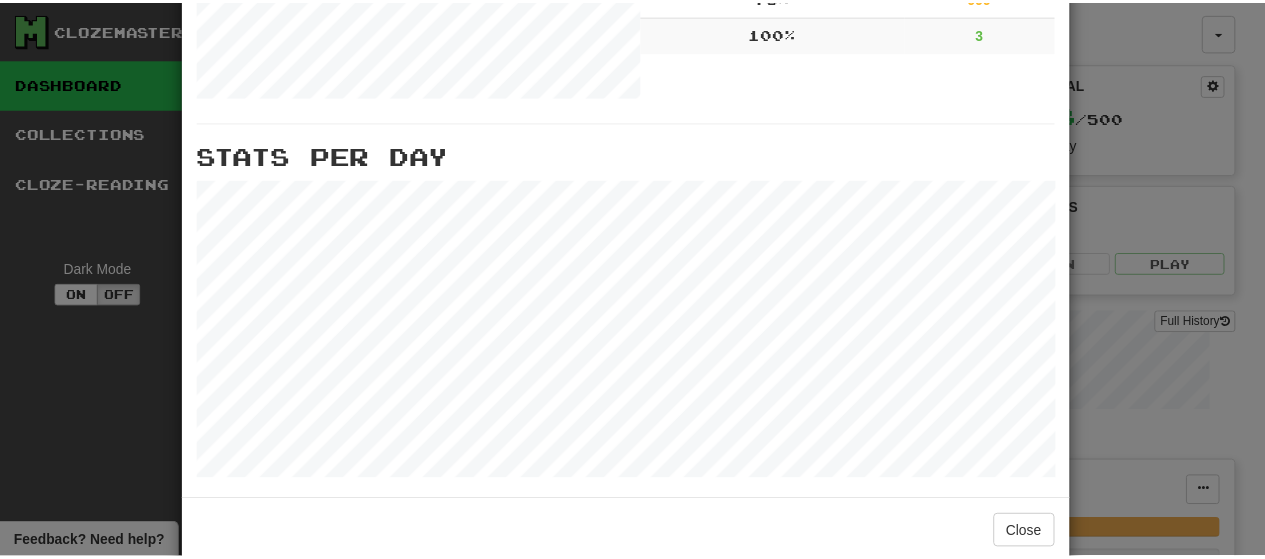 scroll, scrollTop: 868, scrollLeft: 0, axis: vertical 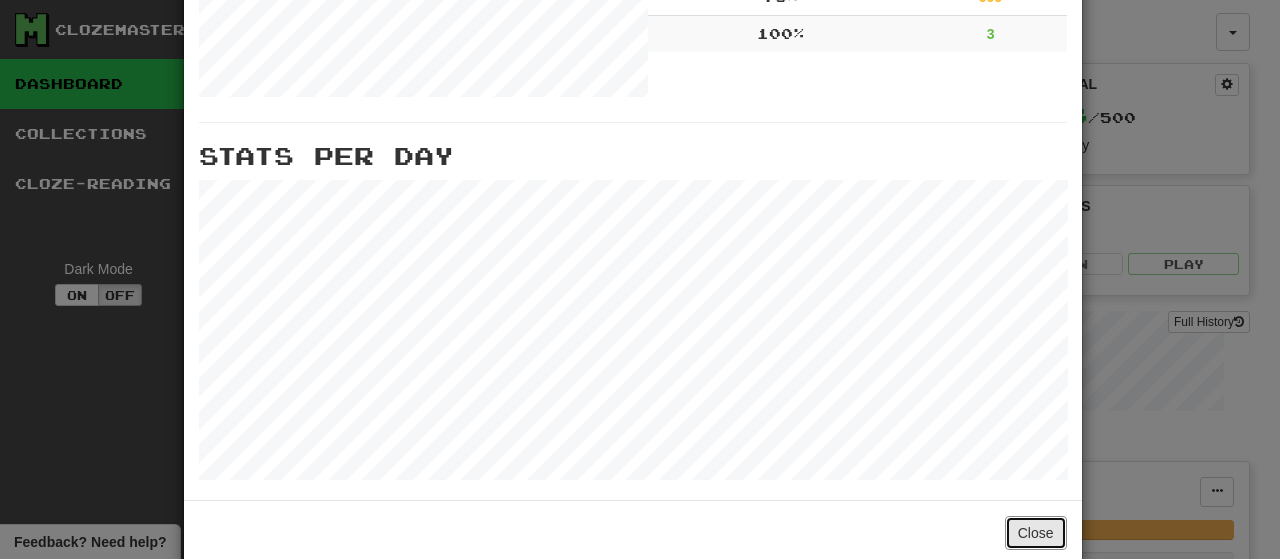 click on "Close" at bounding box center [1036, 533] 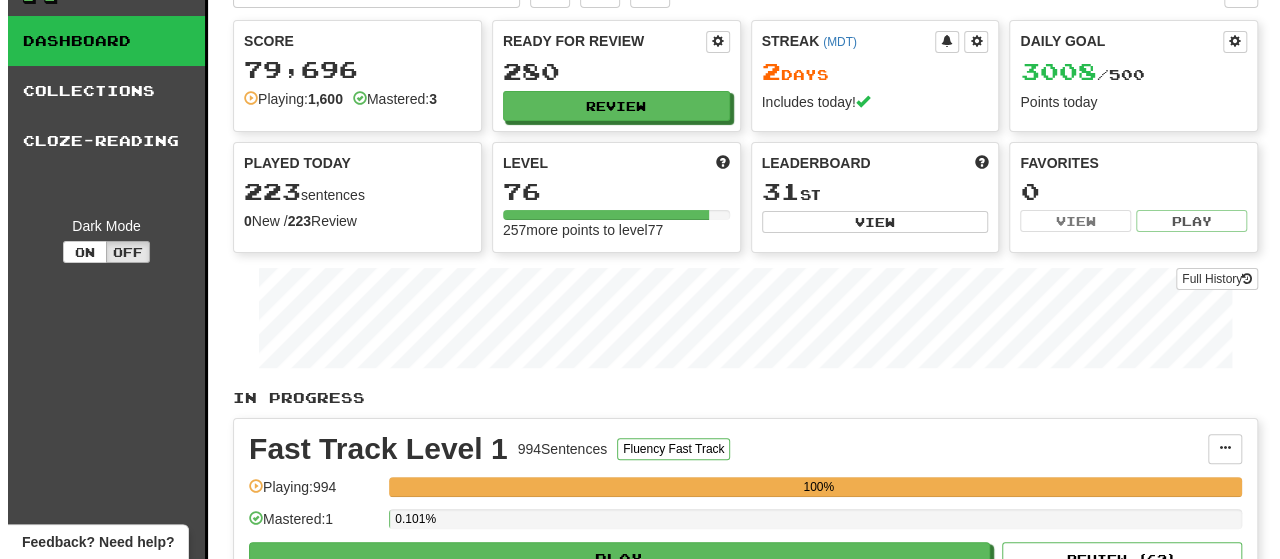 scroll, scrollTop: 50, scrollLeft: 0, axis: vertical 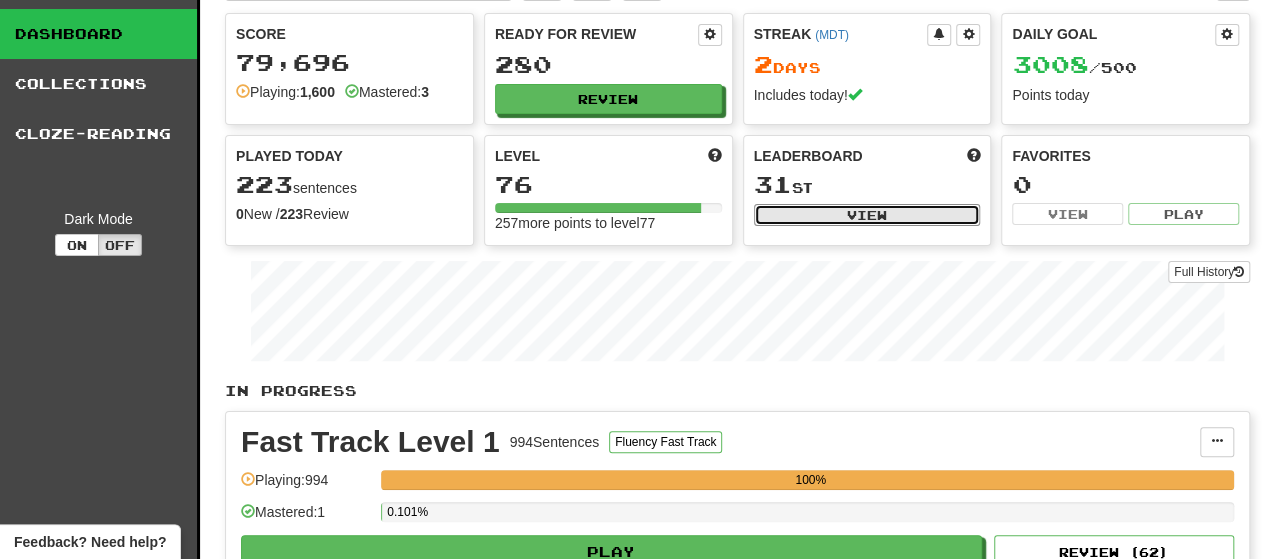 click on "View" at bounding box center (867, 215) 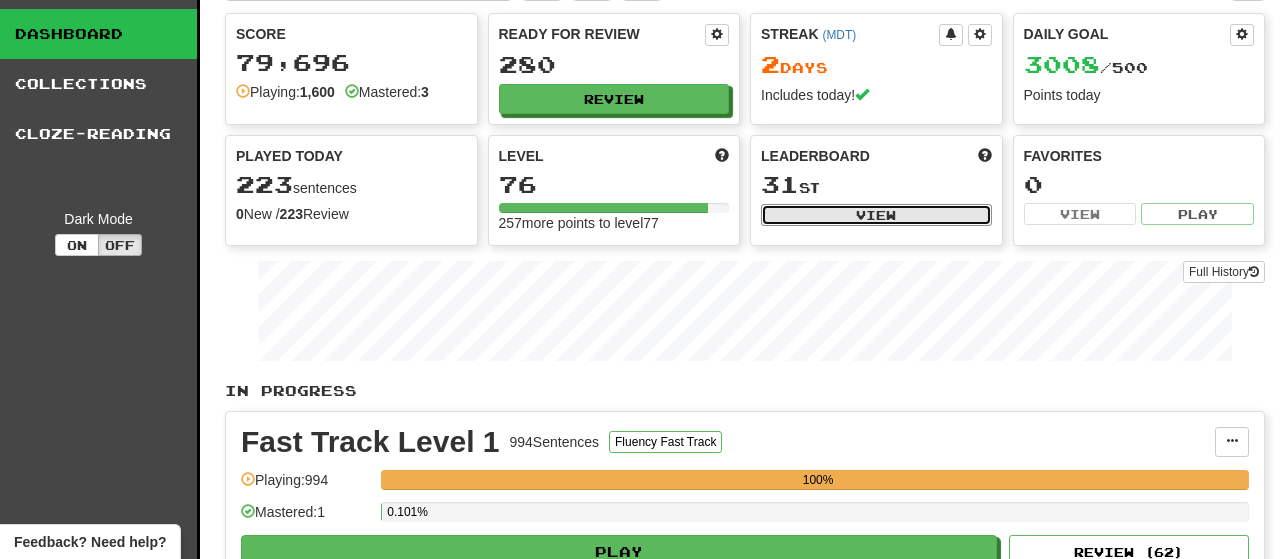 select on "**********" 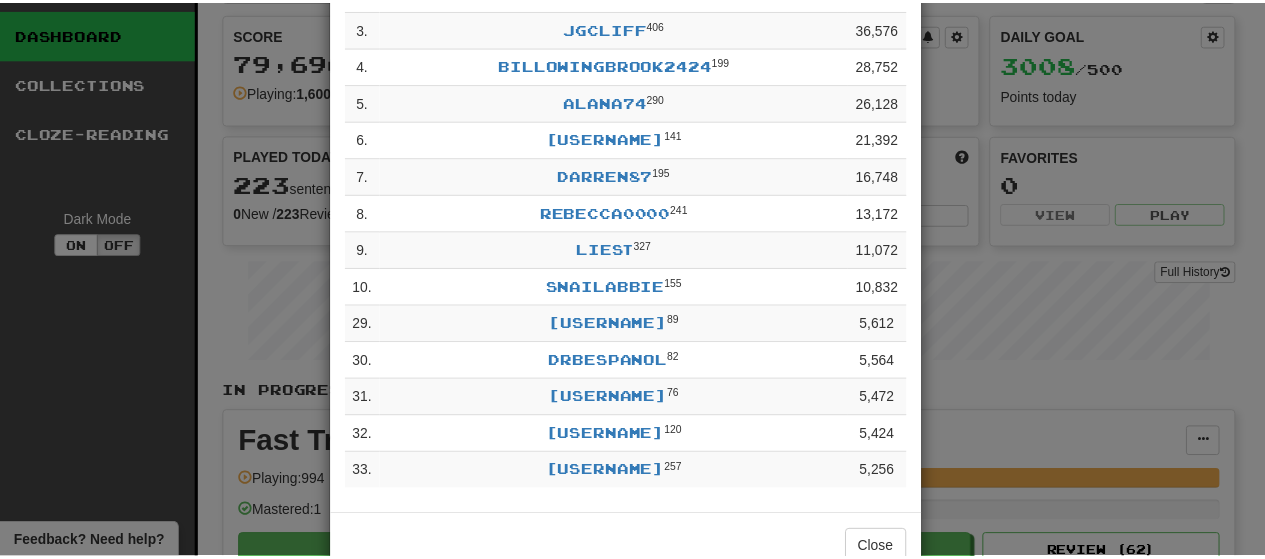 scroll, scrollTop: 287, scrollLeft: 0, axis: vertical 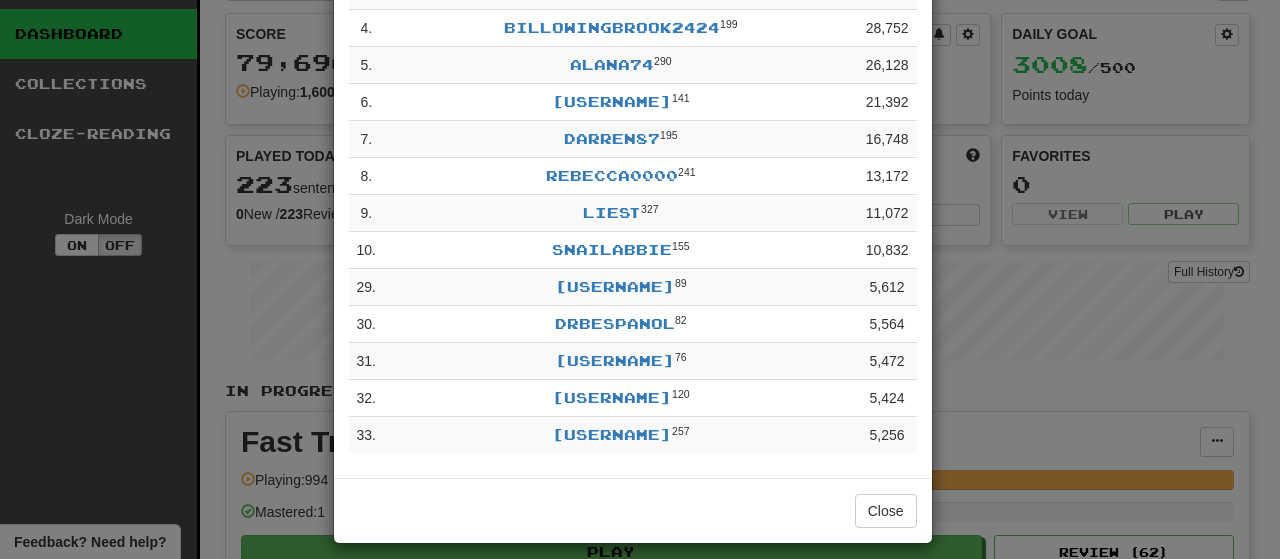 click on "**********" at bounding box center [640, 279] 